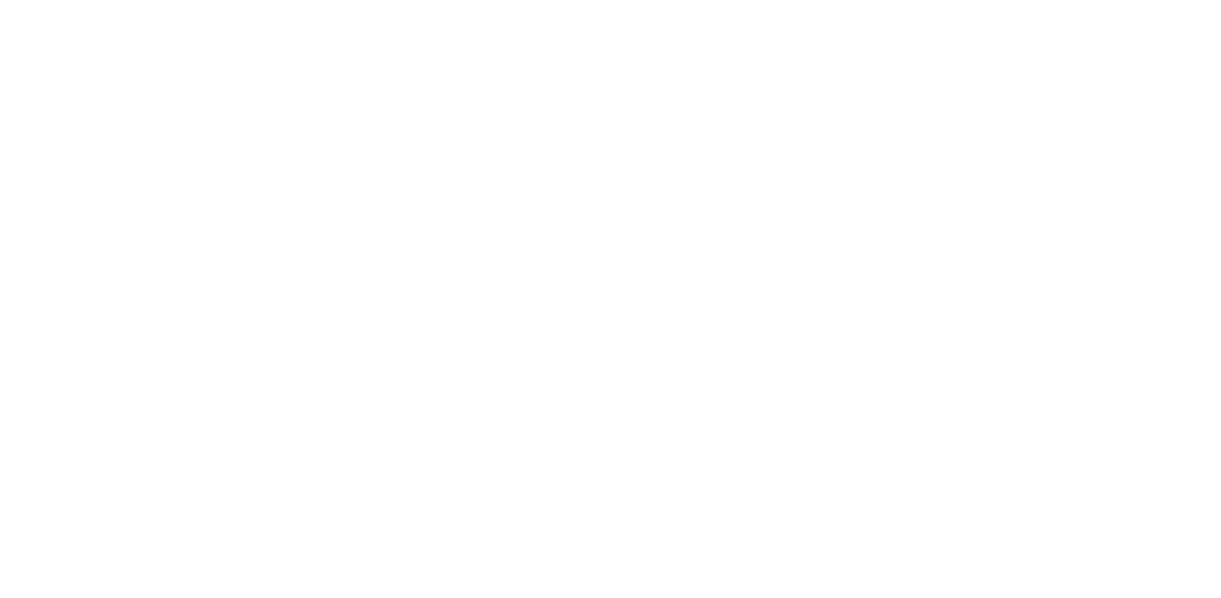 scroll, scrollTop: 0, scrollLeft: 0, axis: both 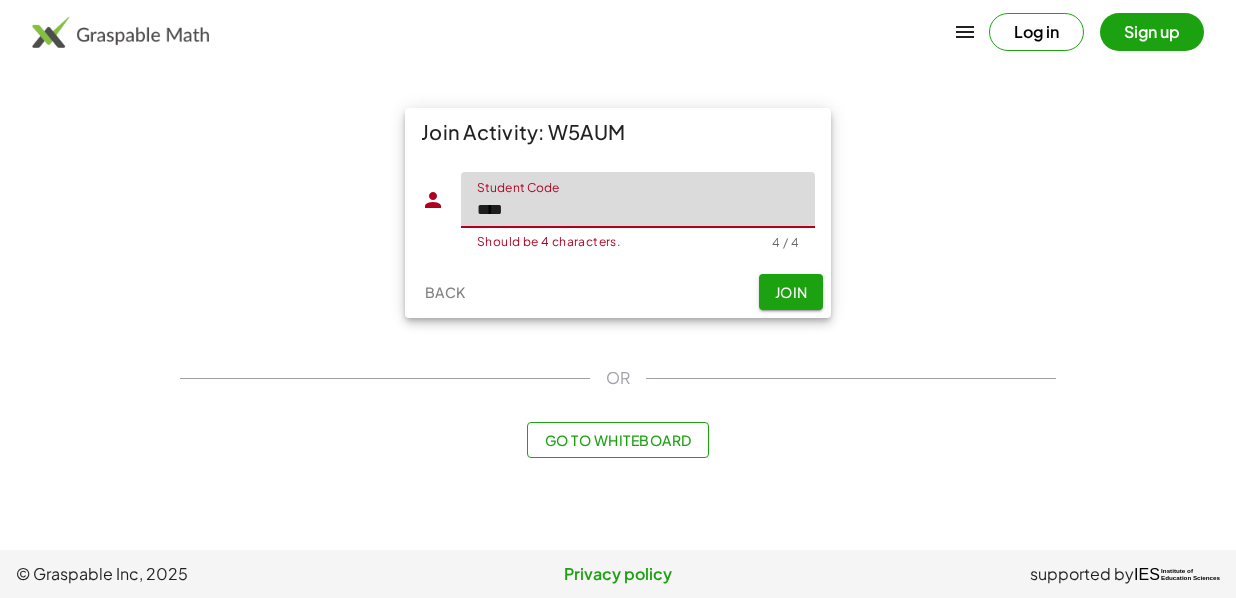 type on "****" 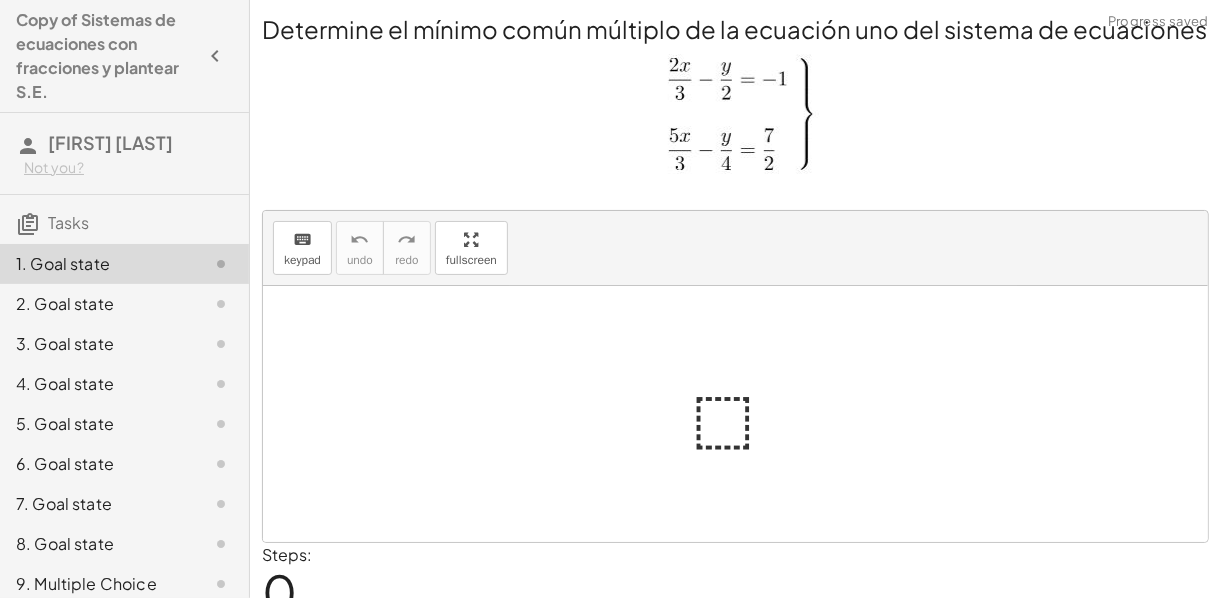 click at bounding box center (744, 414) 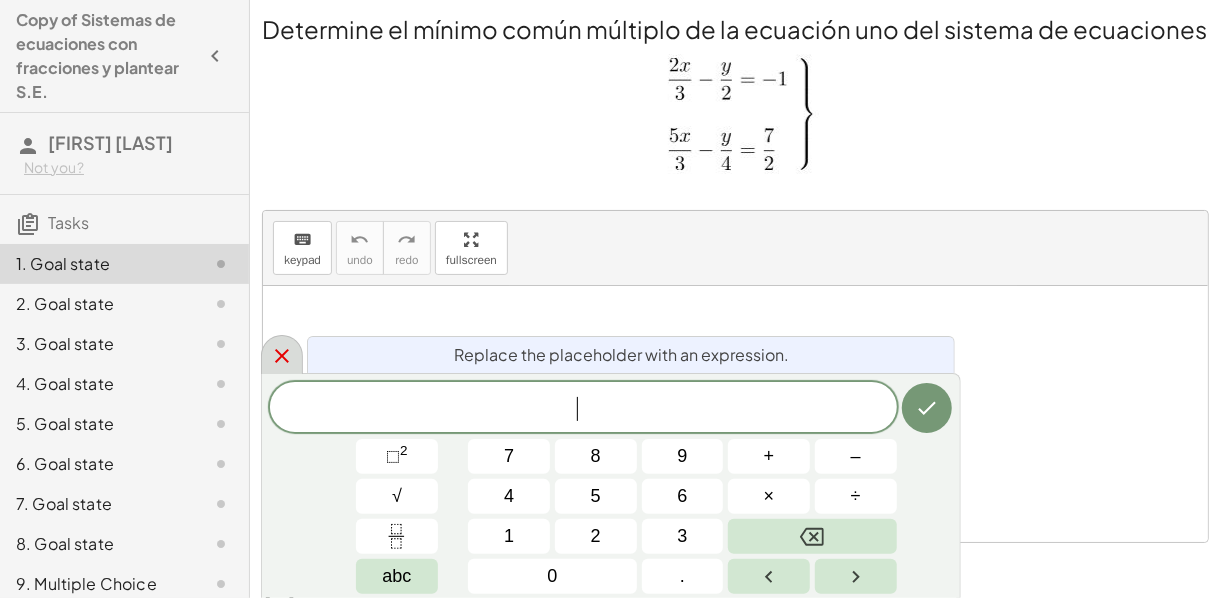 click at bounding box center [282, 354] 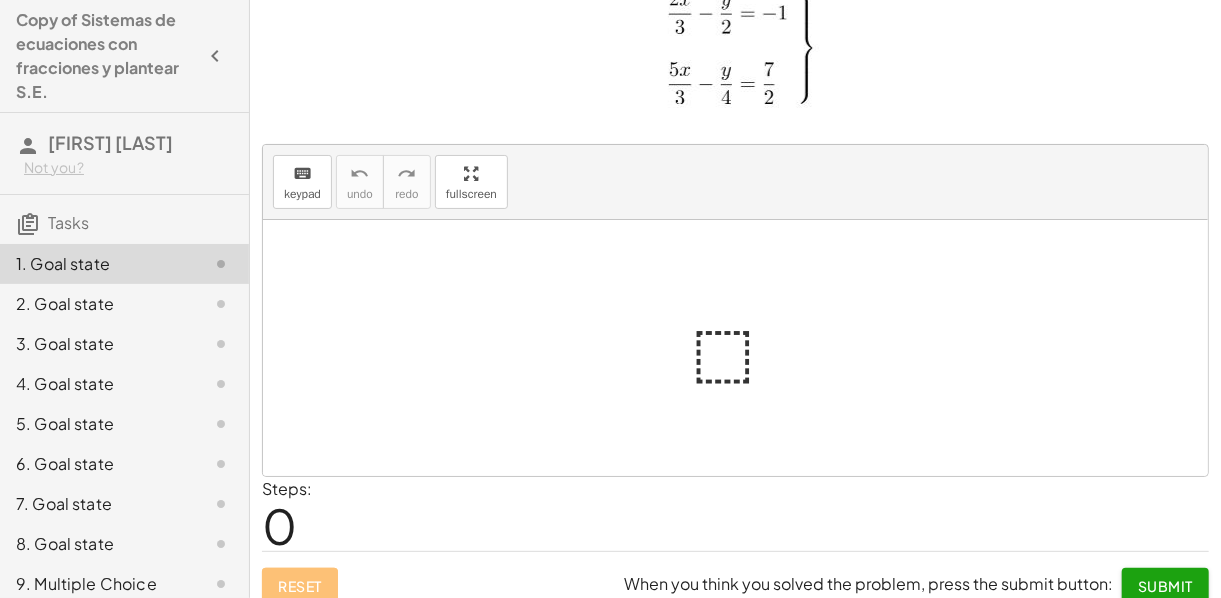 scroll, scrollTop: 81, scrollLeft: 0, axis: vertical 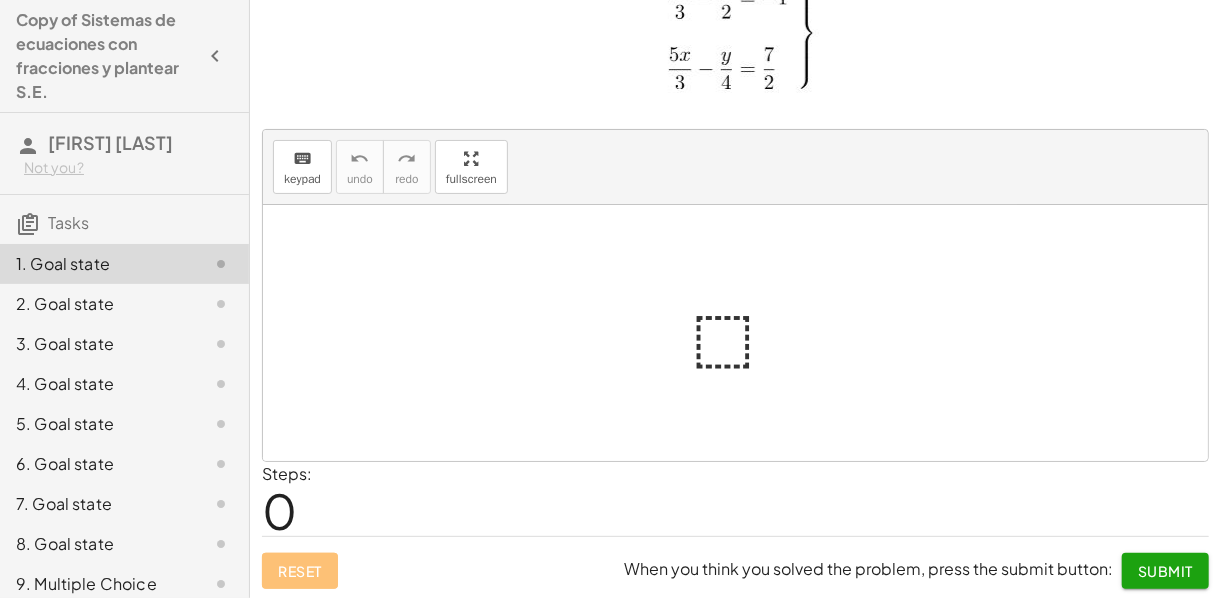 click on "2. Goal state" 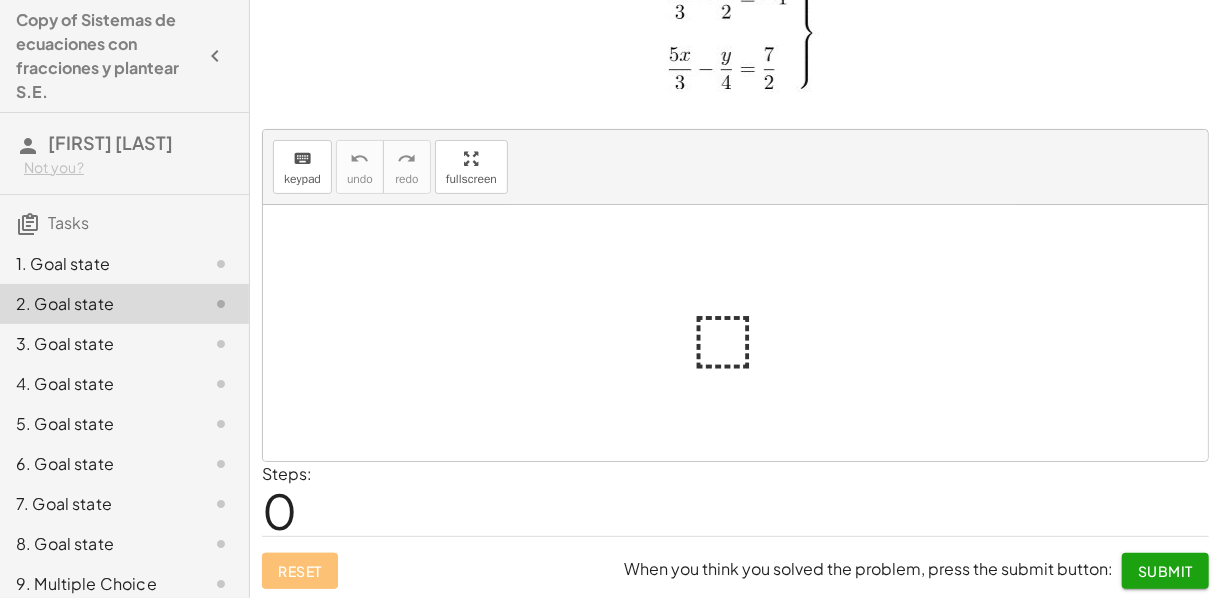 click on "2. Goal state" 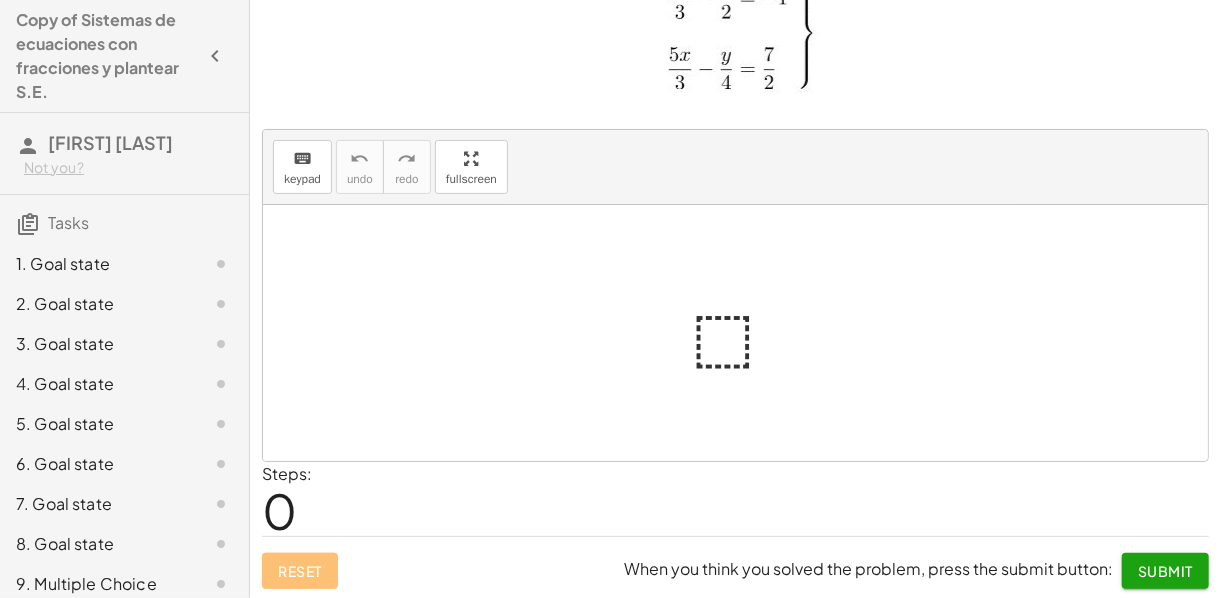 click on "3. Goal state" 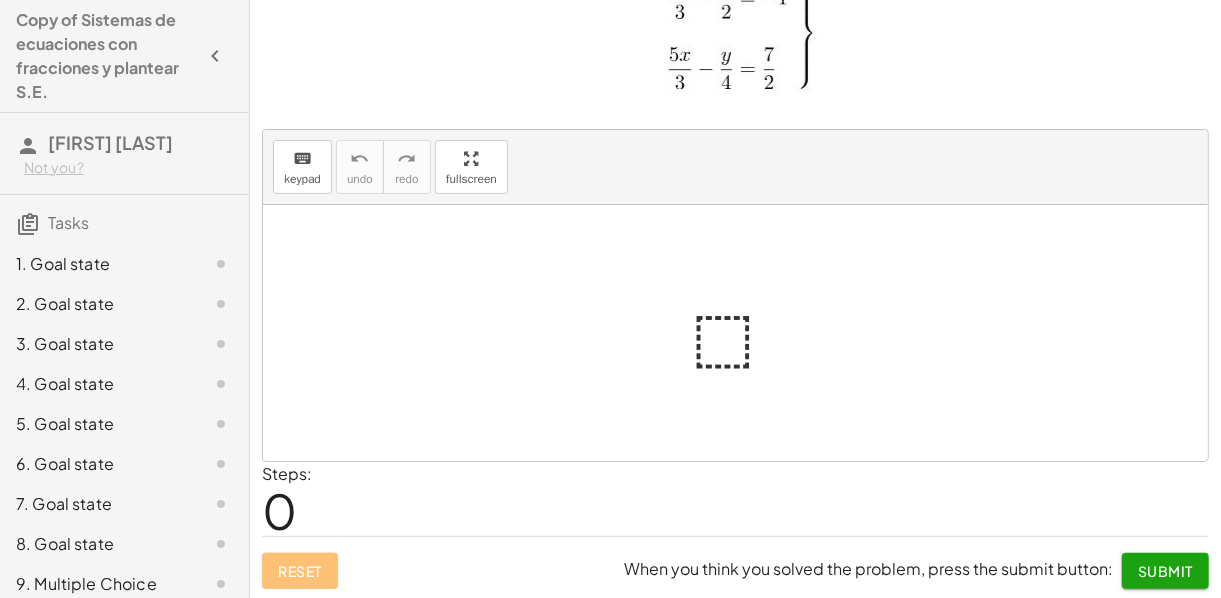 click on "4. Goal state" 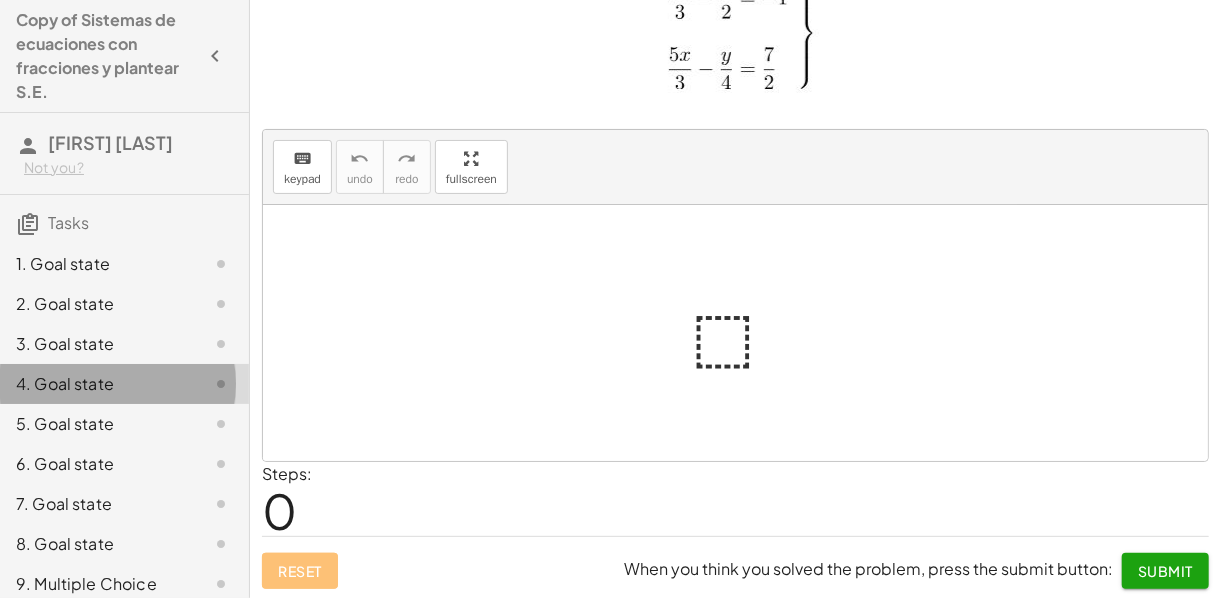 click on "4. Goal state" 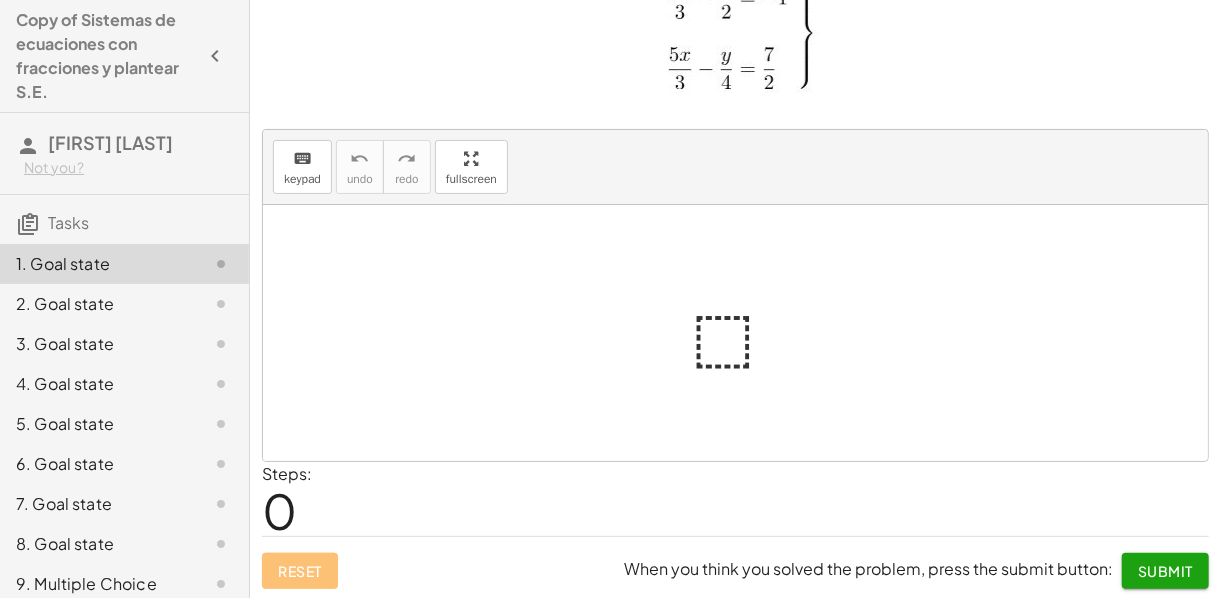 click on "3. Goal state" 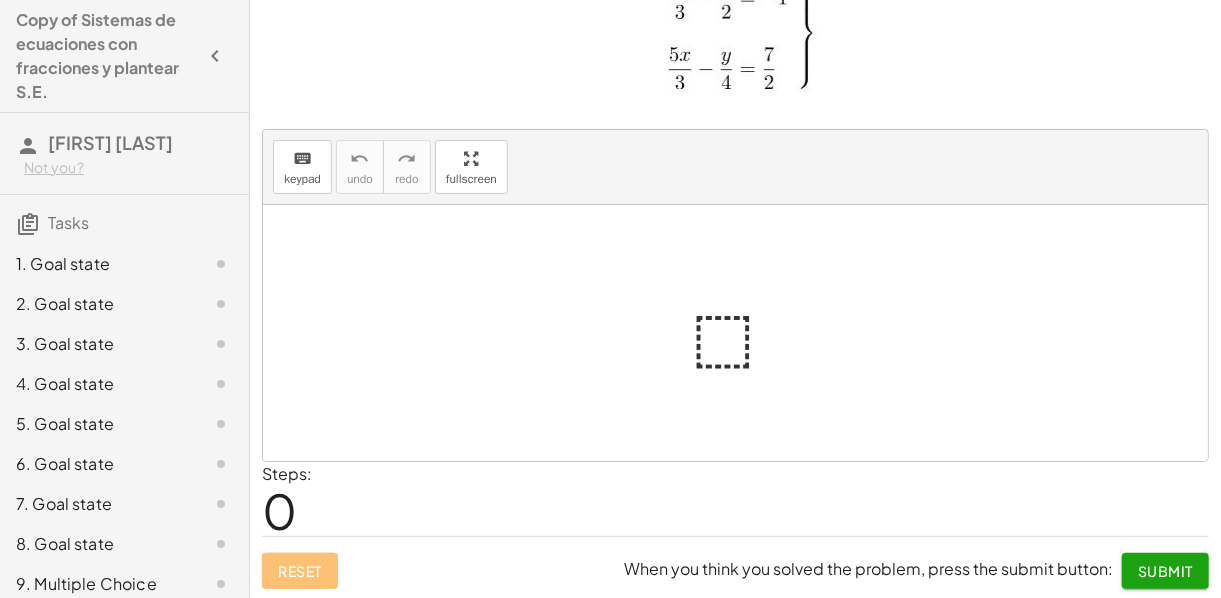 click on "4. Goal state" 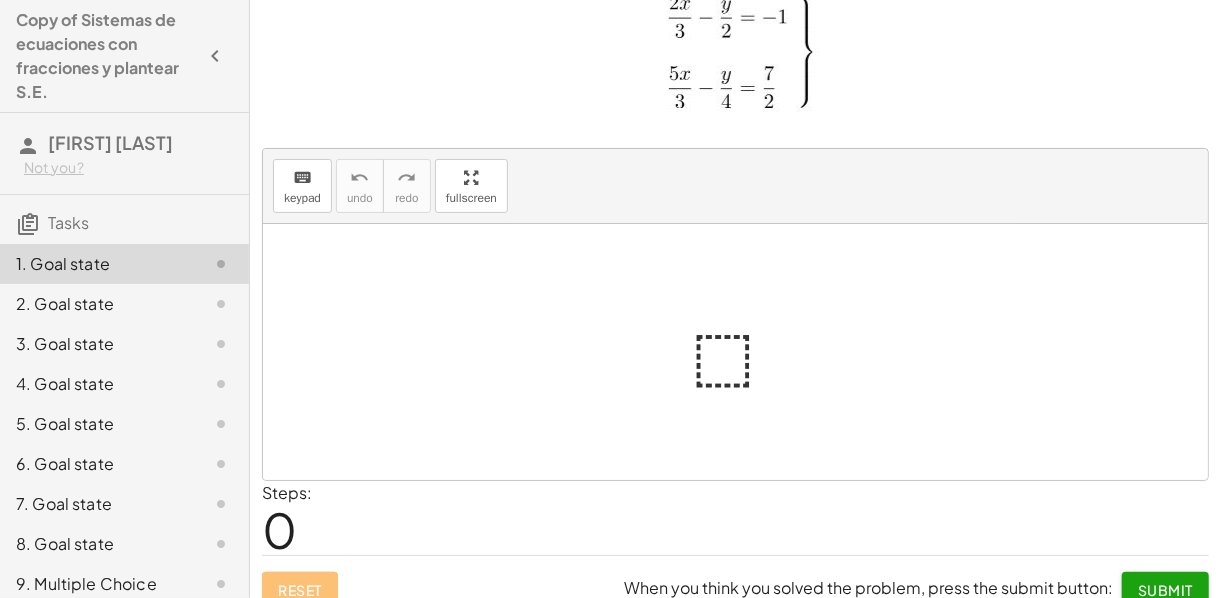 scroll, scrollTop: 61, scrollLeft: 0, axis: vertical 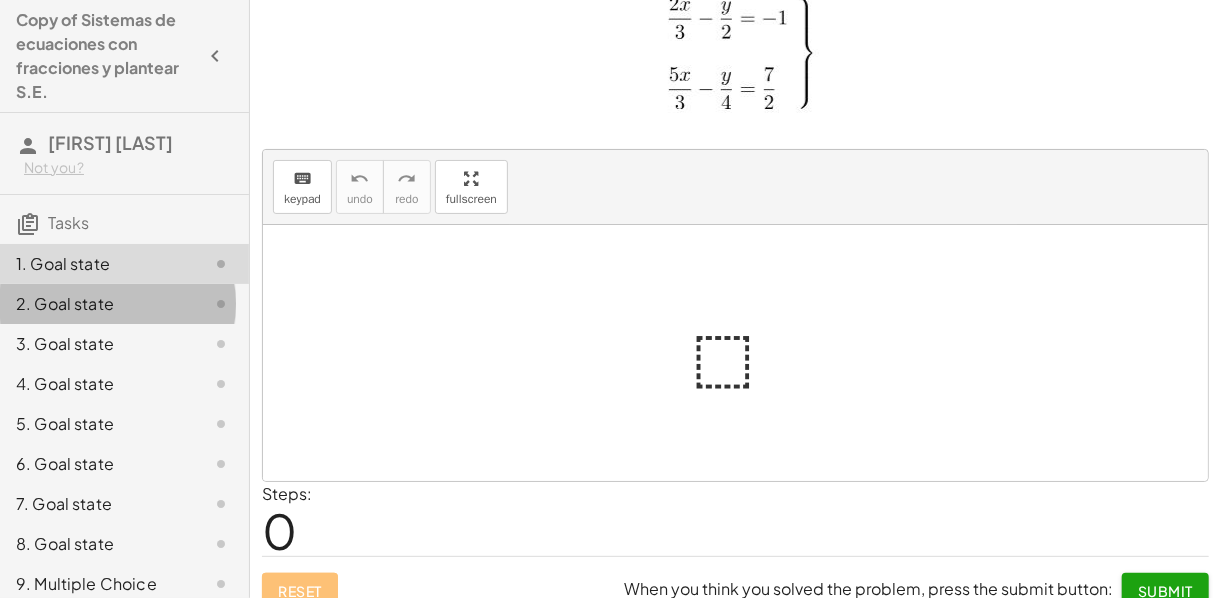 click 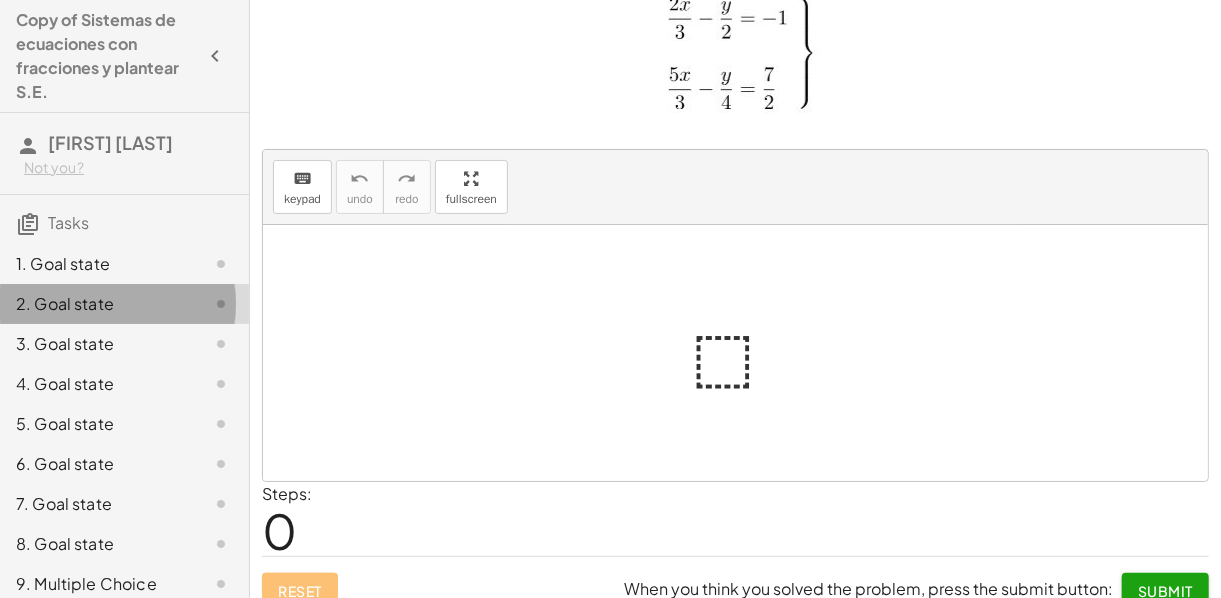 click on "2. Goal state" 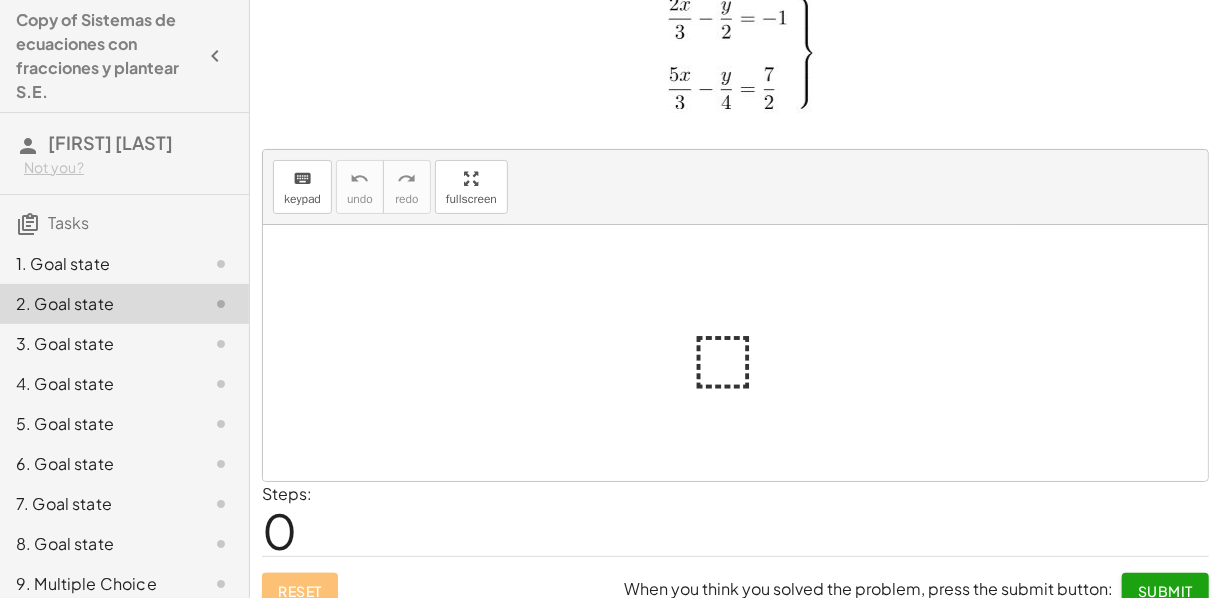 click on "3. Goal state" 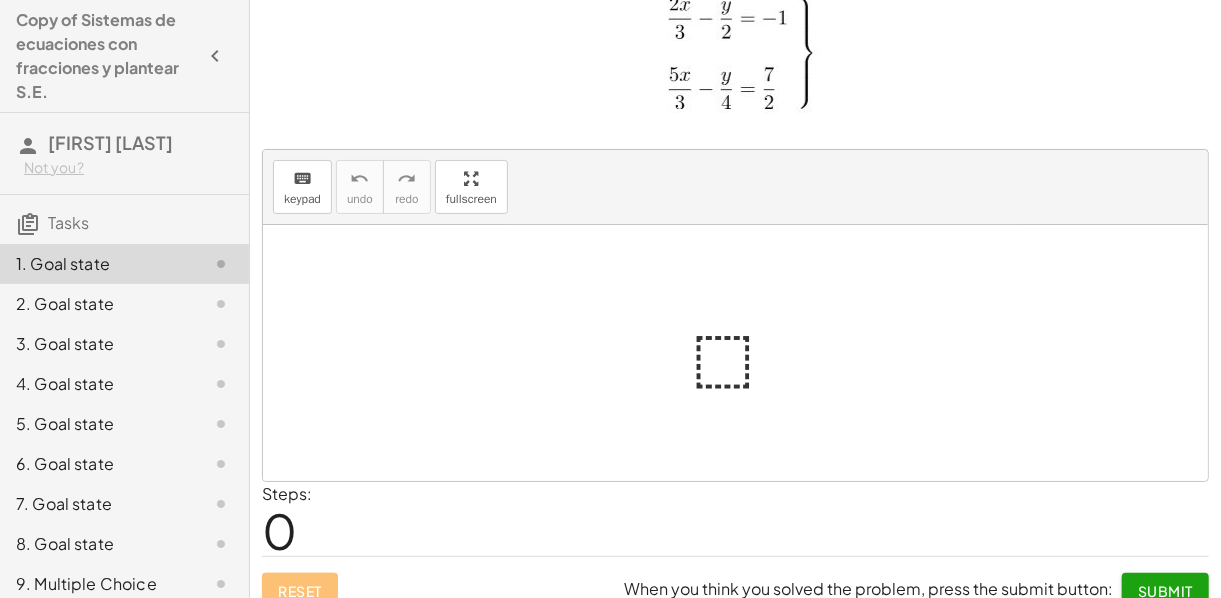 click on "5. Goal state" 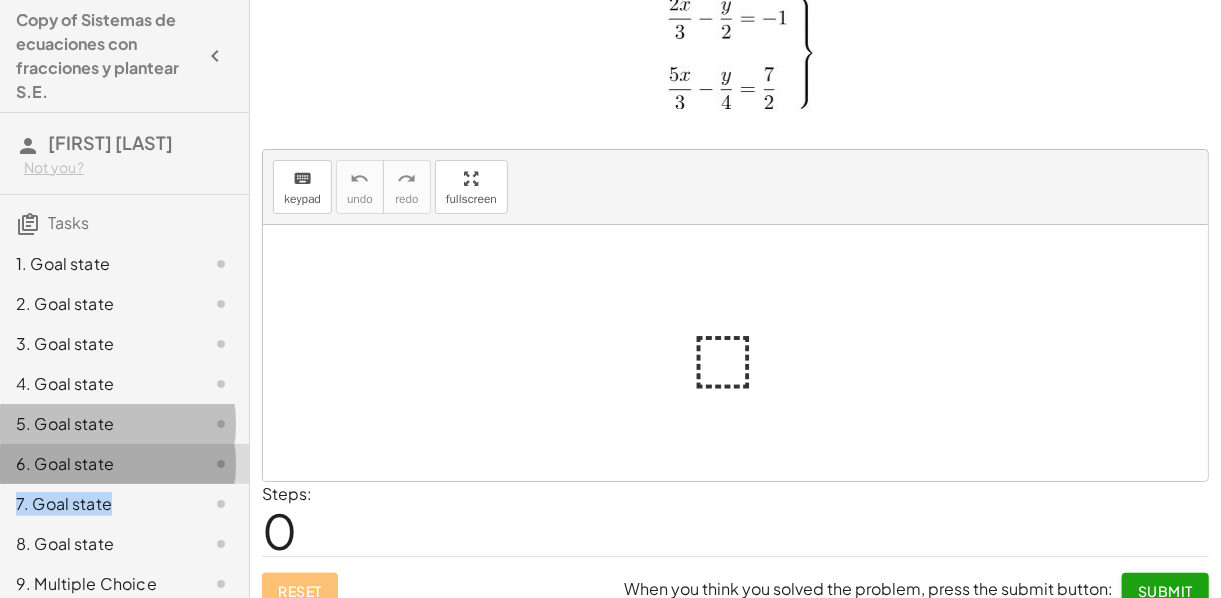 drag, startPoint x: 232, startPoint y: 472, endPoint x: 232, endPoint y: 512, distance: 40 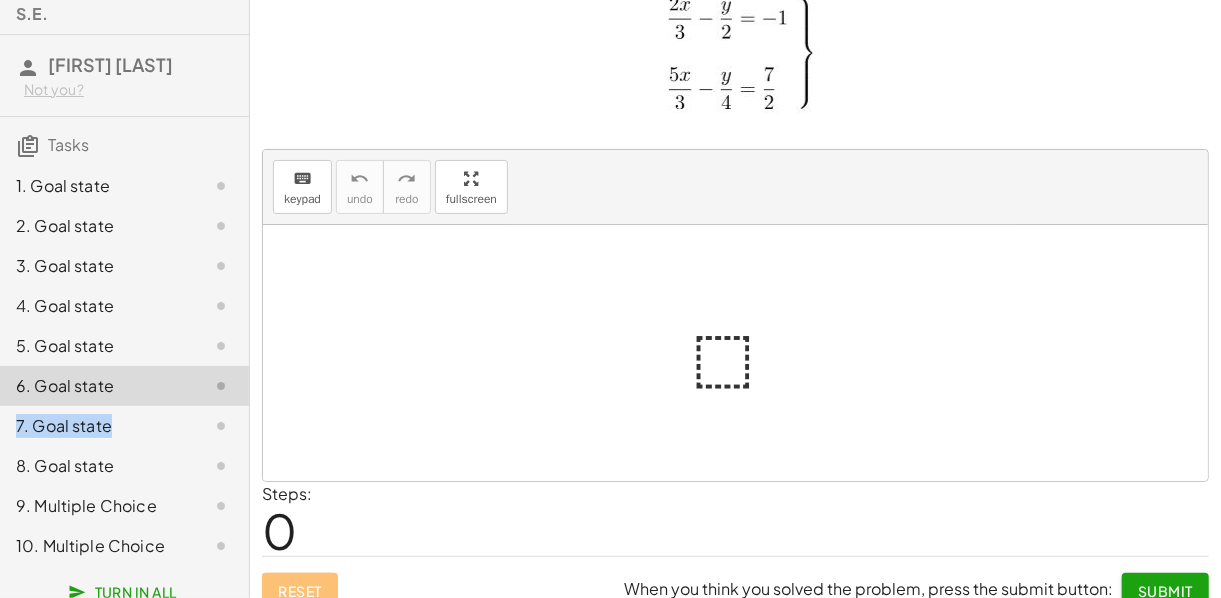 scroll, scrollTop: 90, scrollLeft: 0, axis: vertical 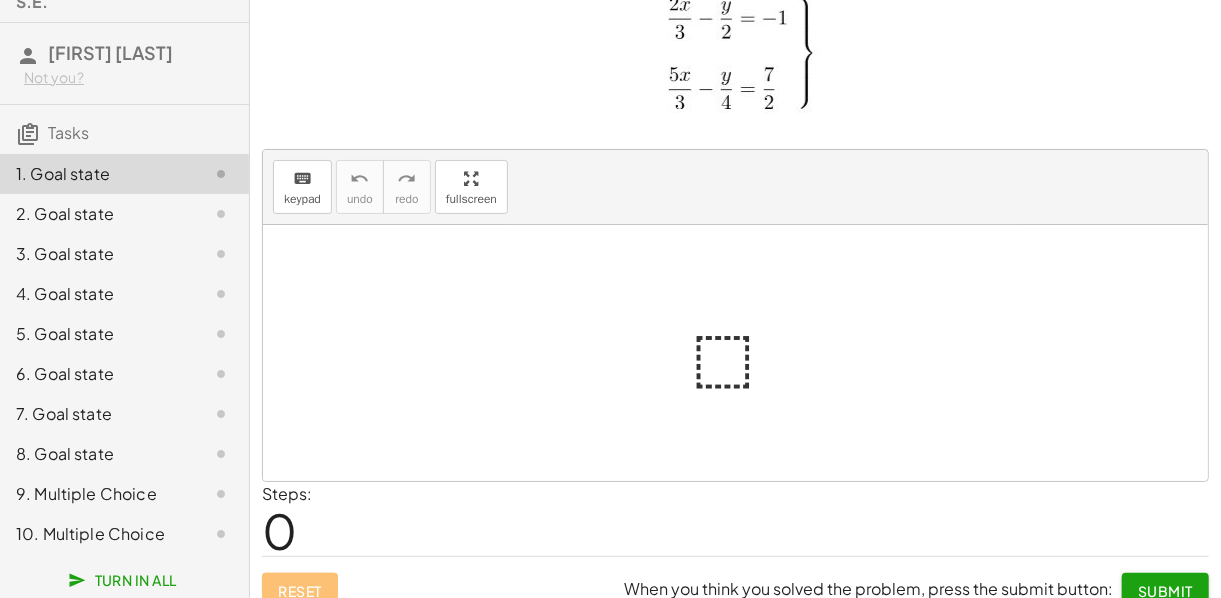 click on "10. Multiple Choice" 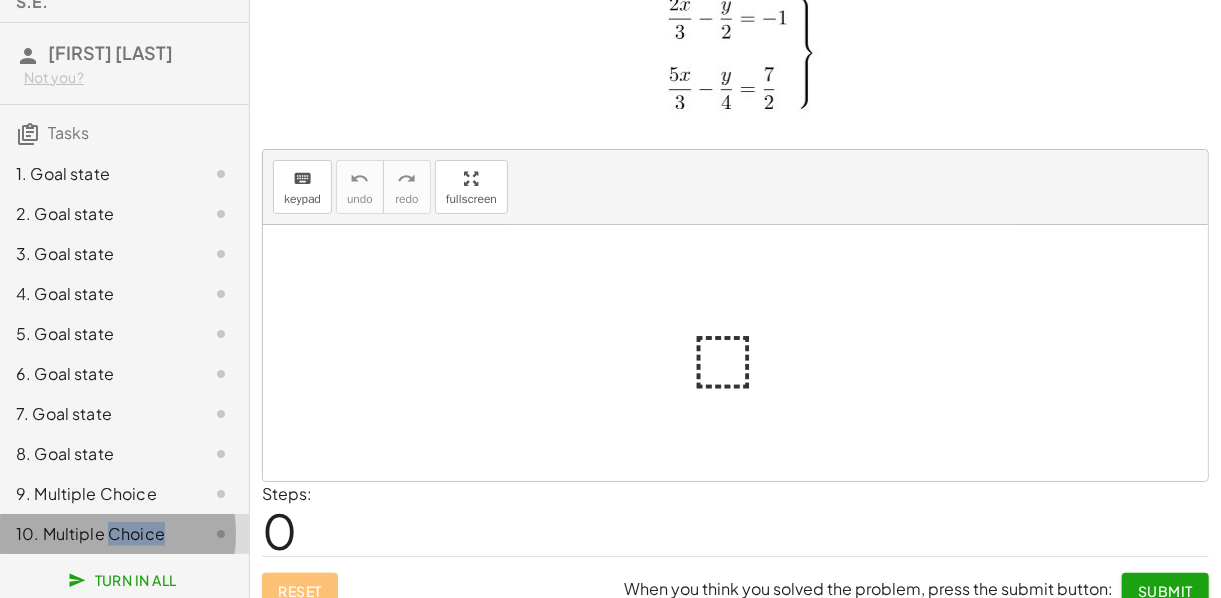 click on "10. Multiple Choice" 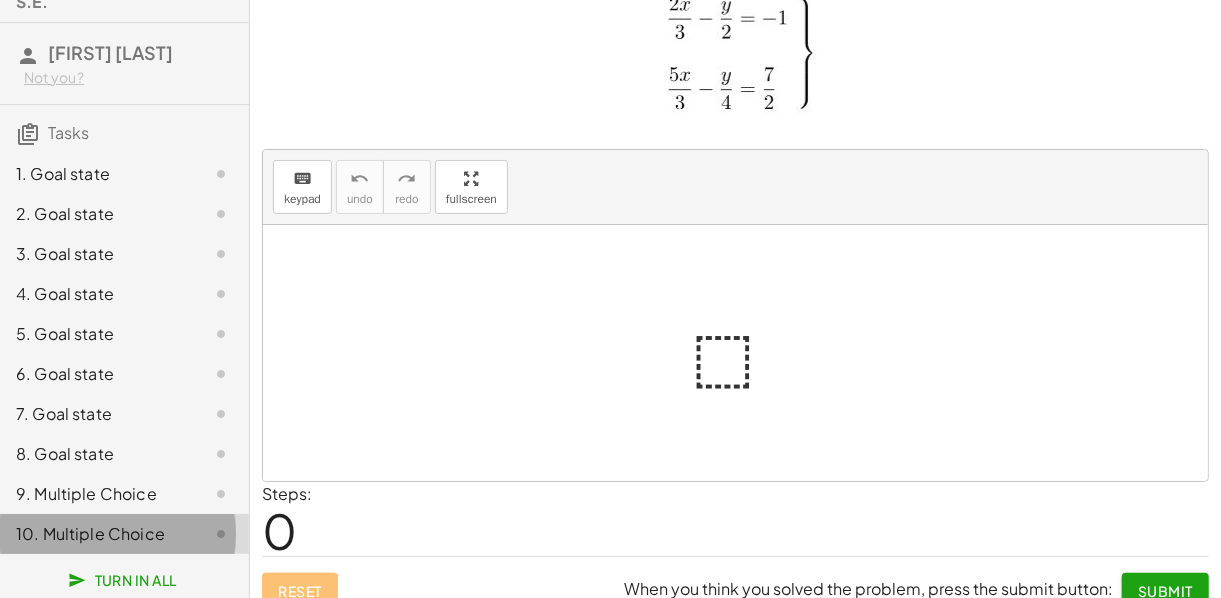 click on "10. Multiple Choice" 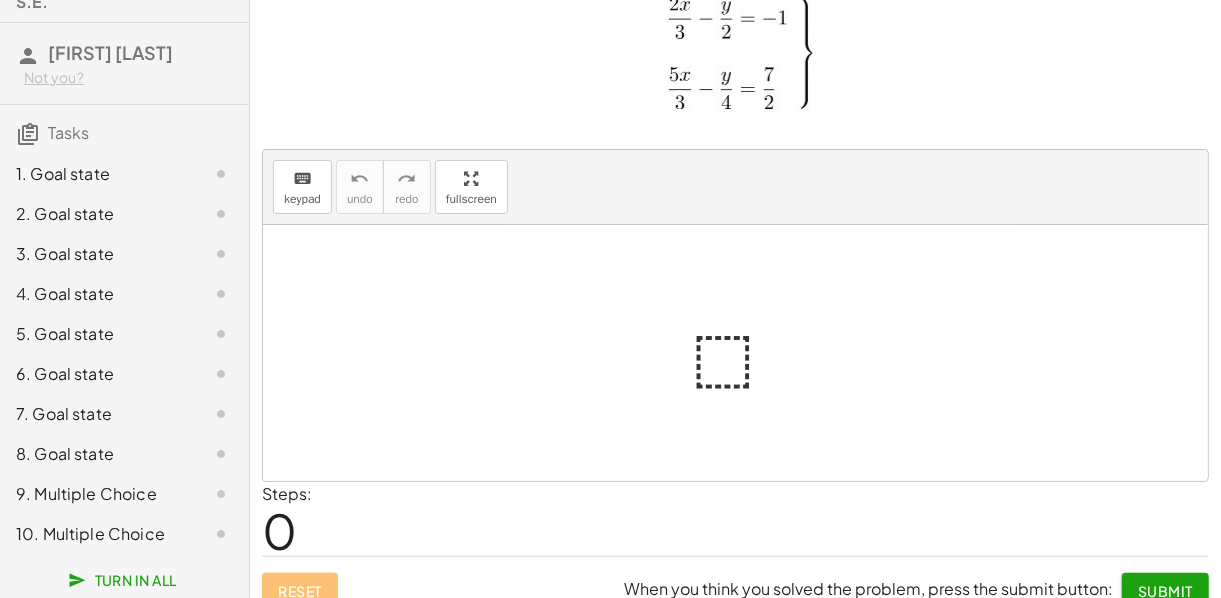 click on "10. Multiple Choice" 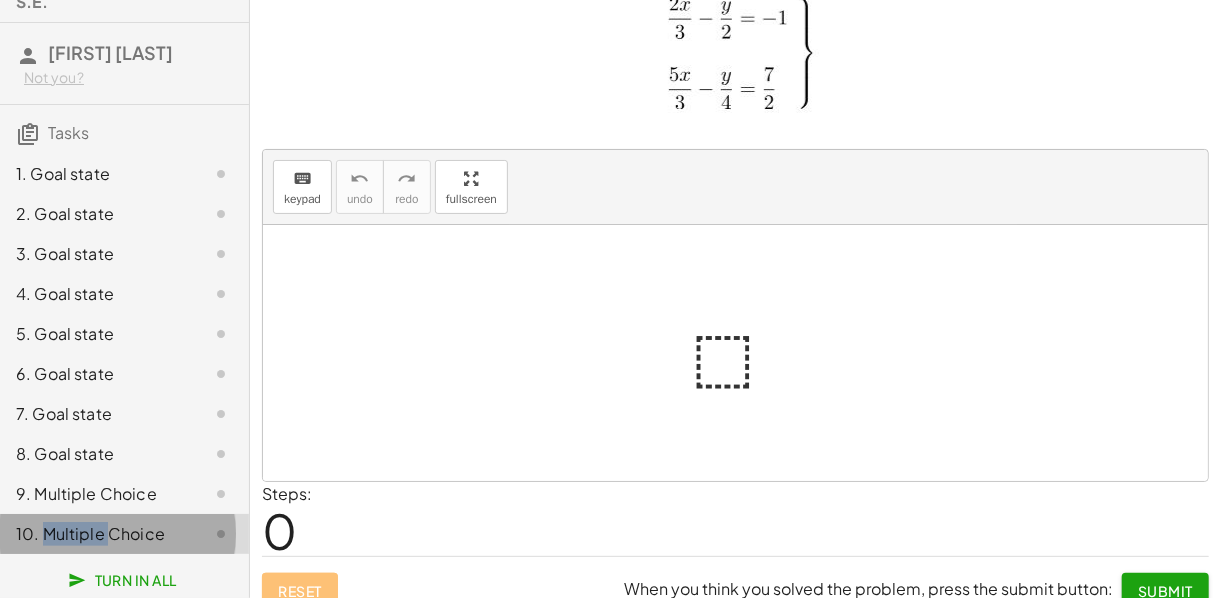 click on "10. Multiple Choice" 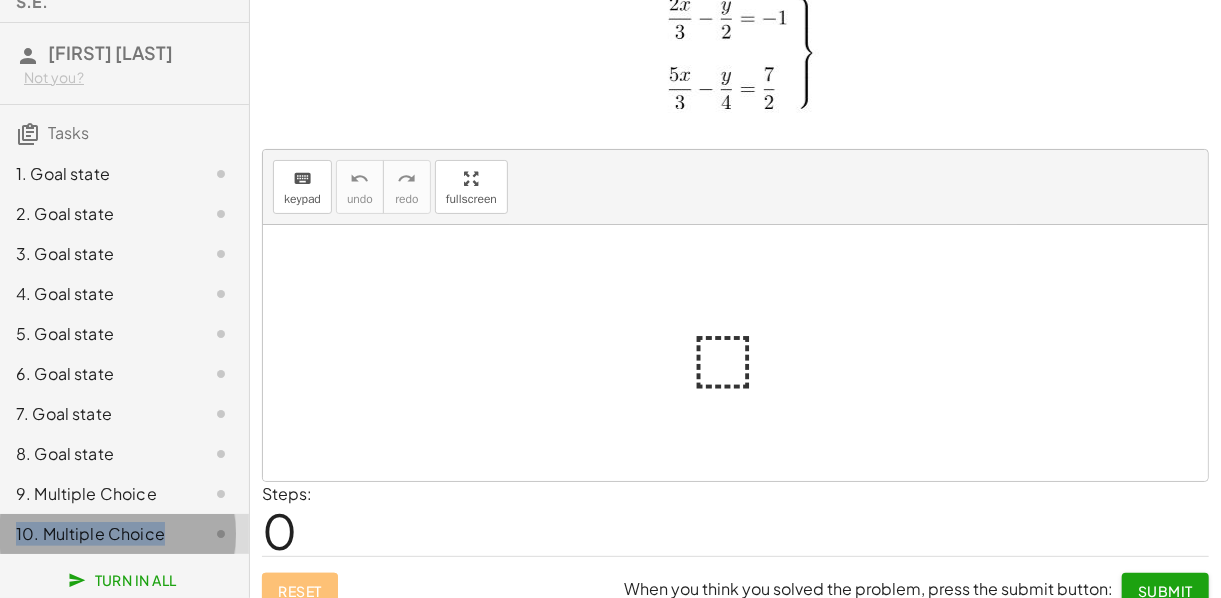 click on "10. Multiple Choice" 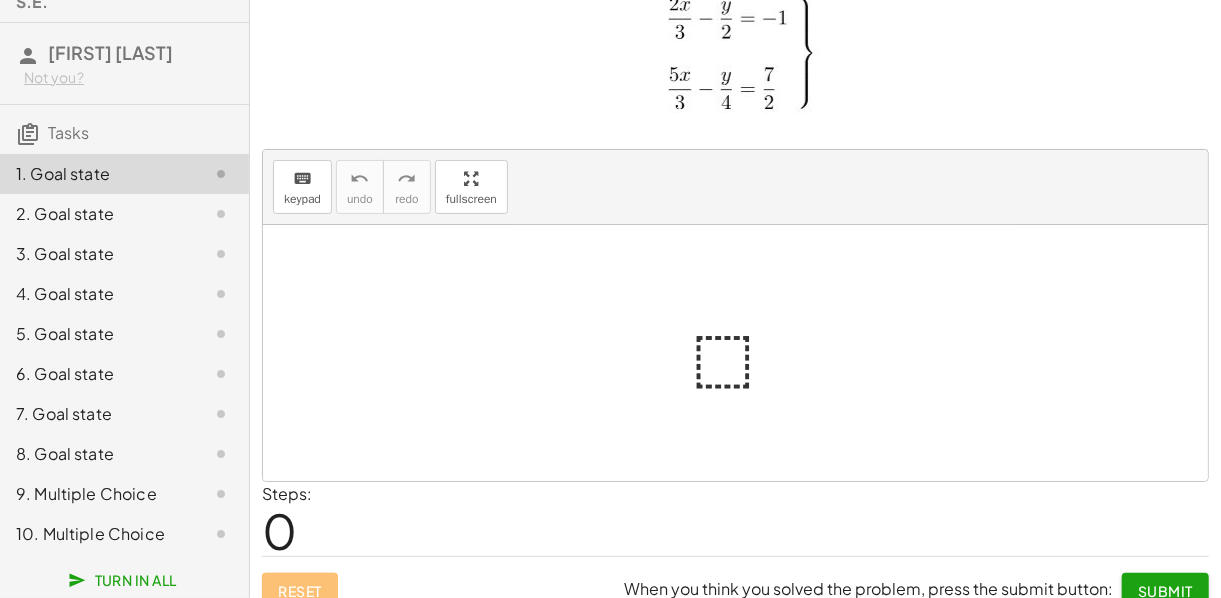click on "5. Goal state" 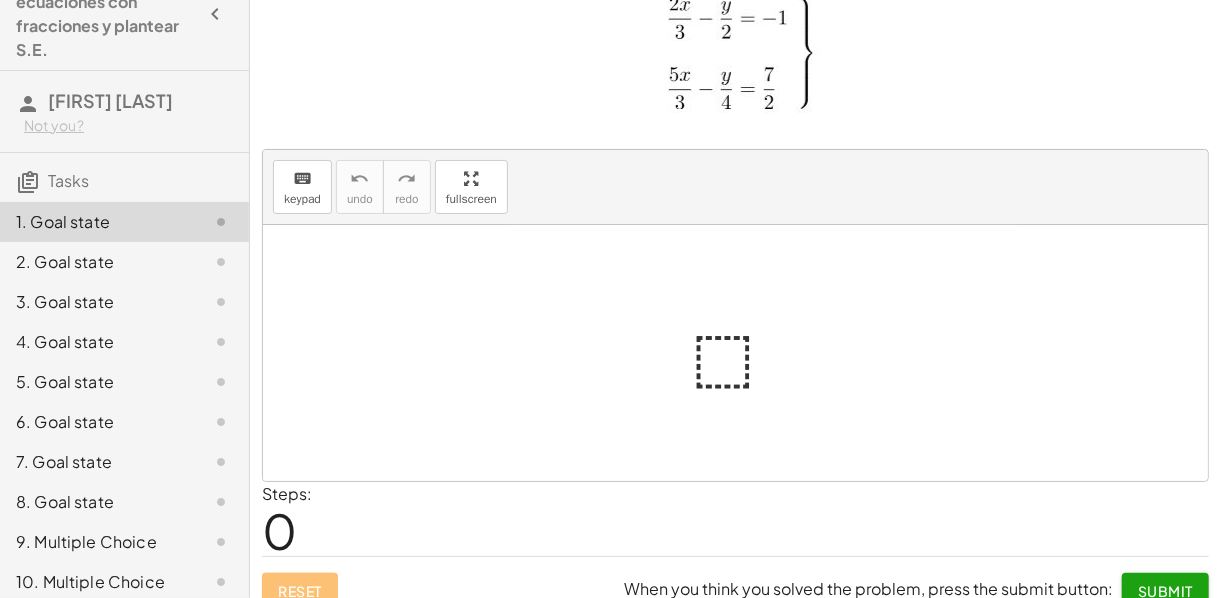 scroll, scrollTop: 0, scrollLeft: 0, axis: both 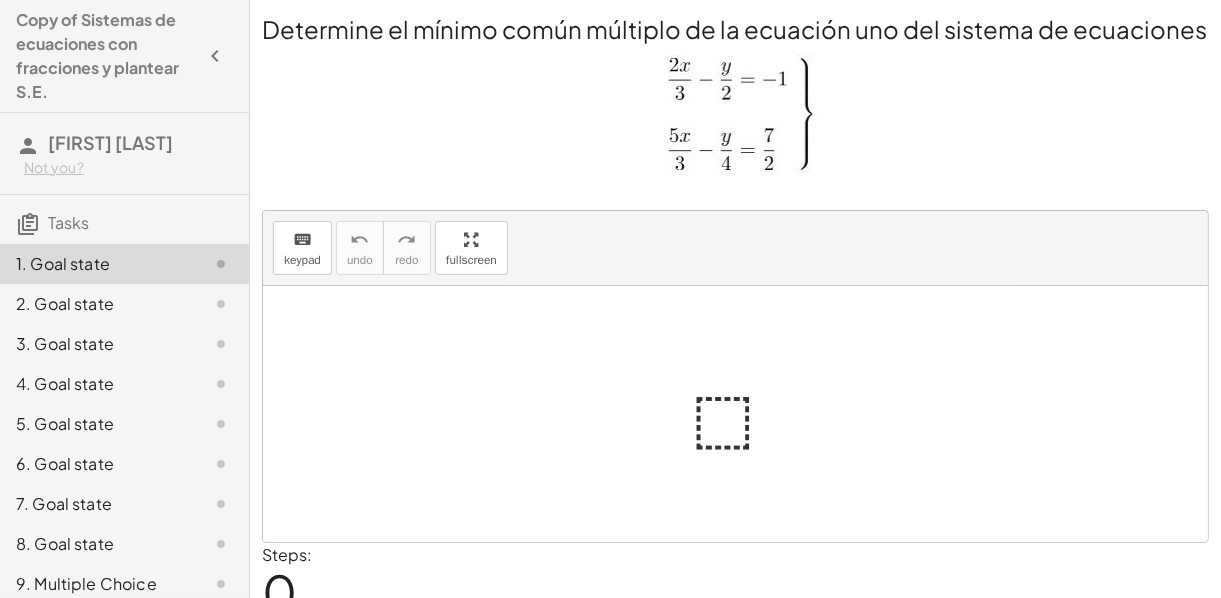 click at bounding box center [735, 414] 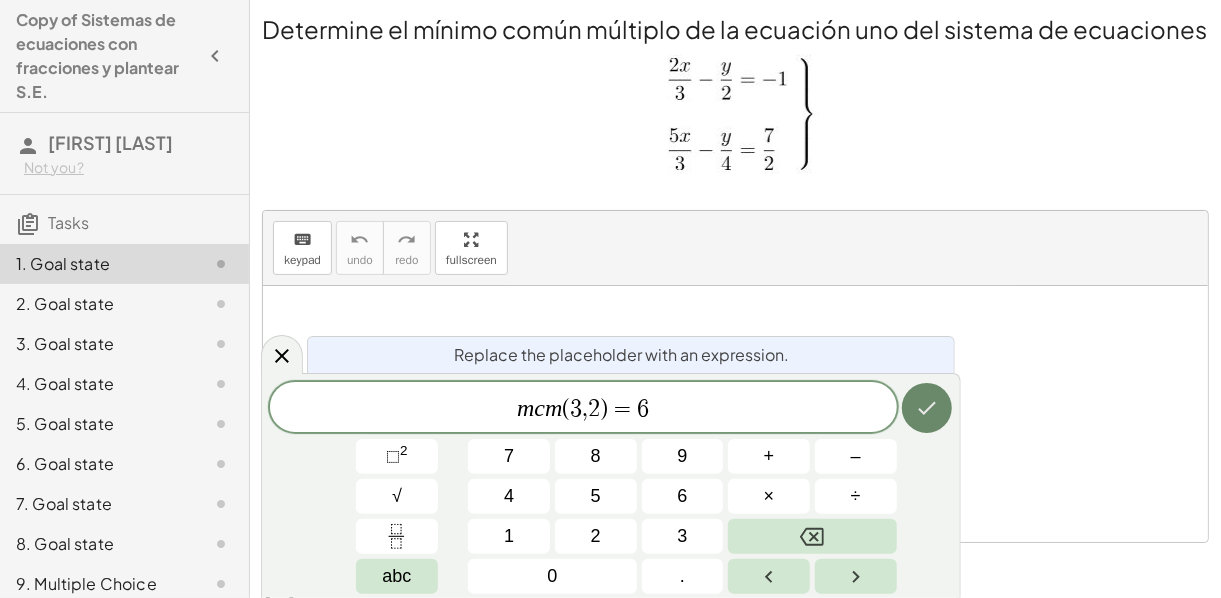 click 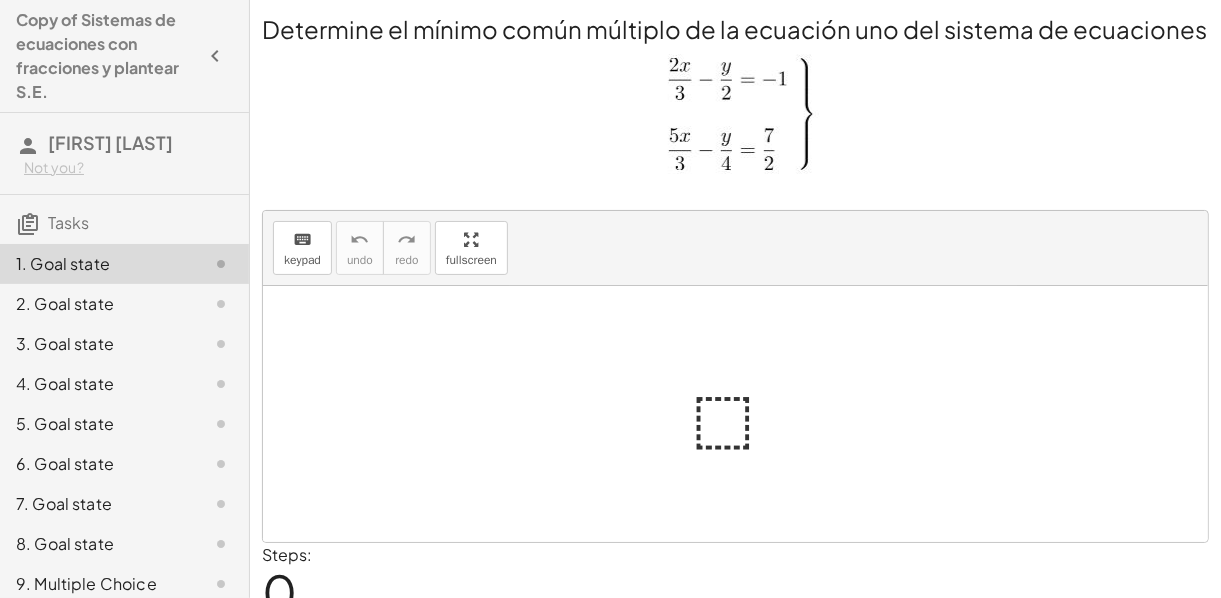 click at bounding box center (744, 414) 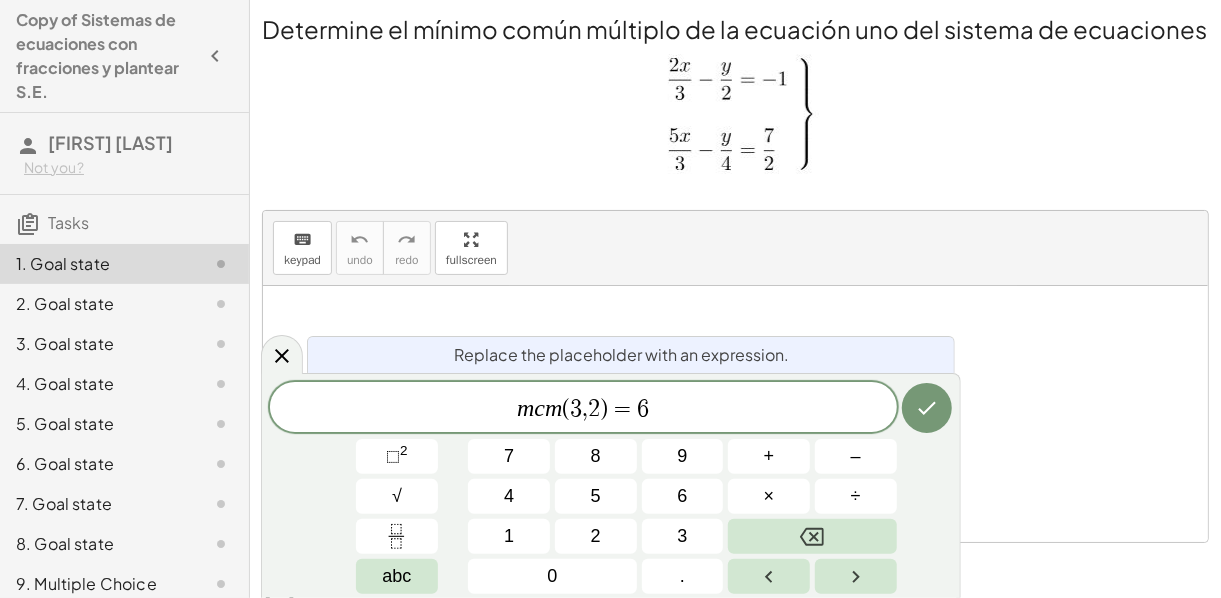 click on "6" at bounding box center [643, 409] 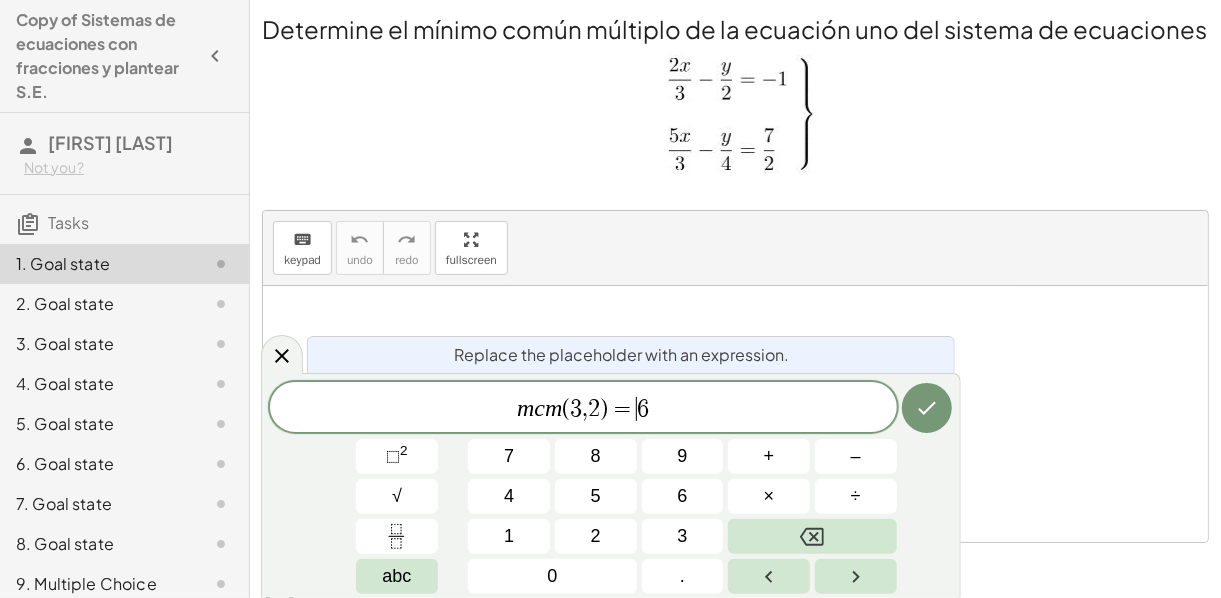 click on "m c m ( 3 , 2 ) = ​ 6" at bounding box center (583, 409) 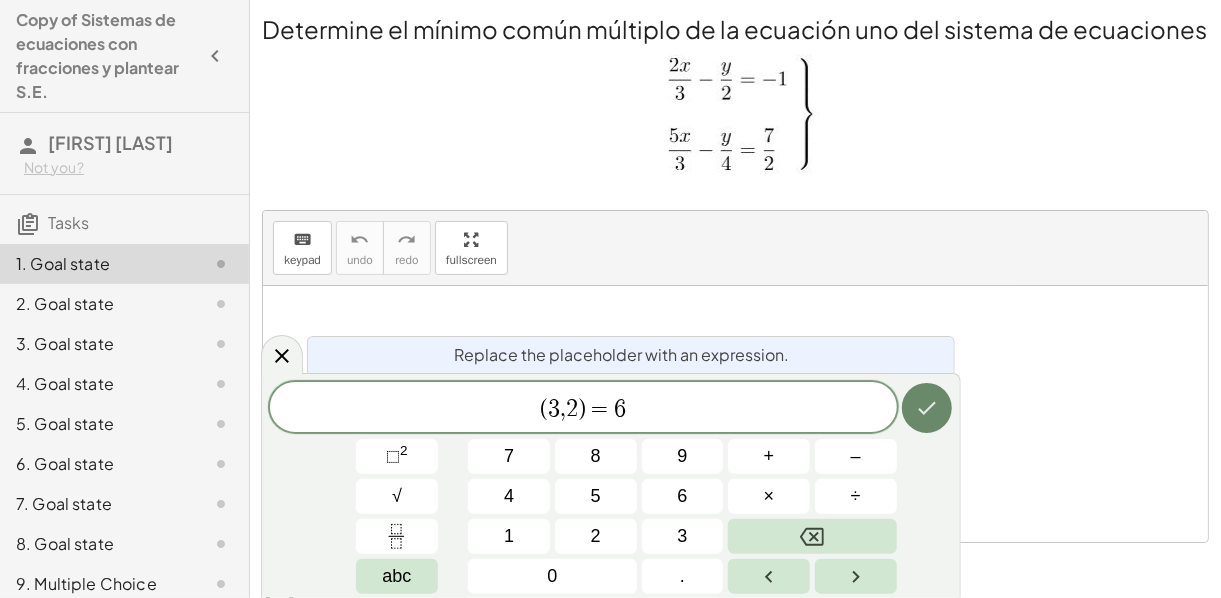 click 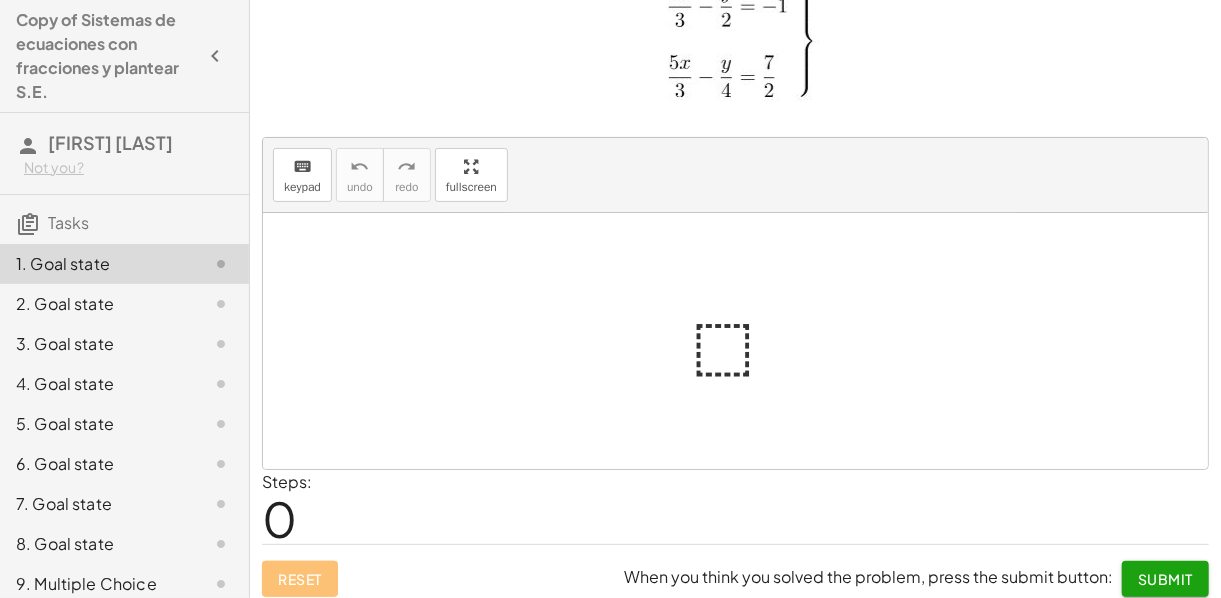 scroll, scrollTop: 81, scrollLeft: 0, axis: vertical 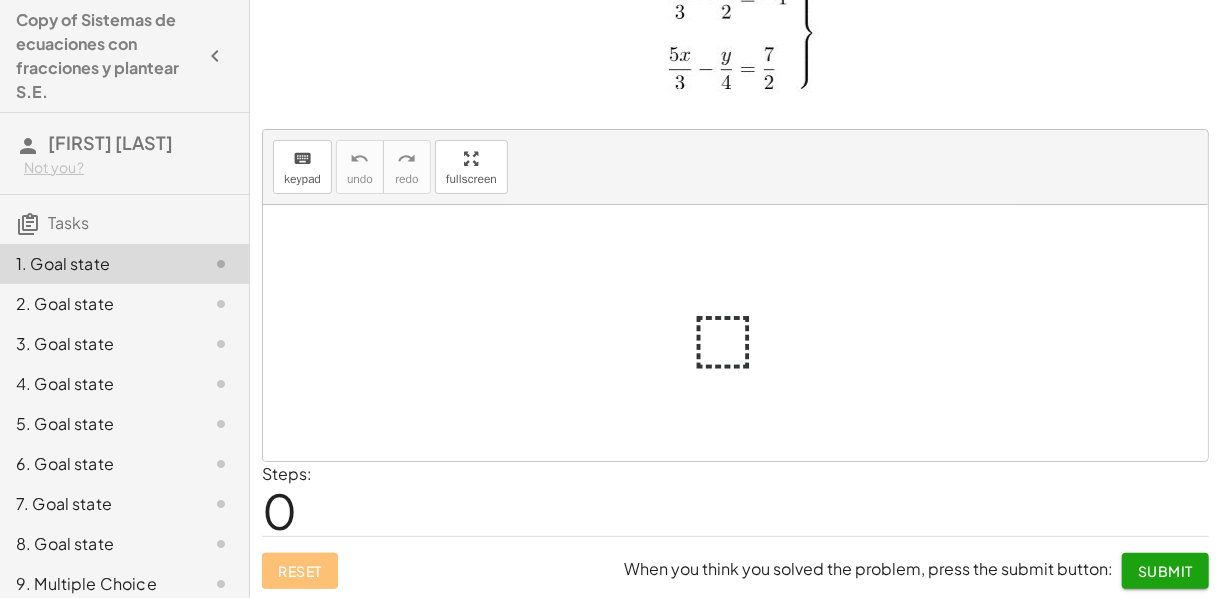 click at bounding box center (744, 333) 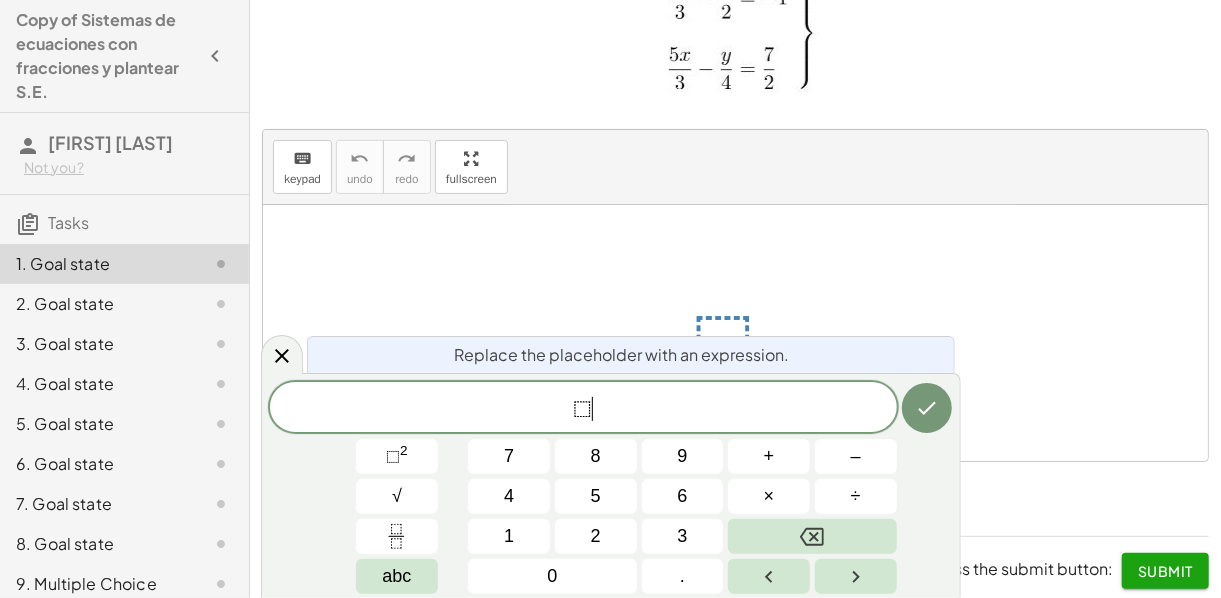 click on "⬚ ​" at bounding box center [583, 409] 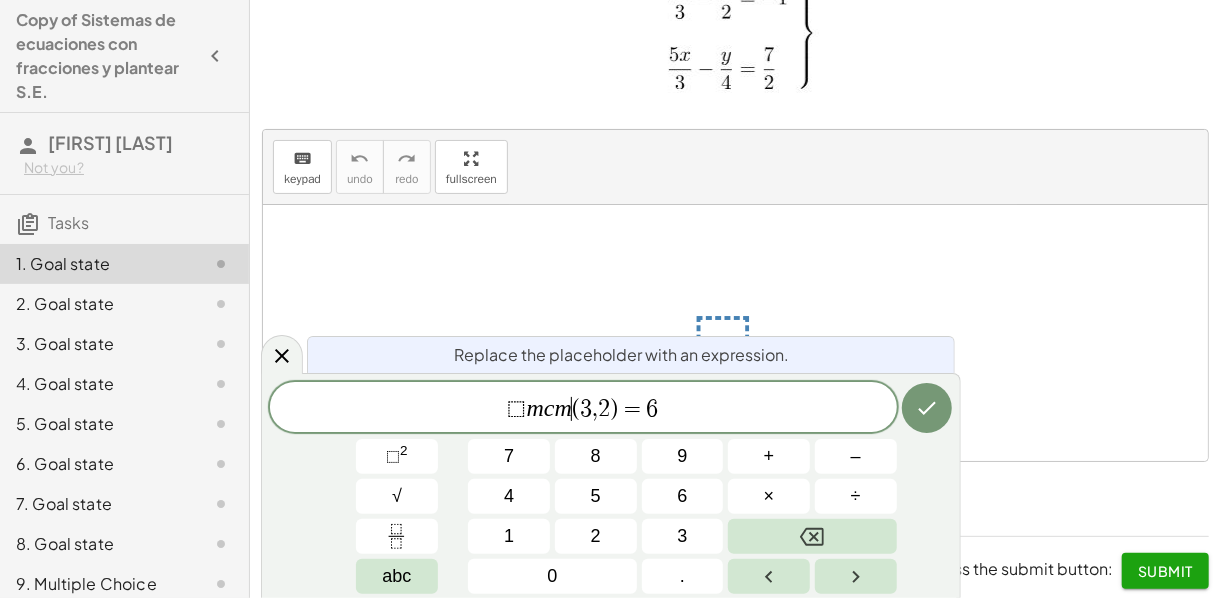 click on "m" at bounding box center [563, 408] 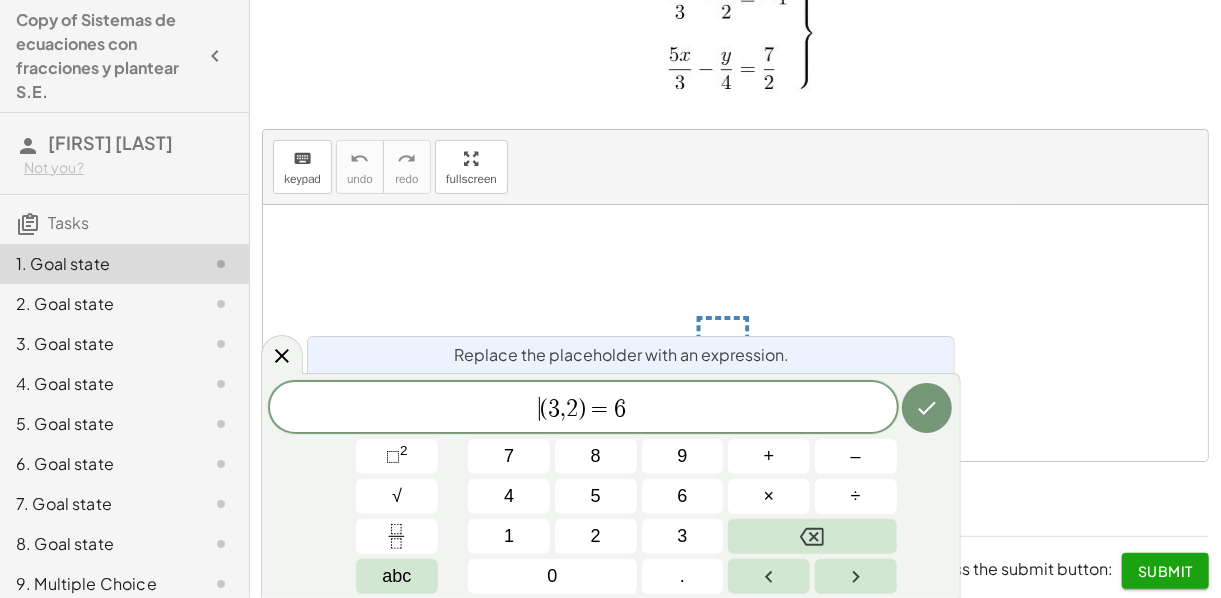 click on "​ ( 3 , 2 ) = 6" at bounding box center [583, 409] 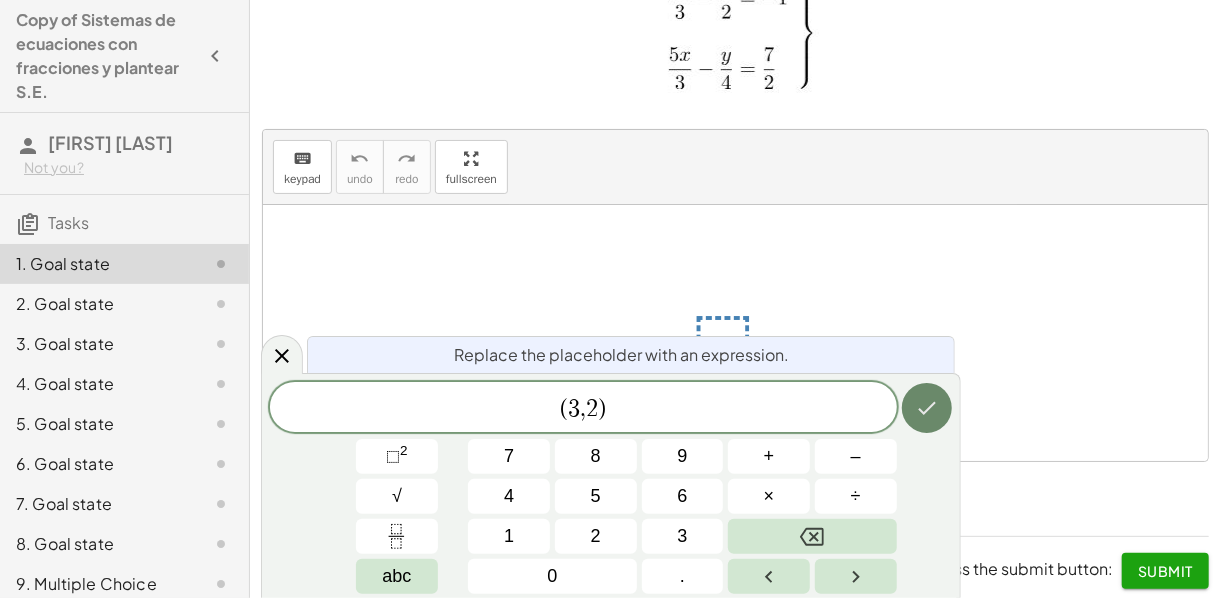 click 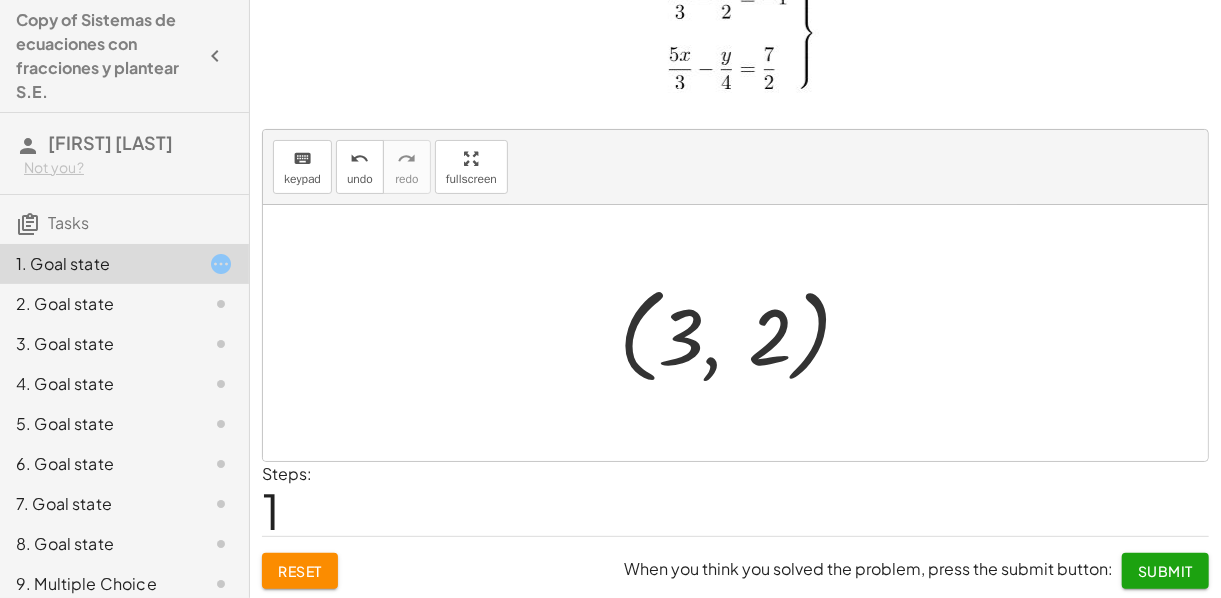 click at bounding box center (743, 333) 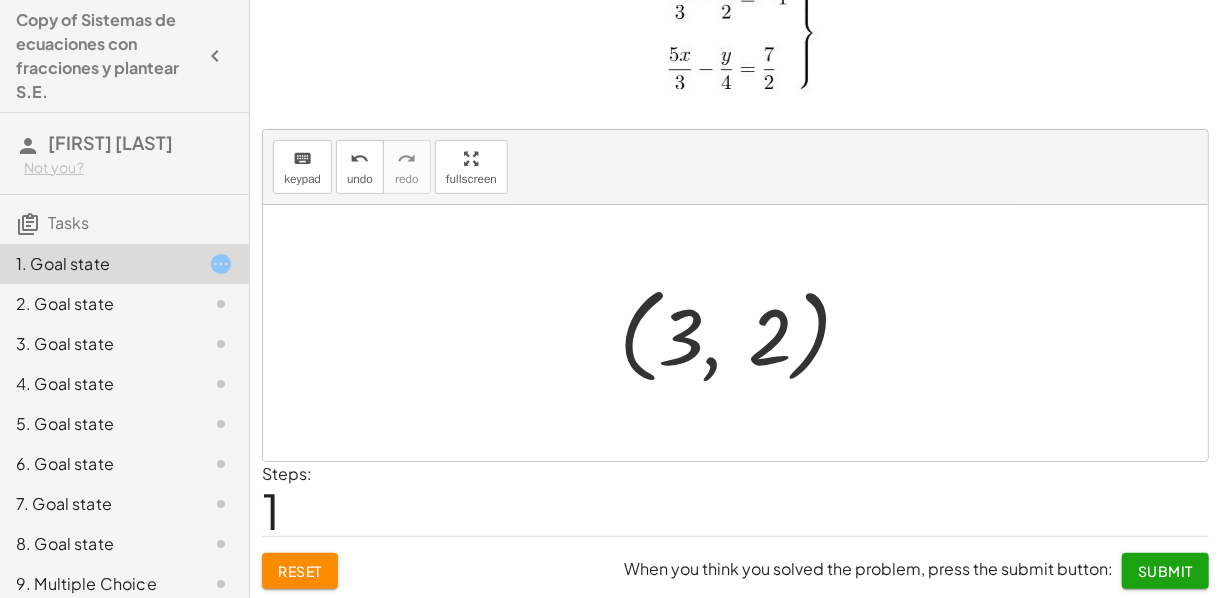 click at bounding box center (743, 333) 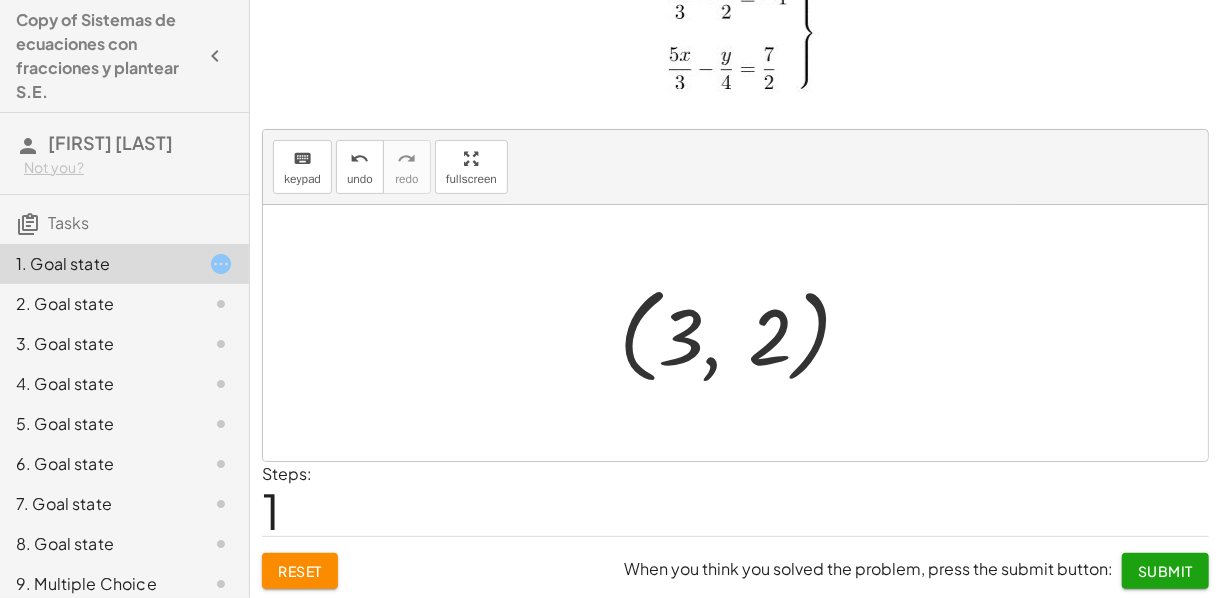 drag, startPoint x: 770, startPoint y: 343, endPoint x: 692, endPoint y: 340, distance: 78.05767 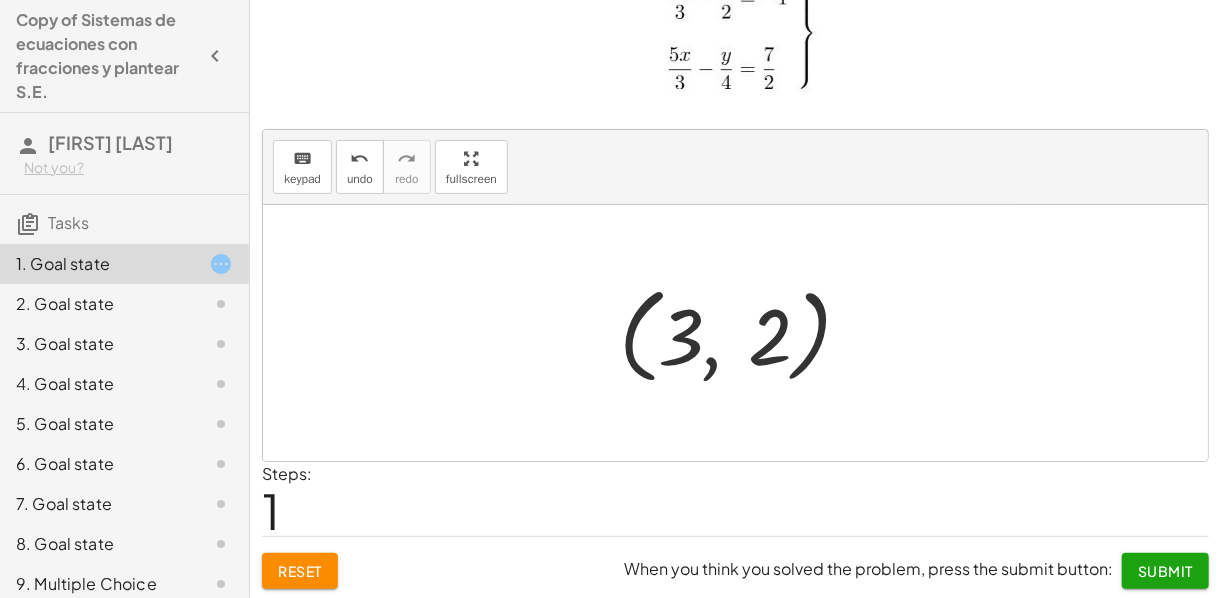 drag, startPoint x: 632, startPoint y: 332, endPoint x: 676, endPoint y: 332, distance: 44 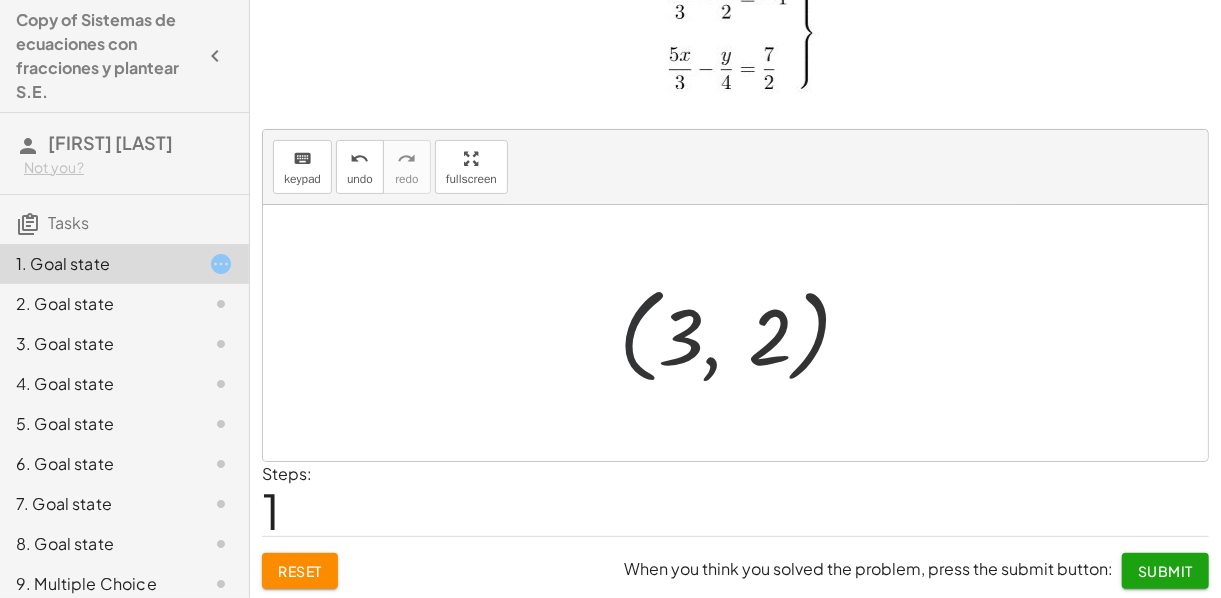 drag, startPoint x: 695, startPoint y: 333, endPoint x: 826, endPoint y: 357, distance: 133.18033 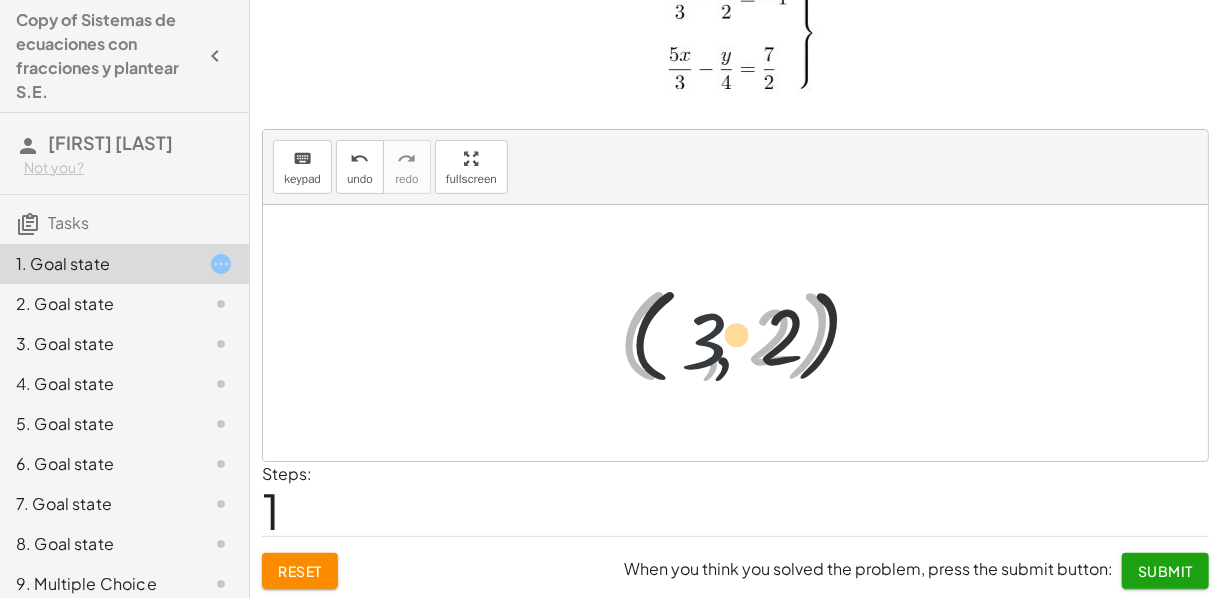 drag, startPoint x: 826, startPoint y: 357, endPoint x: 842, endPoint y: 356, distance: 16.03122 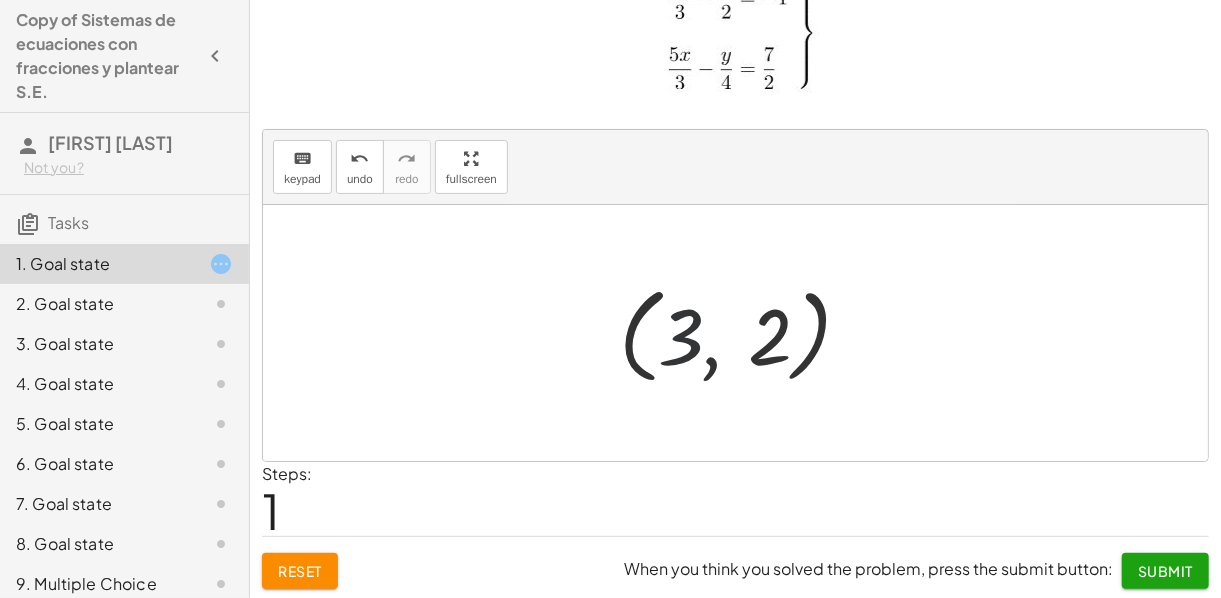 drag, startPoint x: 778, startPoint y: 342, endPoint x: 690, endPoint y: 340, distance: 88.02273 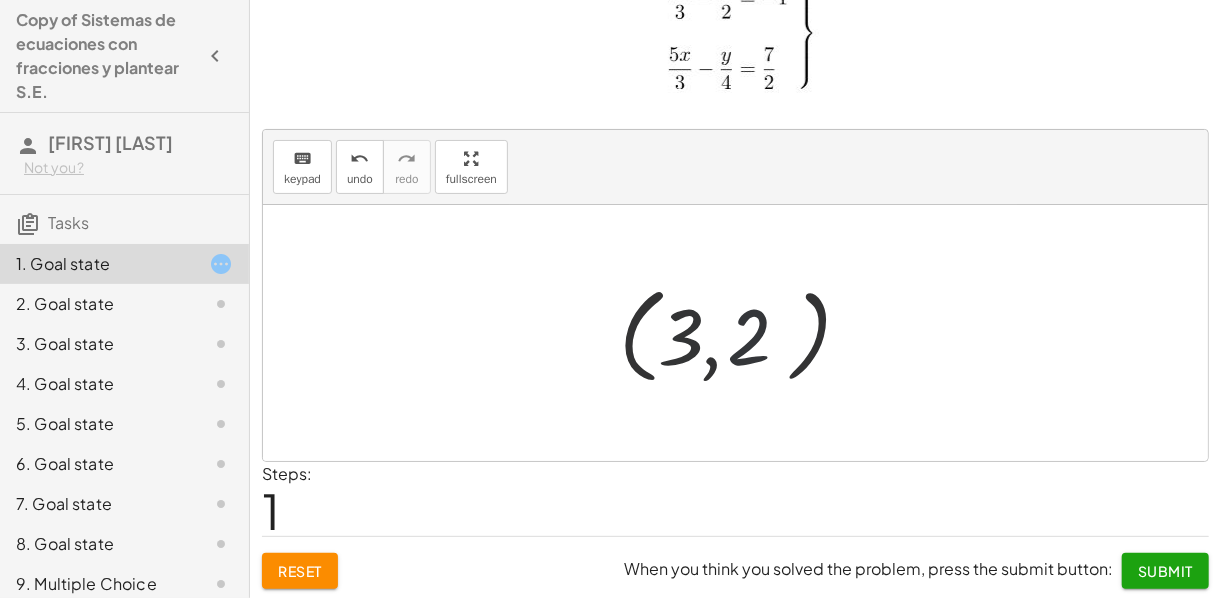 click at bounding box center [743, 333] 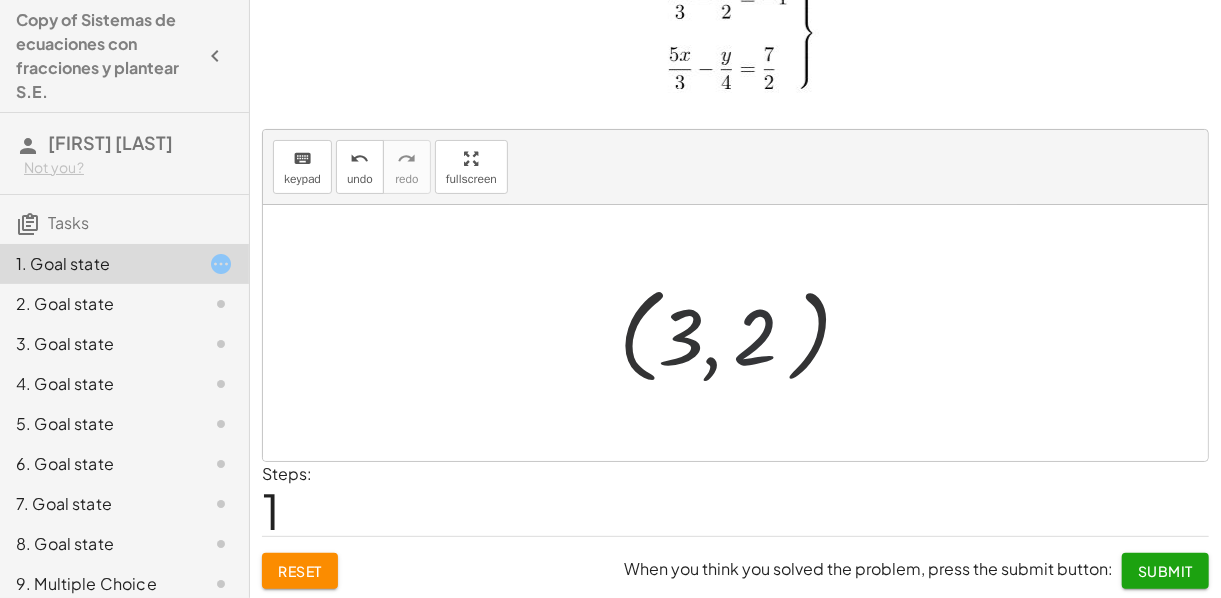 click at bounding box center [743, 333] 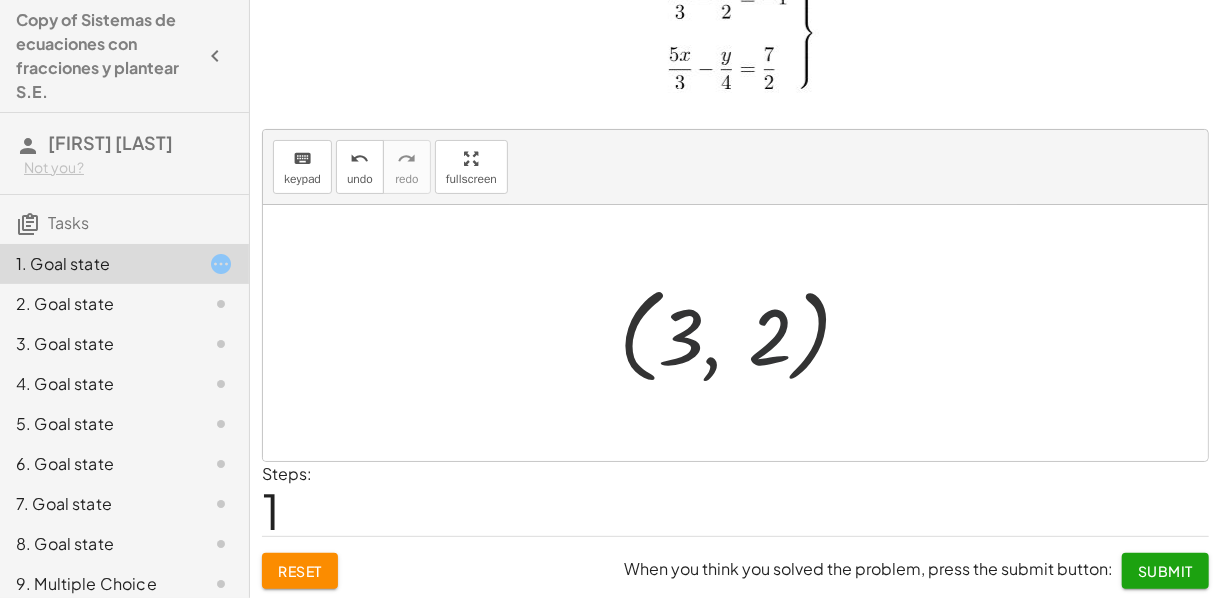 click at bounding box center (743, 333) 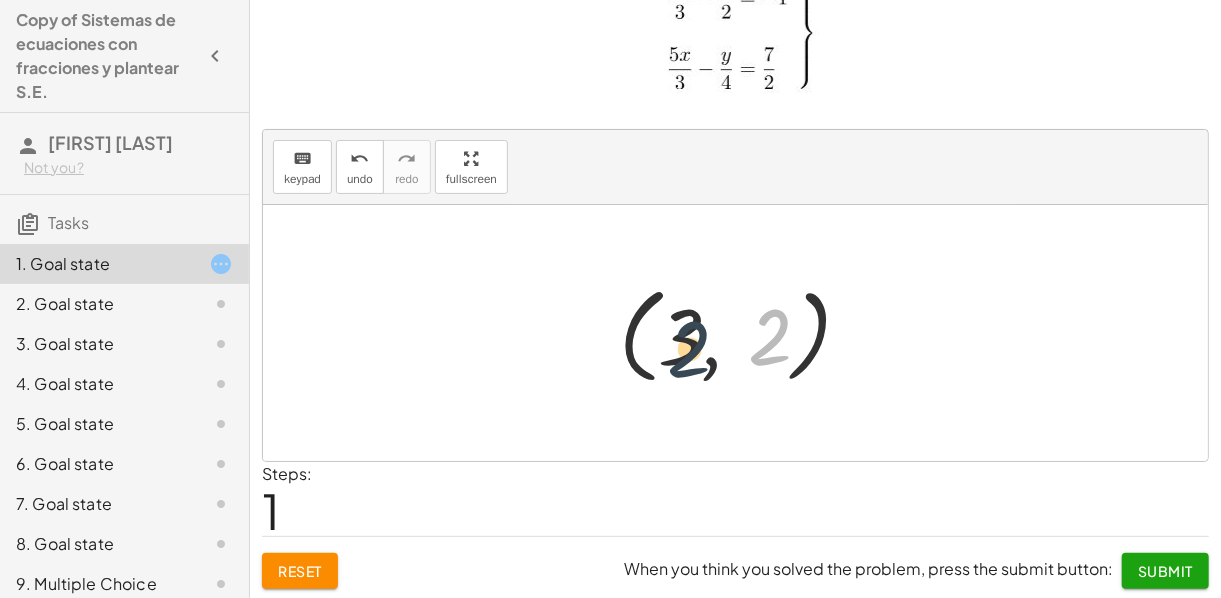 drag, startPoint x: 772, startPoint y: 338, endPoint x: 670, endPoint y: 349, distance: 102.59142 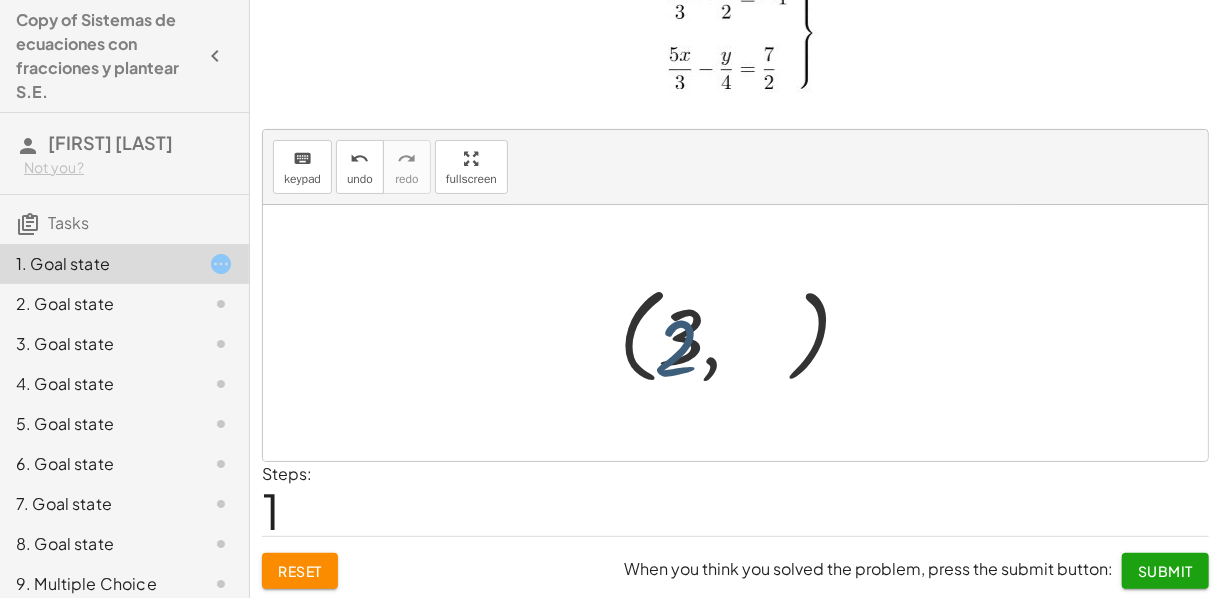 click at bounding box center [743, 333] 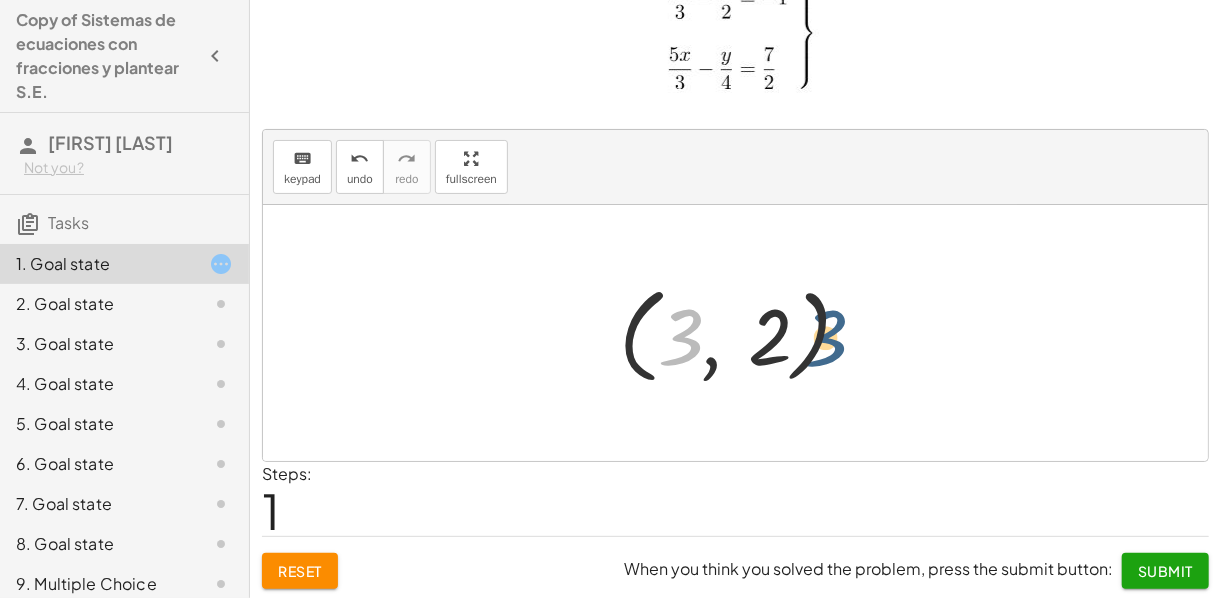 drag, startPoint x: 683, startPoint y: 338, endPoint x: 830, endPoint y: 339, distance: 147.0034 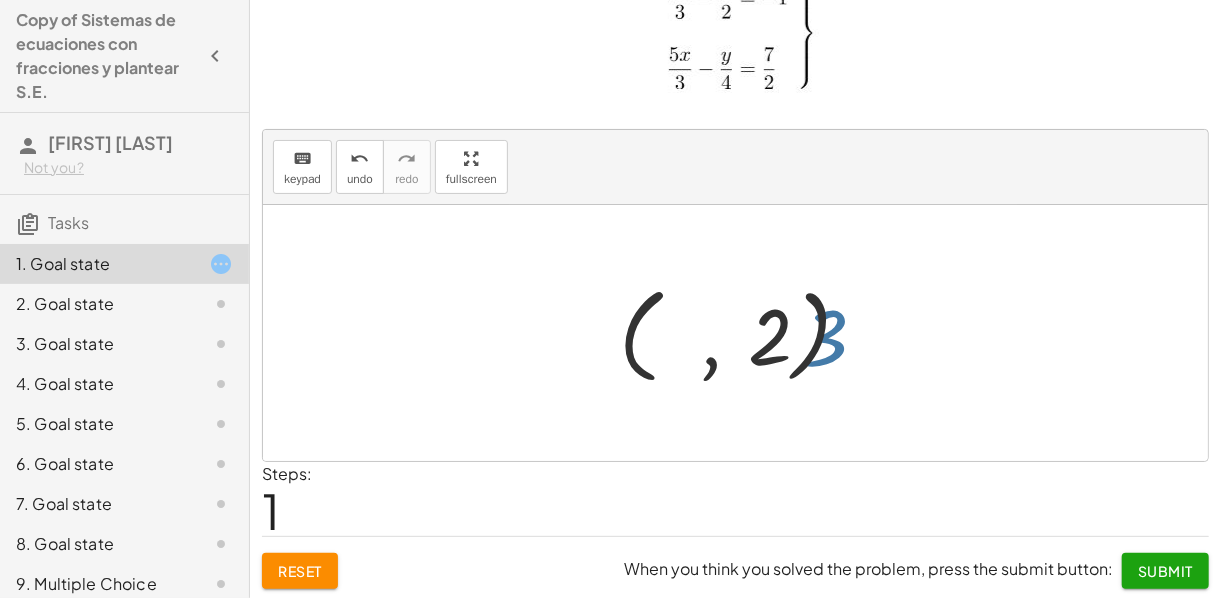 click at bounding box center (743, 333) 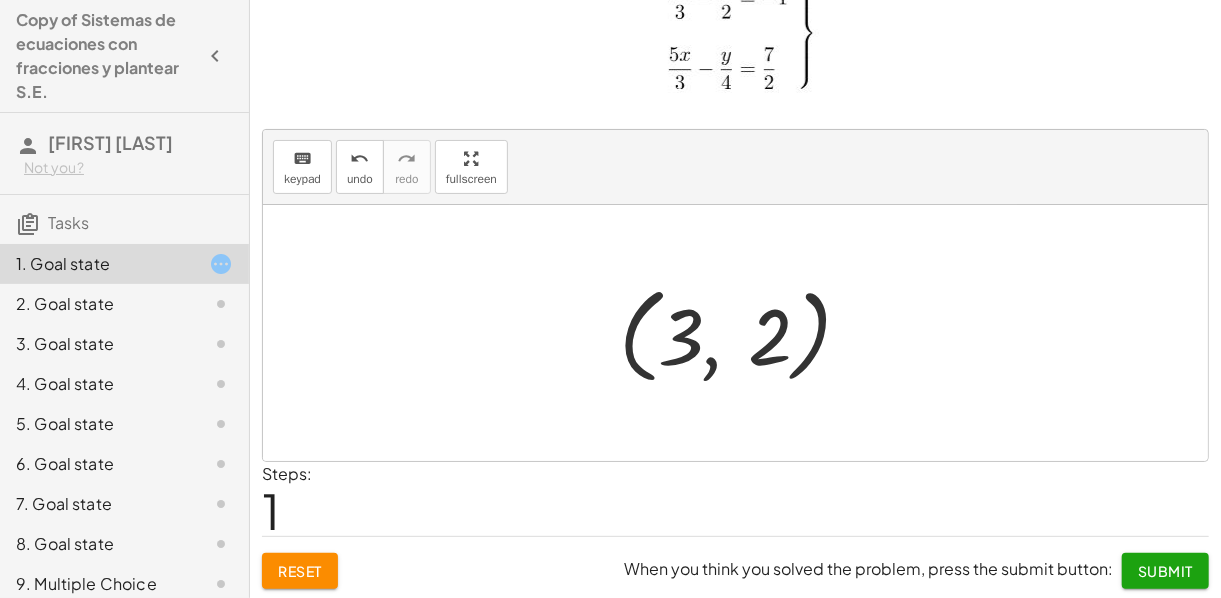 click at bounding box center [743, 333] 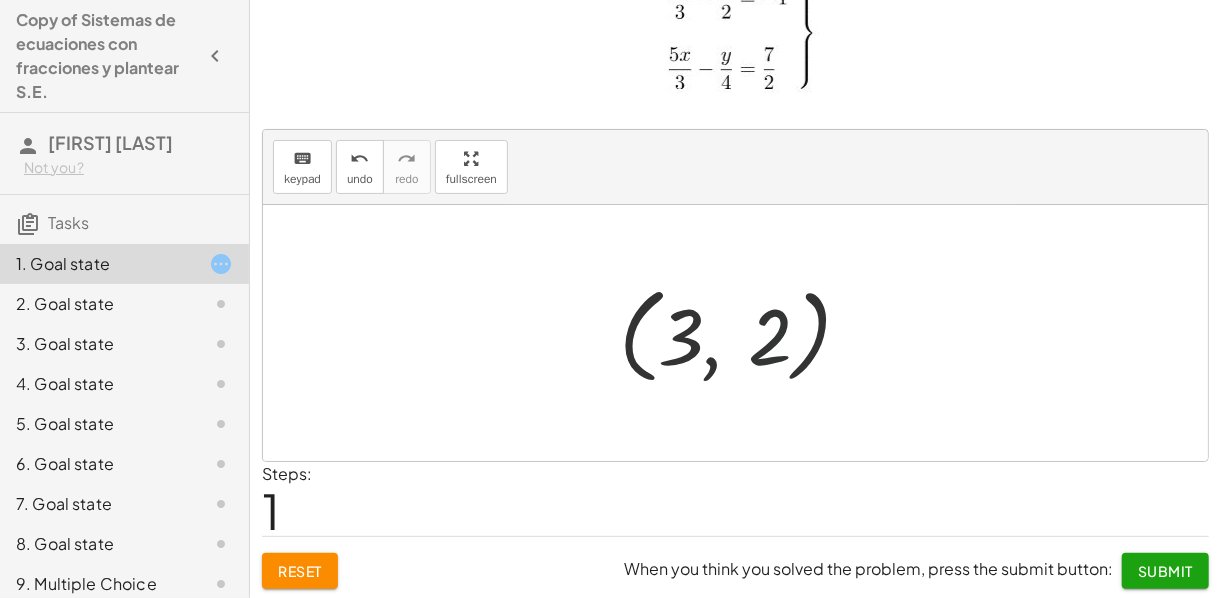 click at bounding box center (743, 333) 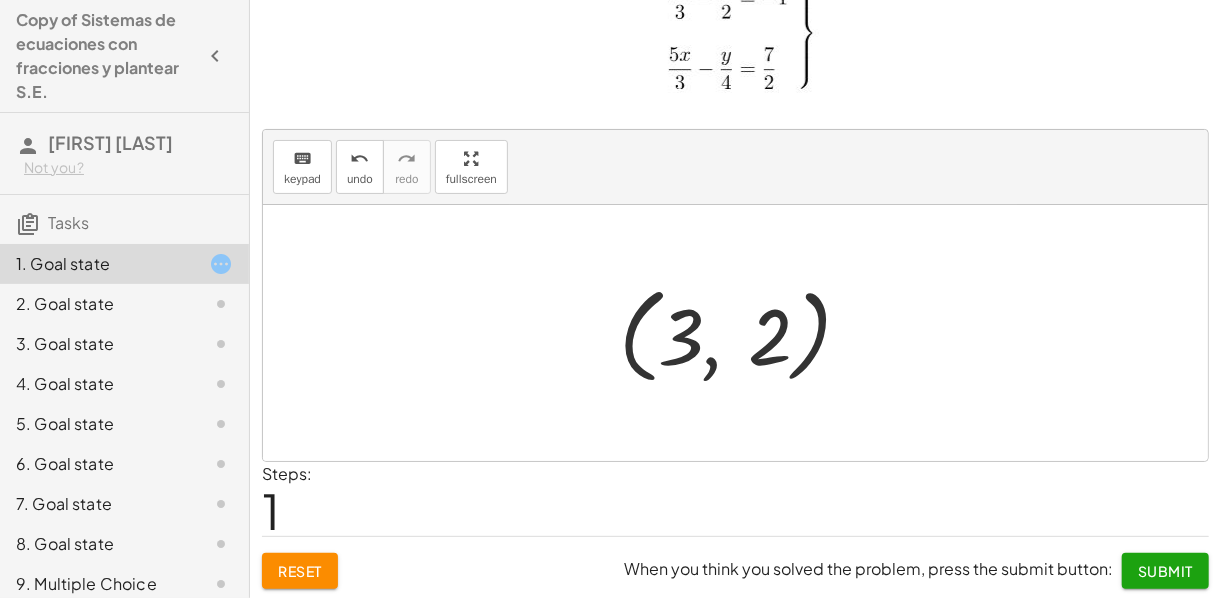 click at bounding box center (743, 333) 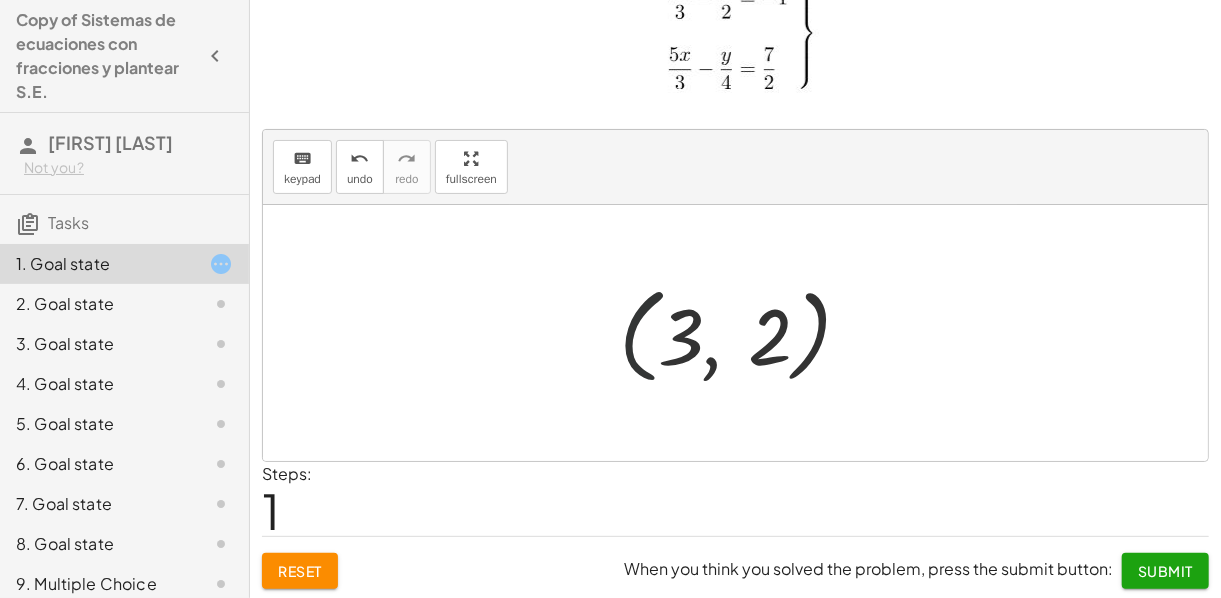 click at bounding box center (743, 333) 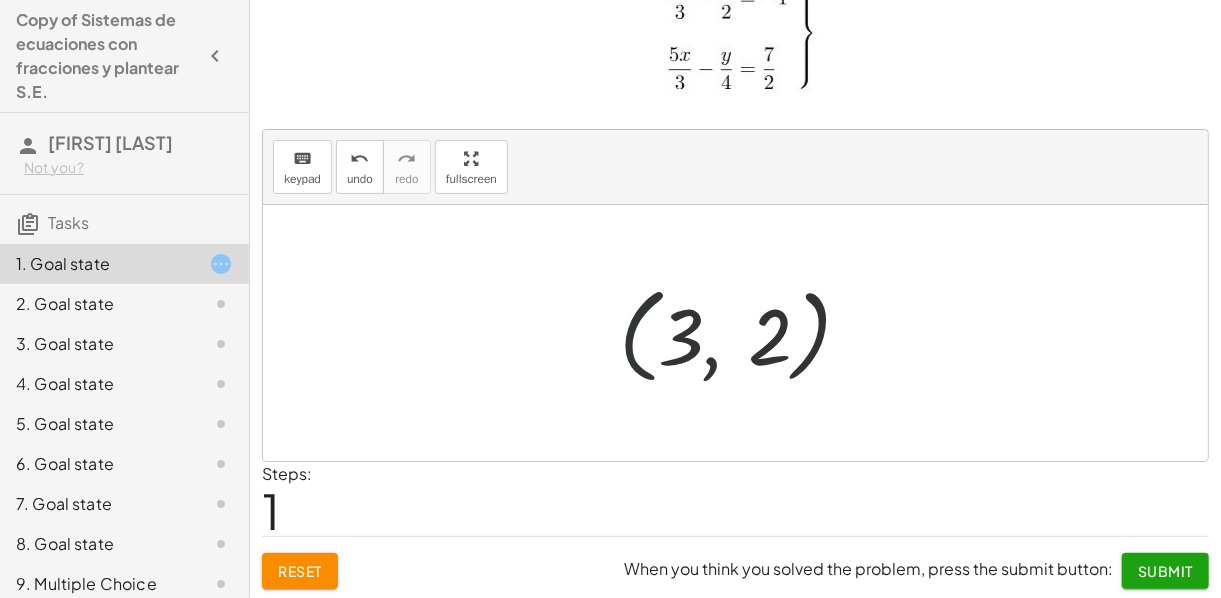 click at bounding box center (743, 333) 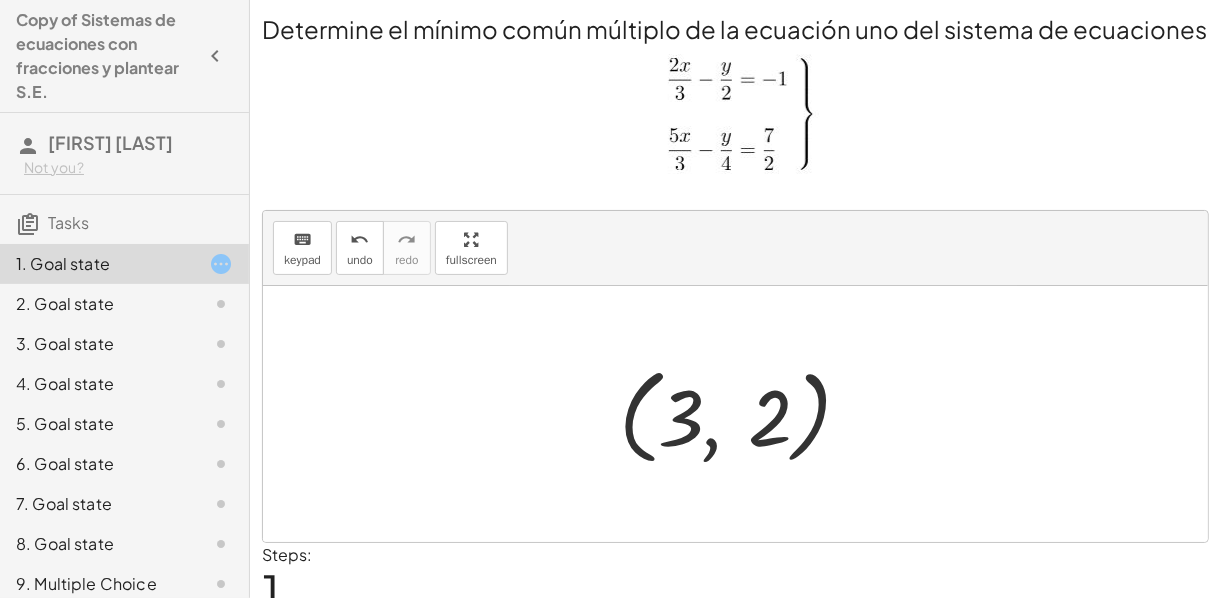 scroll, scrollTop: 81, scrollLeft: 0, axis: vertical 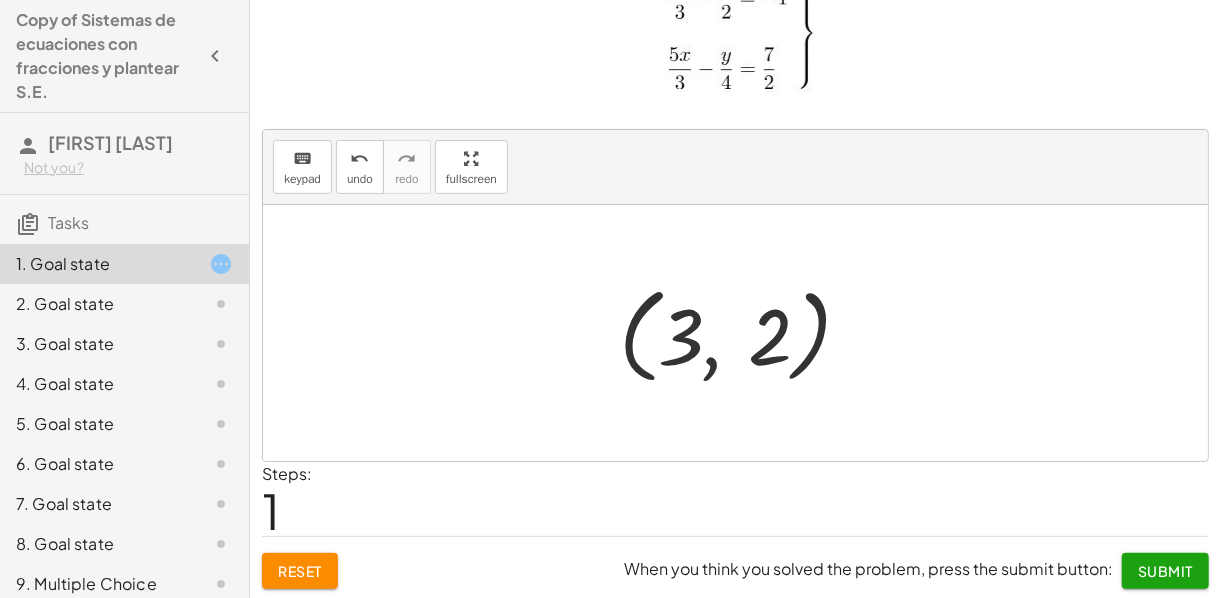 click at bounding box center [743, 333] 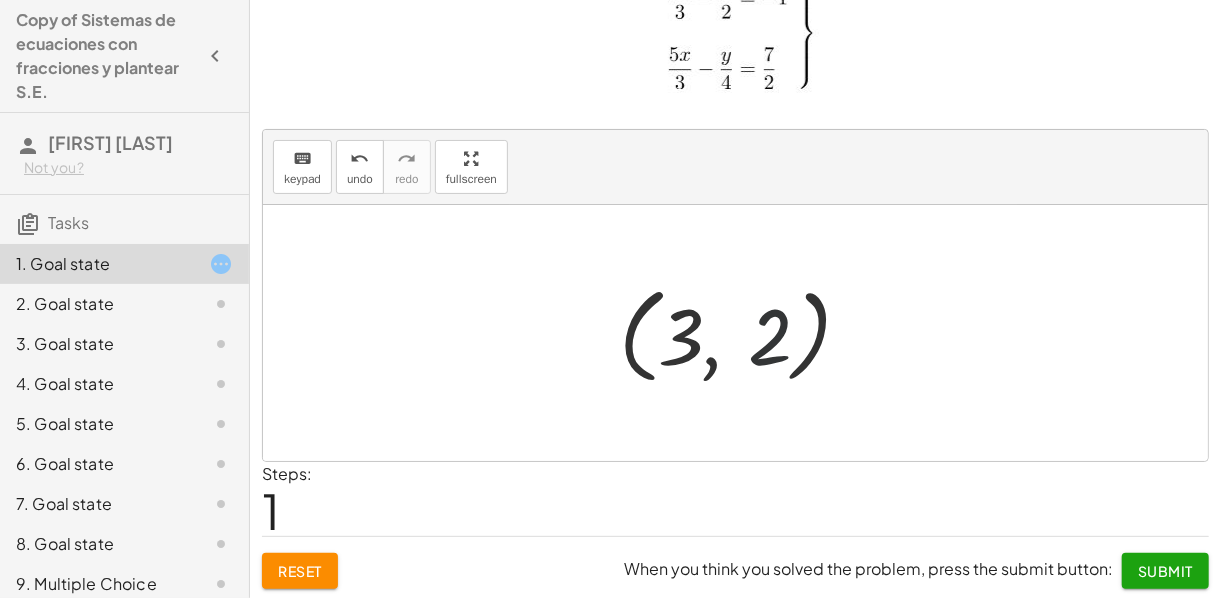 click at bounding box center (743, 333) 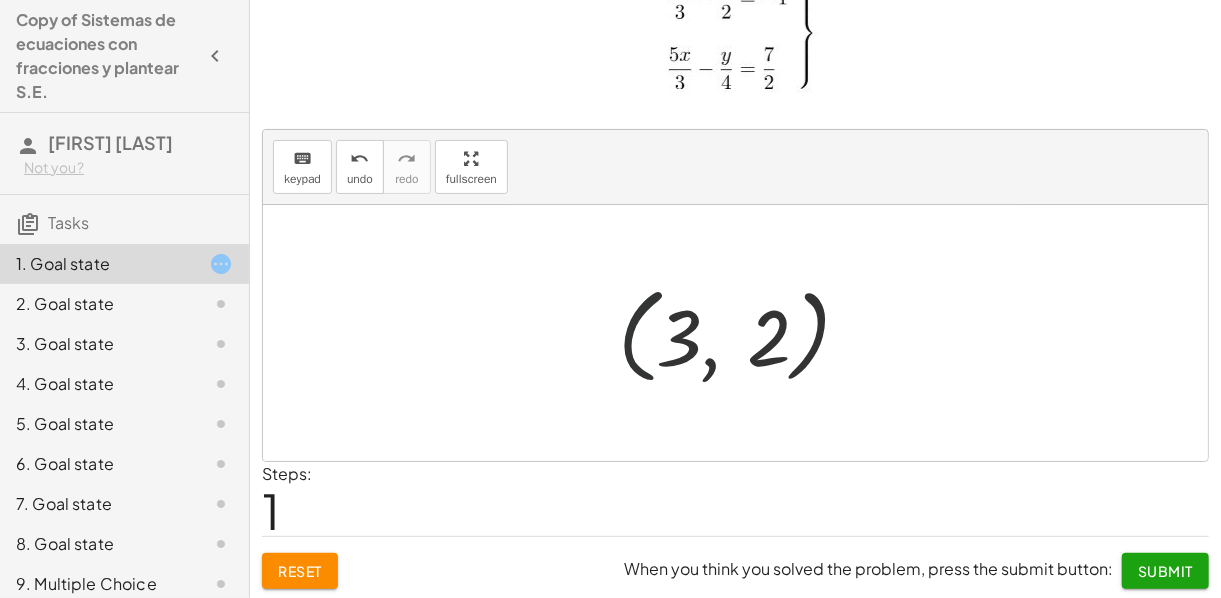 drag, startPoint x: 628, startPoint y: 332, endPoint x: 693, endPoint y: 332, distance: 65 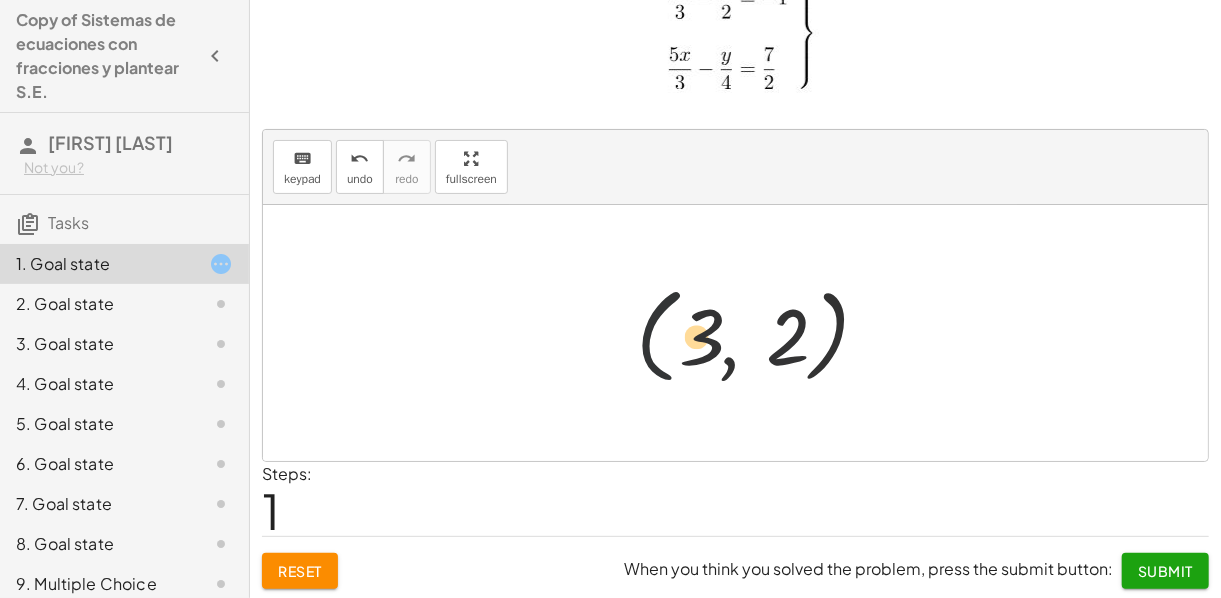 drag, startPoint x: 730, startPoint y: 332, endPoint x: 750, endPoint y: 328, distance: 20.396078 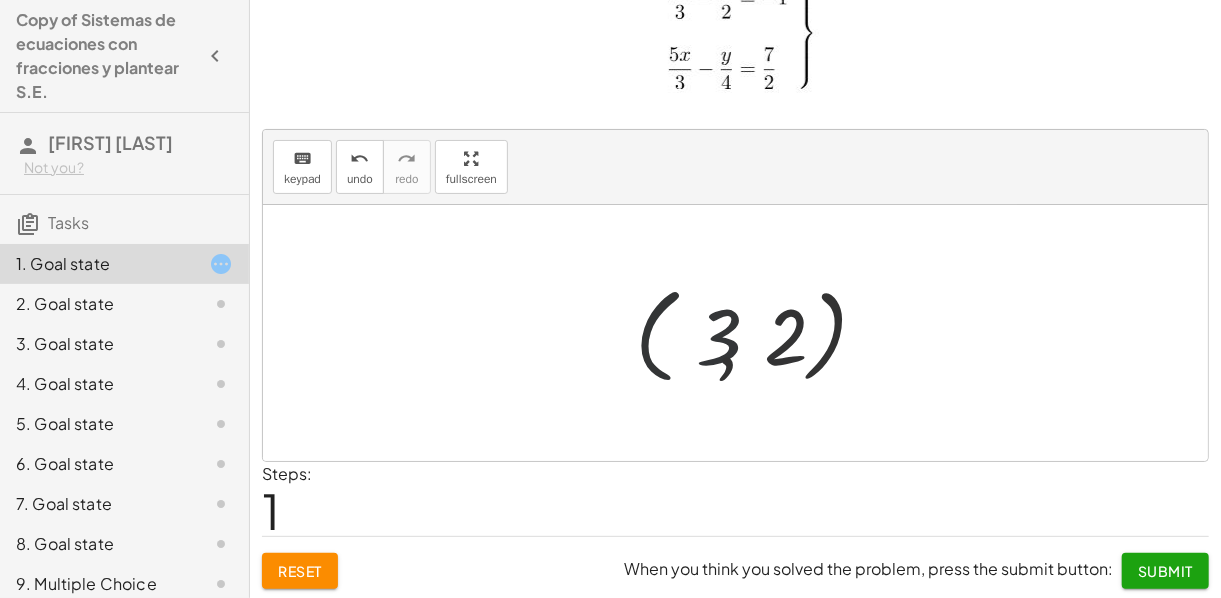 drag, startPoint x: 732, startPoint y: 334, endPoint x: 664, endPoint y: 357, distance: 71.7844 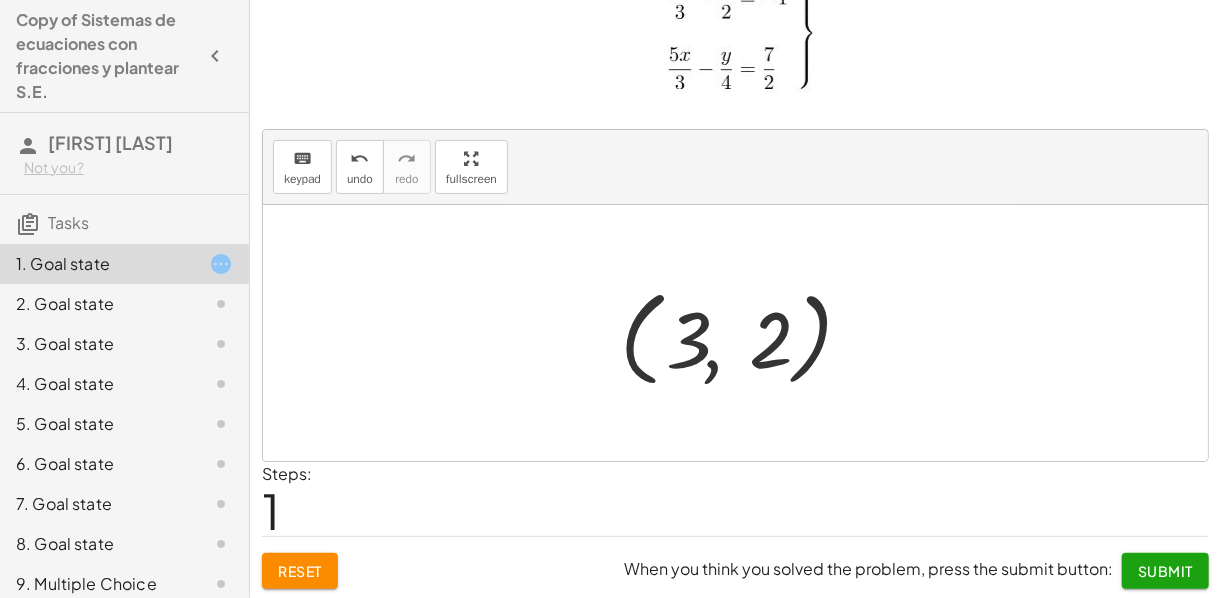 drag, startPoint x: 664, startPoint y: 357, endPoint x: 580, endPoint y: 364, distance: 84.29116 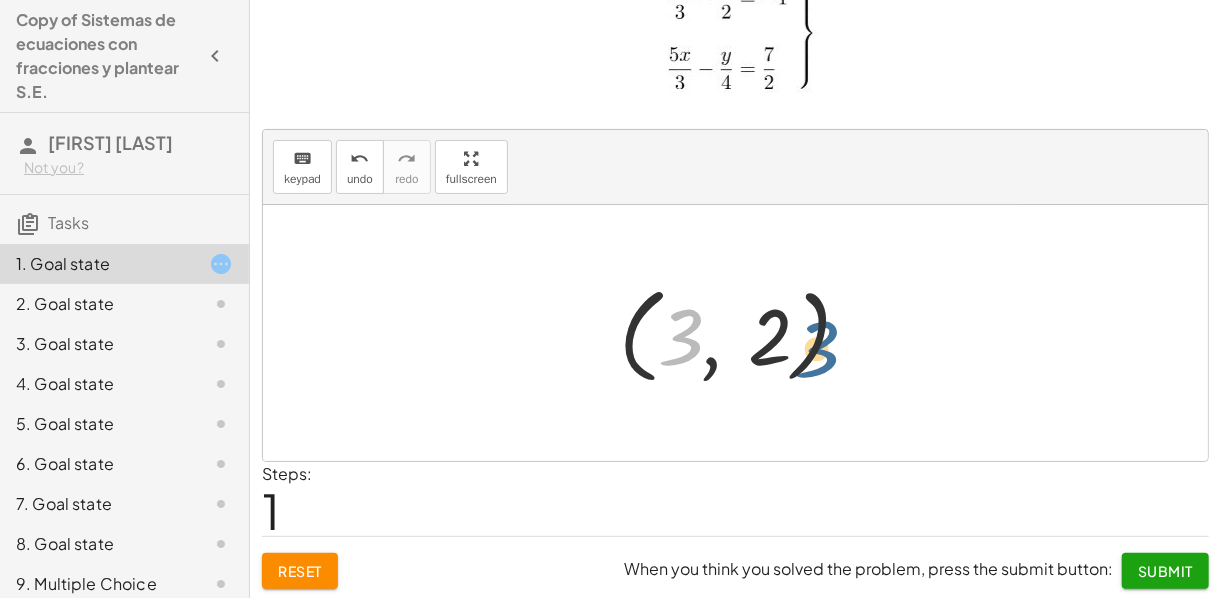 drag, startPoint x: 677, startPoint y: 336, endPoint x: 776, endPoint y: 384, distance: 110.02273 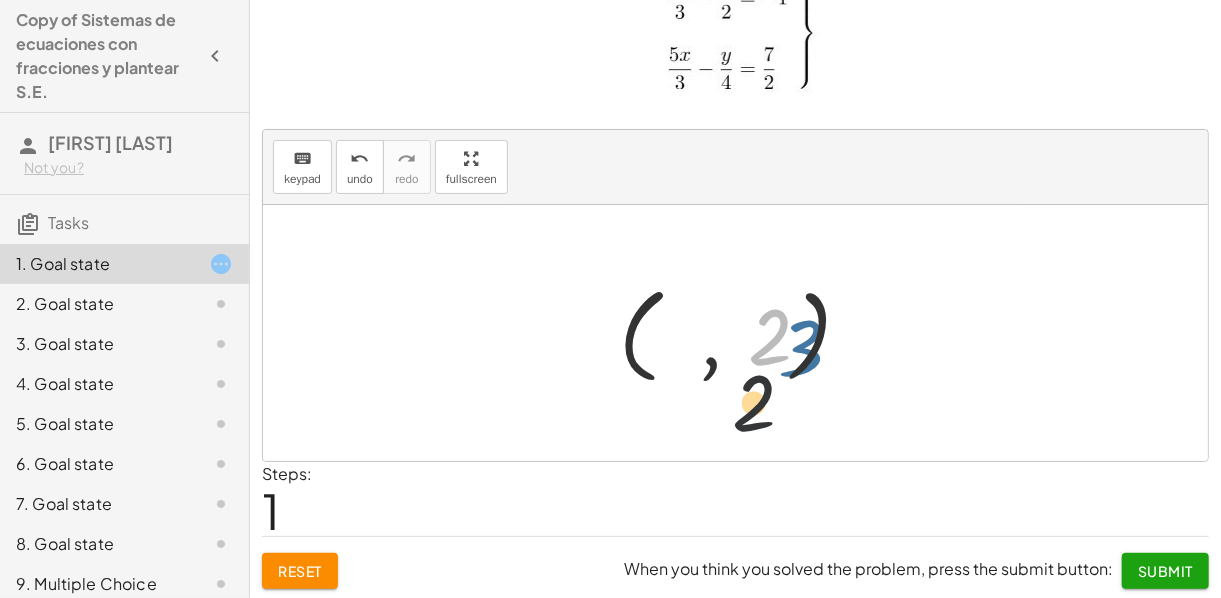 drag, startPoint x: 776, startPoint y: 384, endPoint x: 771, endPoint y: 428, distance: 44.28318 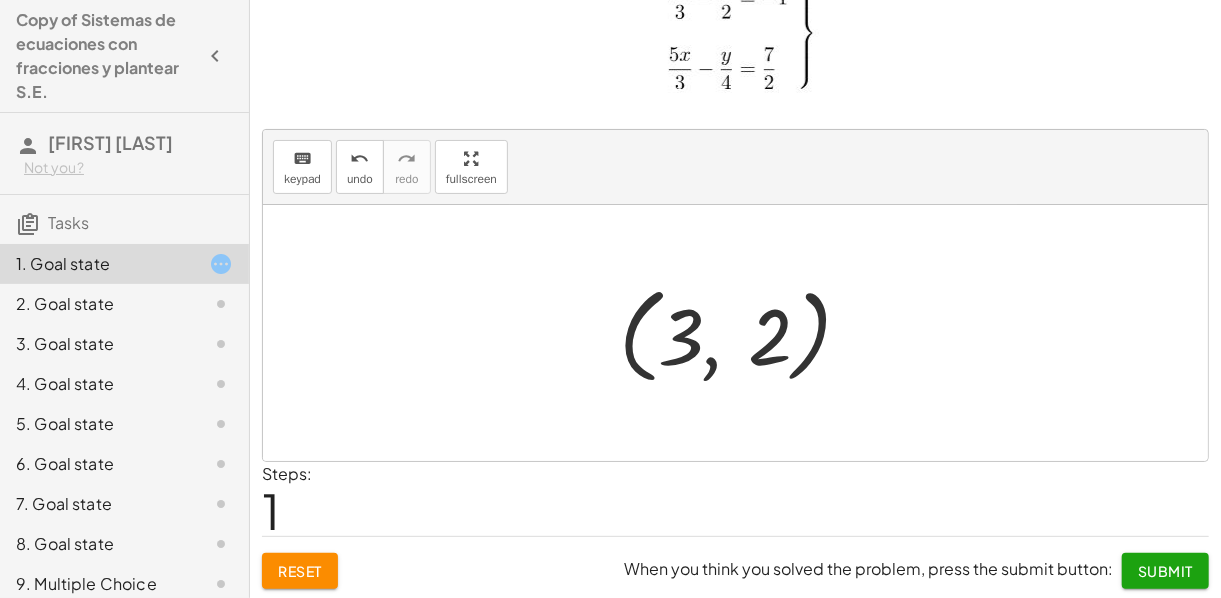 drag, startPoint x: 769, startPoint y: 345, endPoint x: 651, endPoint y: 343, distance: 118.016945 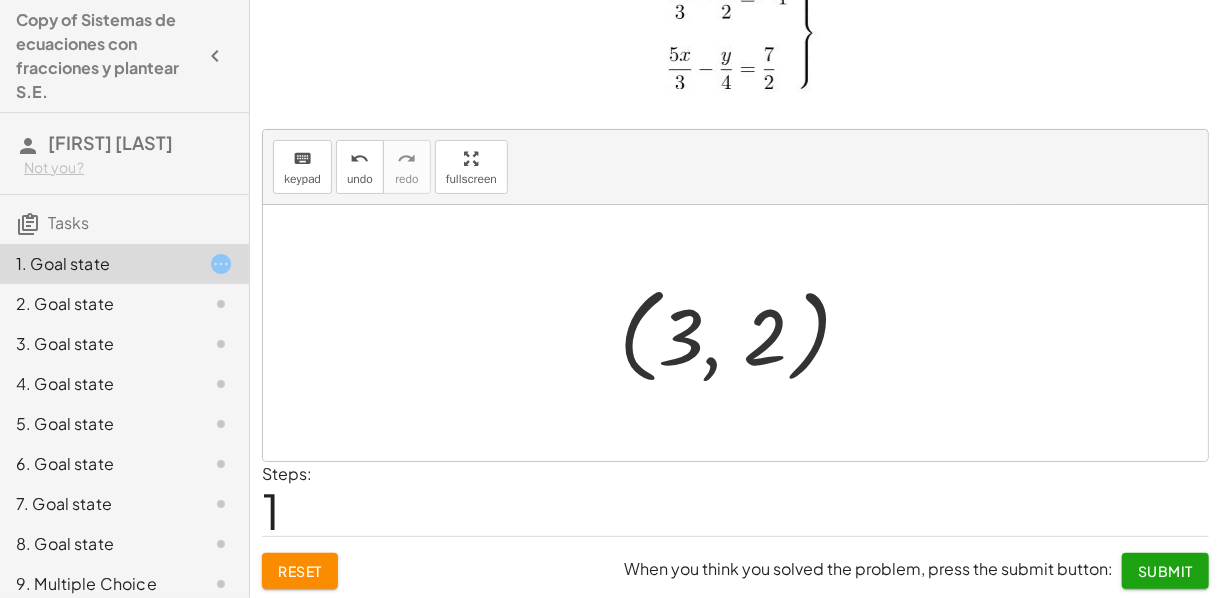 click at bounding box center (743, 333) 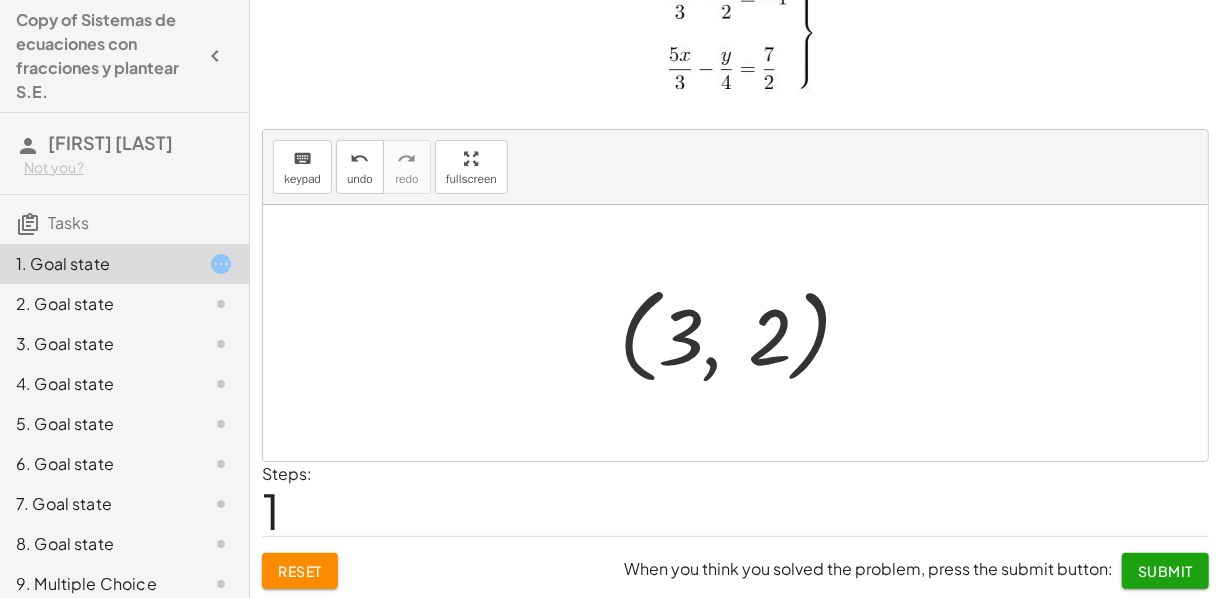 drag, startPoint x: 637, startPoint y: 316, endPoint x: 480, endPoint y: 376, distance: 168.07439 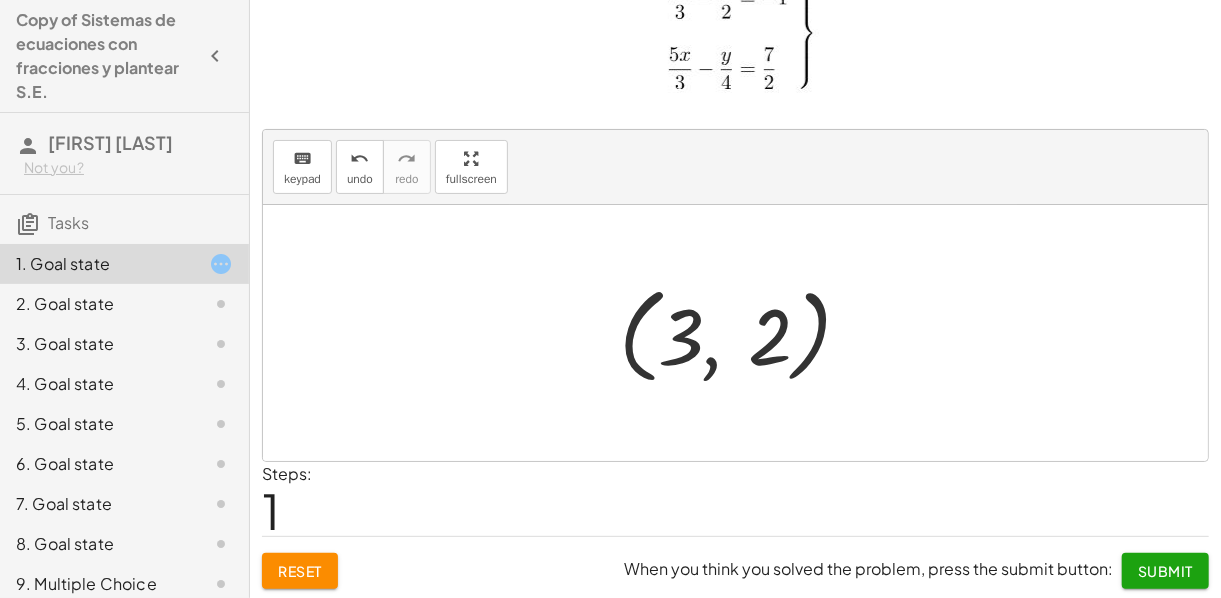 click on "Reset  When you think you solved the problem, press the submit button: Submit" at bounding box center (735, 562) 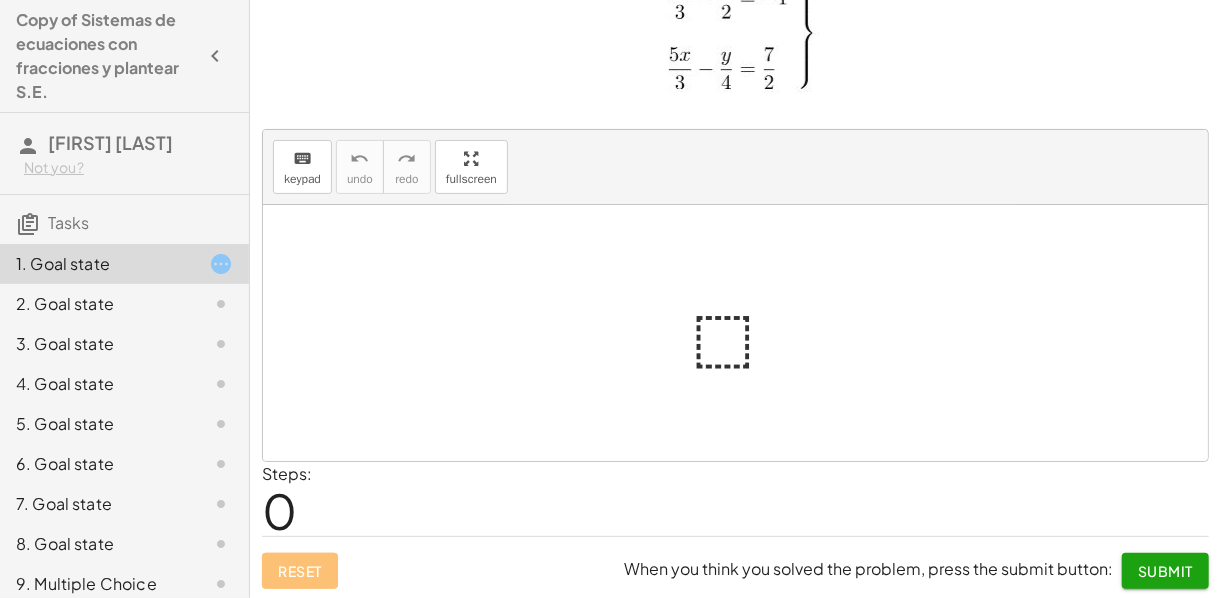 click at bounding box center [744, 333] 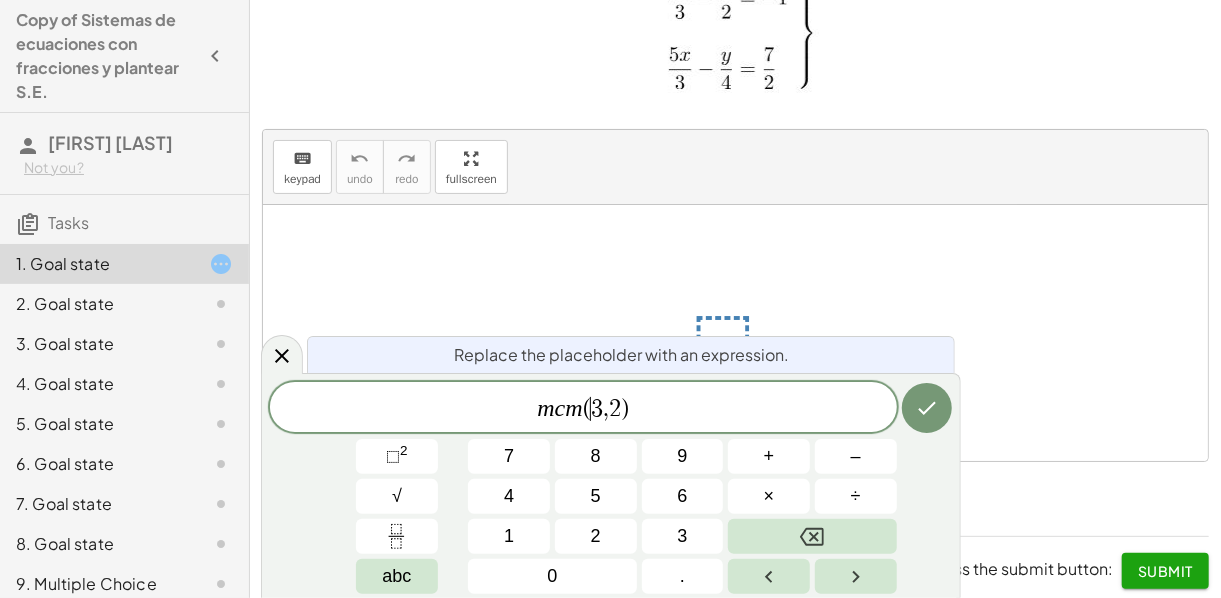 click on "(" at bounding box center (587, 409) 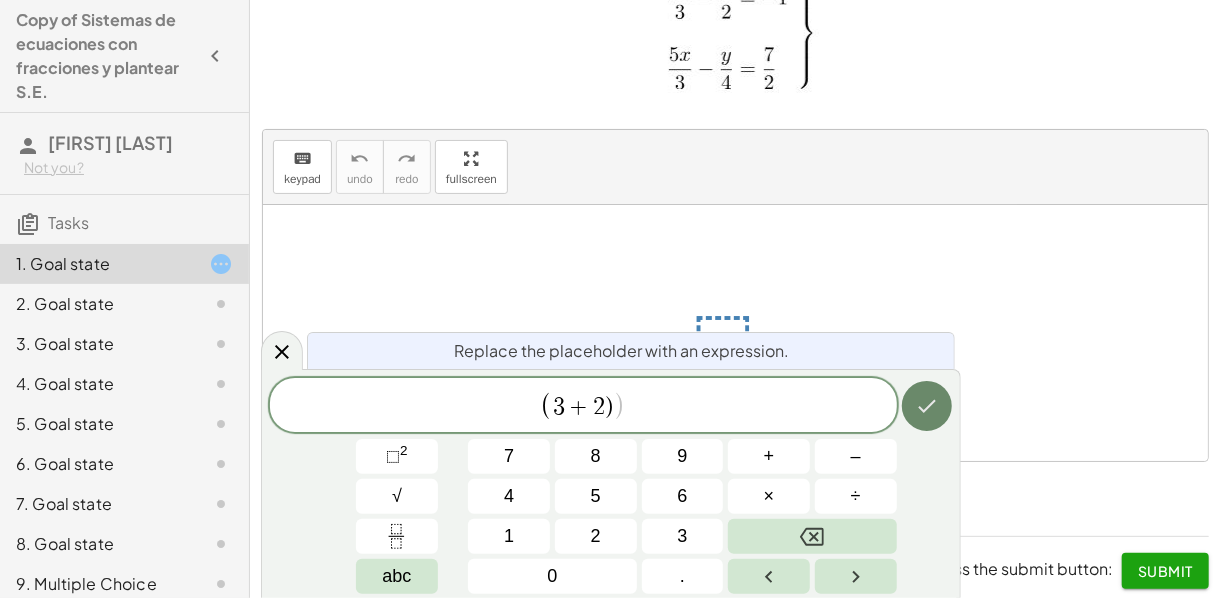 click 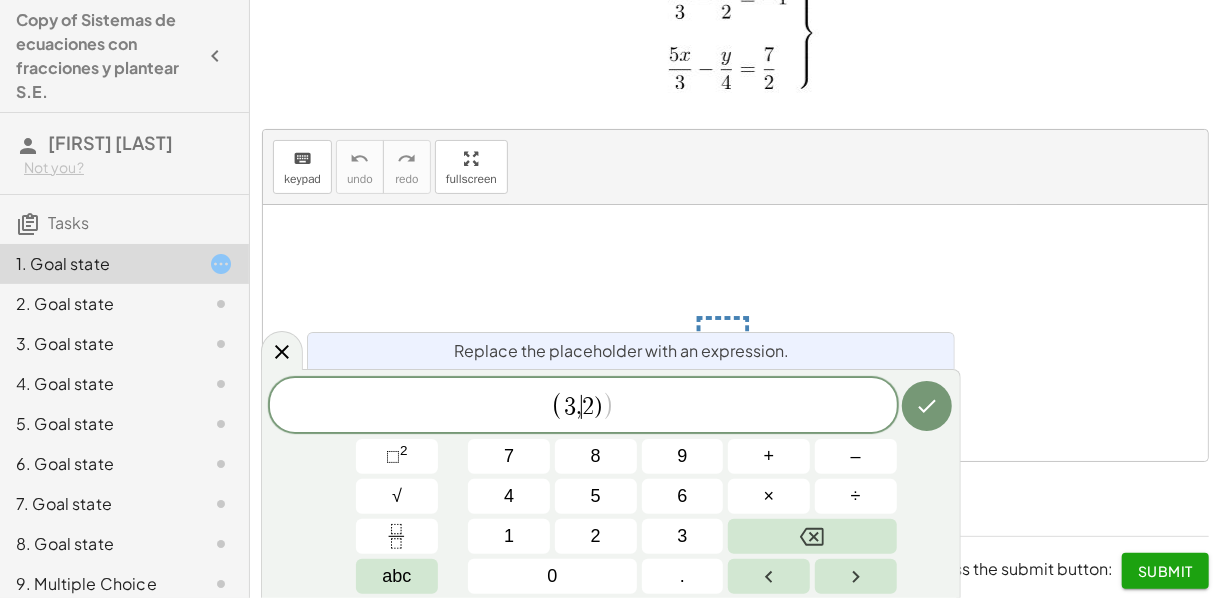 click on "( 3 , ​ 2 ) )" at bounding box center [583, 406] 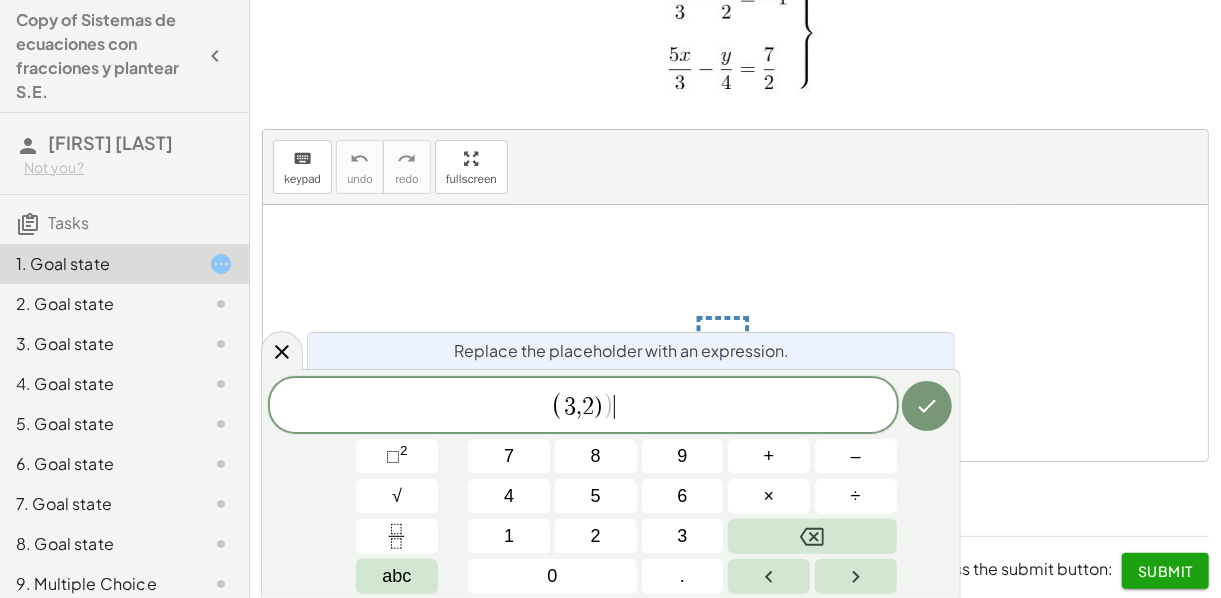 click on "( 3 , 2 ) ) ​" at bounding box center (583, 406) 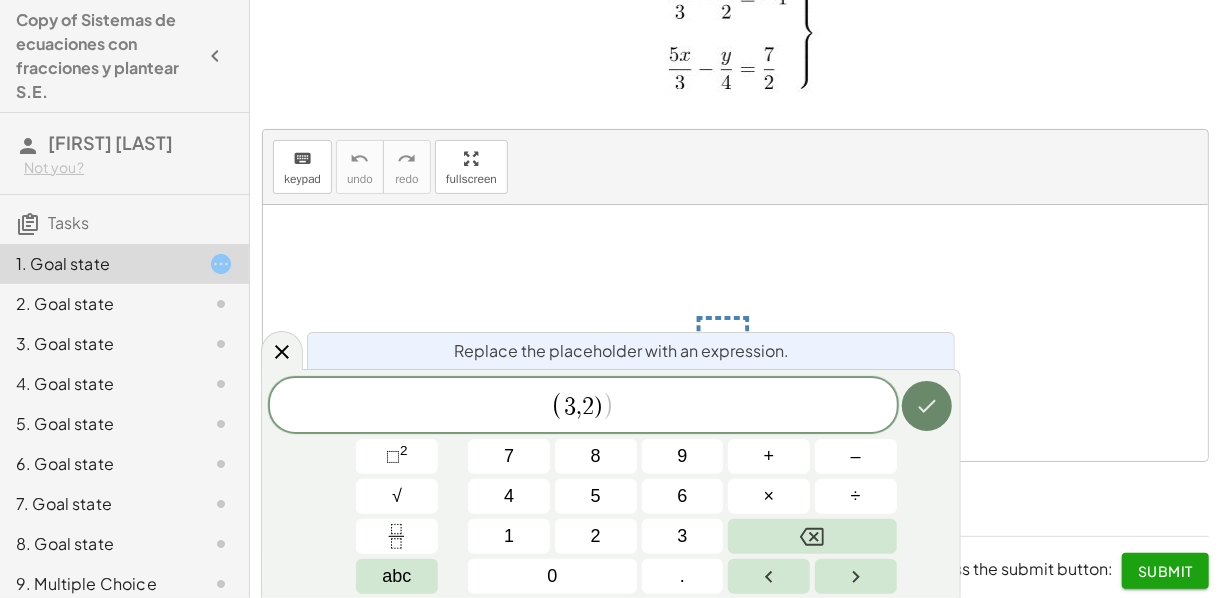 click 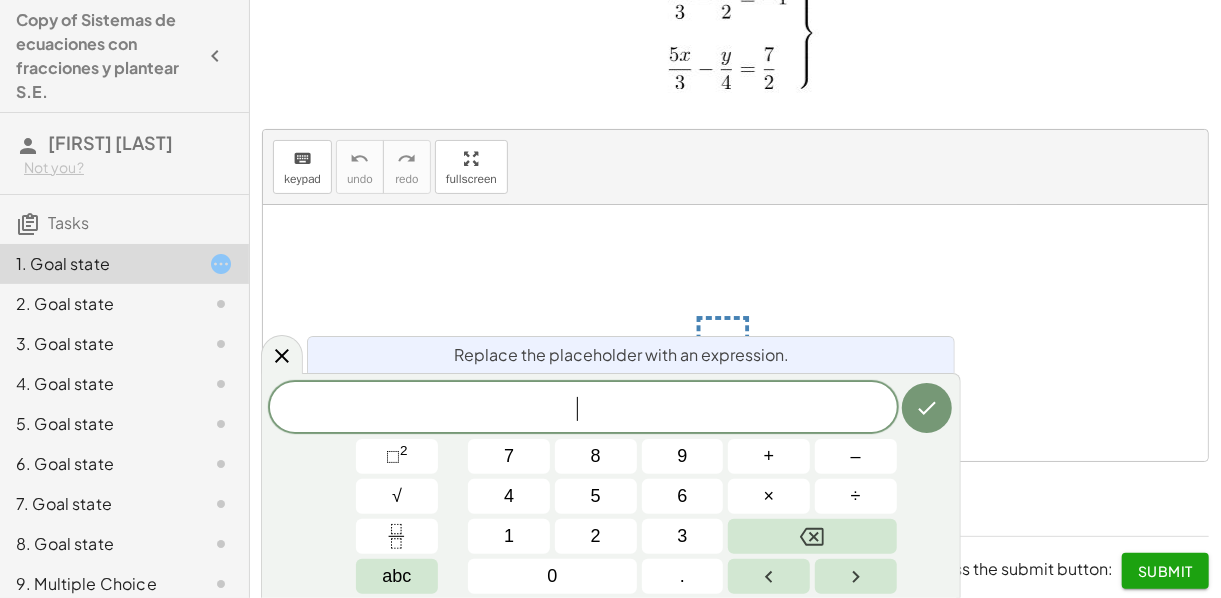 click on "​" at bounding box center [583, 409] 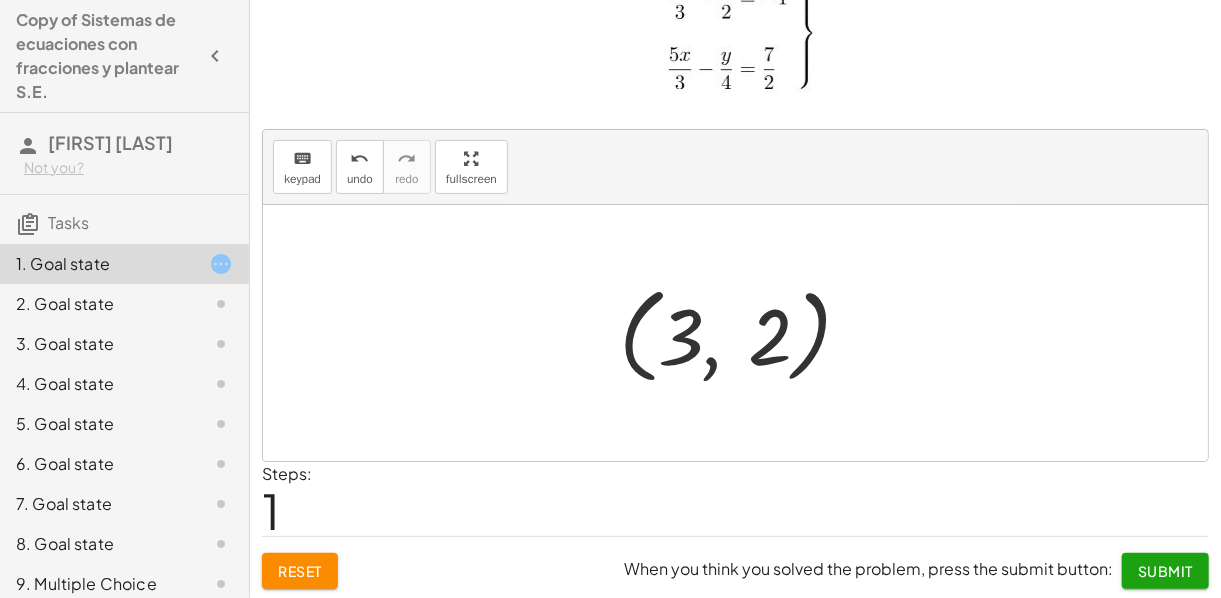 click at bounding box center (743, 333) 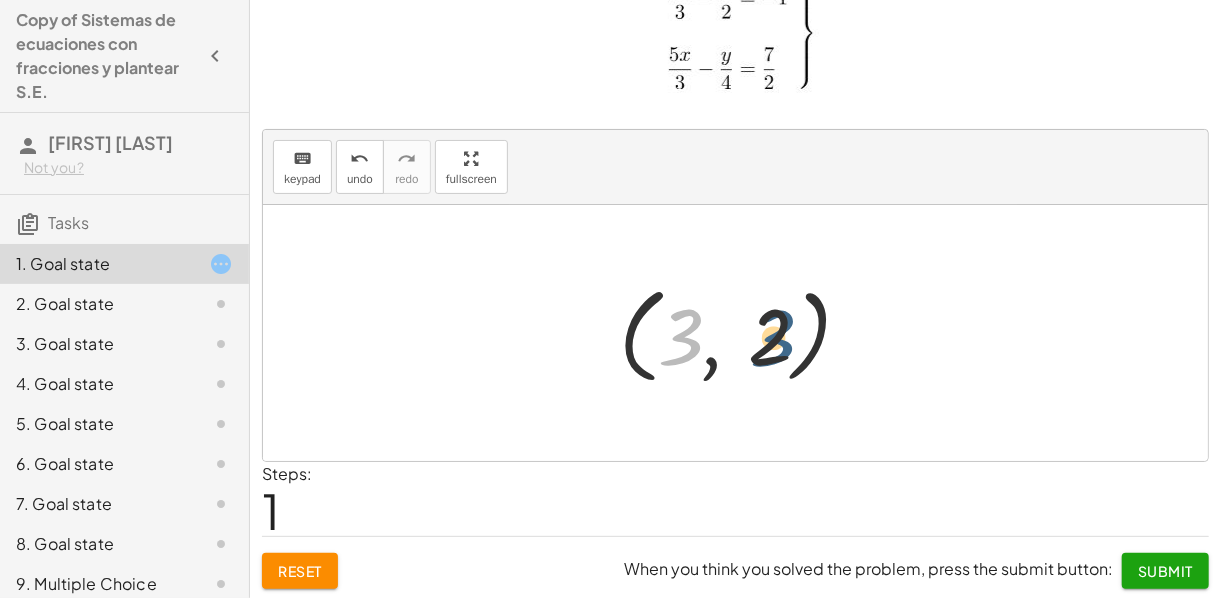 drag, startPoint x: 676, startPoint y: 329, endPoint x: 770, endPoint y: 330, distance: 94.00532 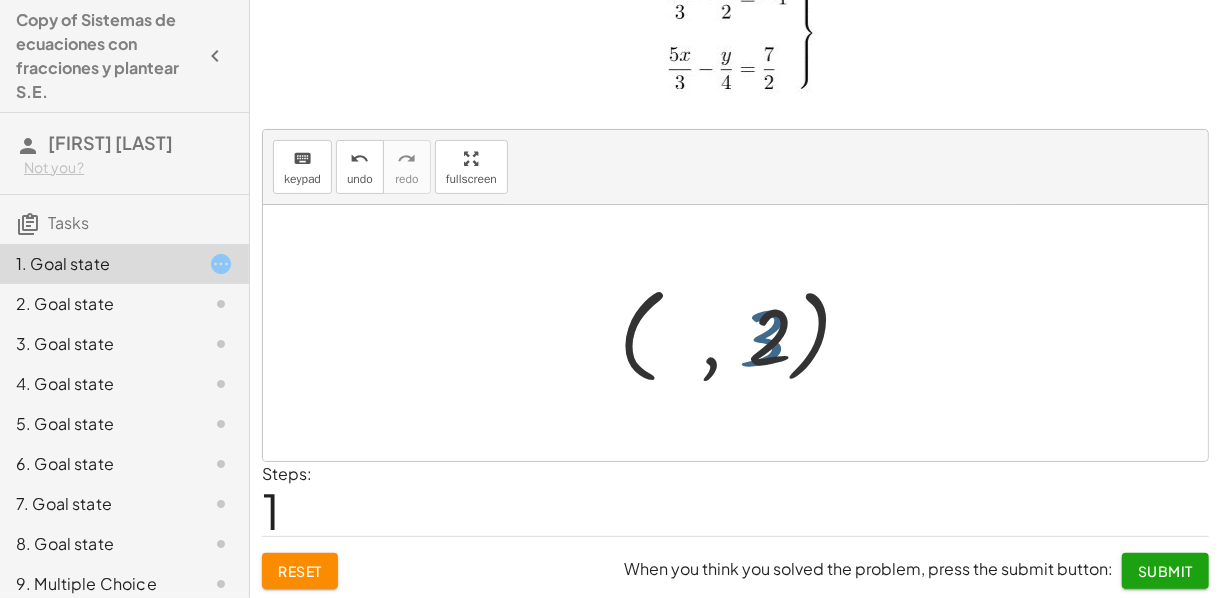 click at bounding box center (743, 333) 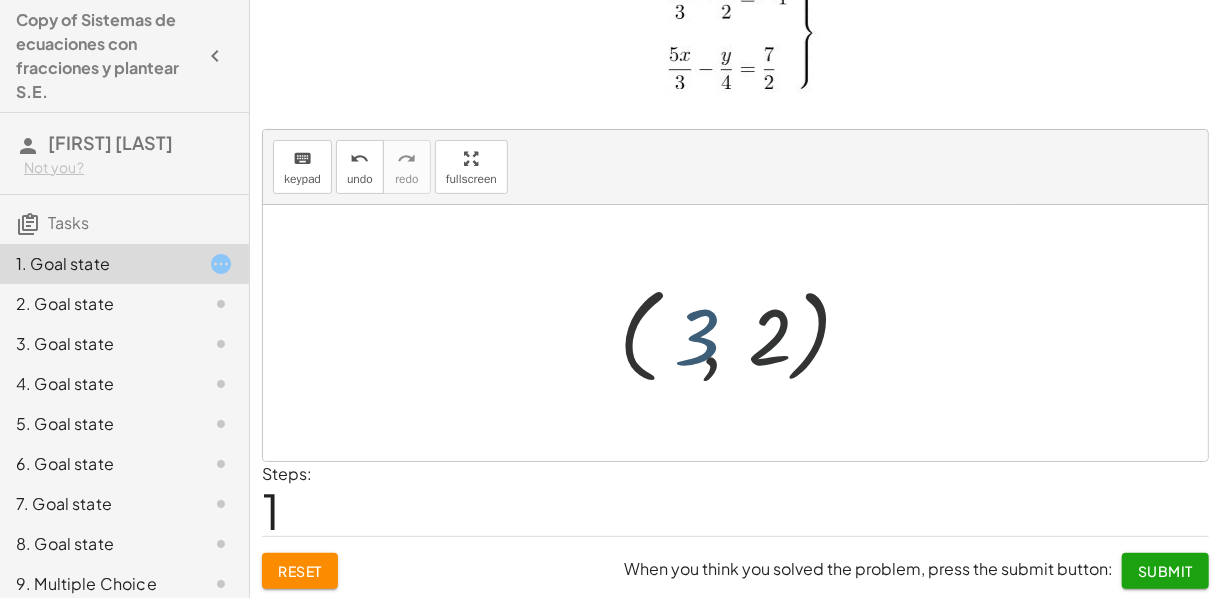 click at bounding box center (743, 333) 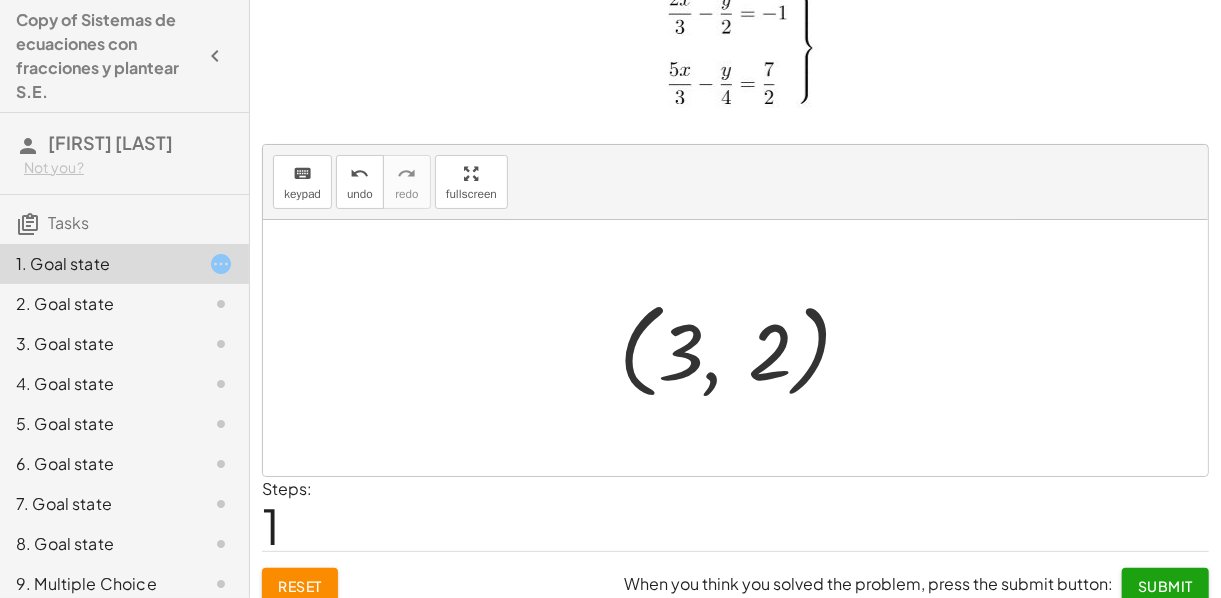 scroll, scrollTop: 0, scrollLeft: 0, axis: both 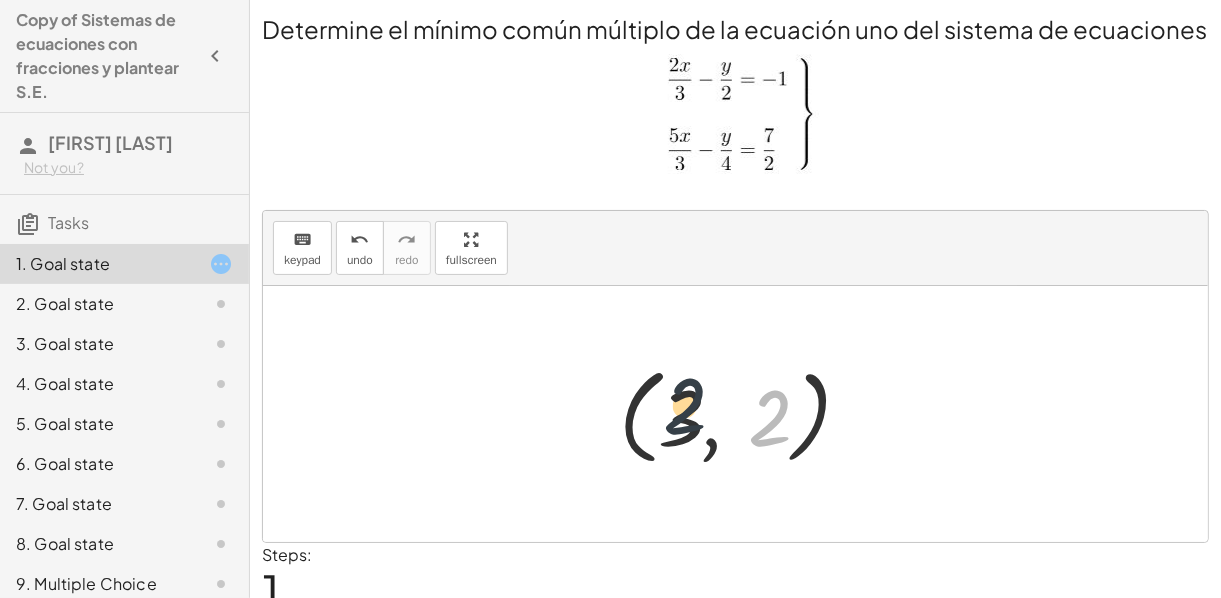 drag, startPoint x: 769, startPoint y: 426, endPoint x: 616, endPoint y: 398, distance: 155.54099 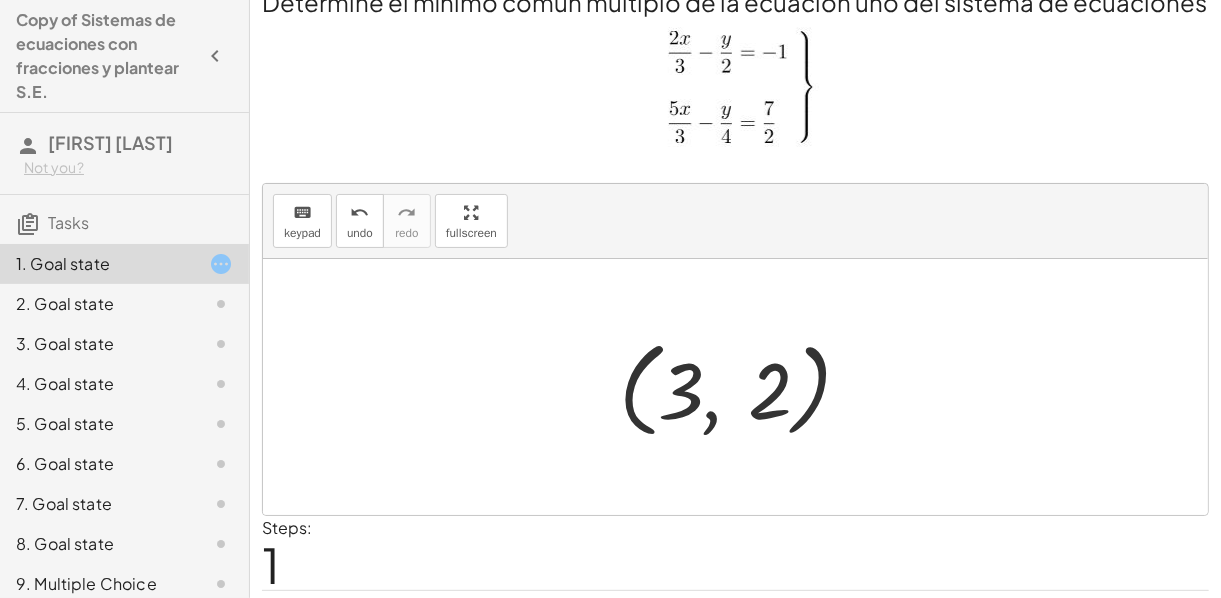 scroll, scrollTop: 40, scrollLeft: 0, axis: vertical 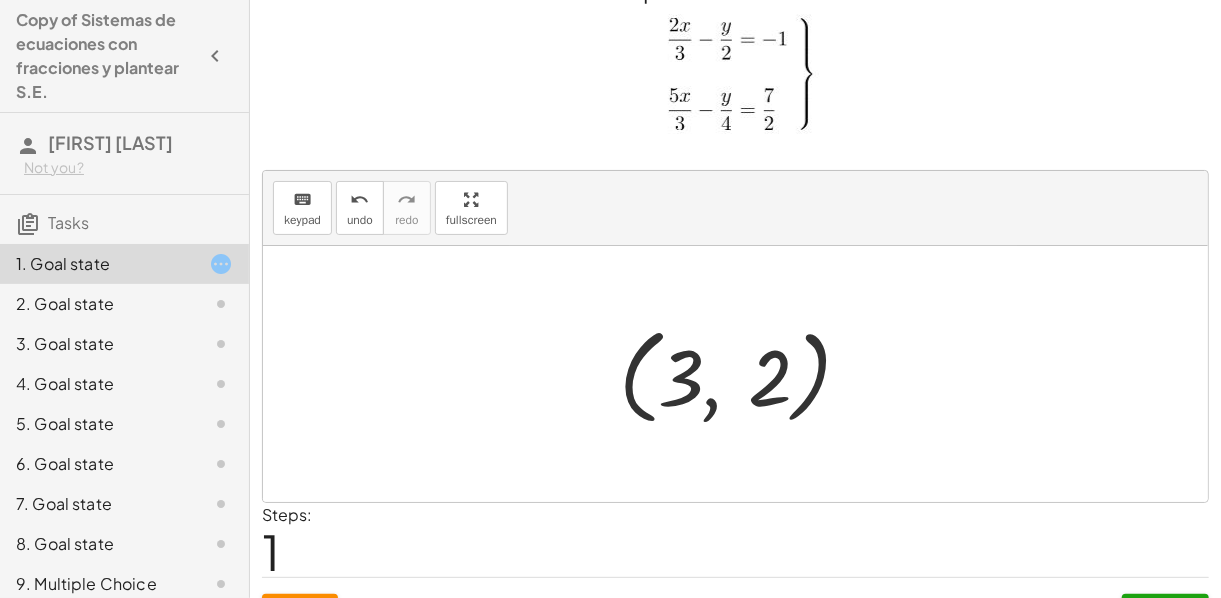 click at bounding box center (743, 374) 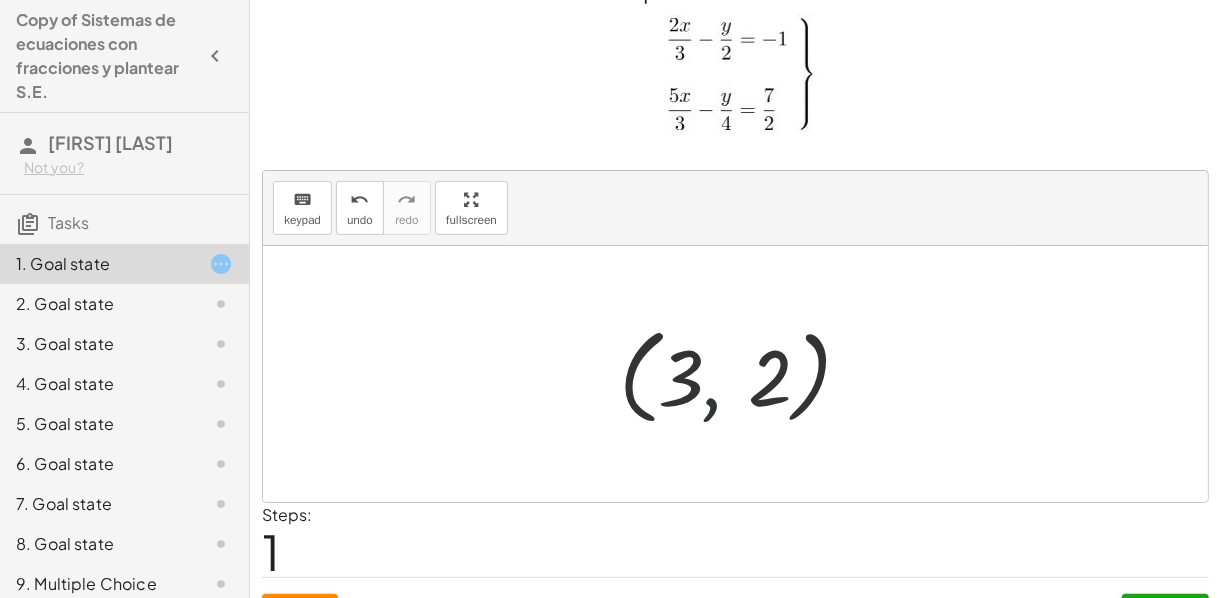 drag, startPoint x: 736, startPoint y: 400, endPoint x: 585, endPoint y: 395, distance: 151.08276 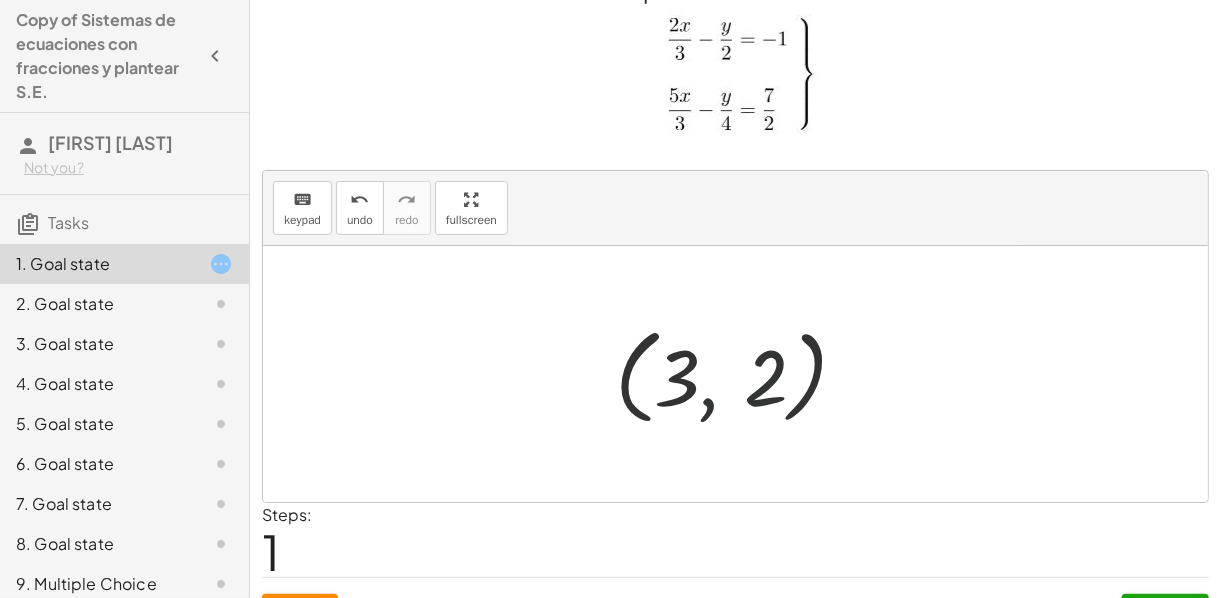 drag, startPoint x: 585, startPoint y: 394, endPoint x: 740, endPoint y: 417, distance: 156.69716 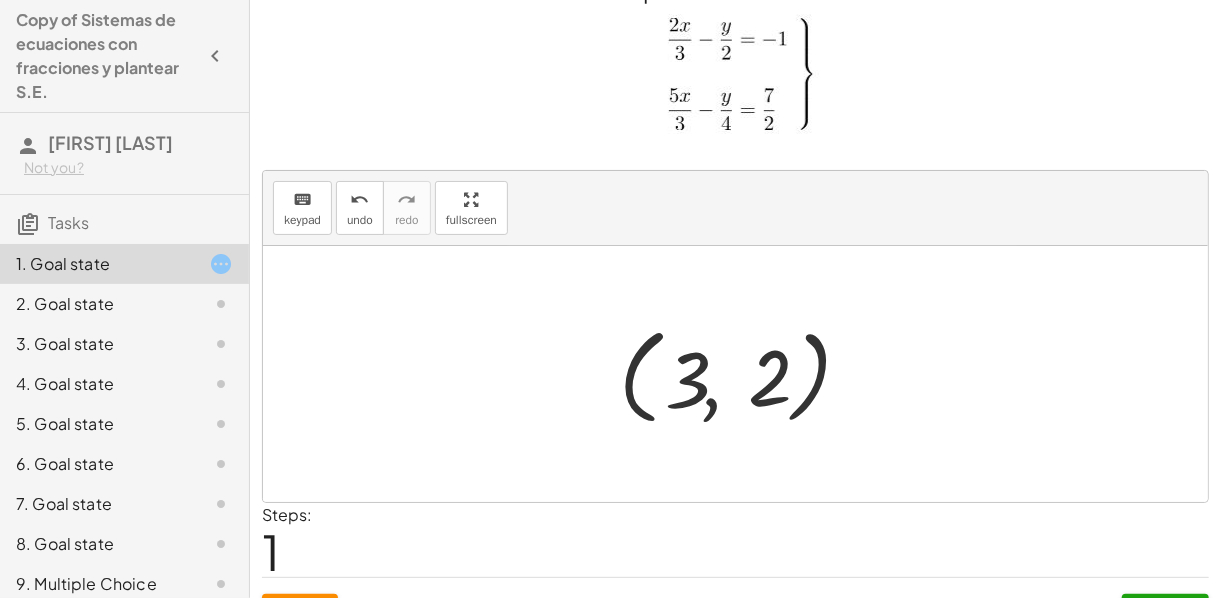 click at bounding box center [743, 374] 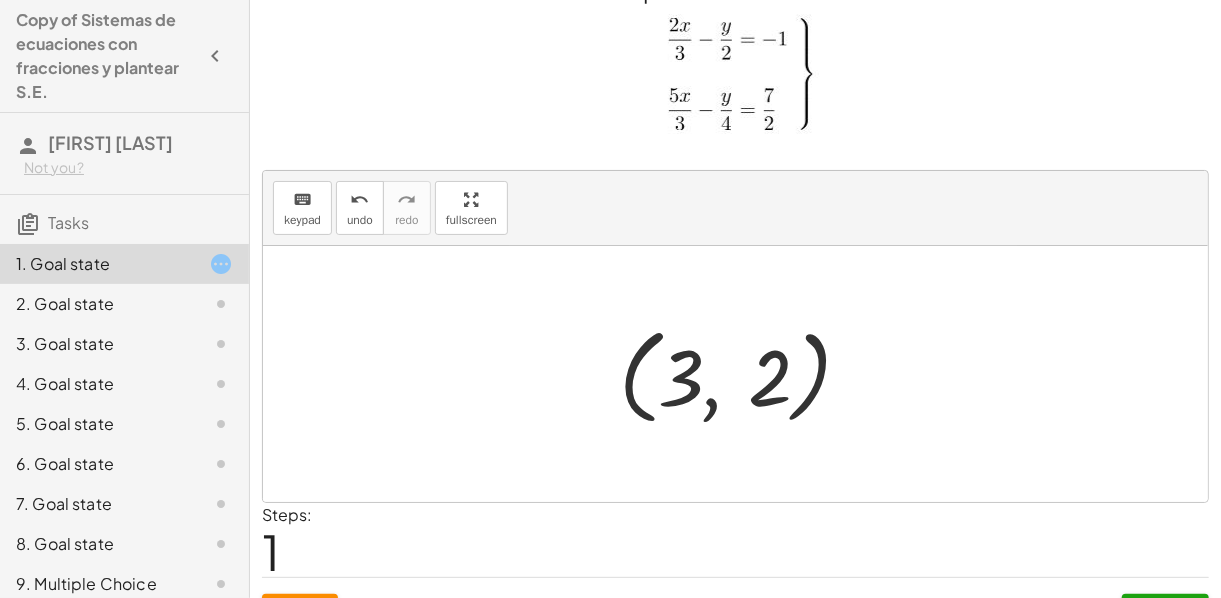 drag, startPoint x: 702, startPoint y: 370, endPoint x: 816, endPoint y: 417, distance: 123.308556 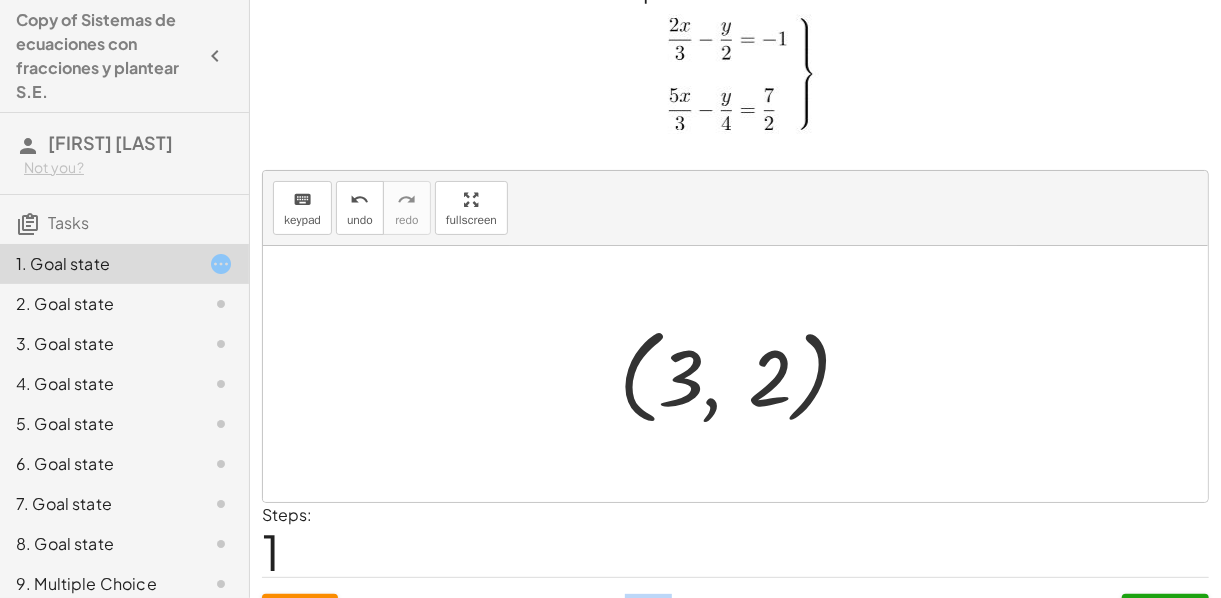 click on "Reset  When you think you solved the problem, press the submit button: Submit" at bounding box center (735, 603) 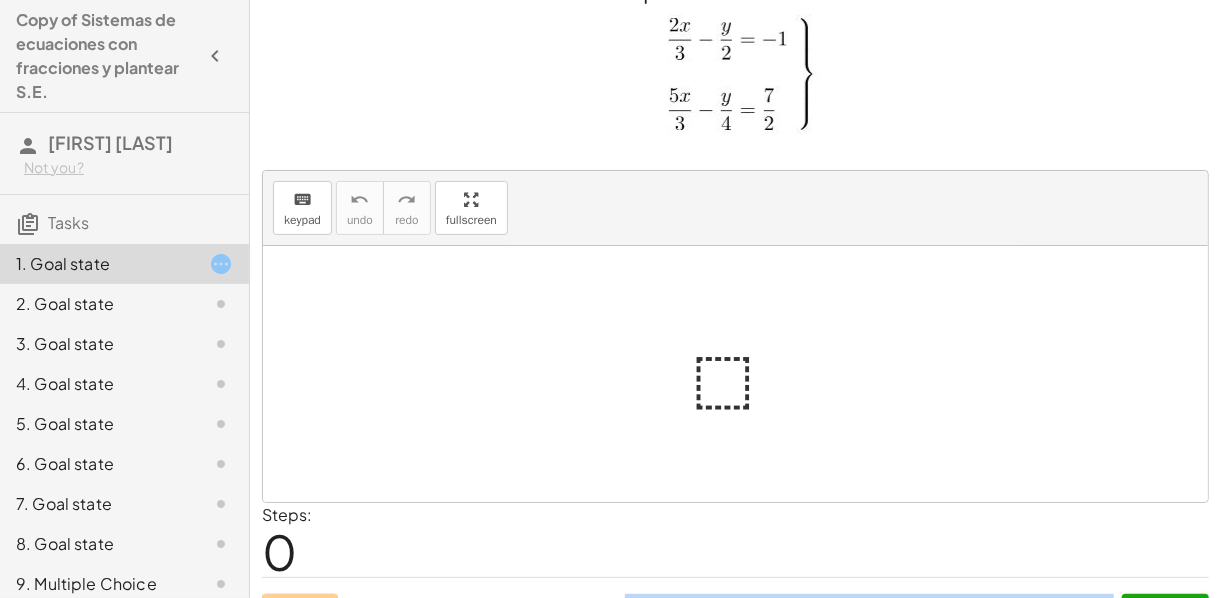 scroll, scrollTop: 50, scrollLeft: 0, axis: vertical 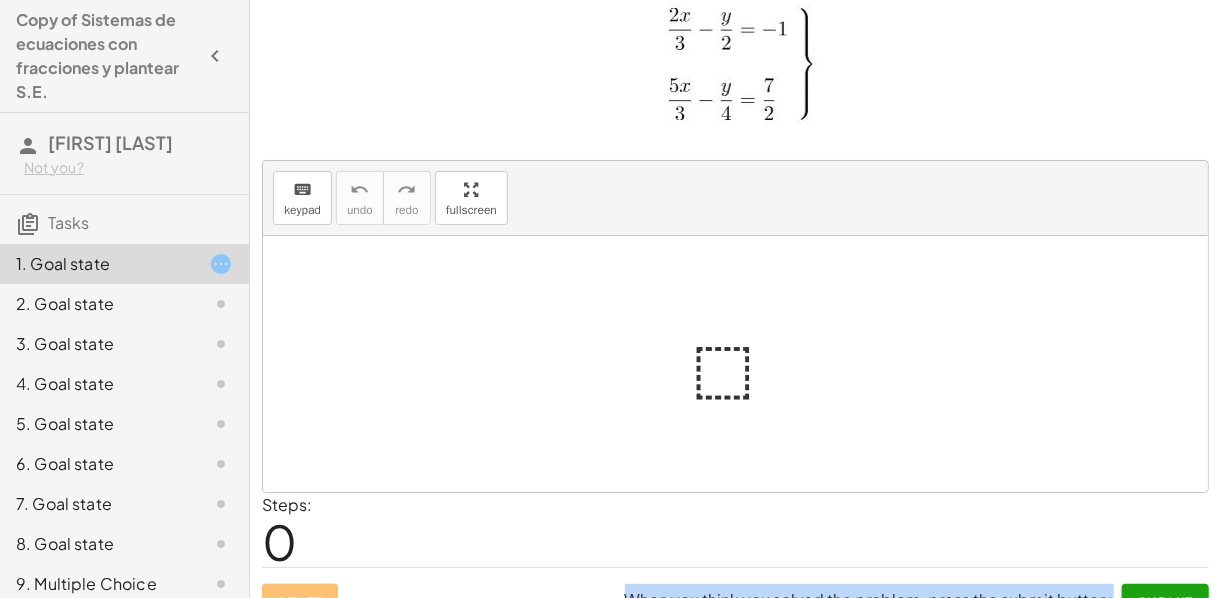 click at bounding box center [744, 364] 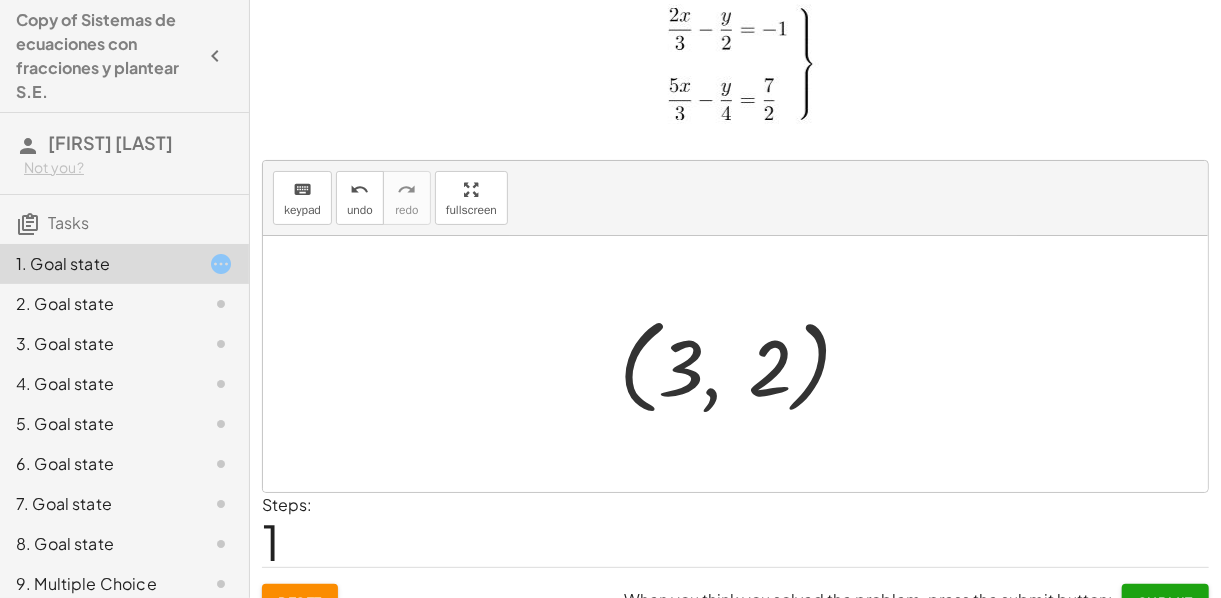 click at bounding box center (743, 364) 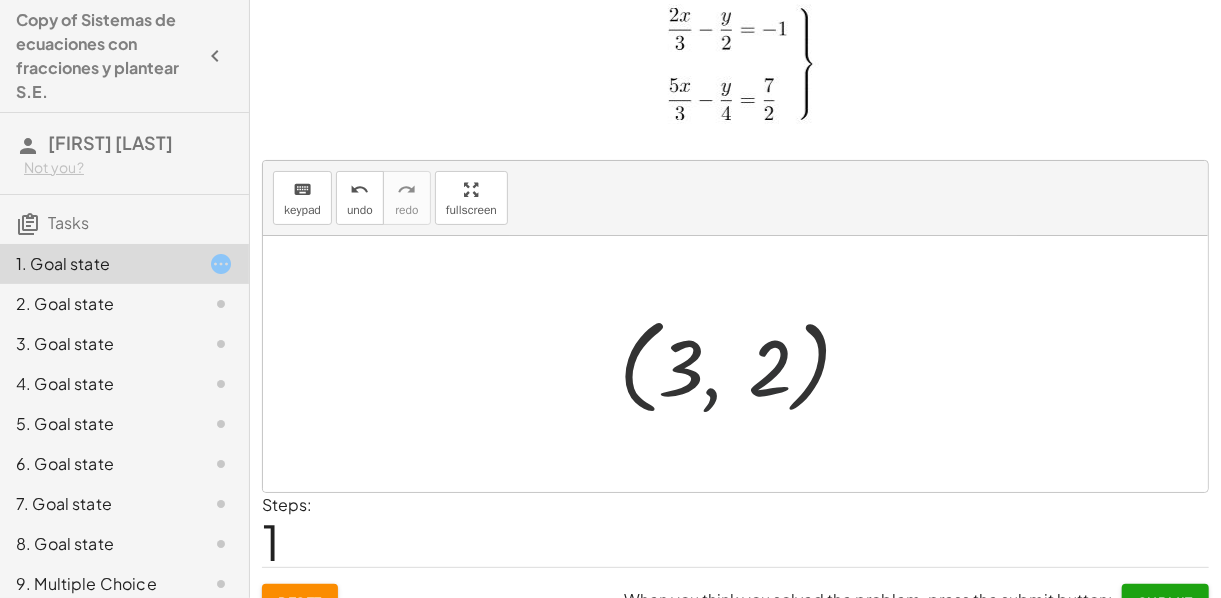 drag, startPoint x: 715, startPoint y: 358, endPoint x: 682, endPoint y: 362, distance: 33.24154 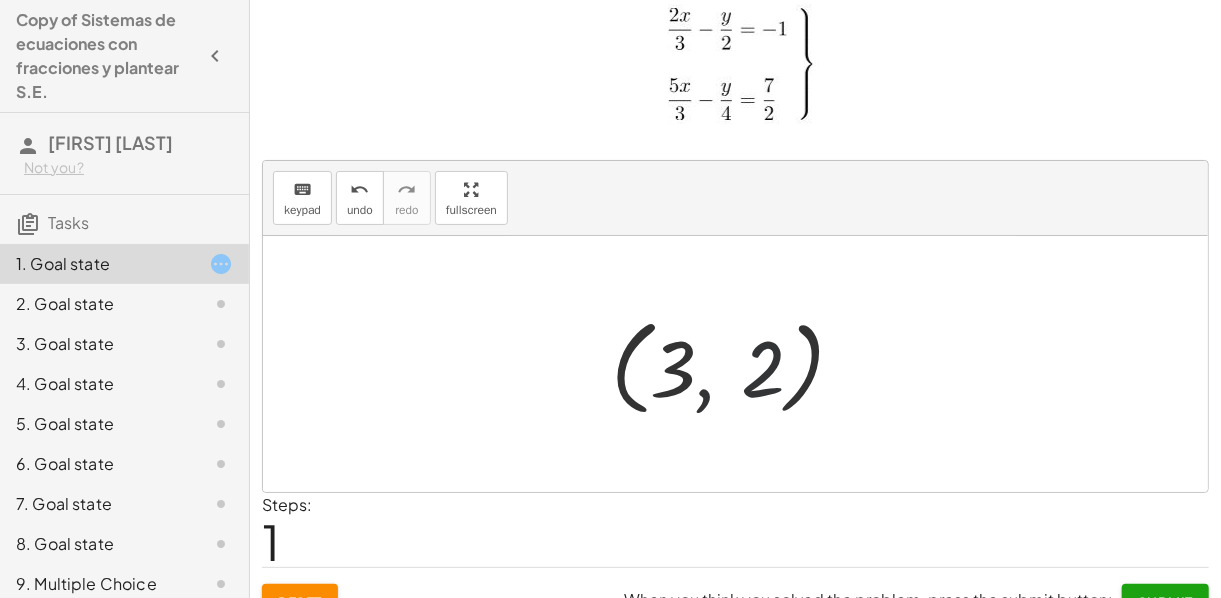 click at bounding box center [743, 364] 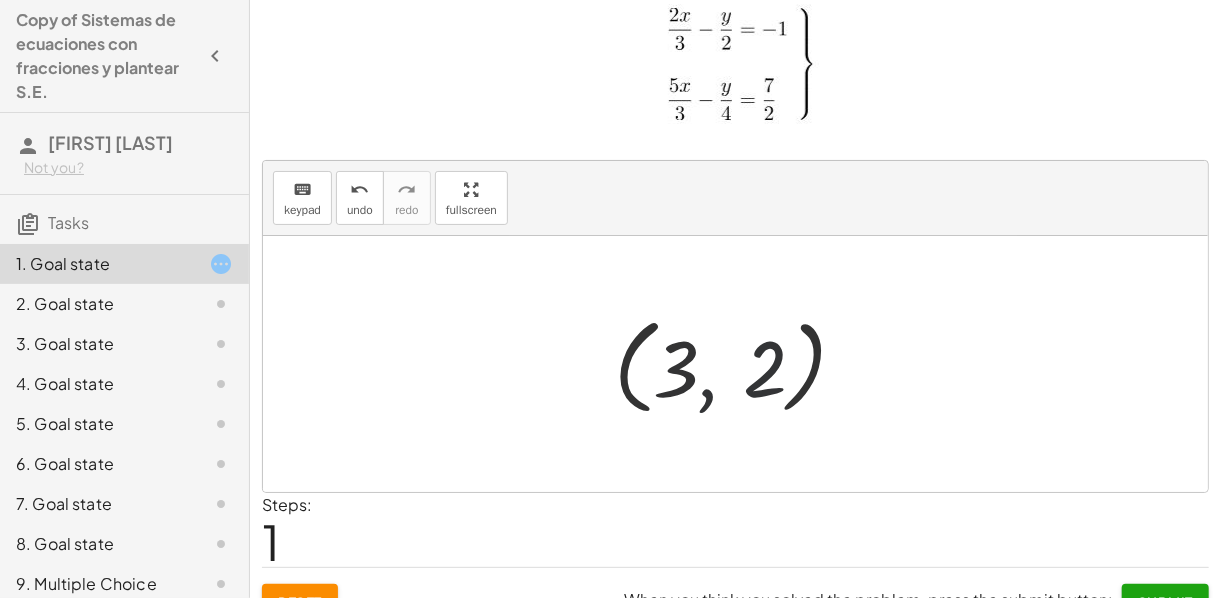 click at bounding box center (743, 364) 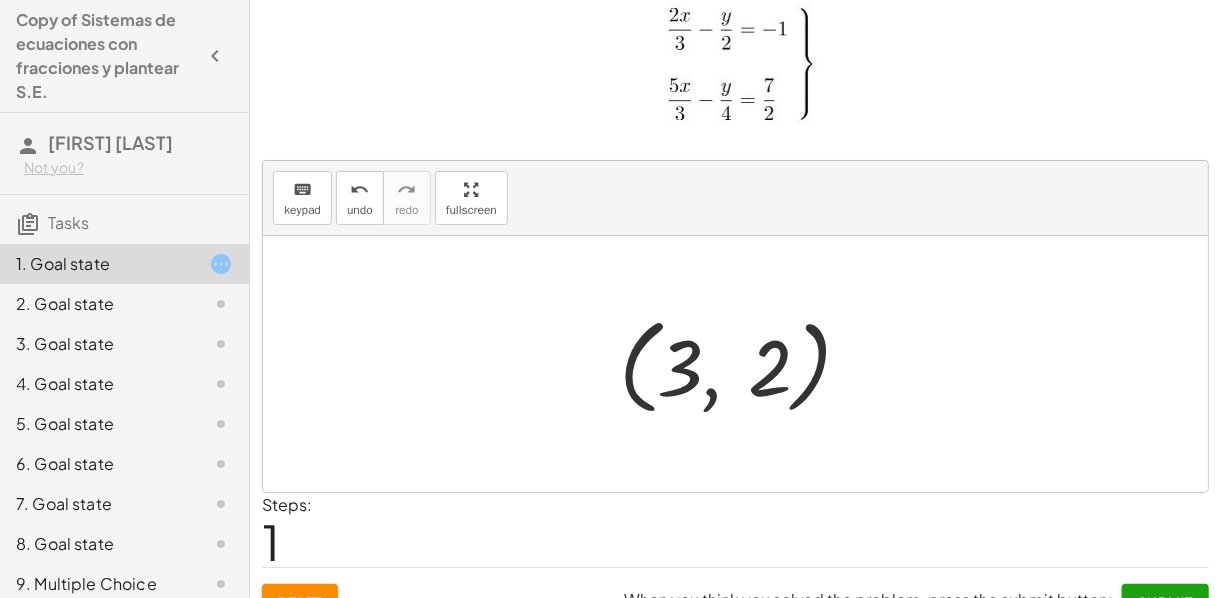 drag, startPoint x: 679, startPoint y: 363, endPoint x: 748, endPoint y: 367, distance: 69.115845 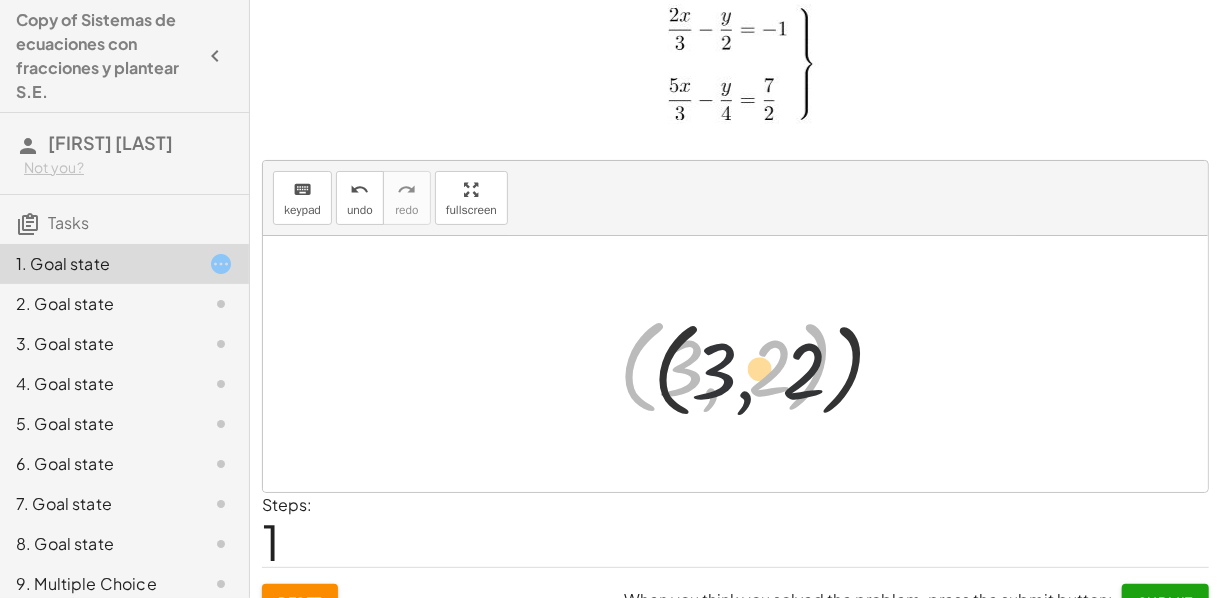 drag, startPoint x: 748, startPoint y: 367, endPoint x: 808, endPoint y: 366, distance: 60.00833 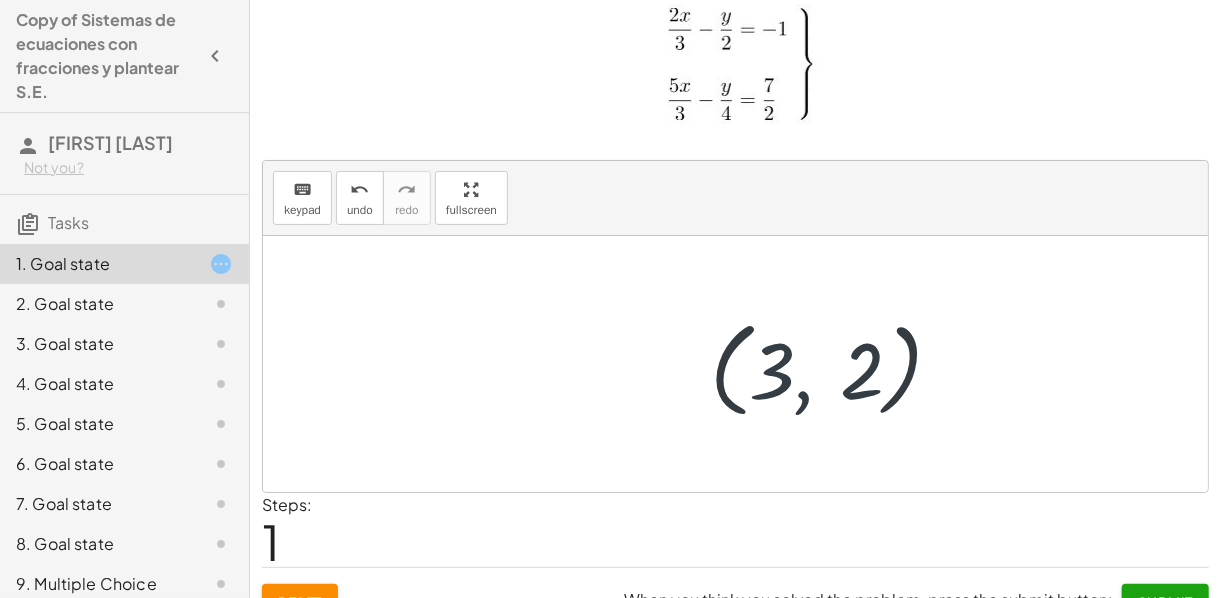 click at bounding box center [743, 364] 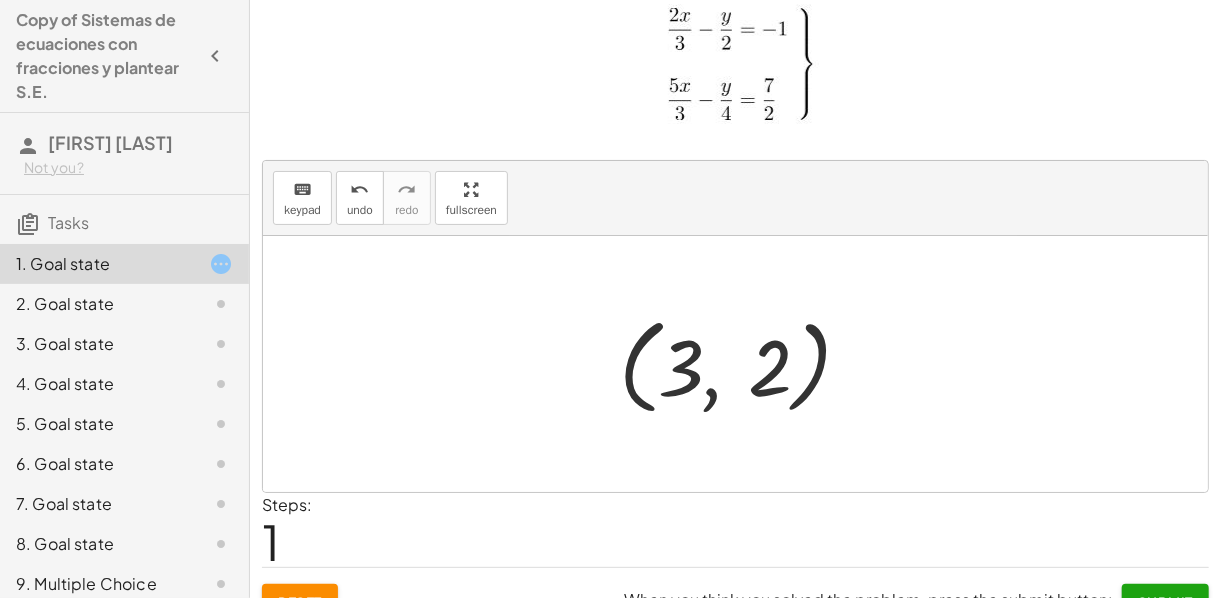 click on "Reset" 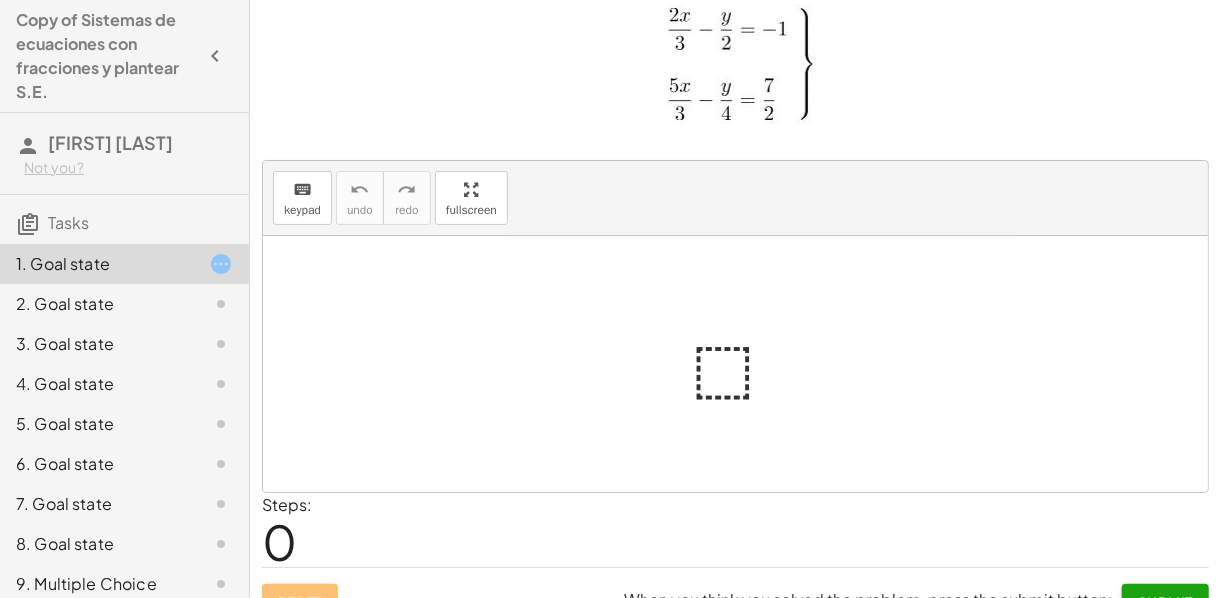 click at bounding box center (735, 364) 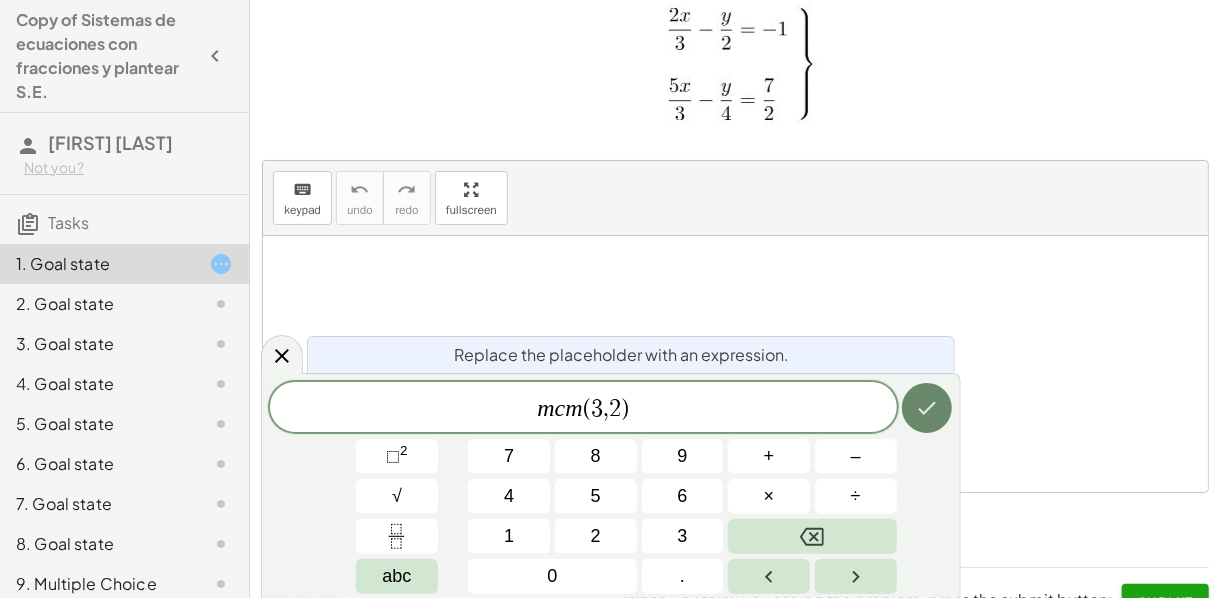 click at bounding box center (927, 408) 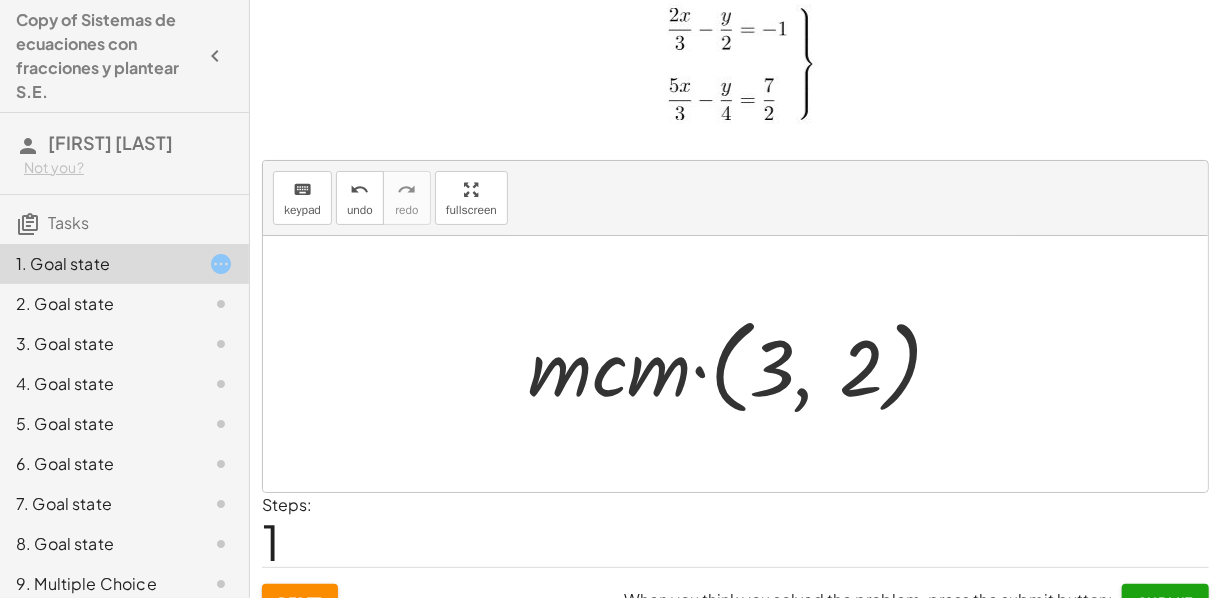 click at bounding box center [743, 364] 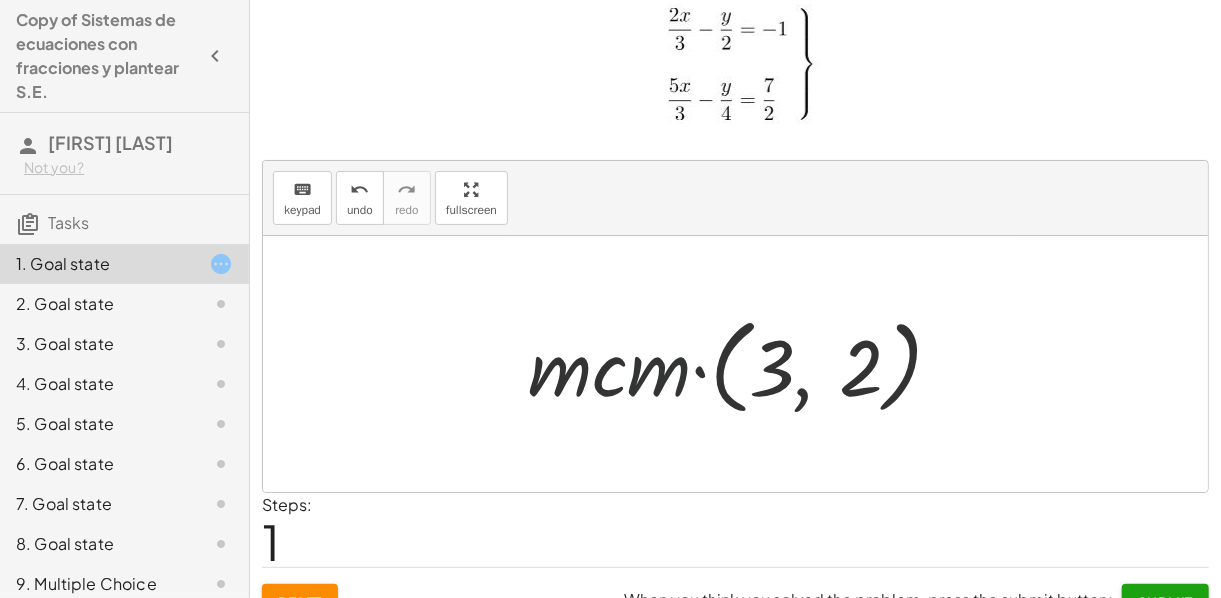 click at bounding box center (743, 364) 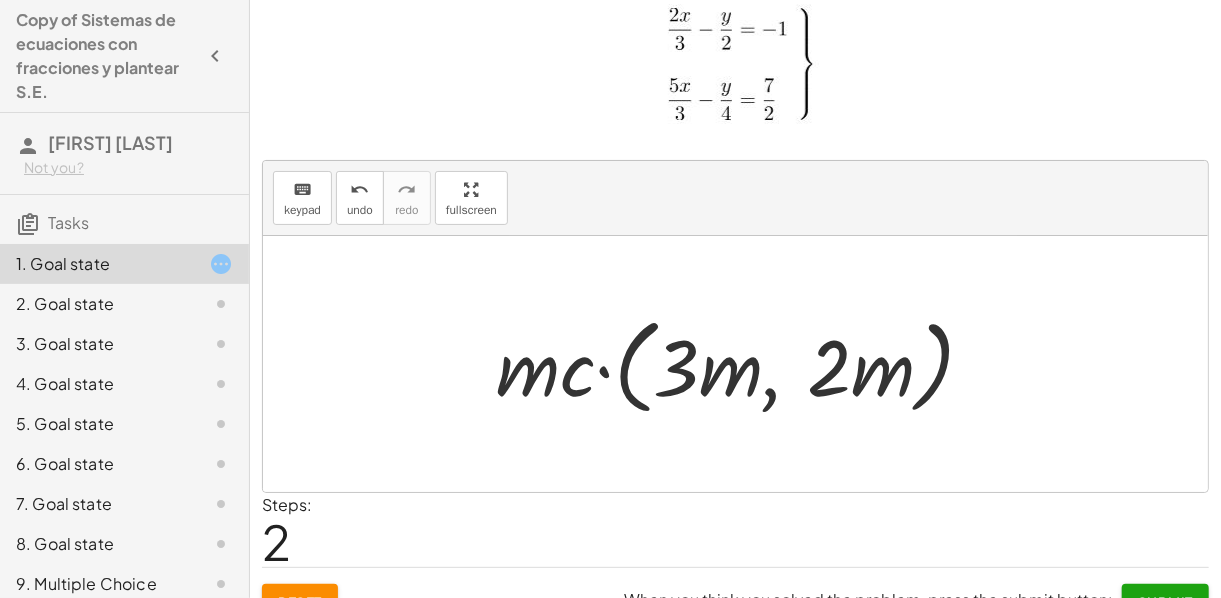 click at bounding box center [743, 364] 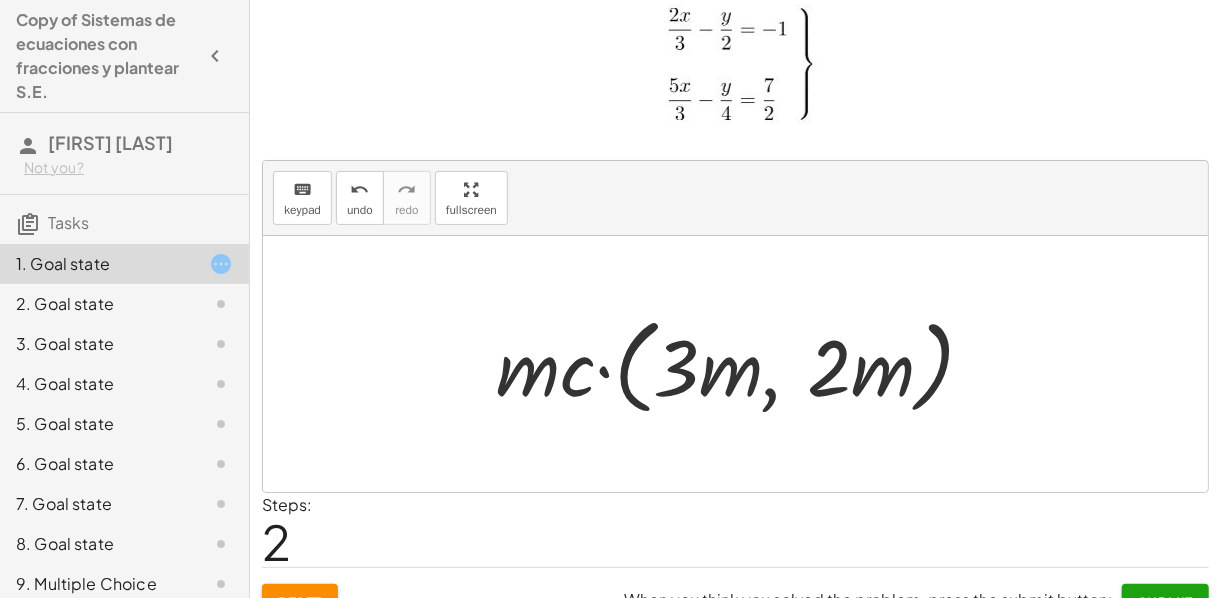 drag, startPoint x: 670, startPoint y: 369, endPoint x: 735, endPoint y: 369, distance: 65 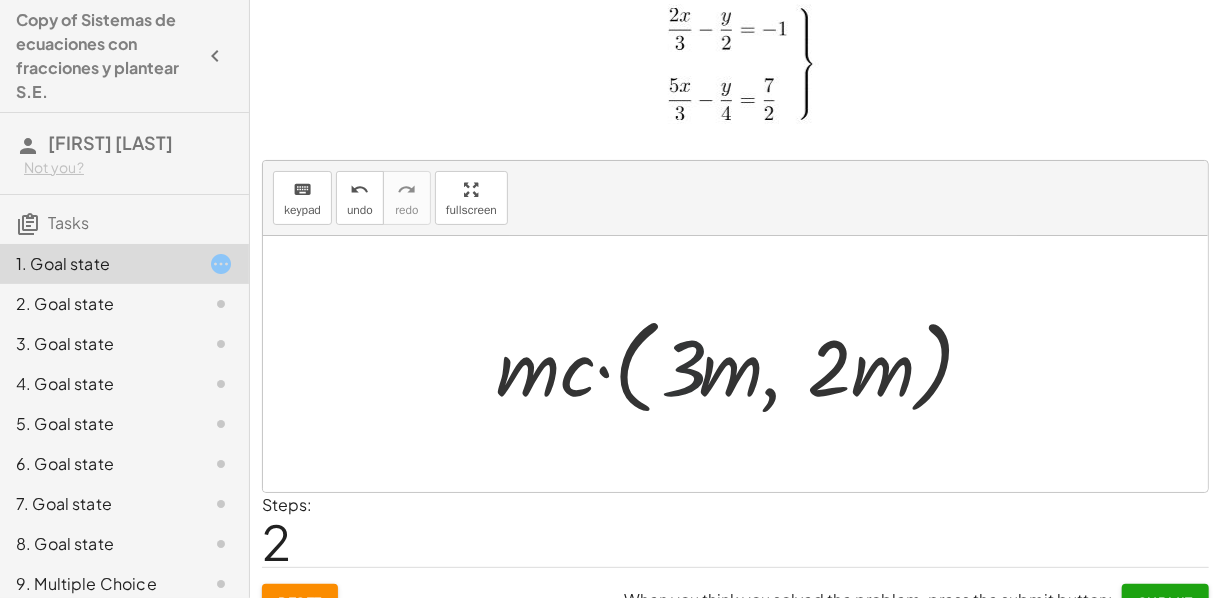 click at bounding box center (743, 364) 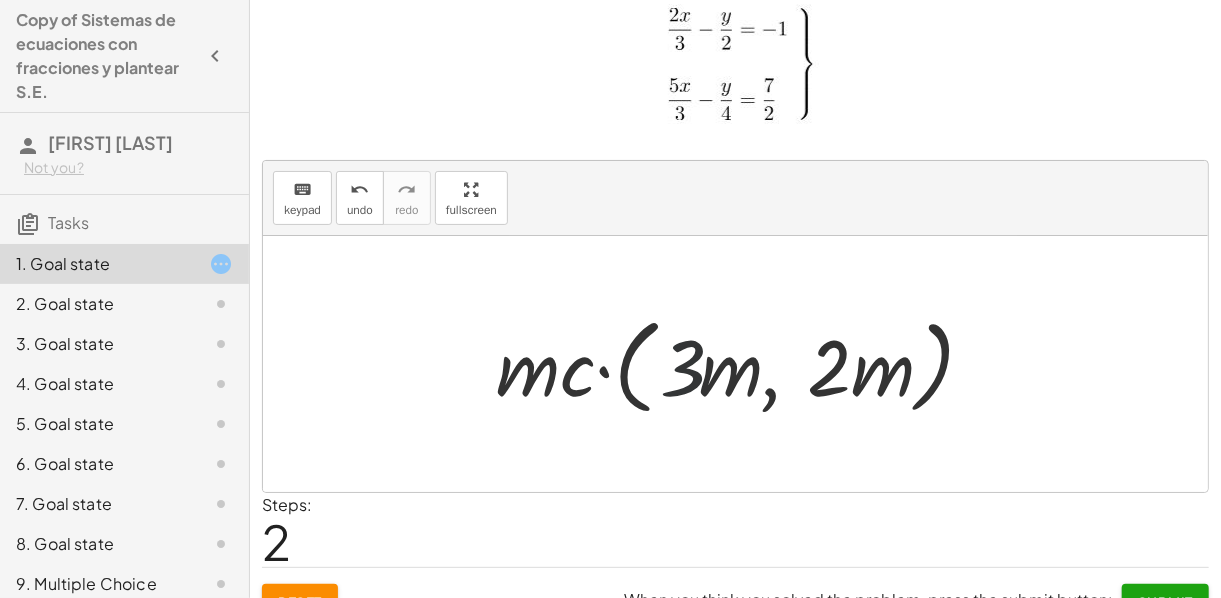 click at bounding box center (743, 364) 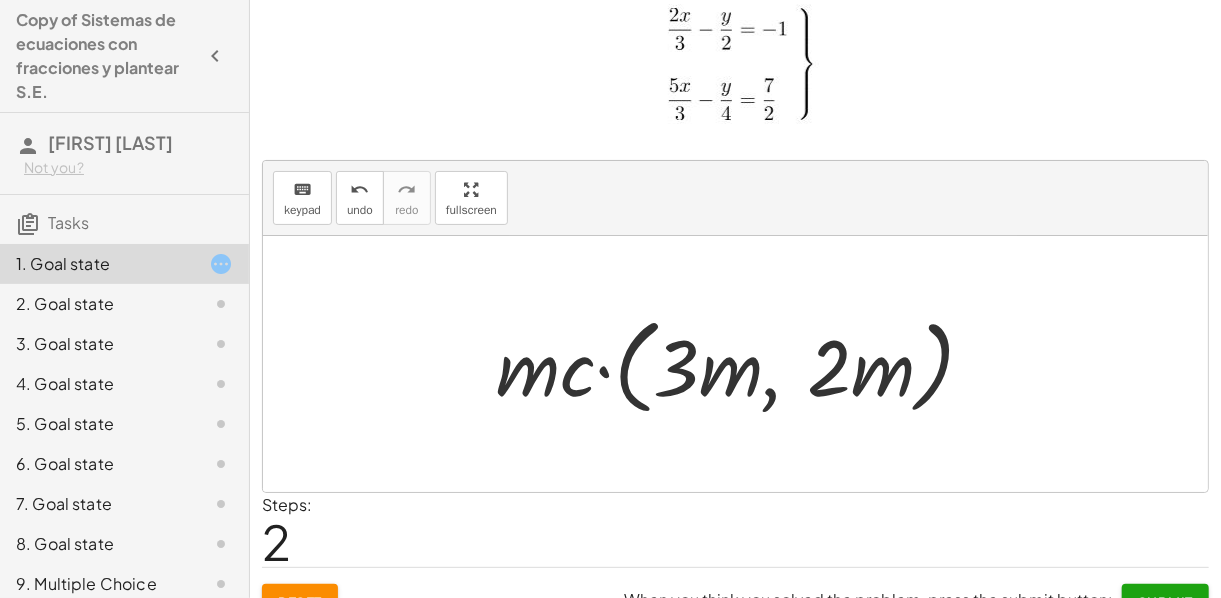 click on "Reset" at bounding box center (300, 602) 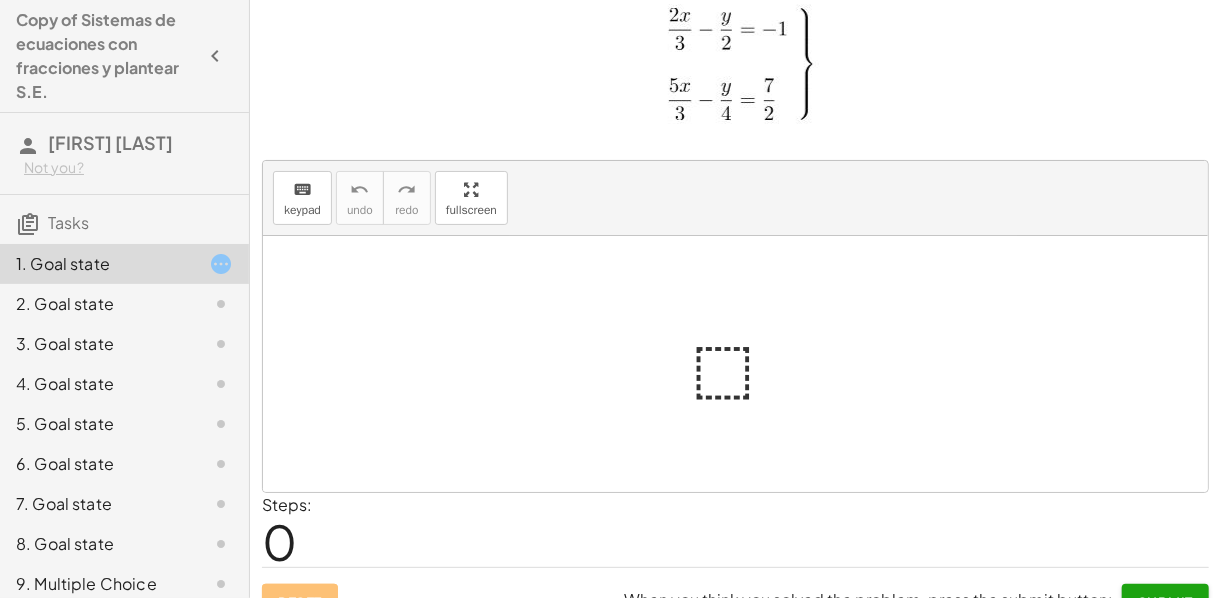 click at bounding box center [744, 364] 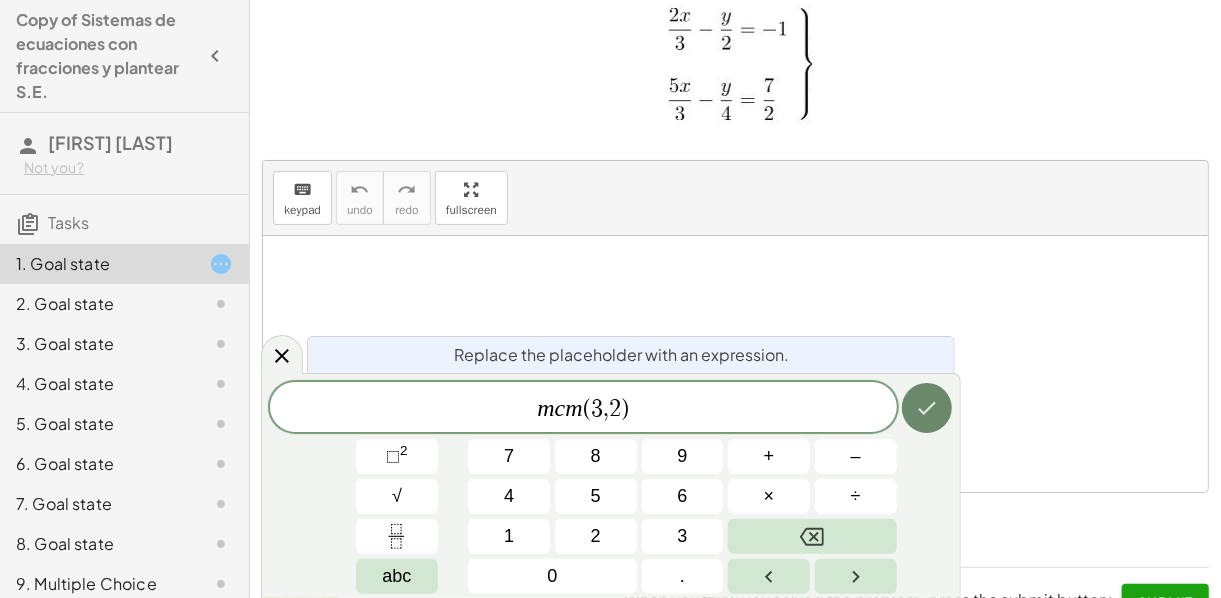 click at bounding box center [927, 408] 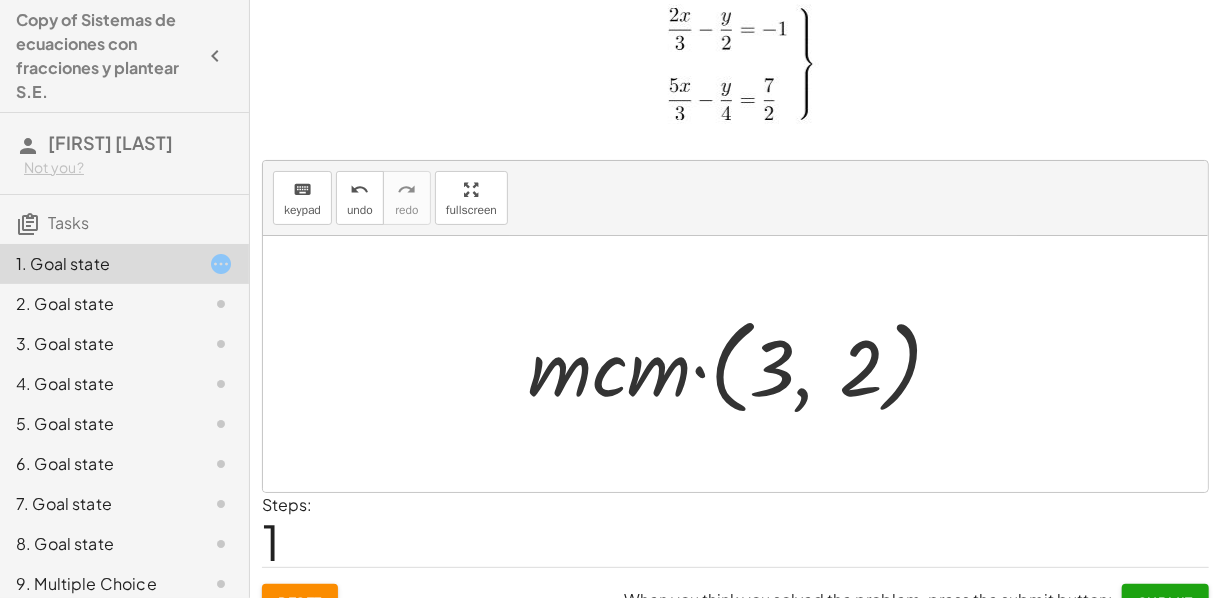 click on "Reset" 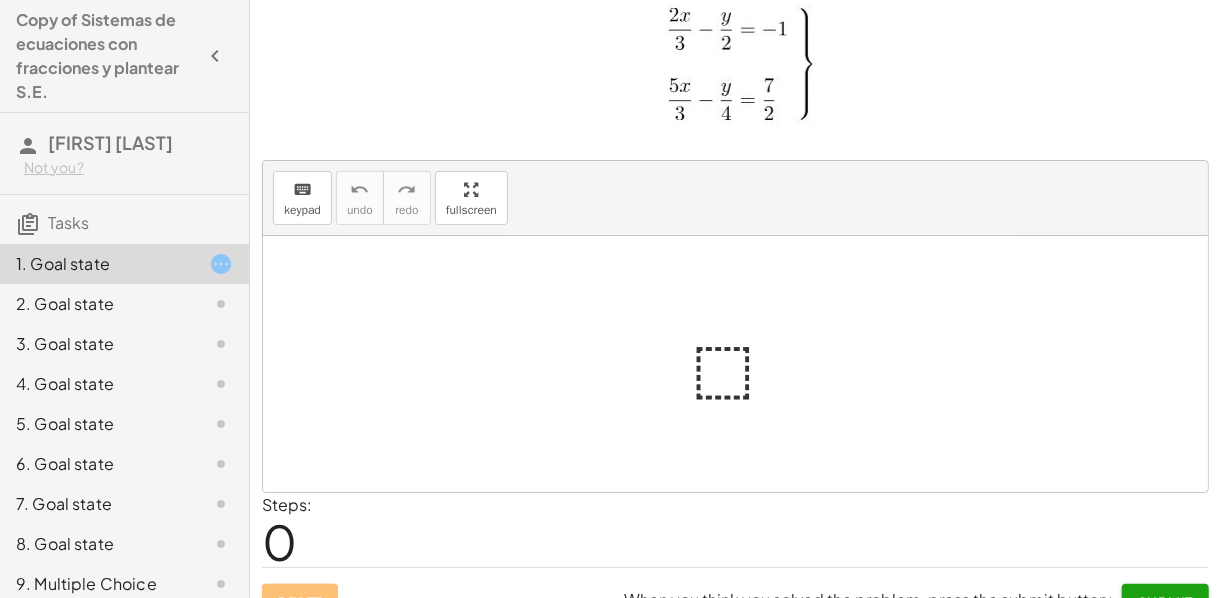 click at bounding box center [744, 364] 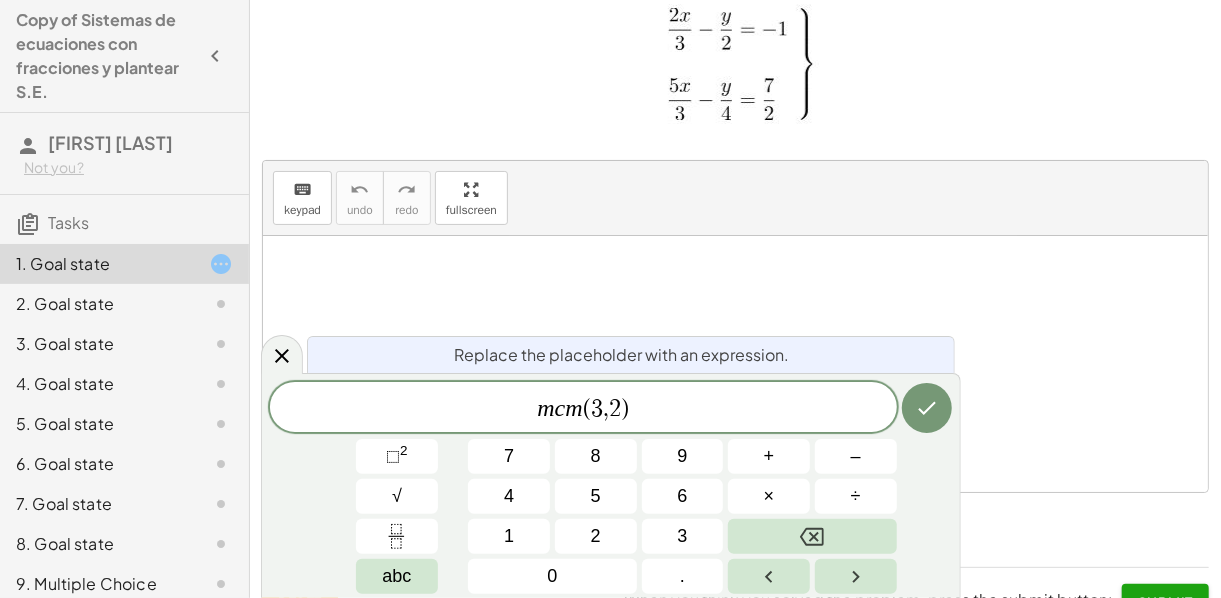 click on "," at bounding box center [606, 409] 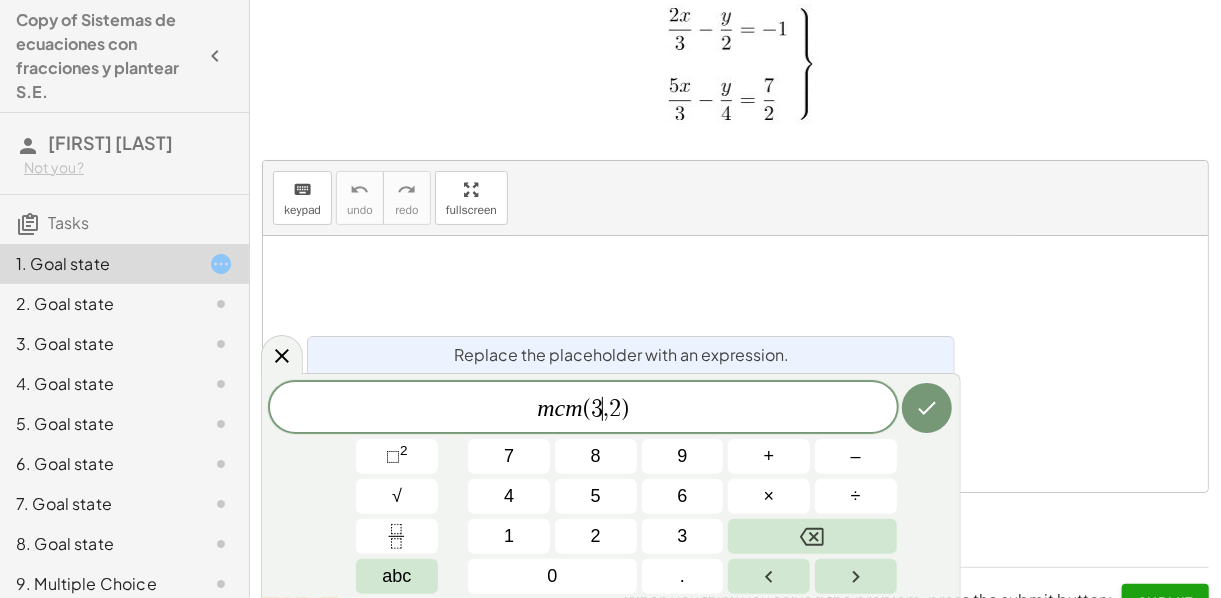 click on "," at bounding box center [606, 409] 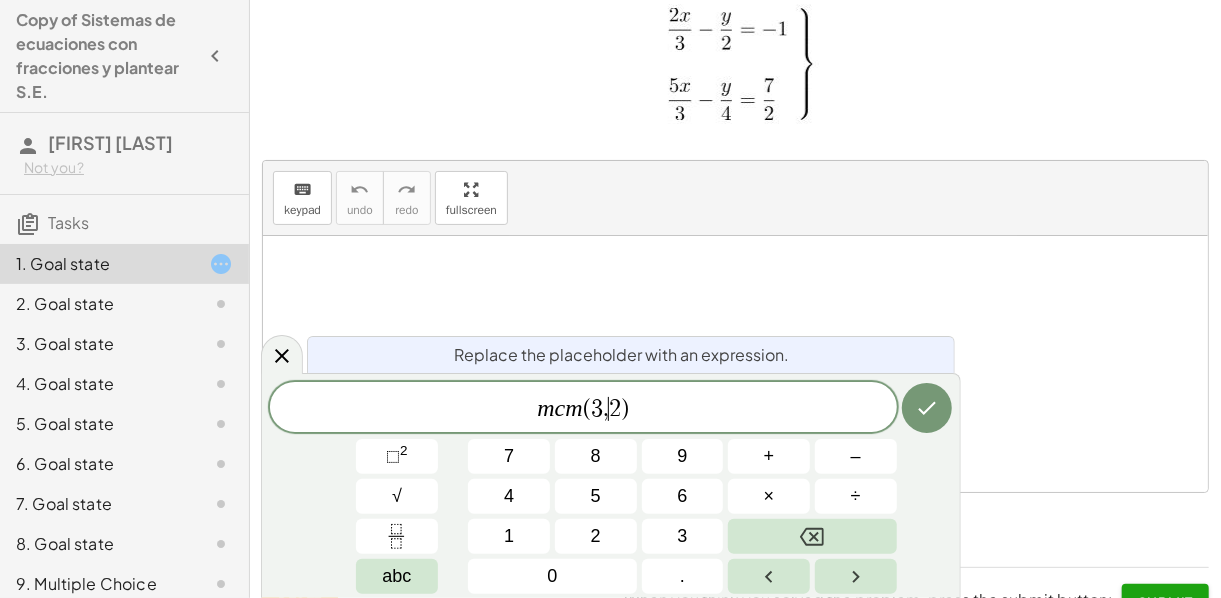click on "2" at bounding box center (615, 409) 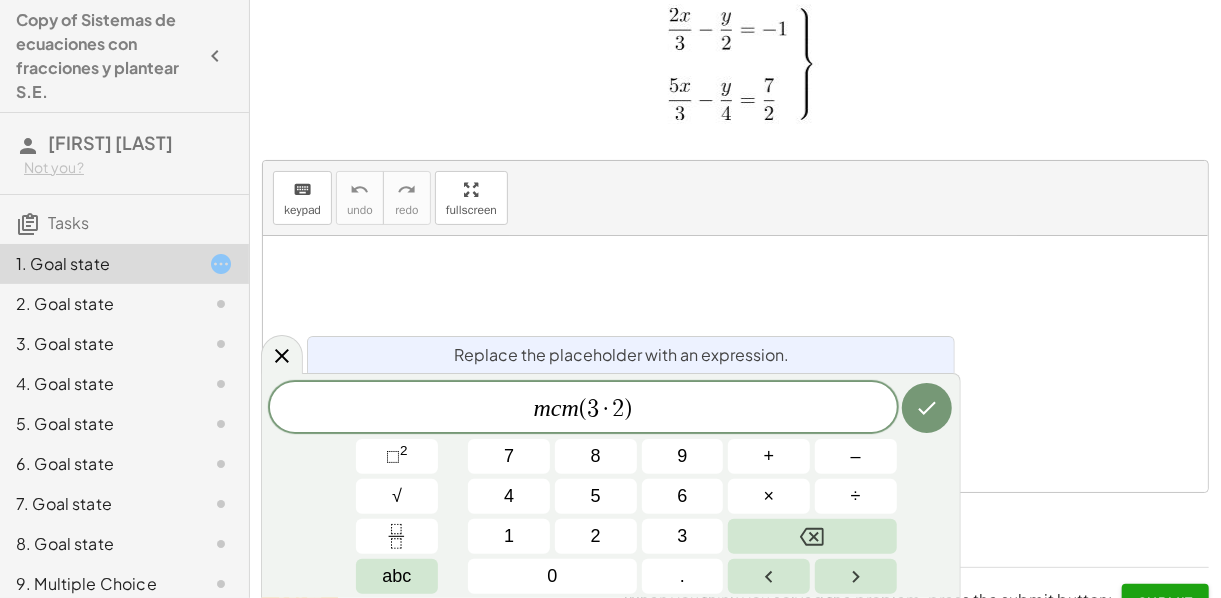 click on "(" at bounding box center [583, 409] 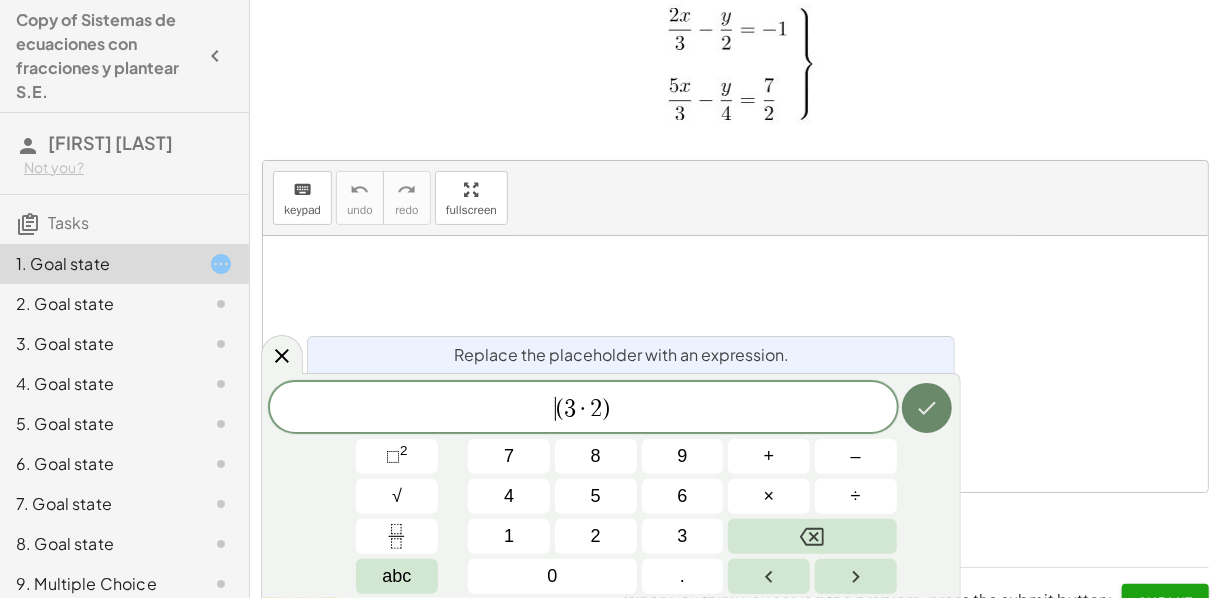 click 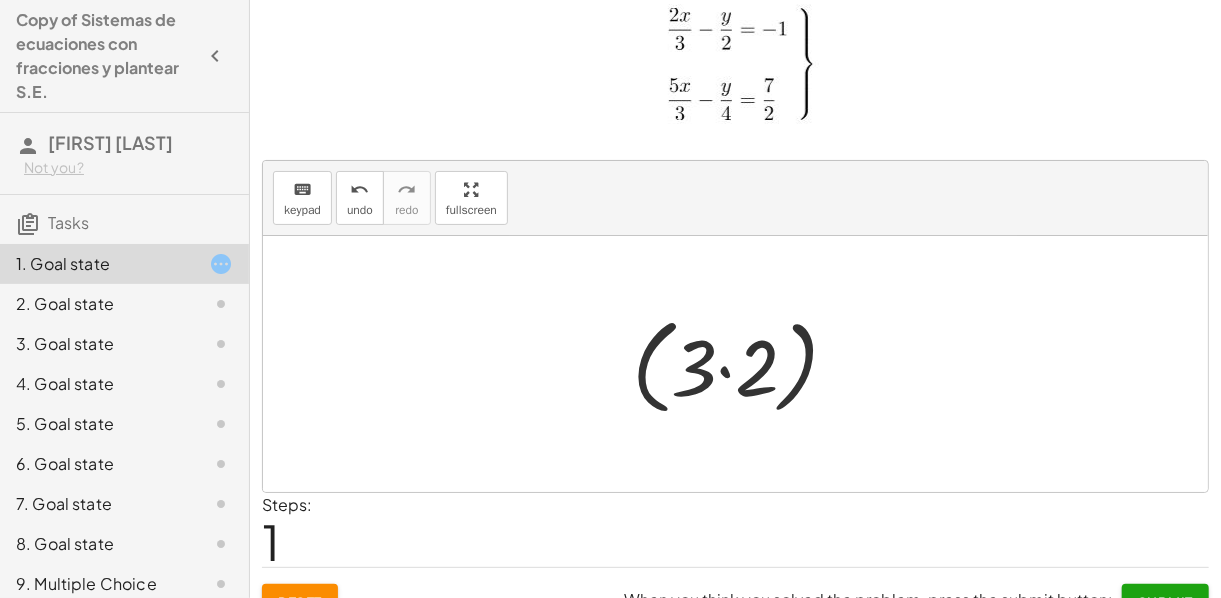 click at bounding box center (743, 364) 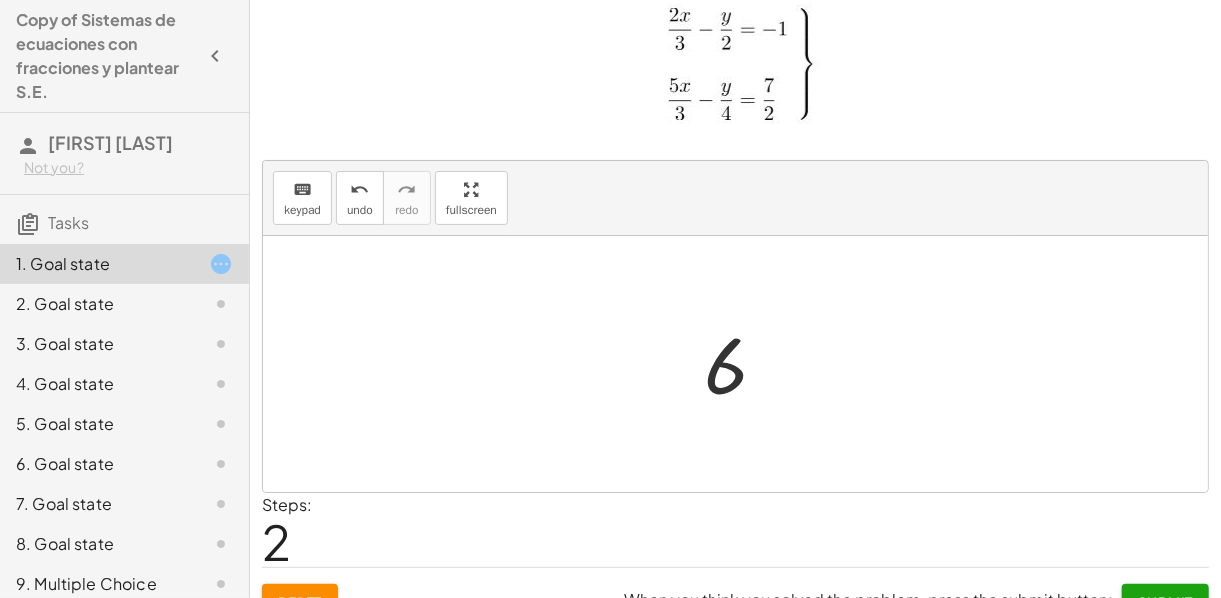 scroll, scrollTop: 81, scrollLeft: 0, axis: vertical 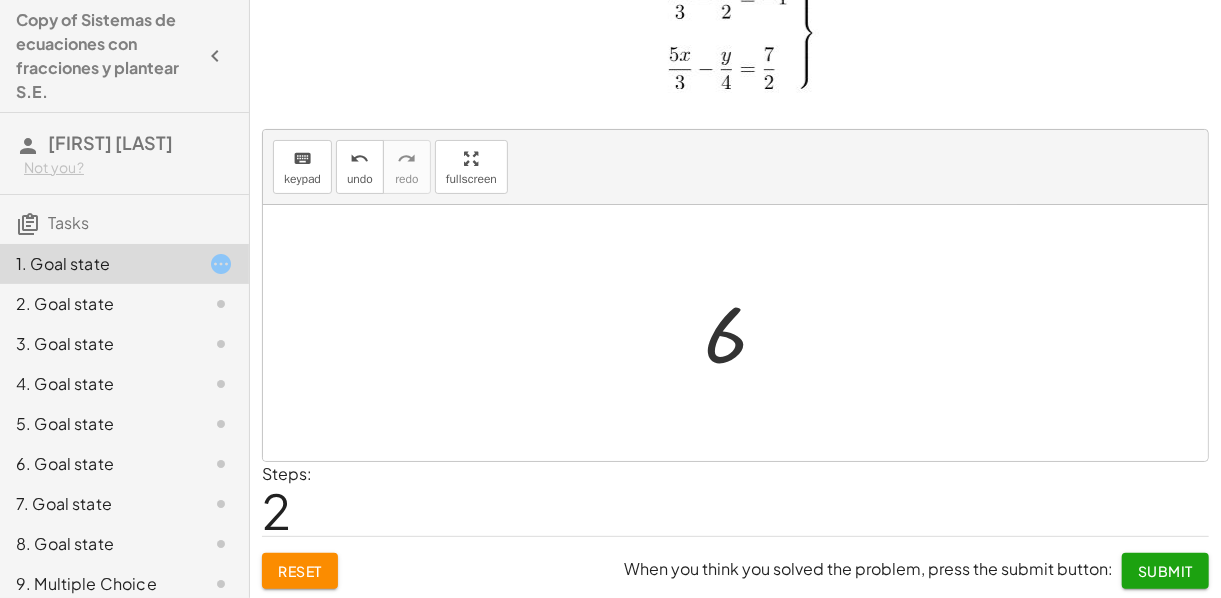 click on "2. Goal state" 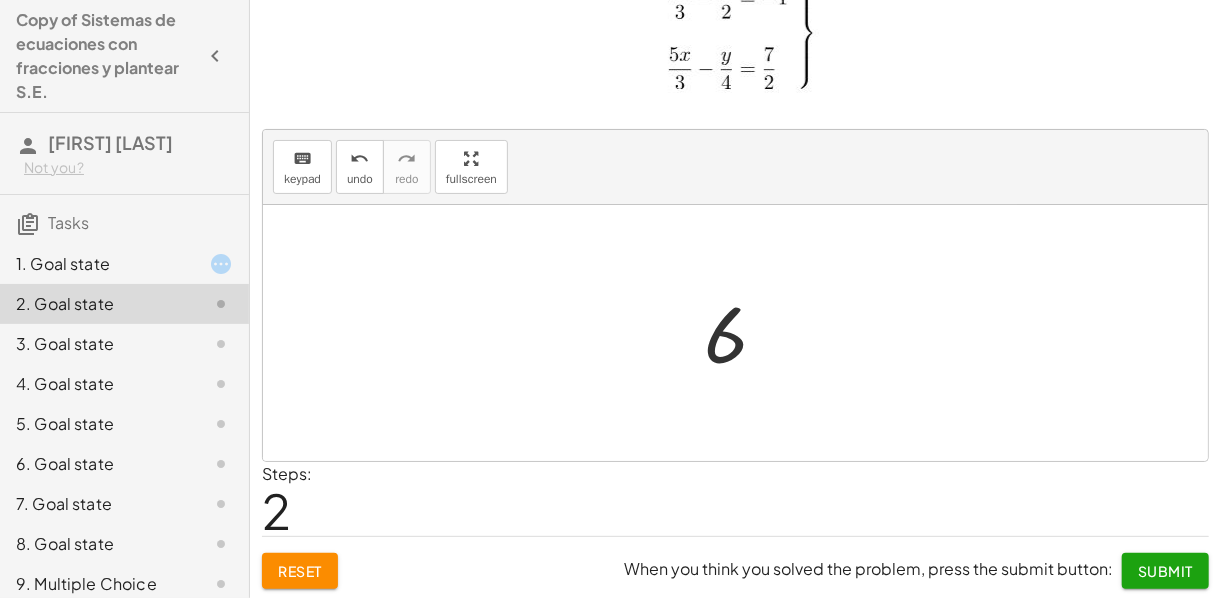 click on "1. Goal state" 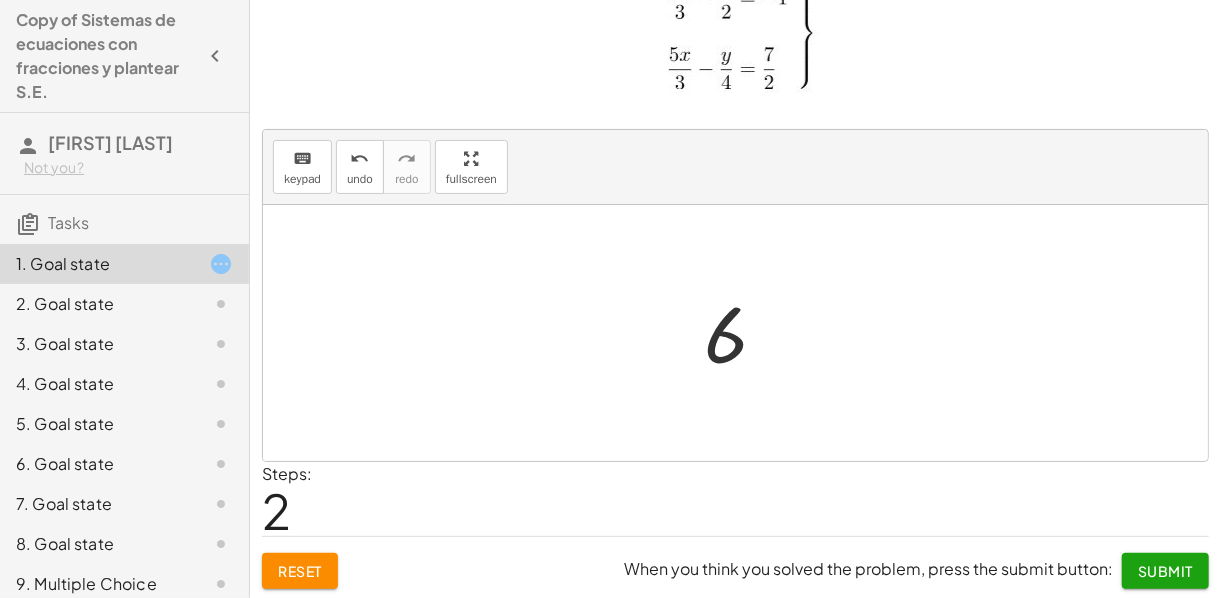 scroll, scrollTop: 0, scrollLeft: 0, axis: both 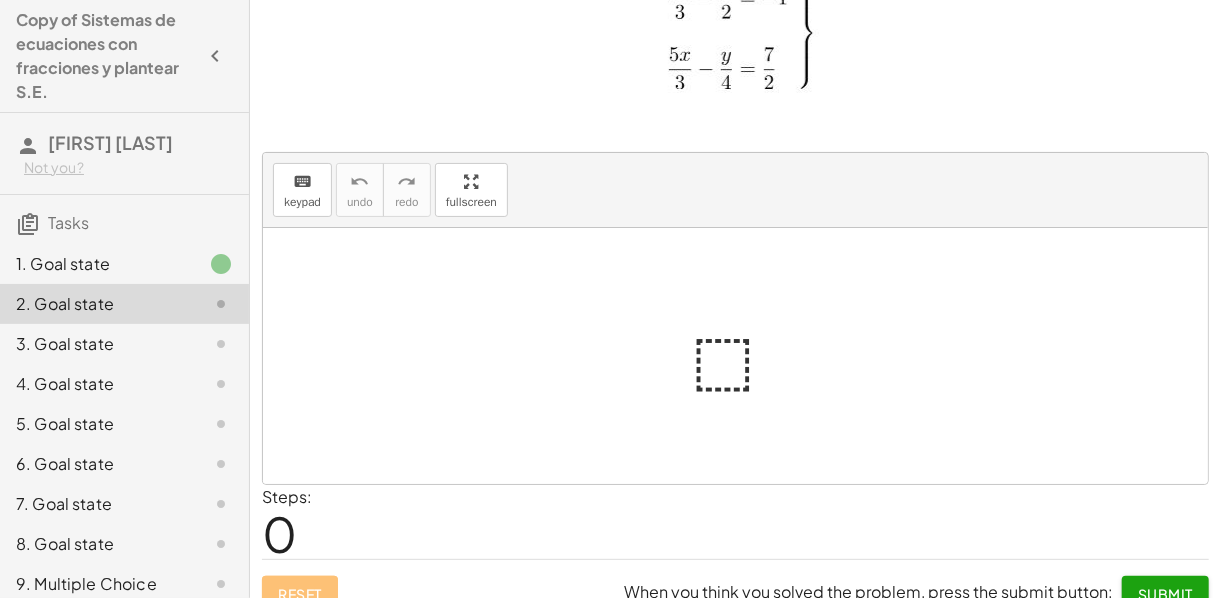 click on "1. Goal state" 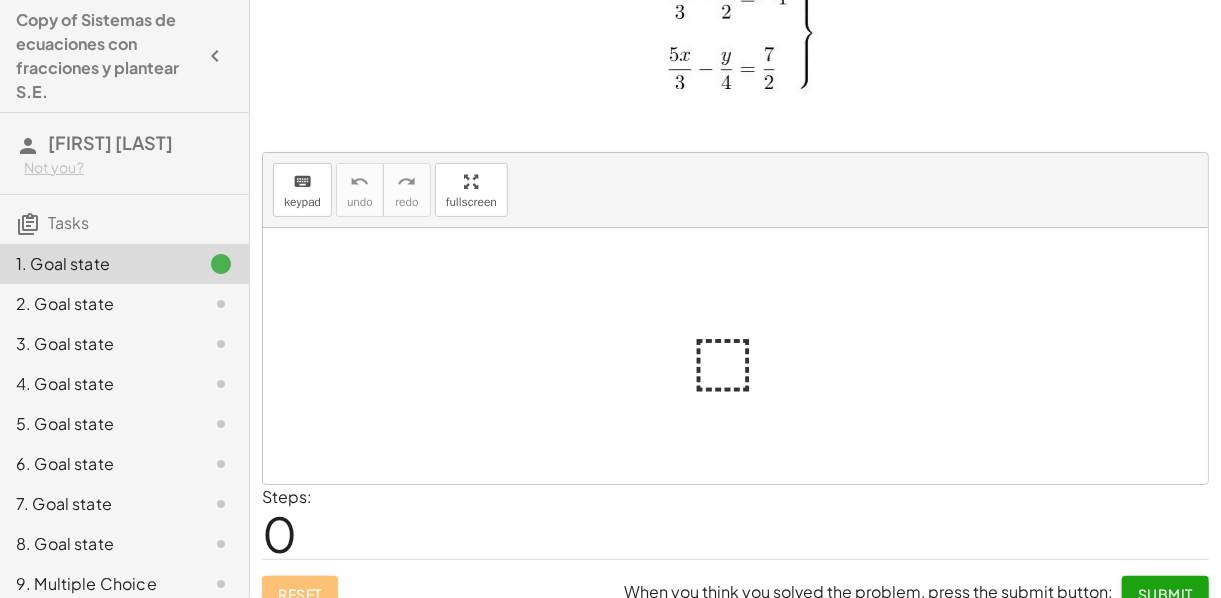 click on "2. Goal state" 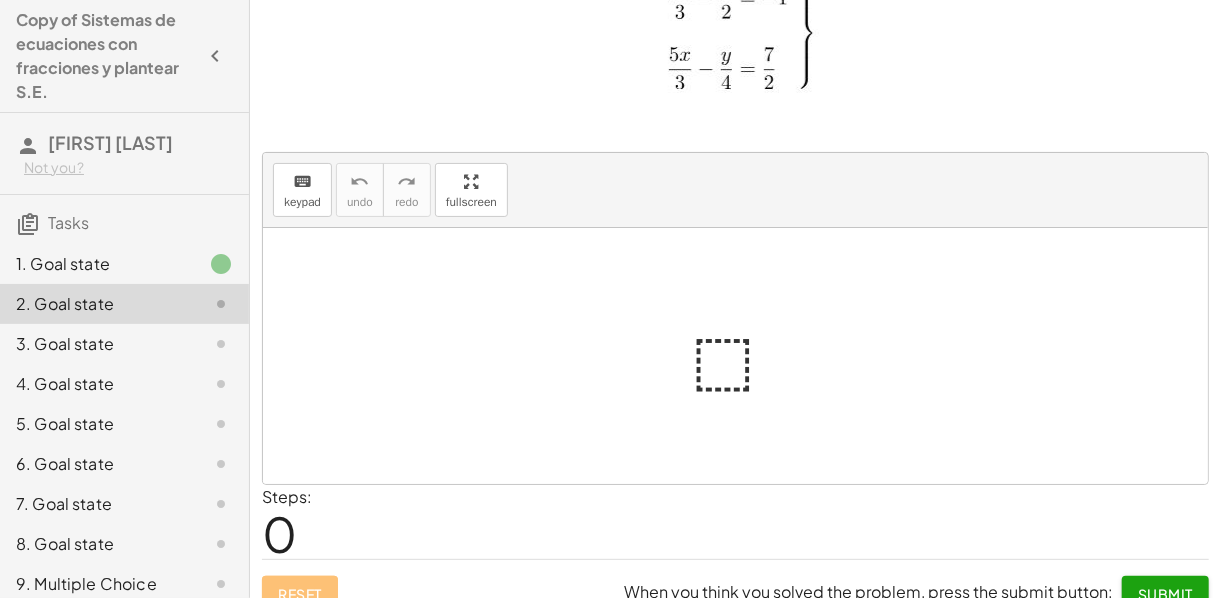 click on "2. Goal state" 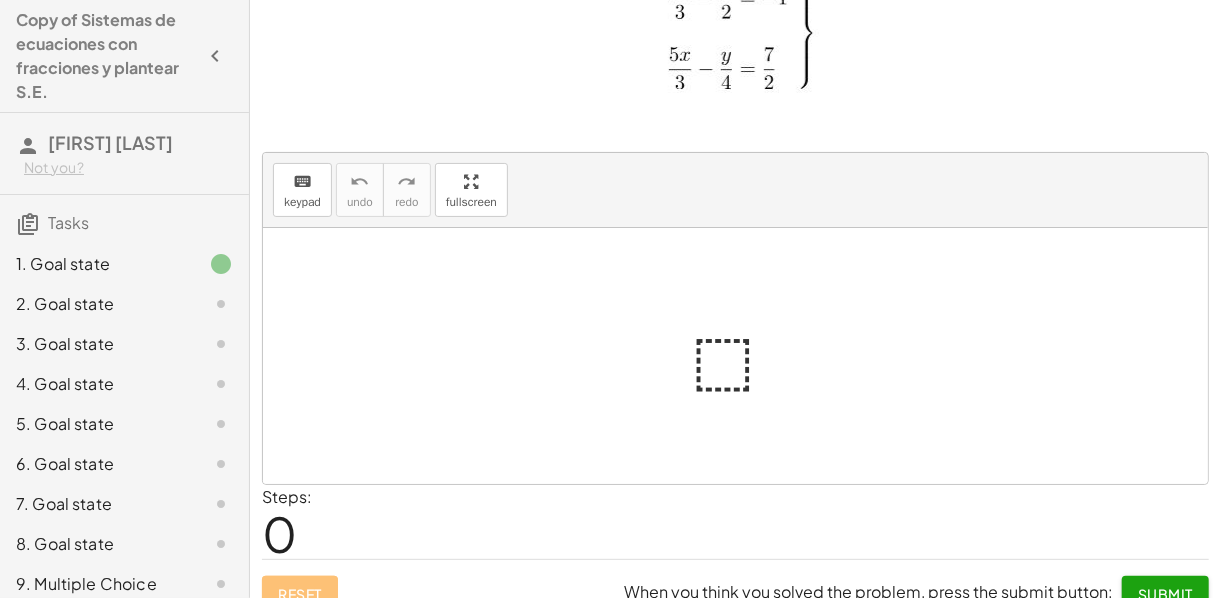 click on "1. Goal state" 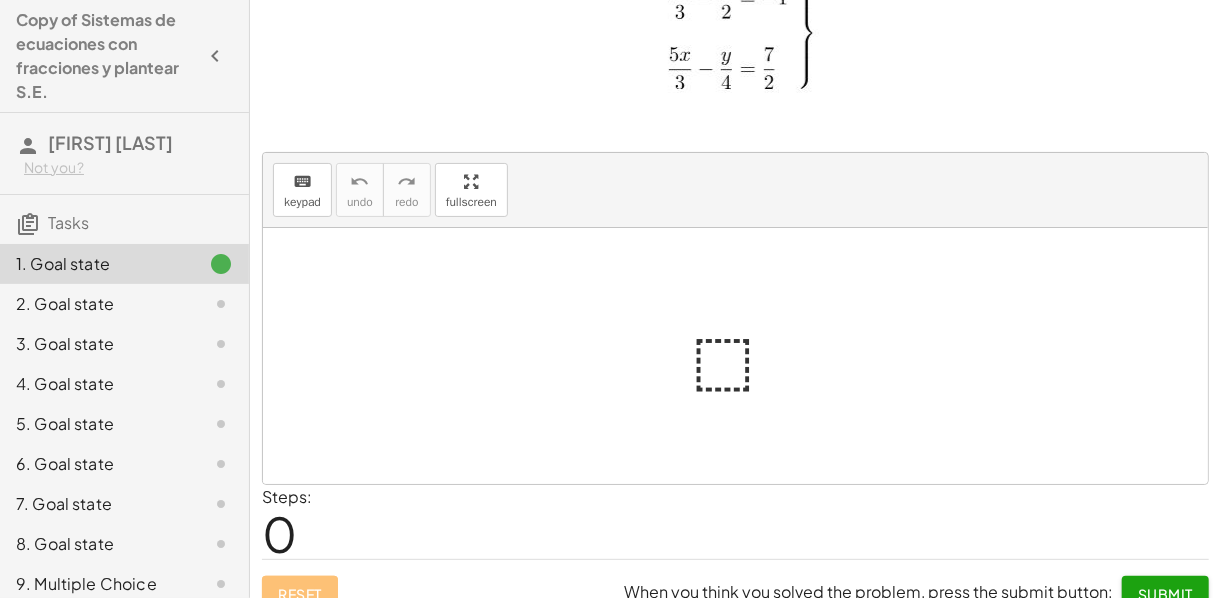 click on "2. Goal state" 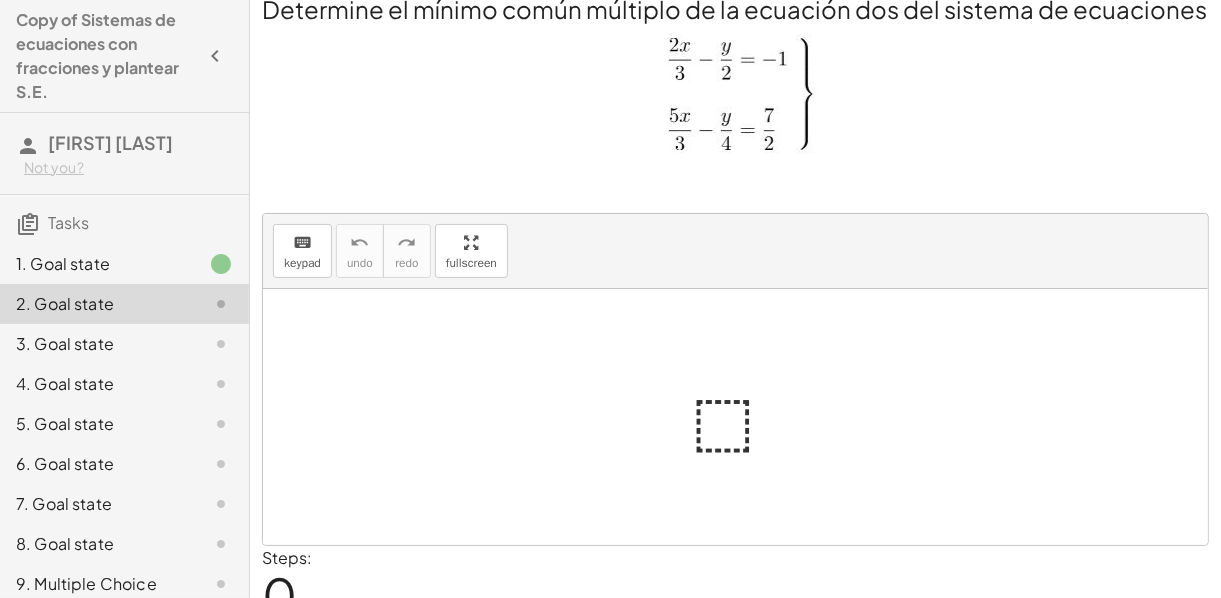 scroll, scrollTop: 7, scrollLeft: 0, axis: vertical 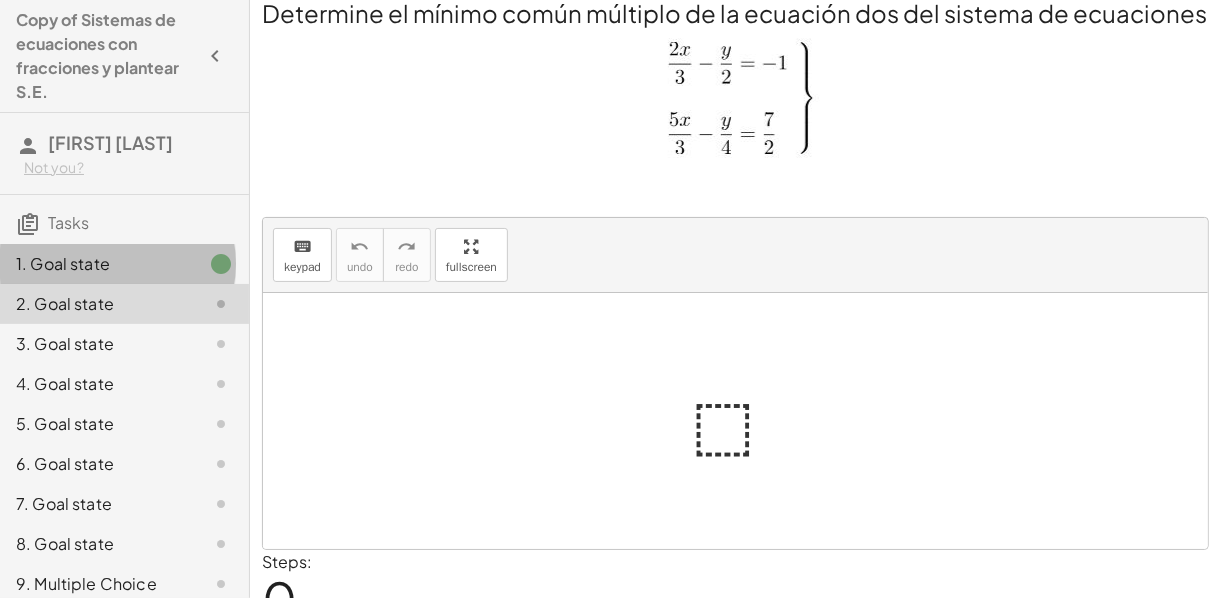click on "1. Goal state" 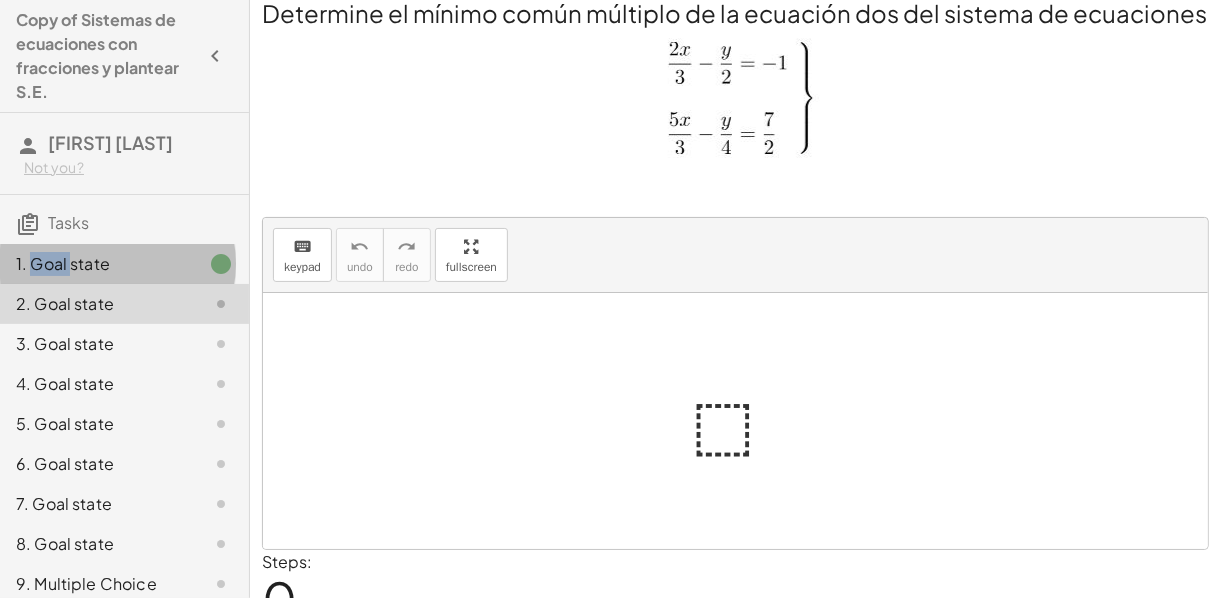 click on "1. Goal state" 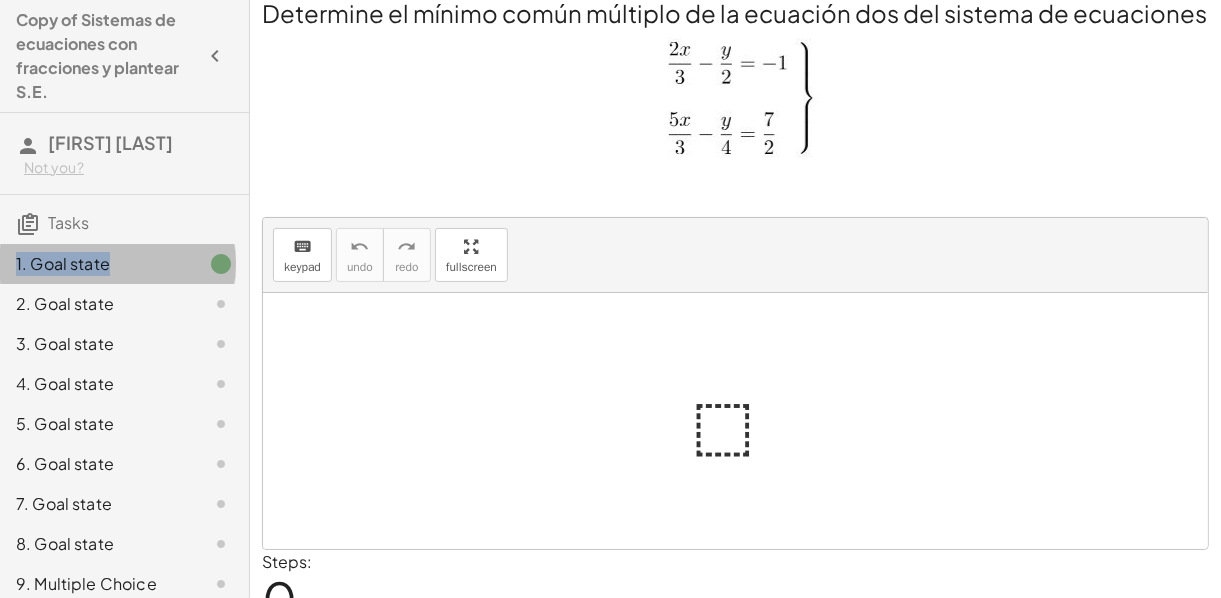 click on "1. Goal state" 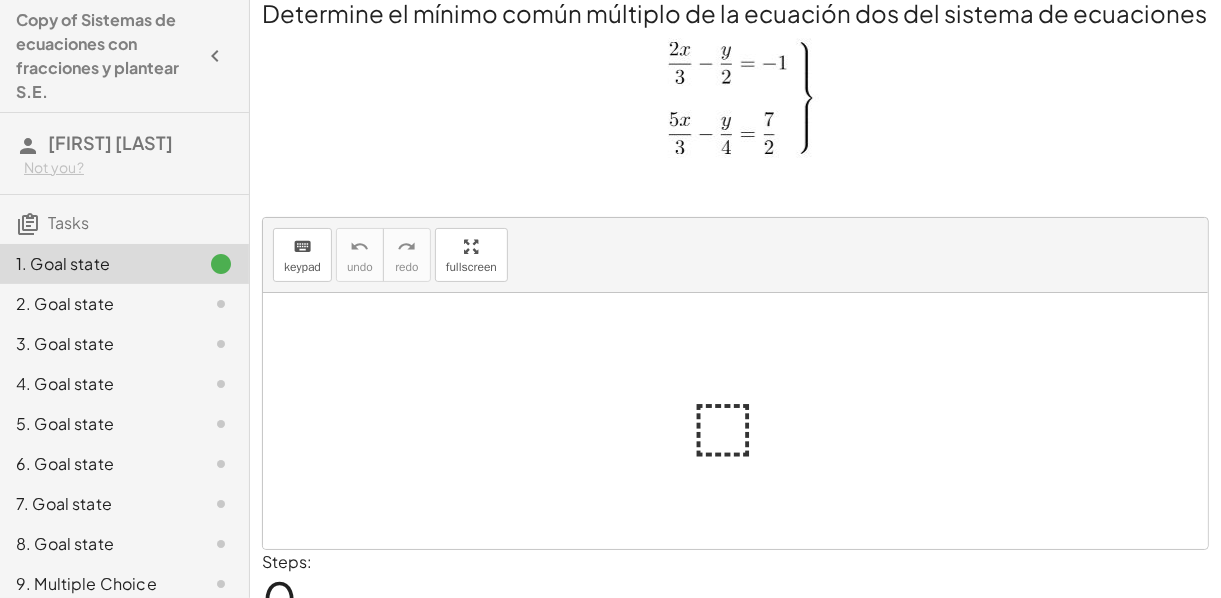 click on "2. Goal state" 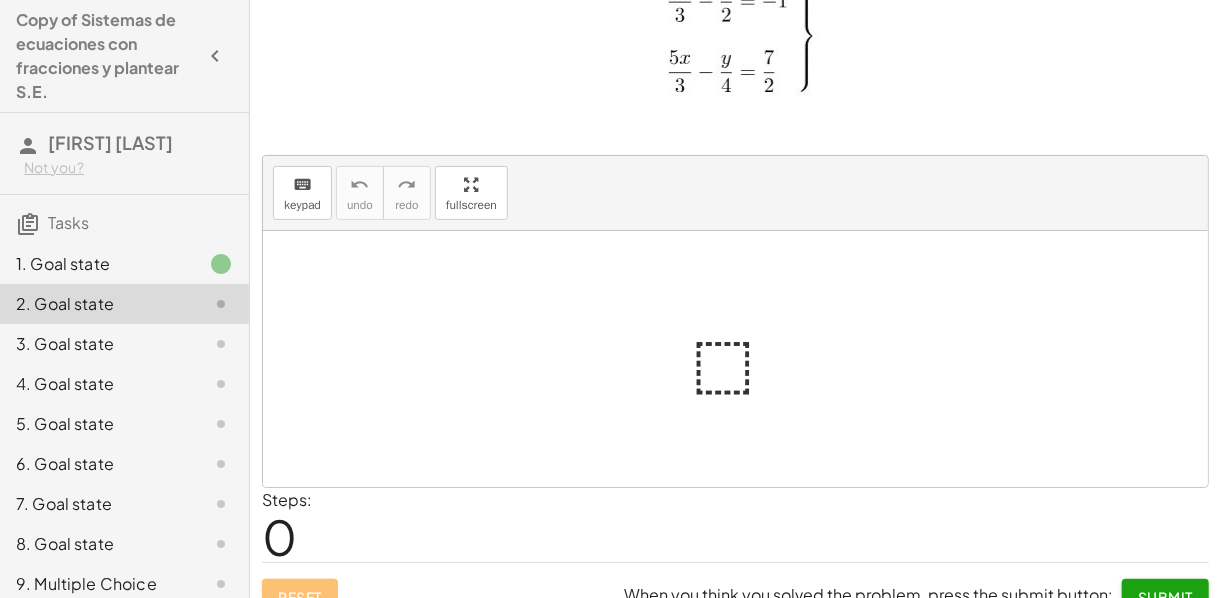 scroll, scrollTop: 104, scrollLeft: 0, axis: vertical 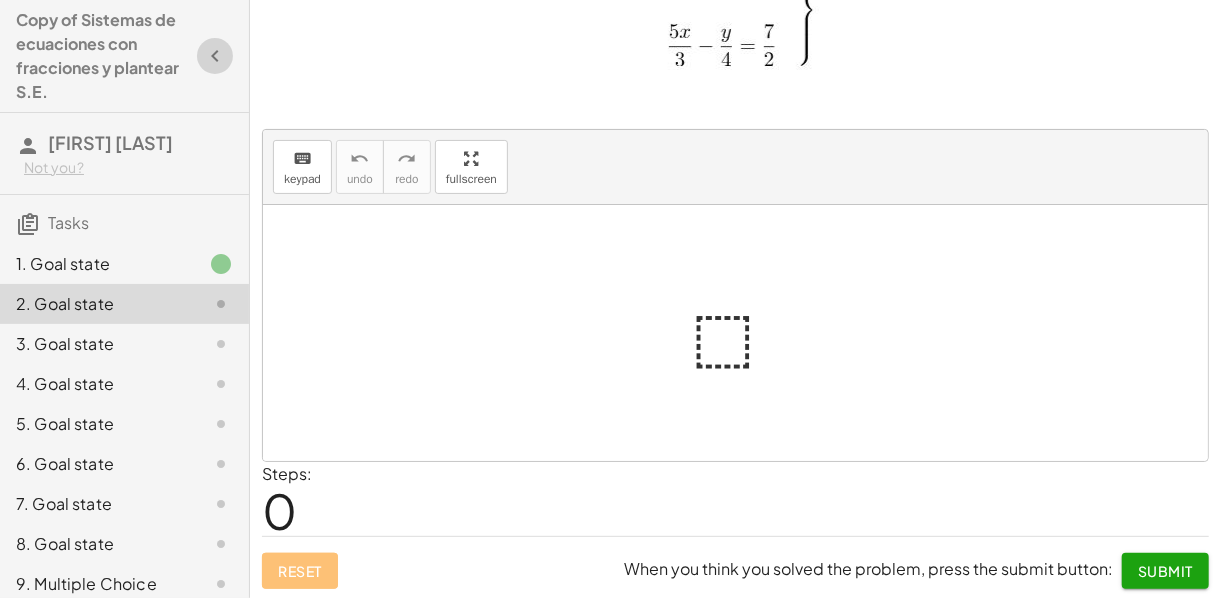 click 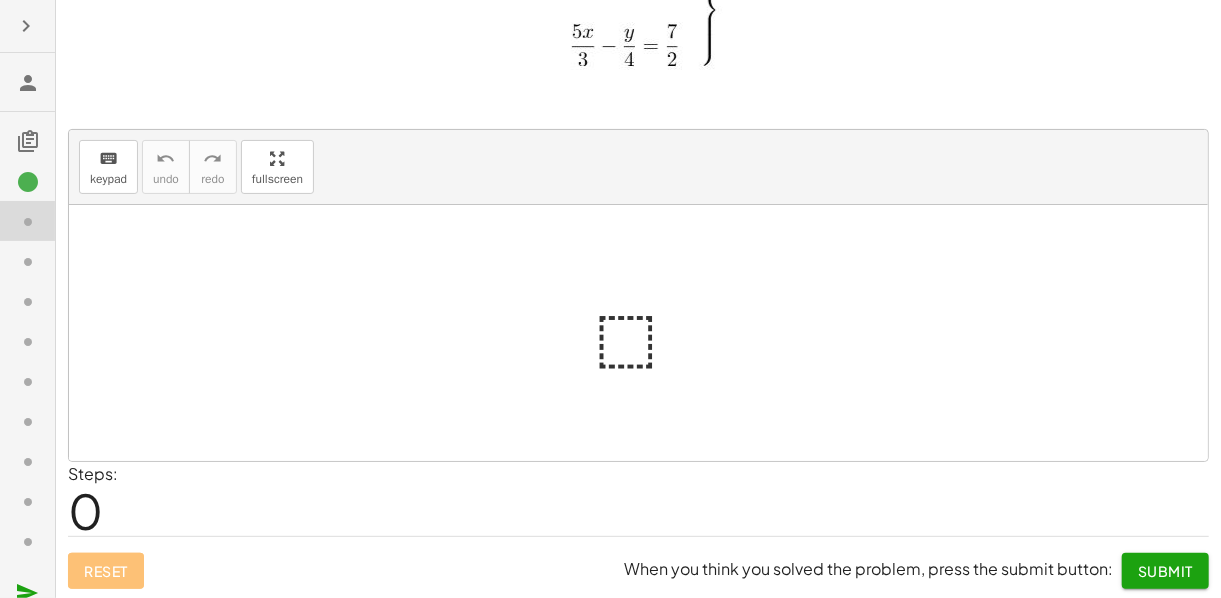 click at bounding box center [30, 26] 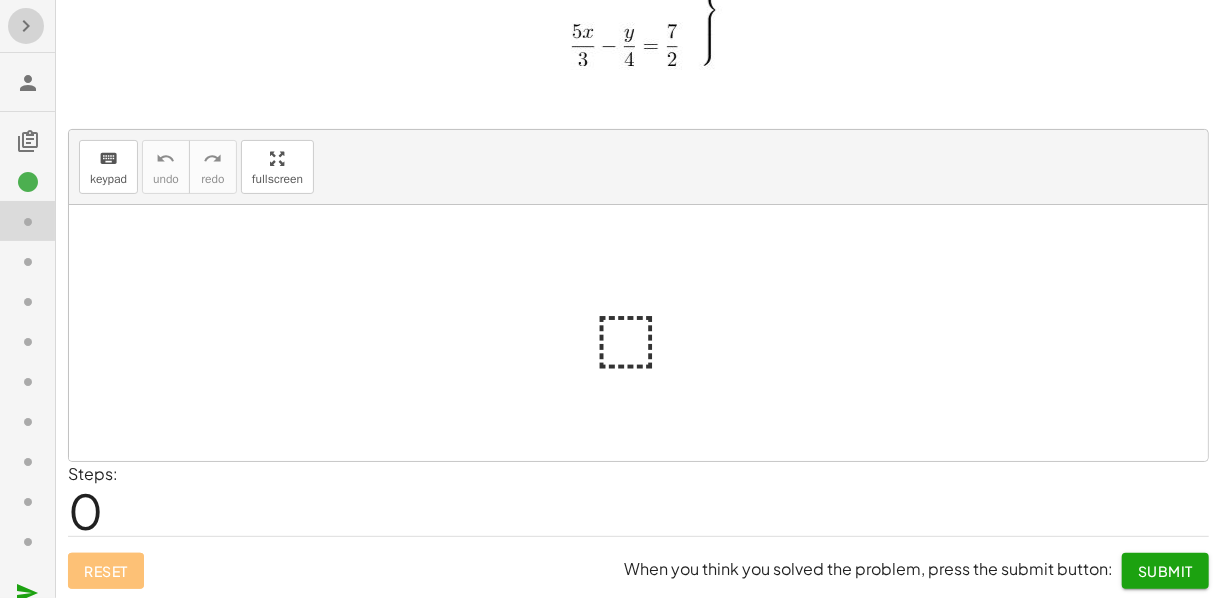click 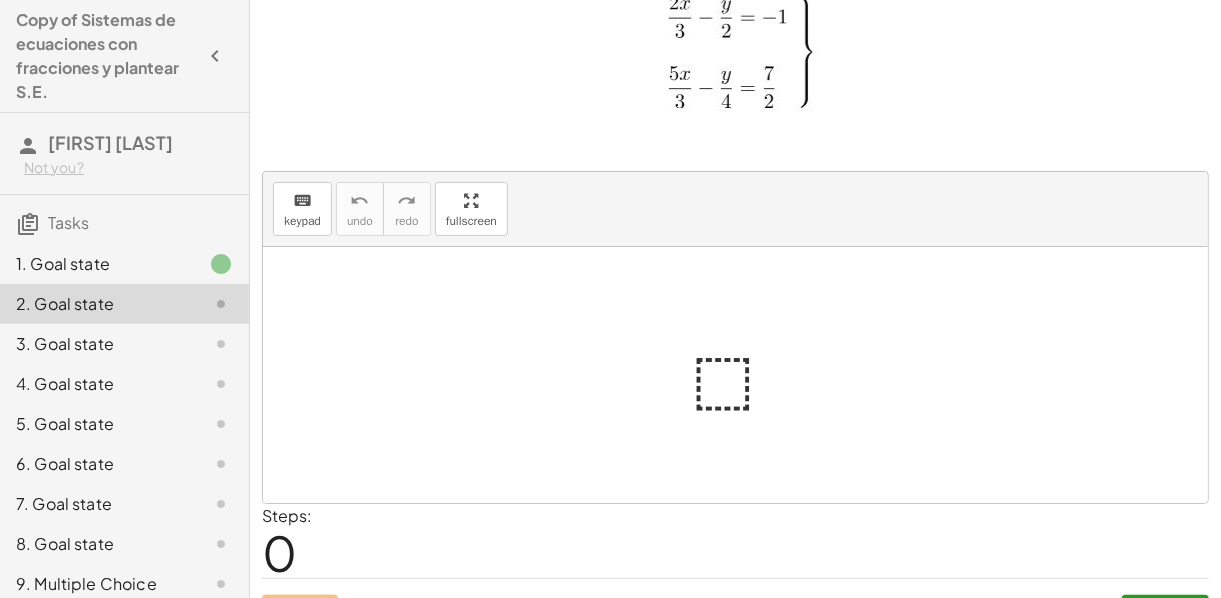 scroll, scrollTop: 53, scrollLeft: 0, axis: vertical 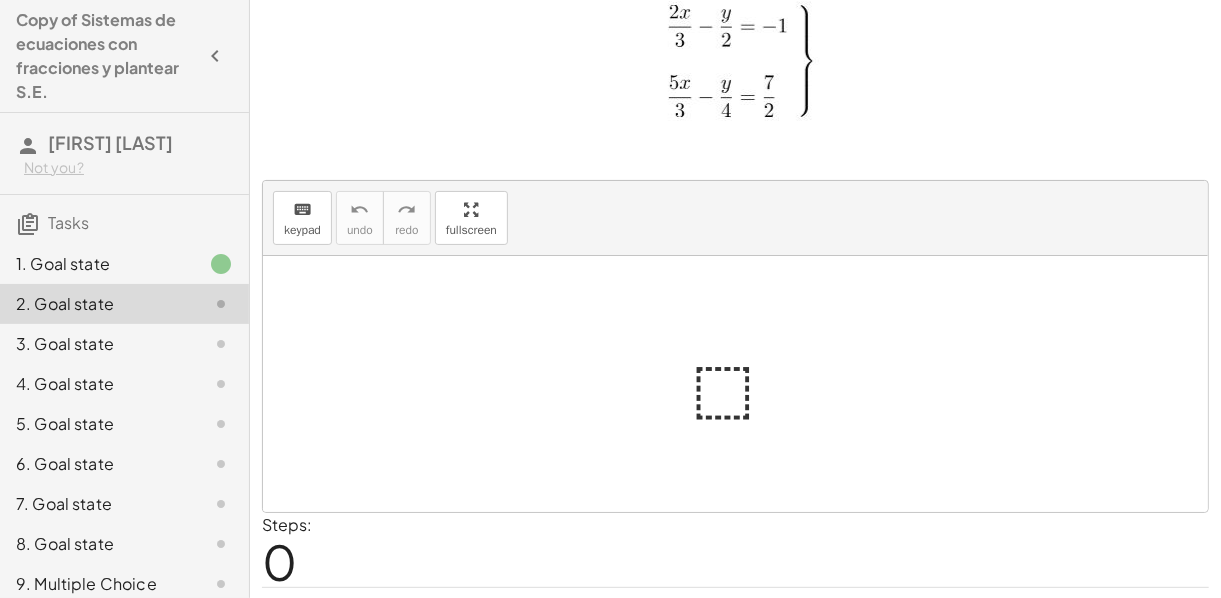 click at bounding box center [744, 384] 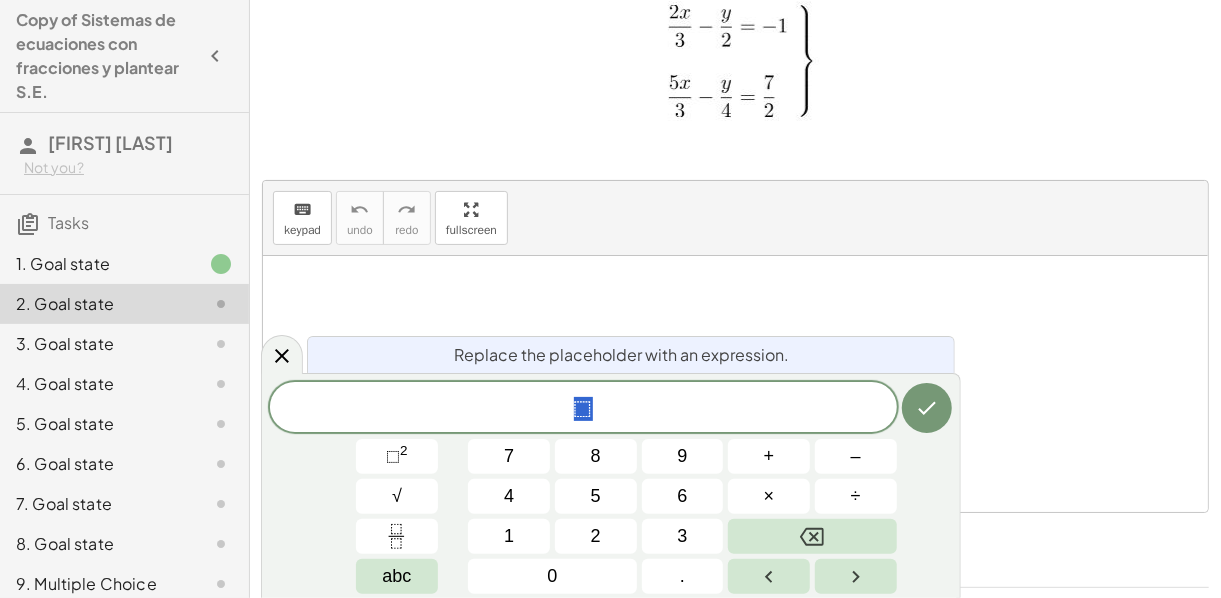 scroll, scrollTop: 0, scrollLeft: 0, axis: both 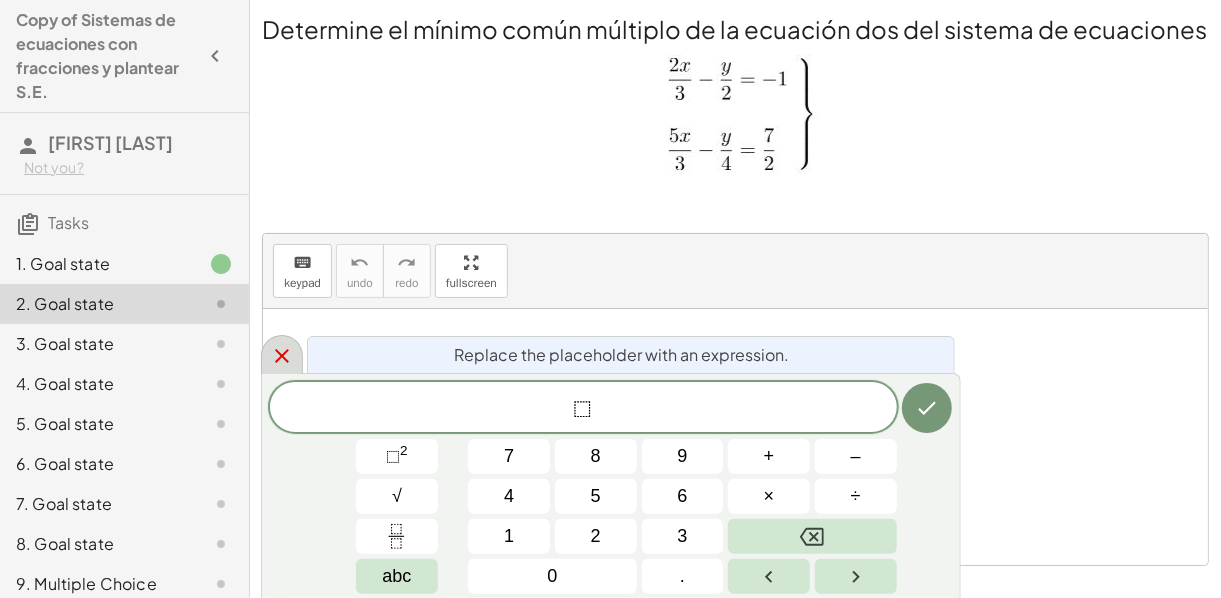 click 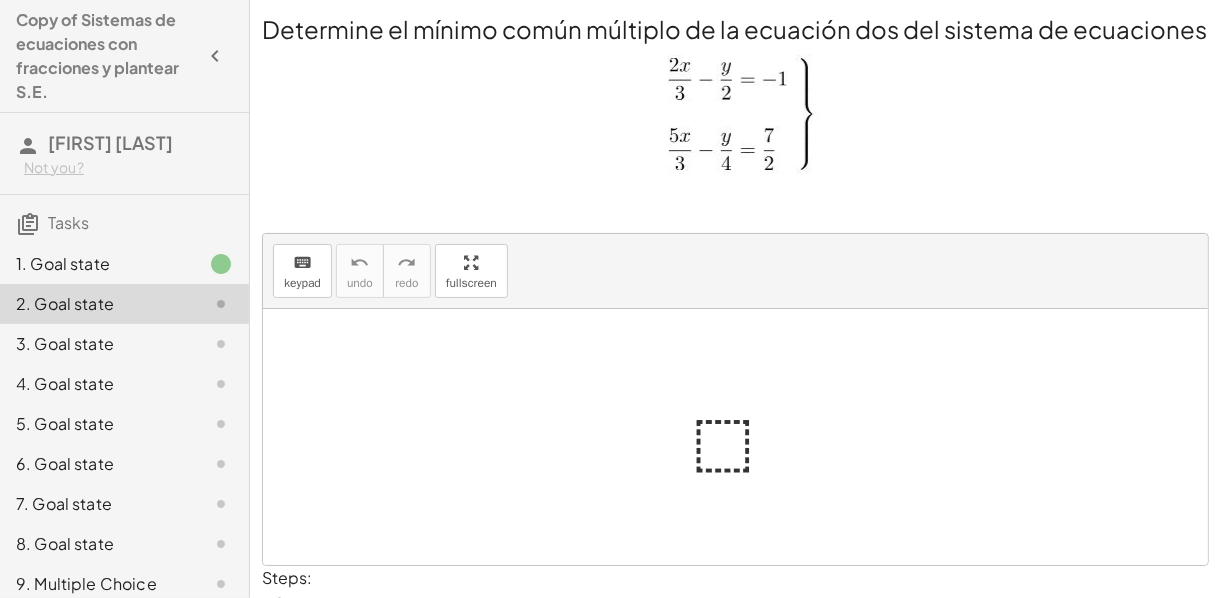 scroll, scrollTop: 1, scrollLeft: 0, axis: vertical 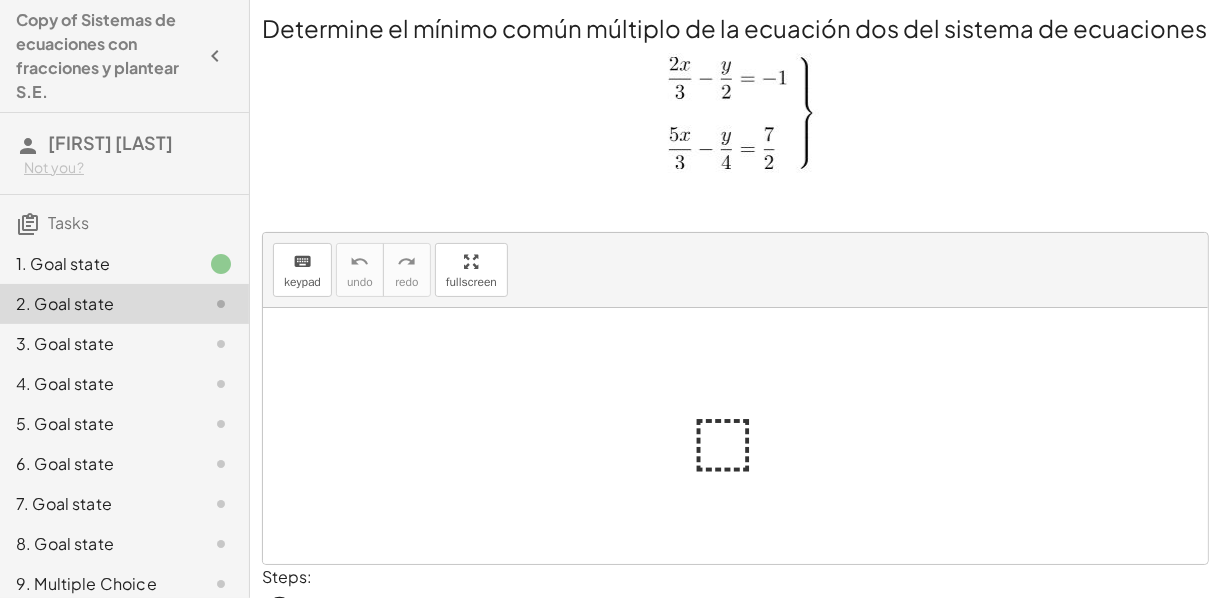 click at bounding box center [744, 436] 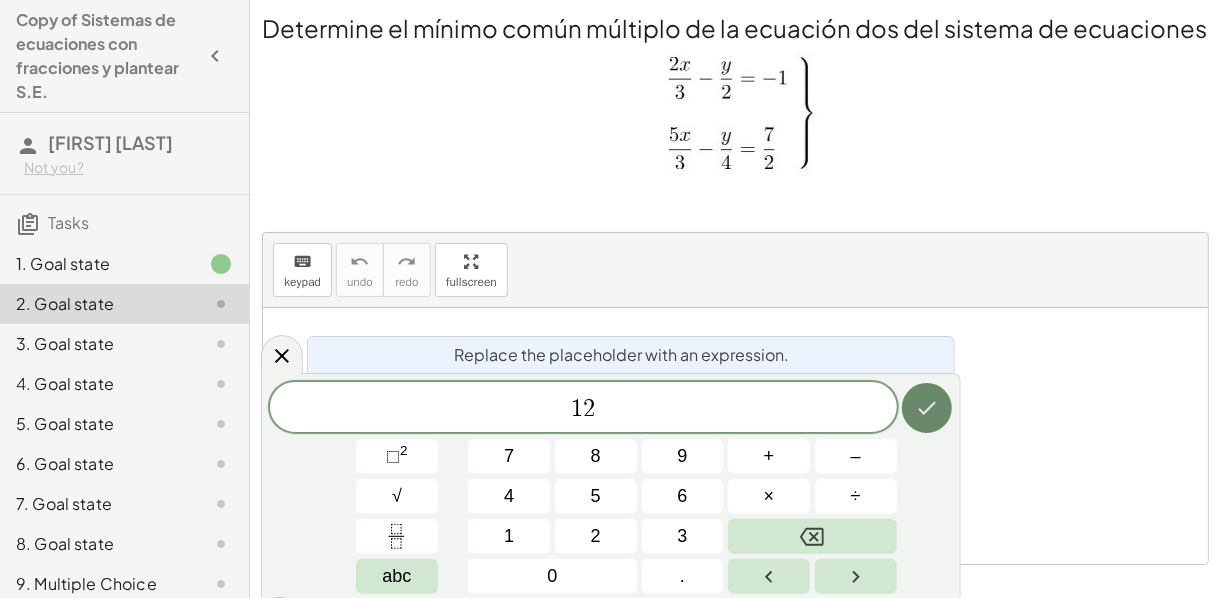 click at bounding box center (927, 408) 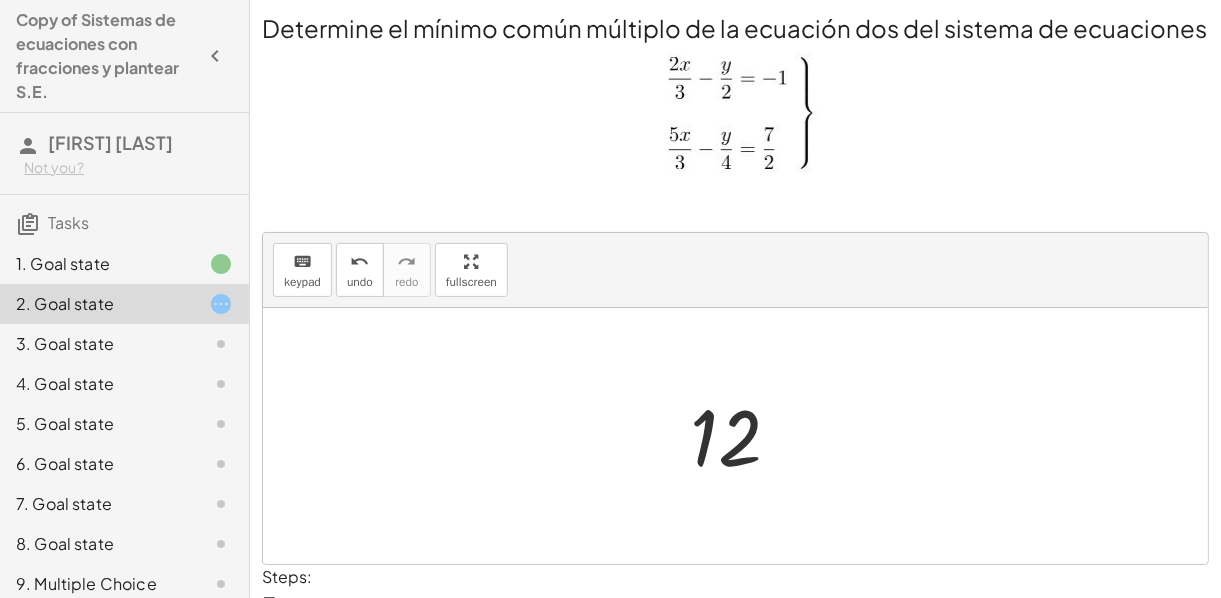 click at bounding box center [743, 436] 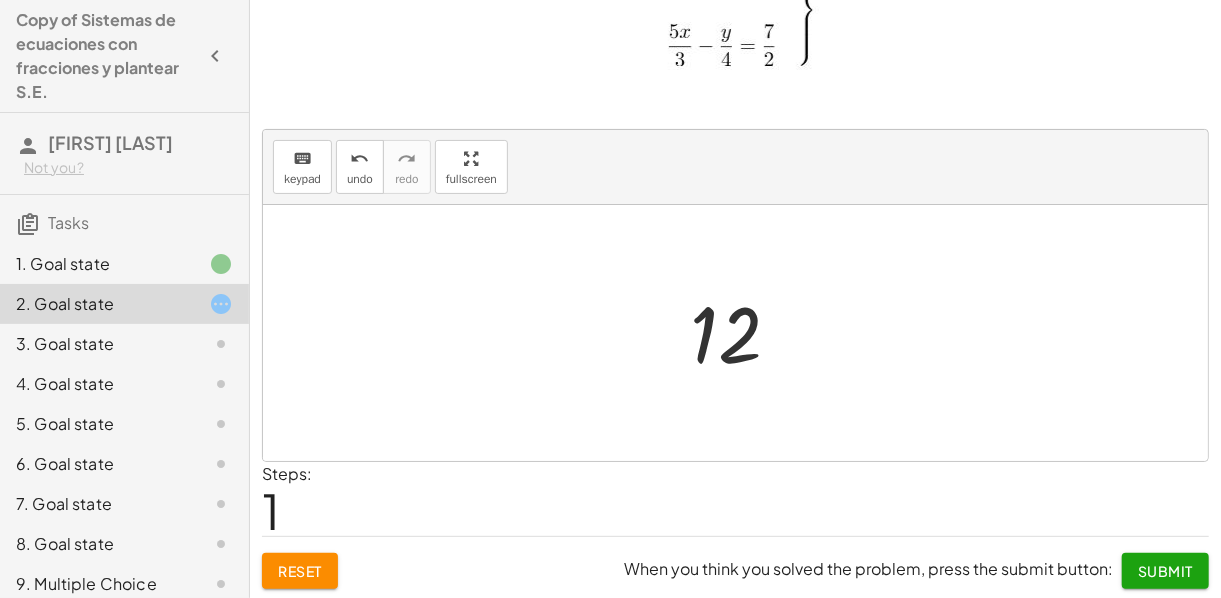 click on "Reset" at bounding box center [300, 571] 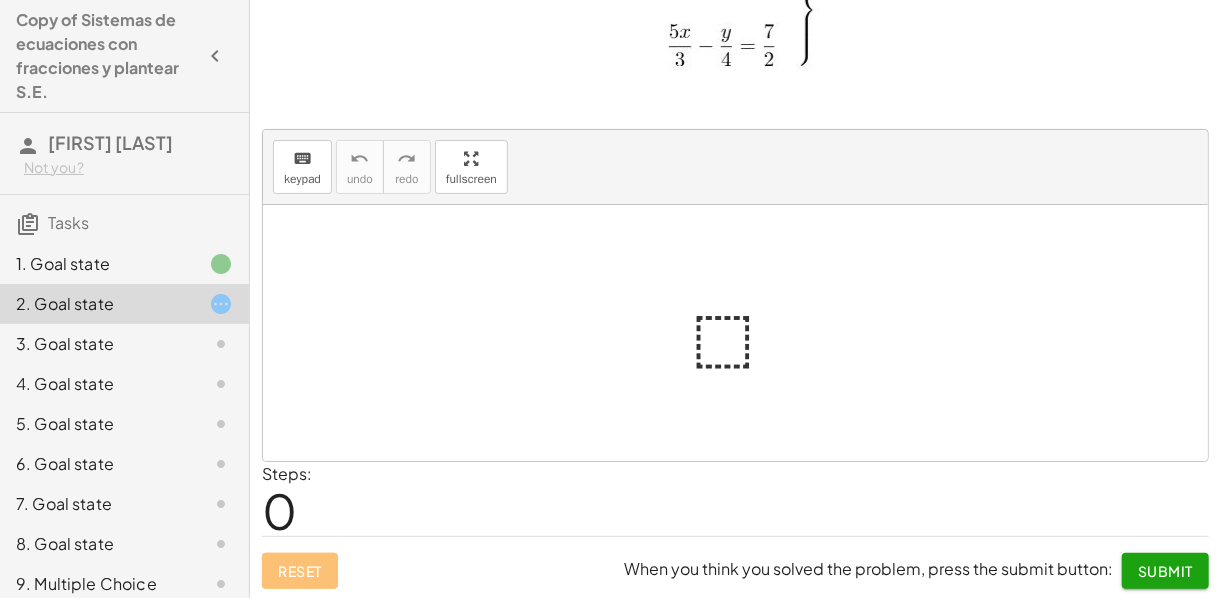 click at bounding box center (744, 333) 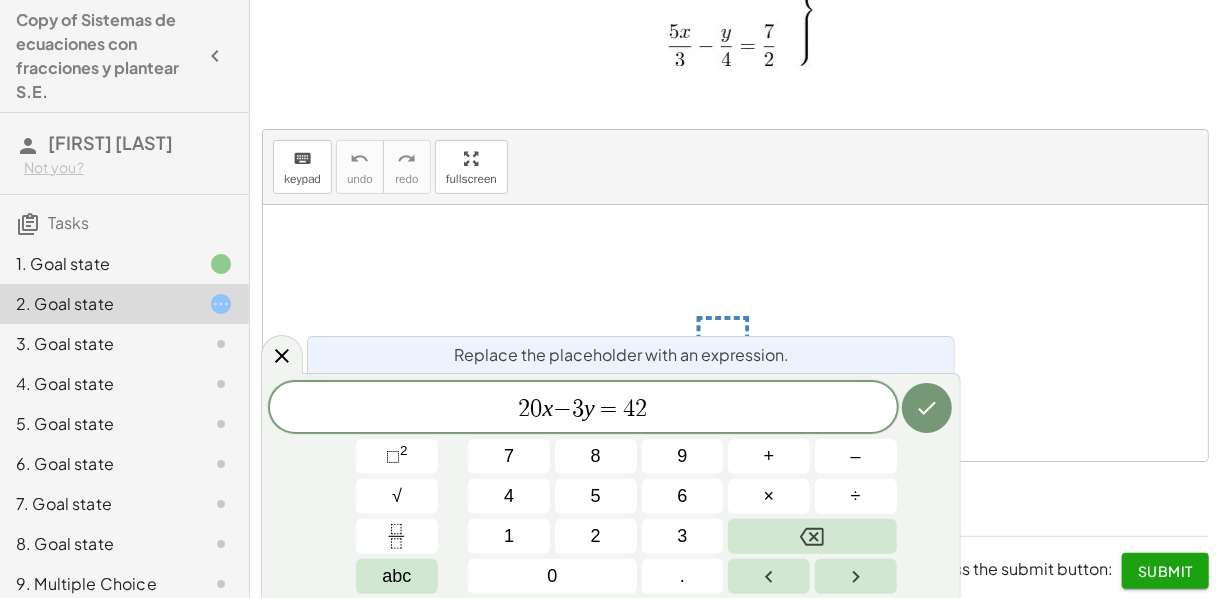 click 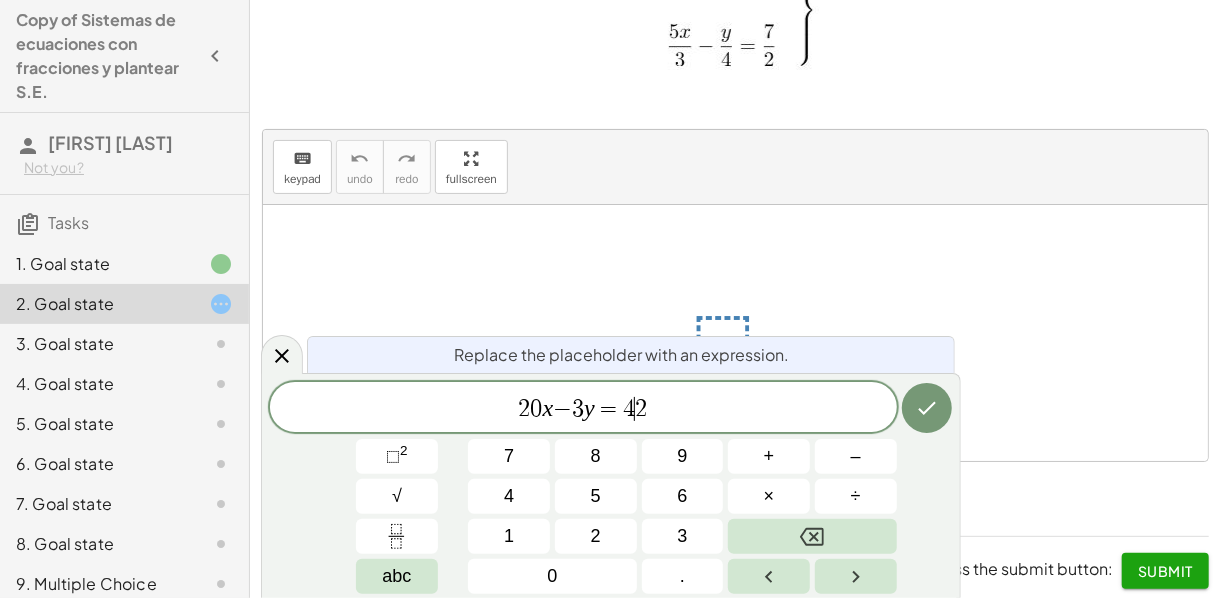 click on "4" at bounding box center [629, 409] 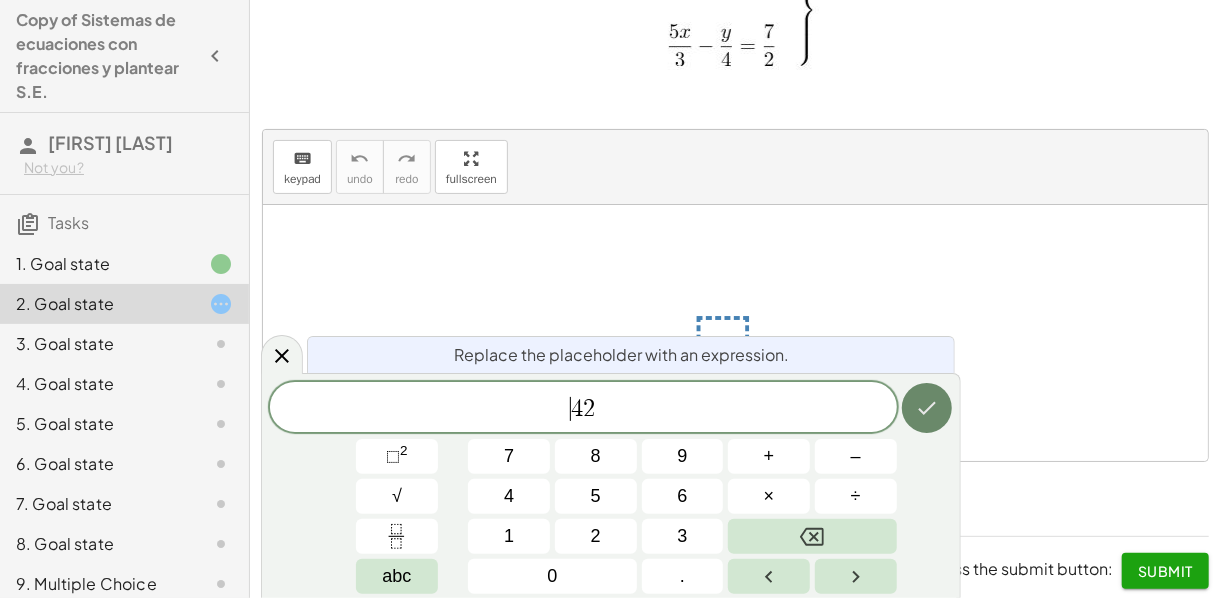click at bounding box center [927, 408] 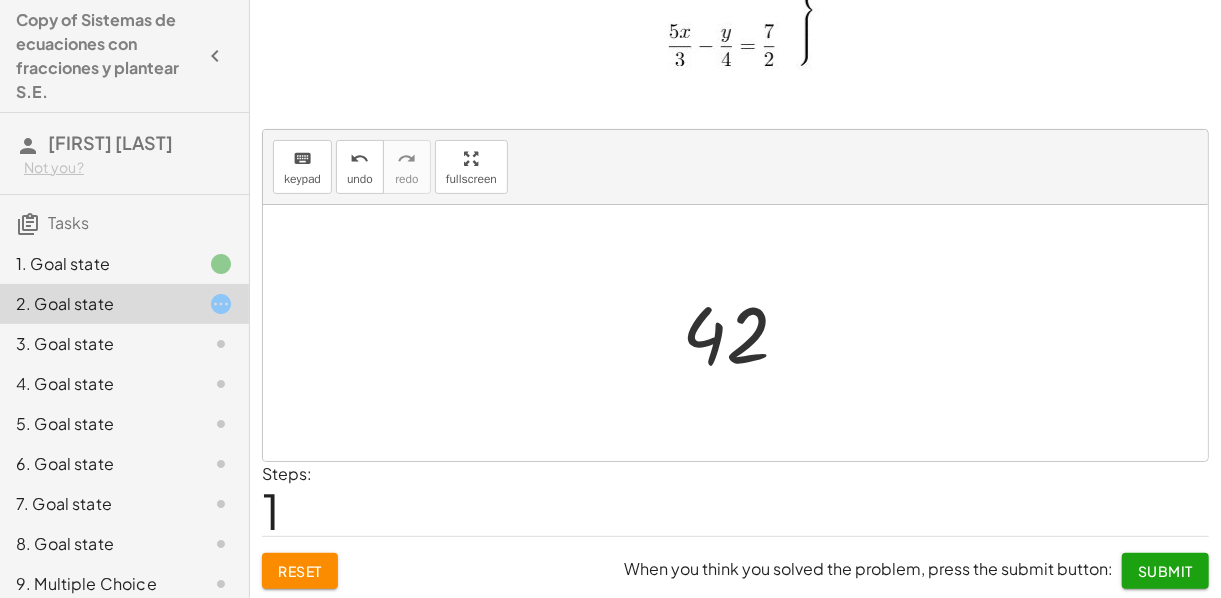 scroll, scrollTop: 0, scrollLeft: 0, axis: both 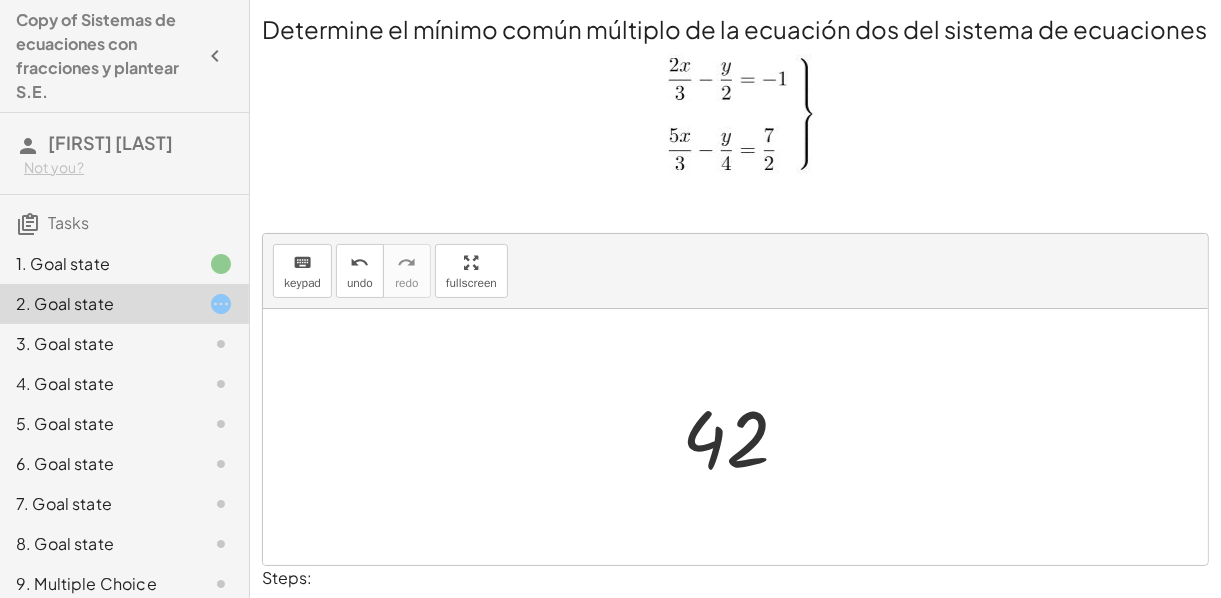 click on "keyboard keypad undo undo redo redo fullscreen" at bounding box center (735, 271) 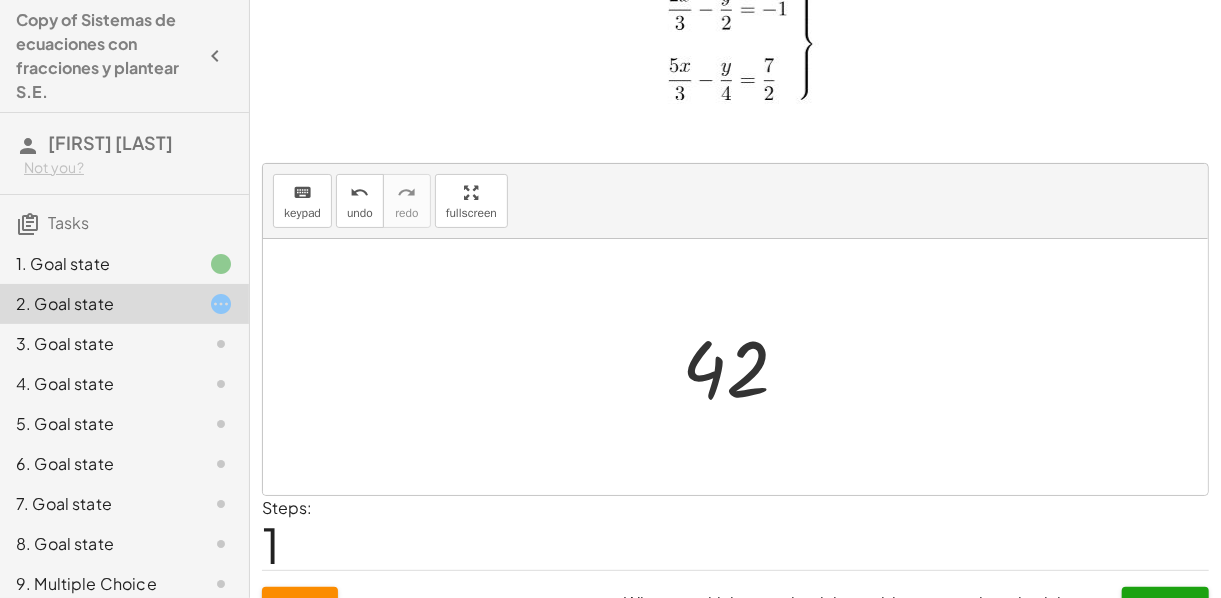 scroll, scrollTop: 104, scrollLeft: 0, axis: vertical 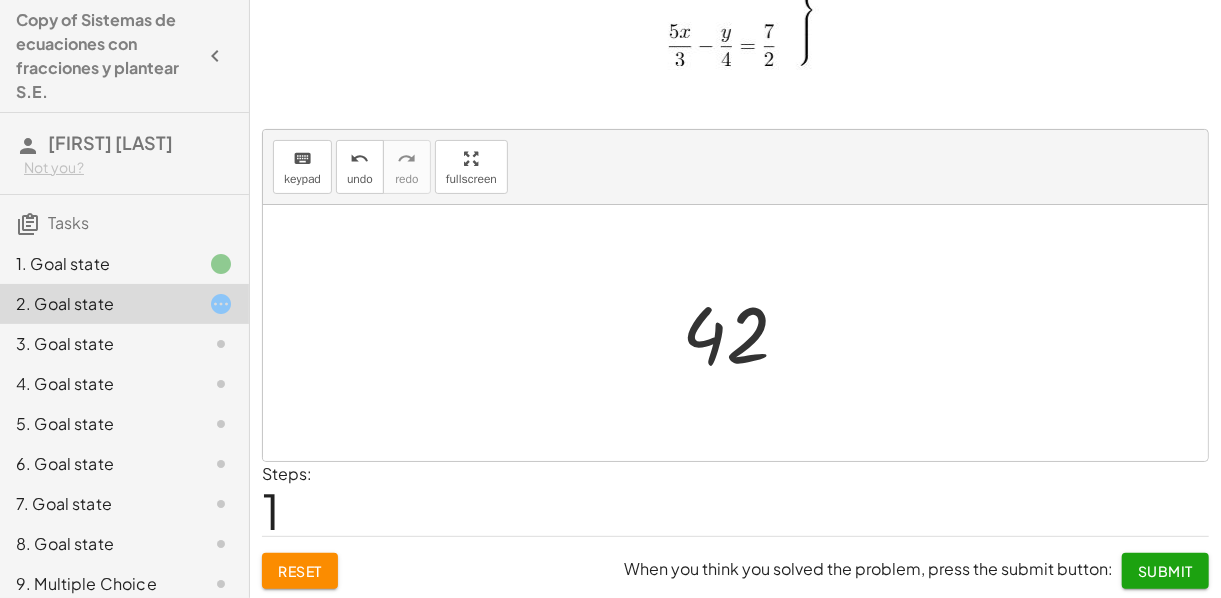 click at bounding box center [735, 333] 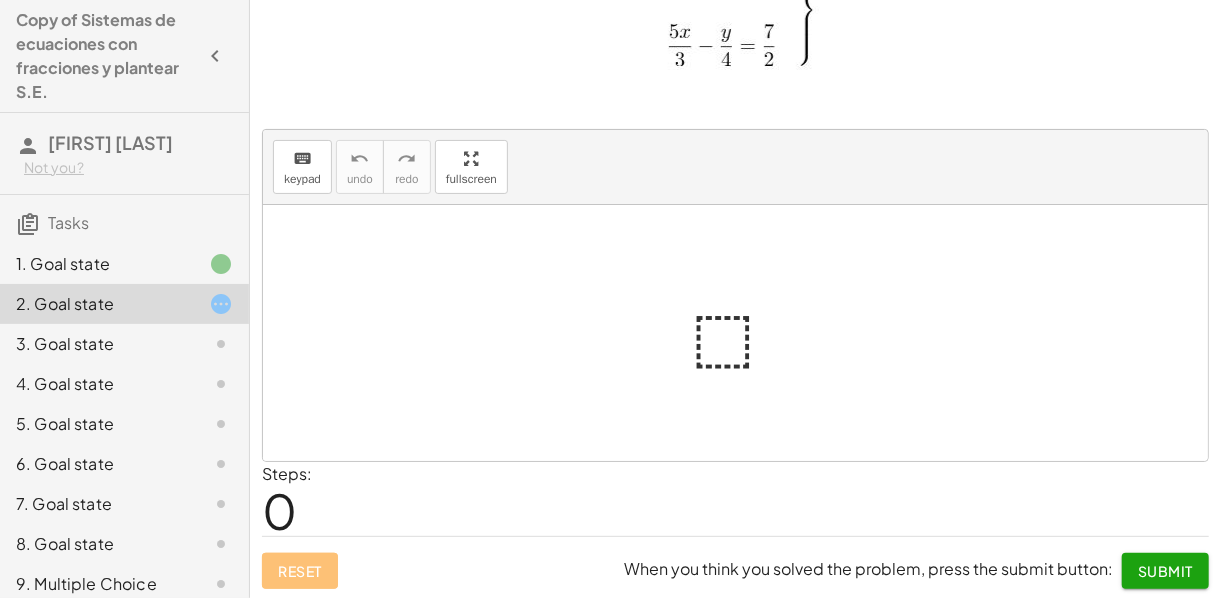 click at bounding box center [744, 333] 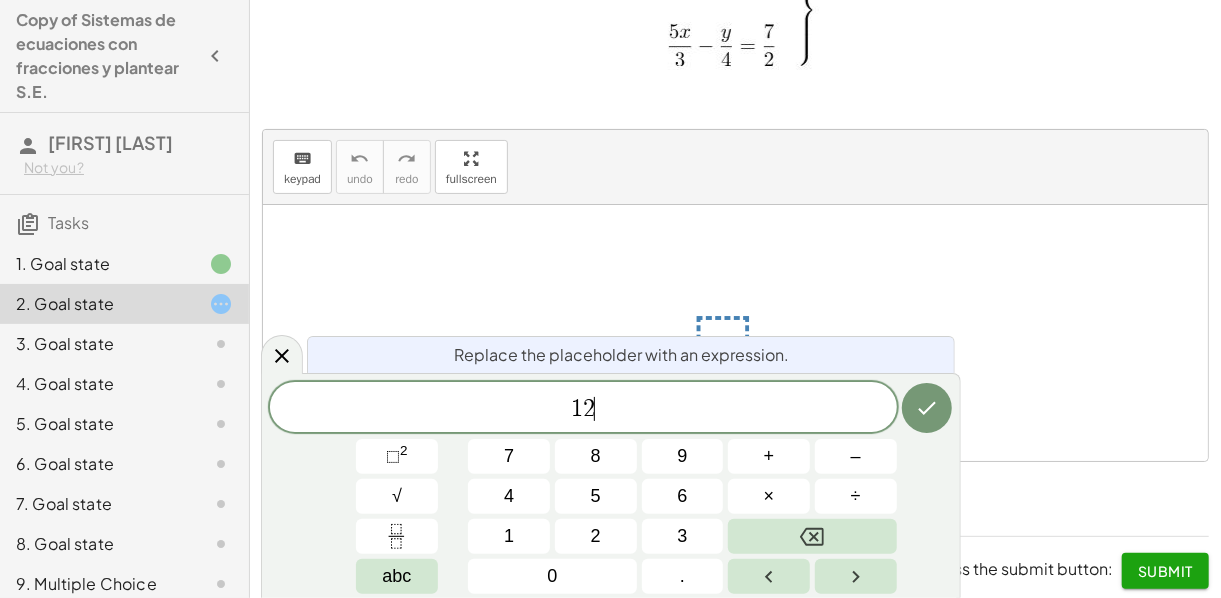 click at bounding box center (927, 408) 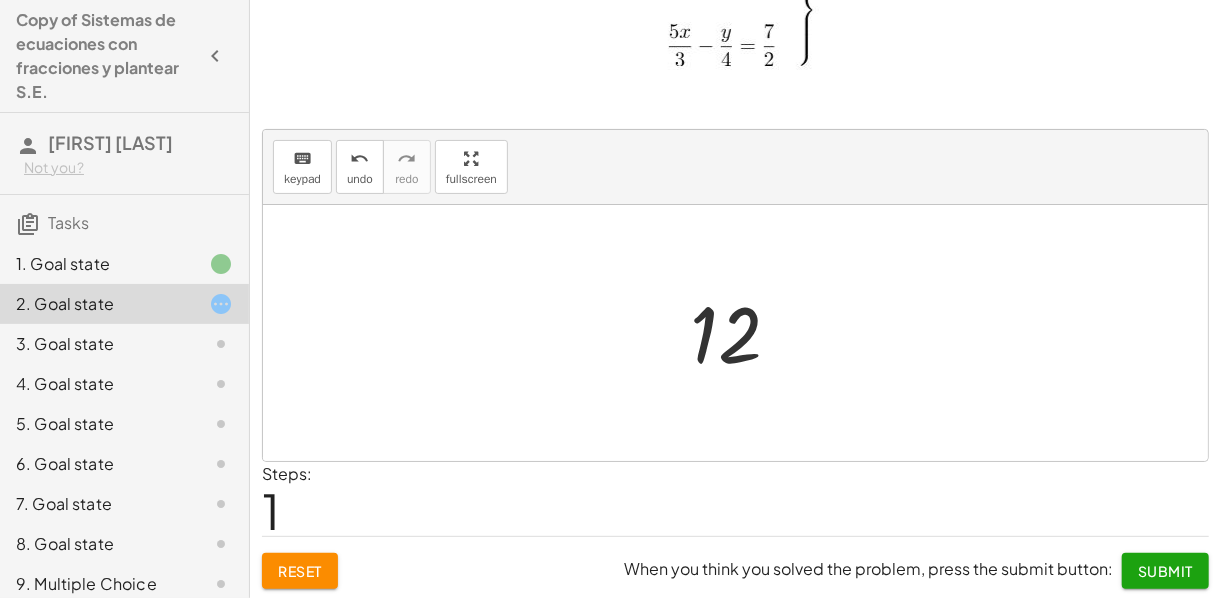 click on "Submit" 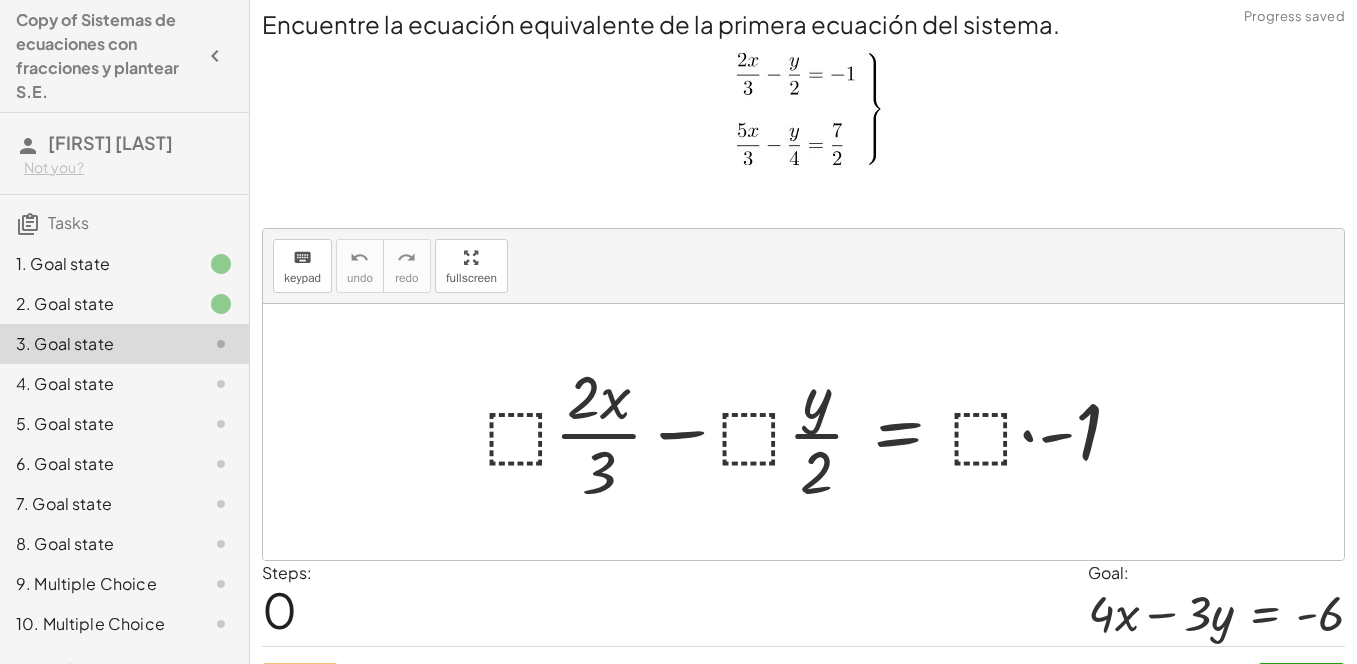 scroll, scrollTop: 1, scrollLeft: 0, axis: vertical 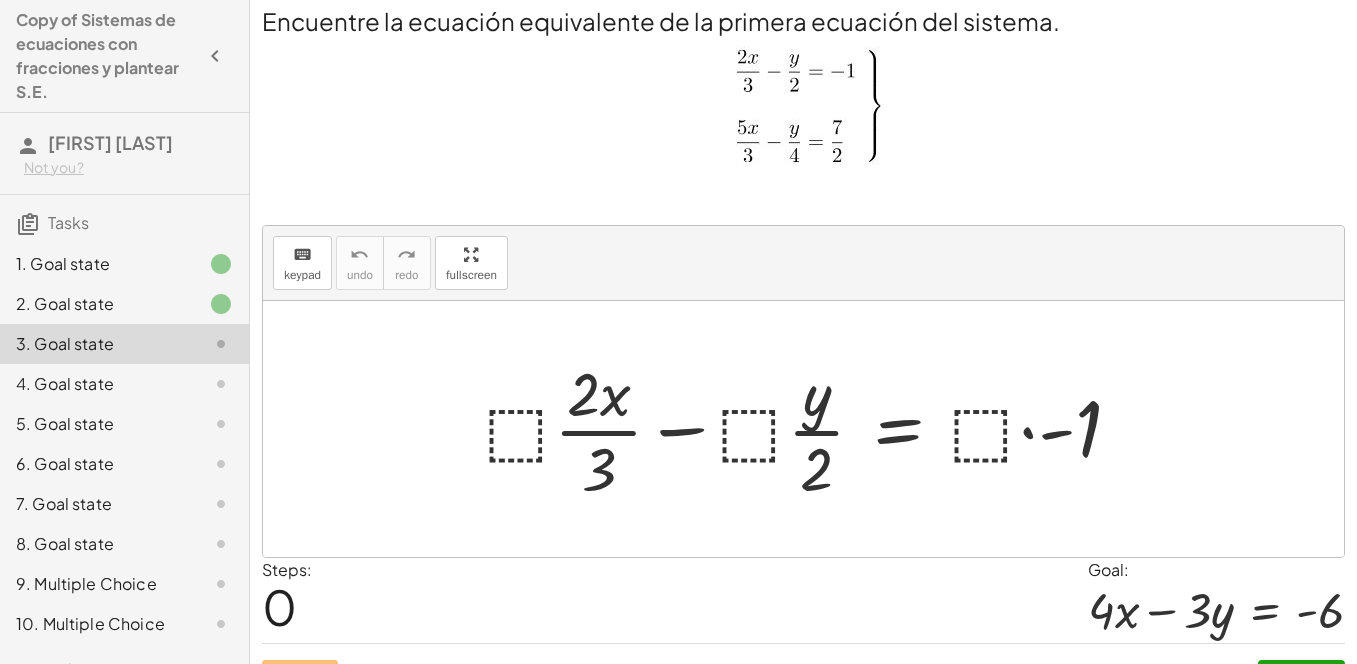 click at bounding box center [803, 429] 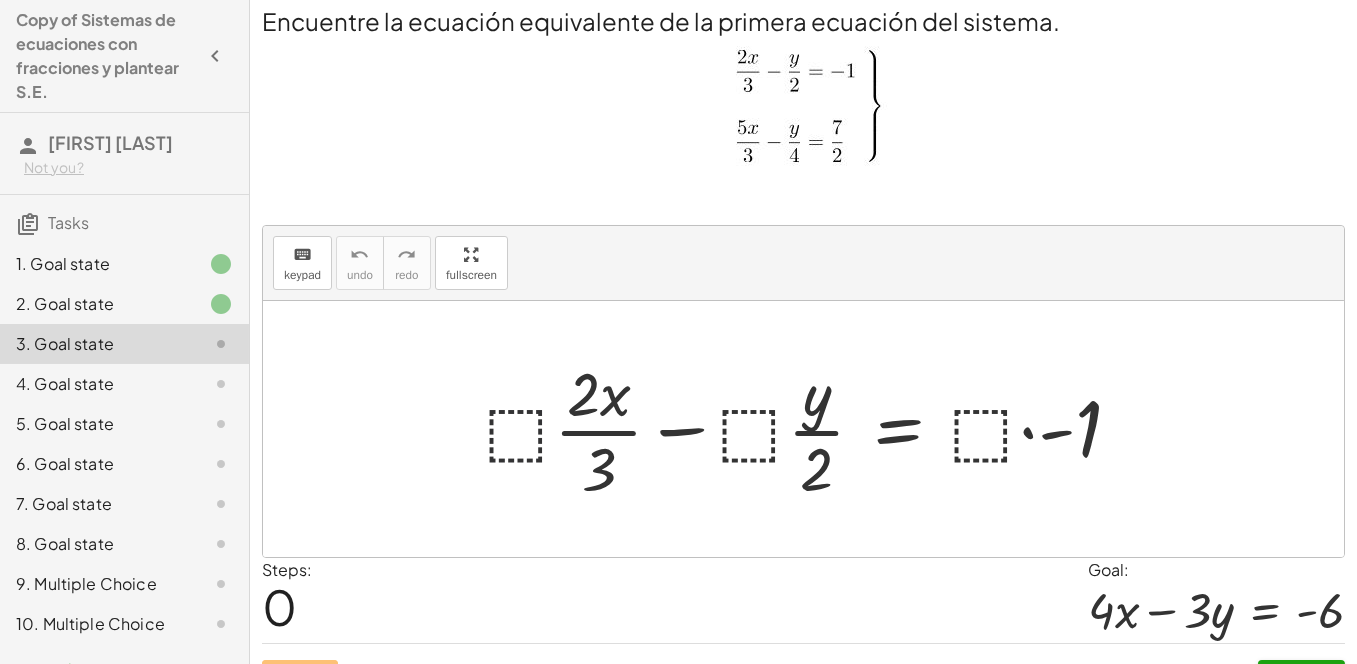 click at bounding box center [811, 429] 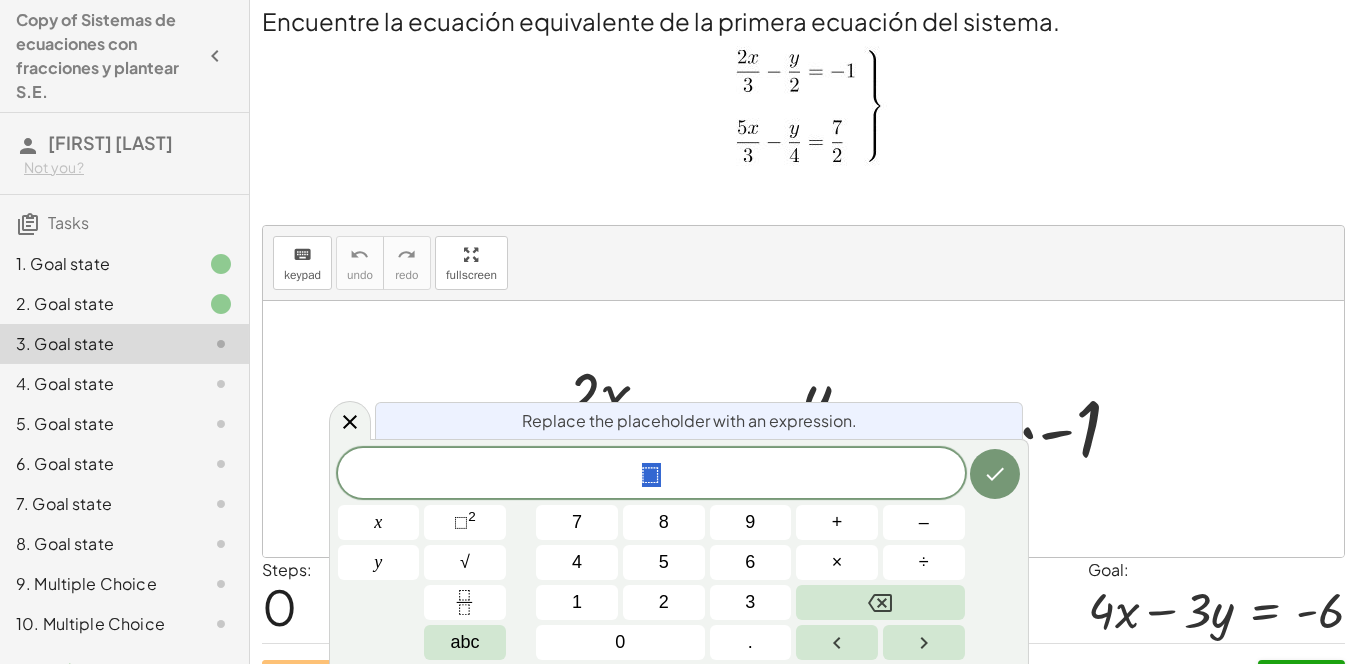 click on "Replace the placeholder with an expression." at bounding box center (699, 420) 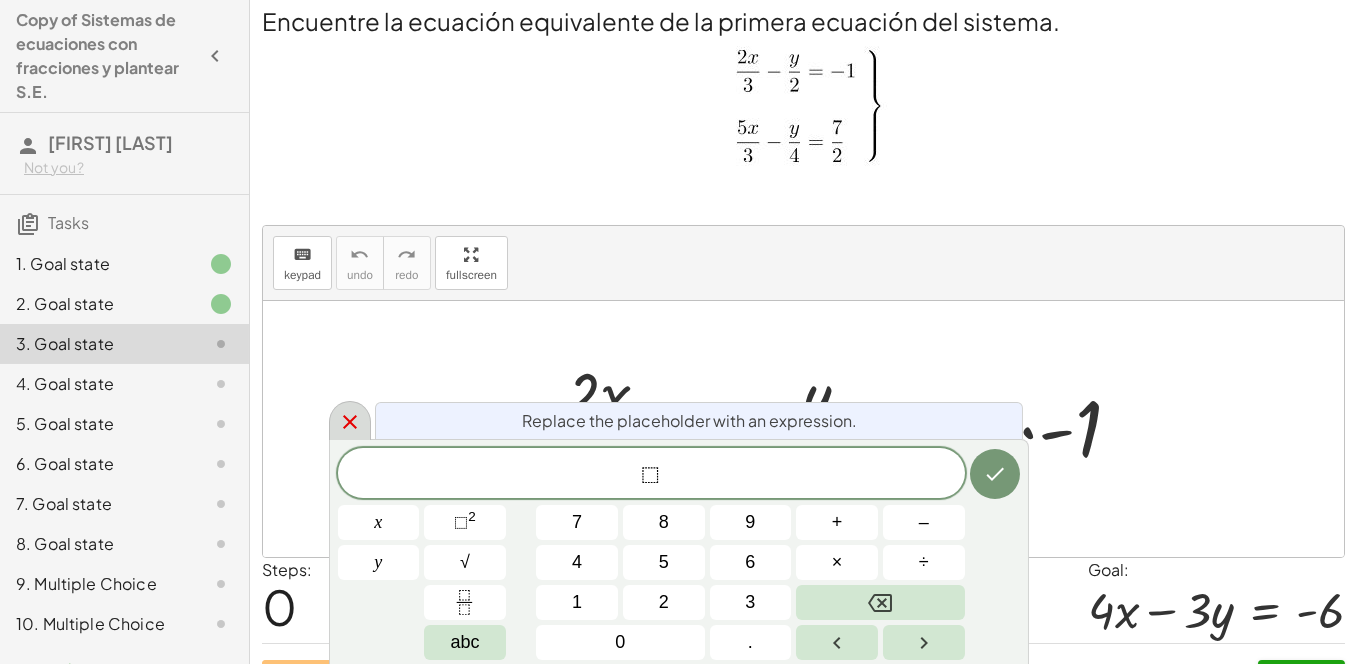 click at bounding box center [350, 420] 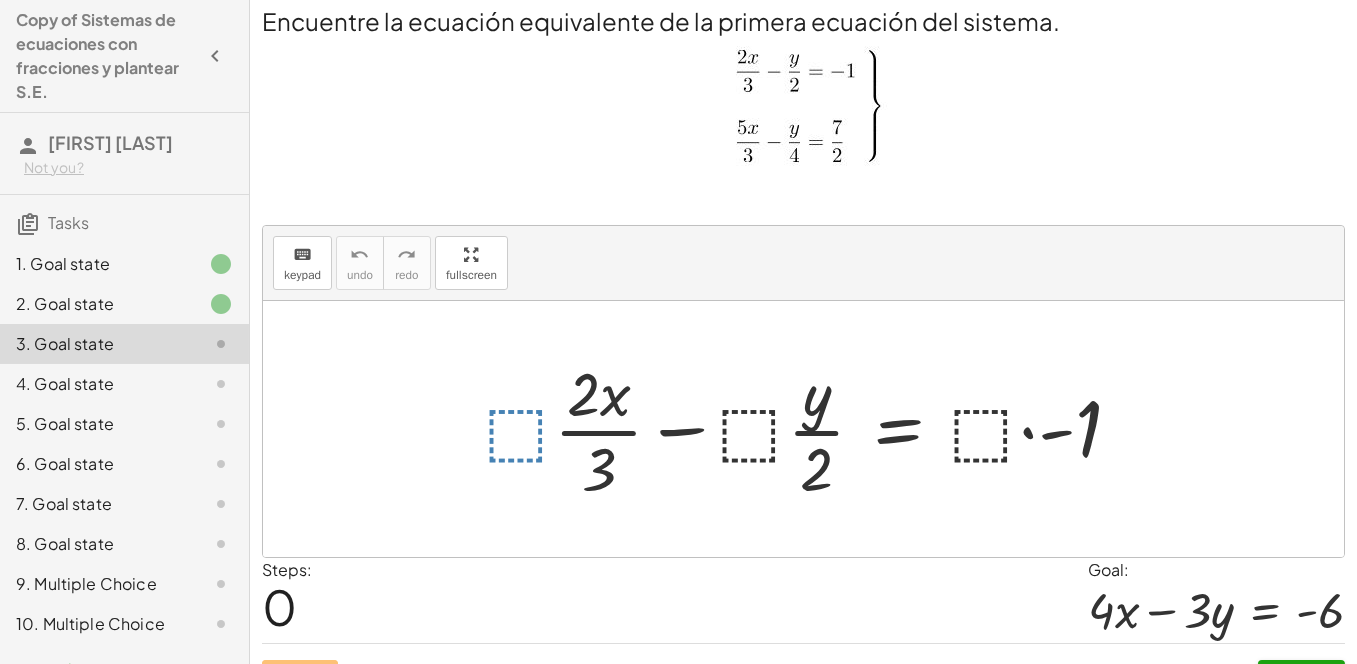 click at bounding box center [803, 429] 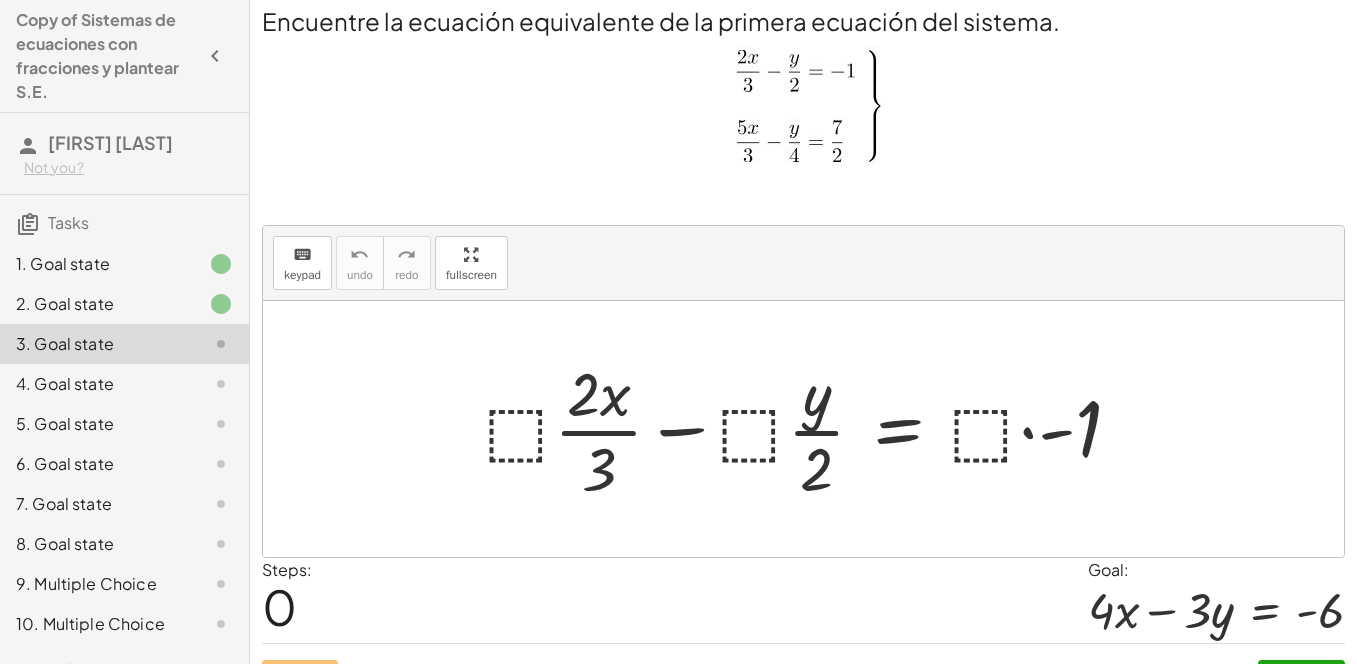 drag, startPoint x: 1217, startPoint y: 414, endPoint x: 1195, endPoint y: 417, distance: 22.203604 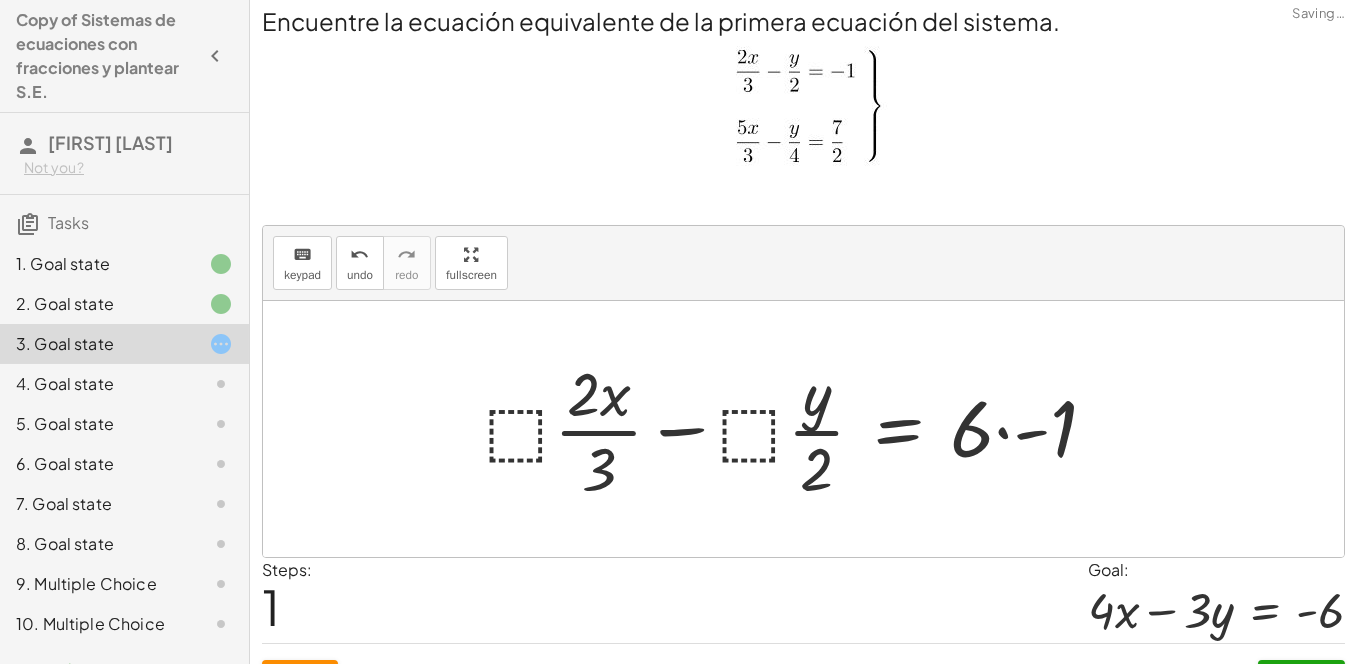 click at bounding box center [799, 429] 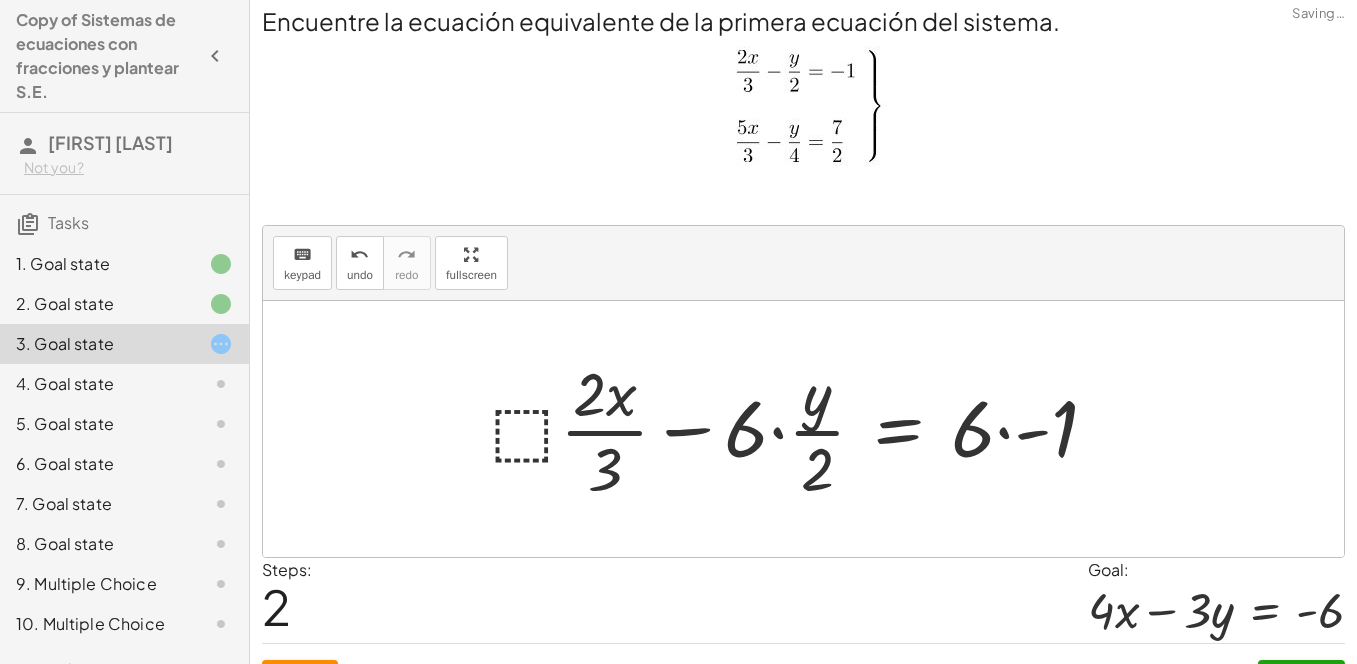 click at bounding box center (802, 429) 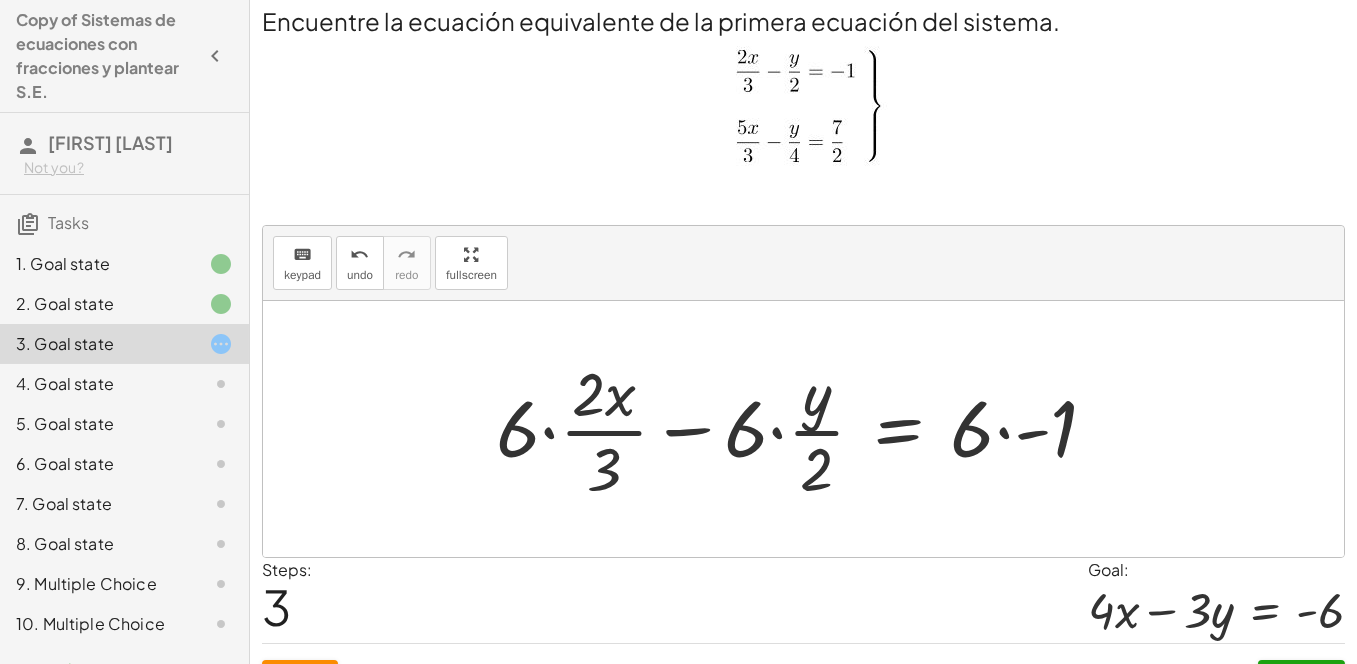 click at bounding box center [803, 429] 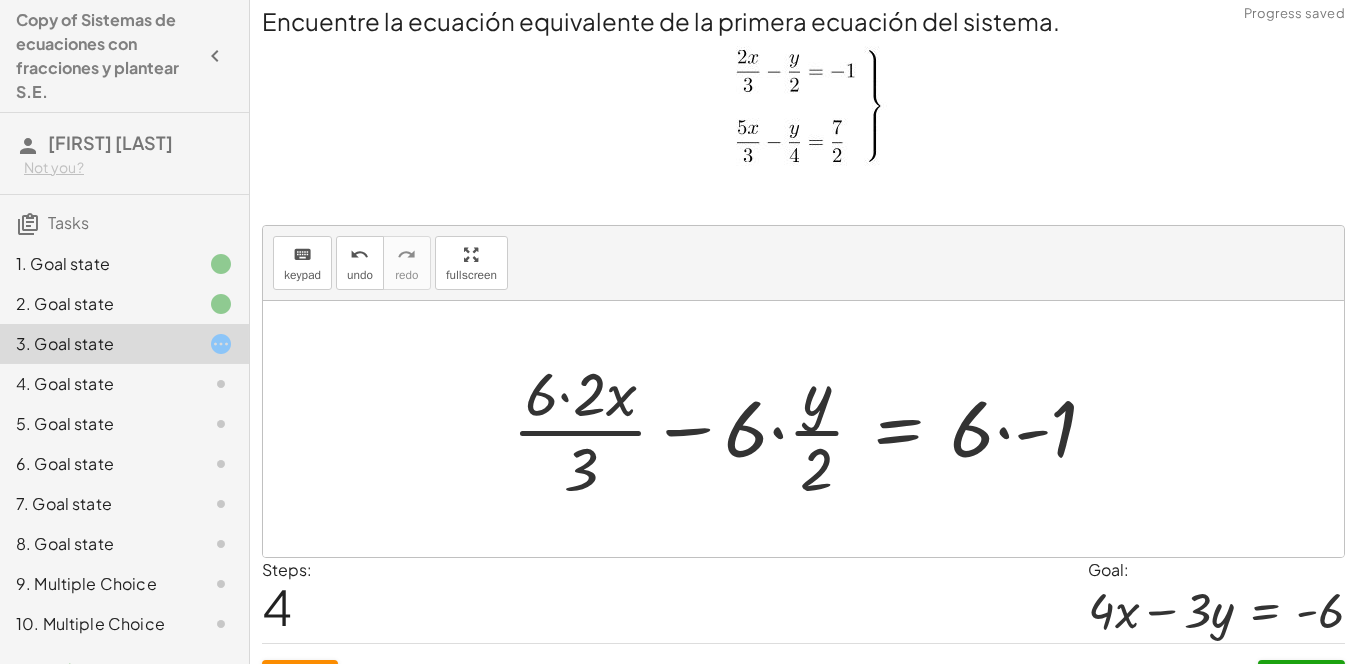 click at bounding box center [812, 429] 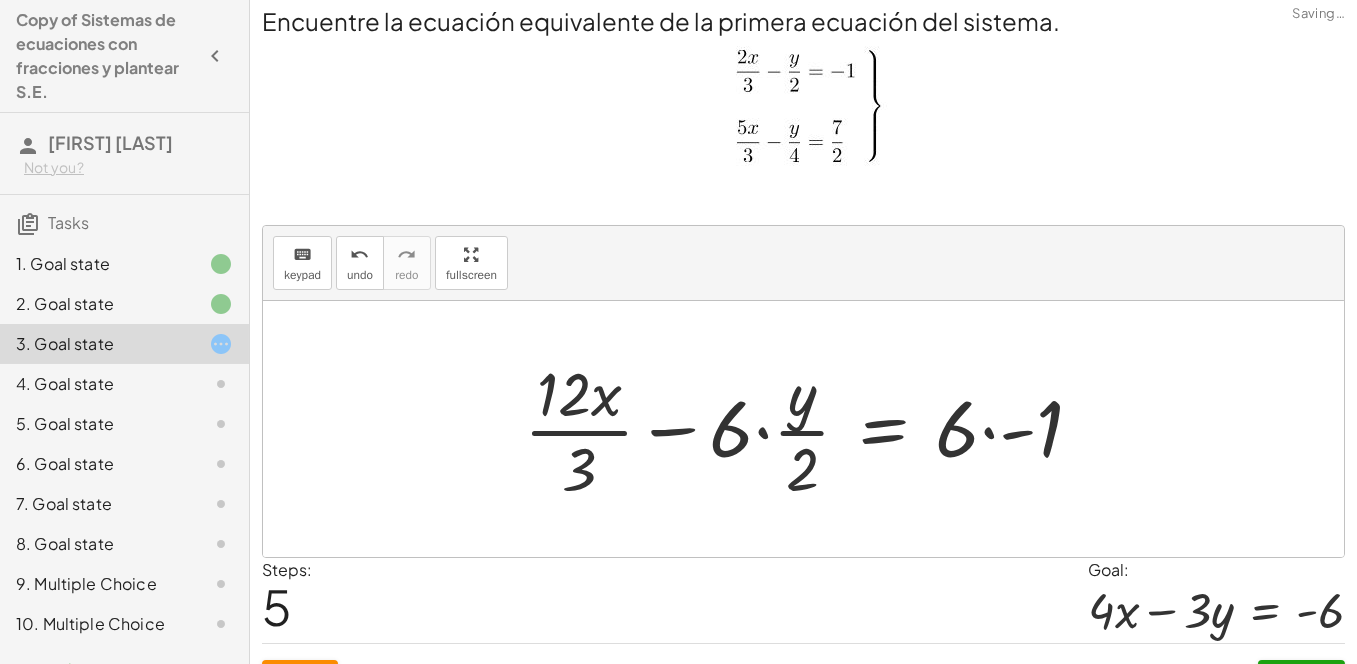 drag, startPoint x: 580, startPoint y: 417, endPoint x: 580, endPoint y: 429, distance: 12 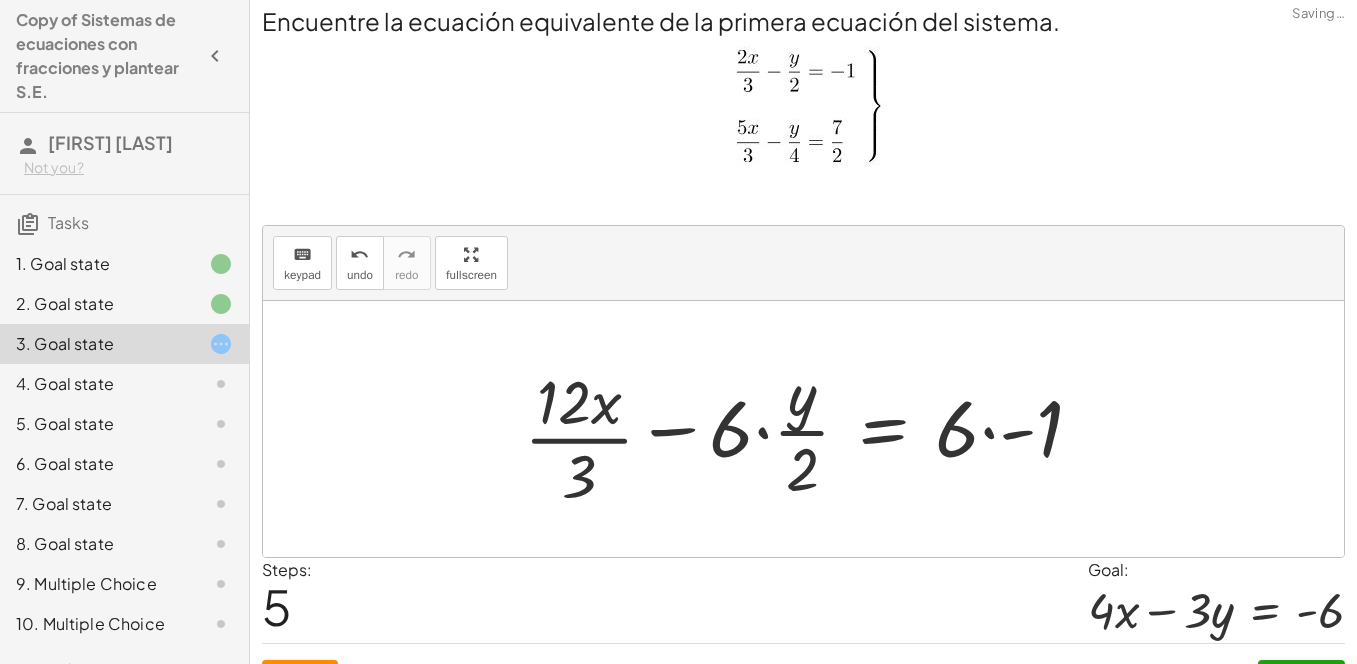click at bounding box center (811, 429) 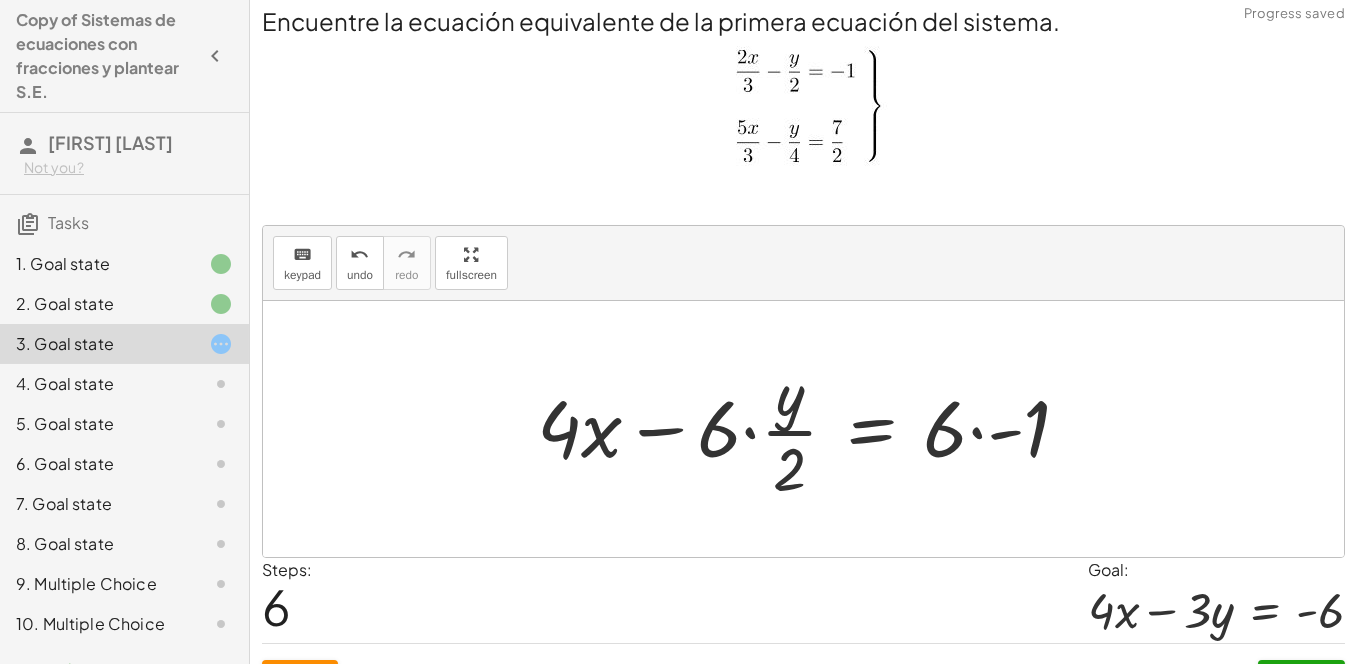 click at bounding box center [811, 429] 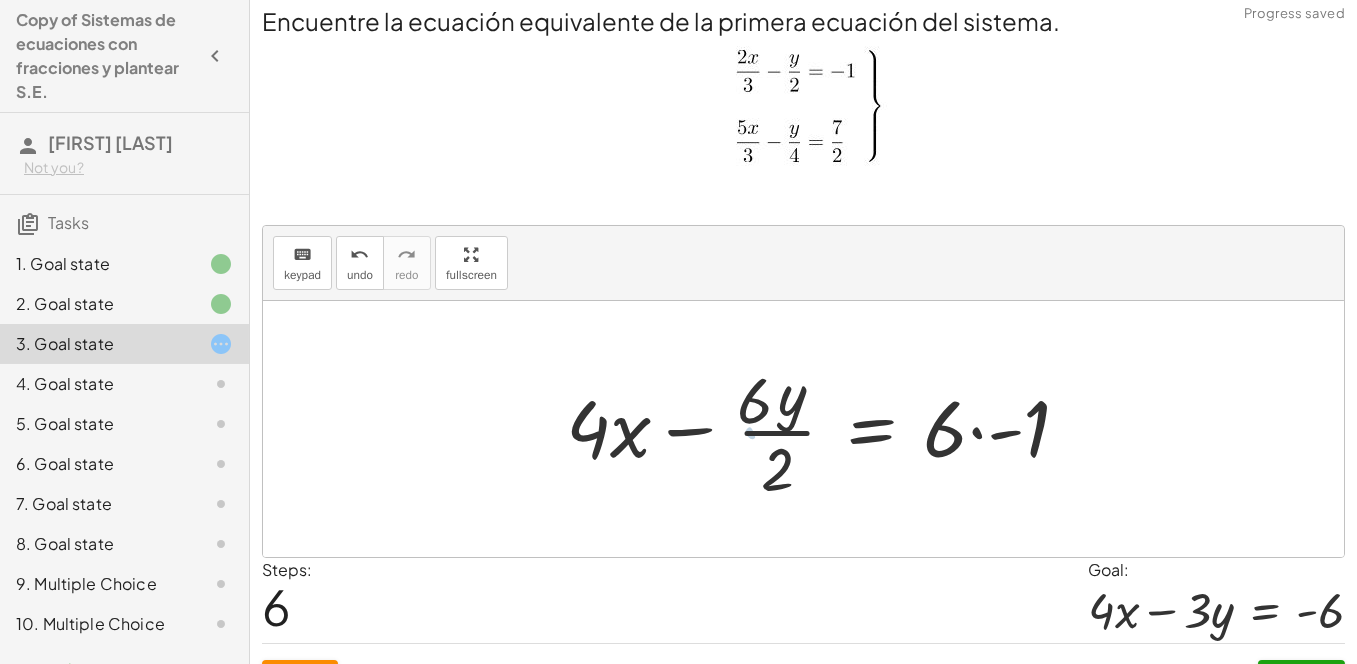 click at bounding box center [829, 429] 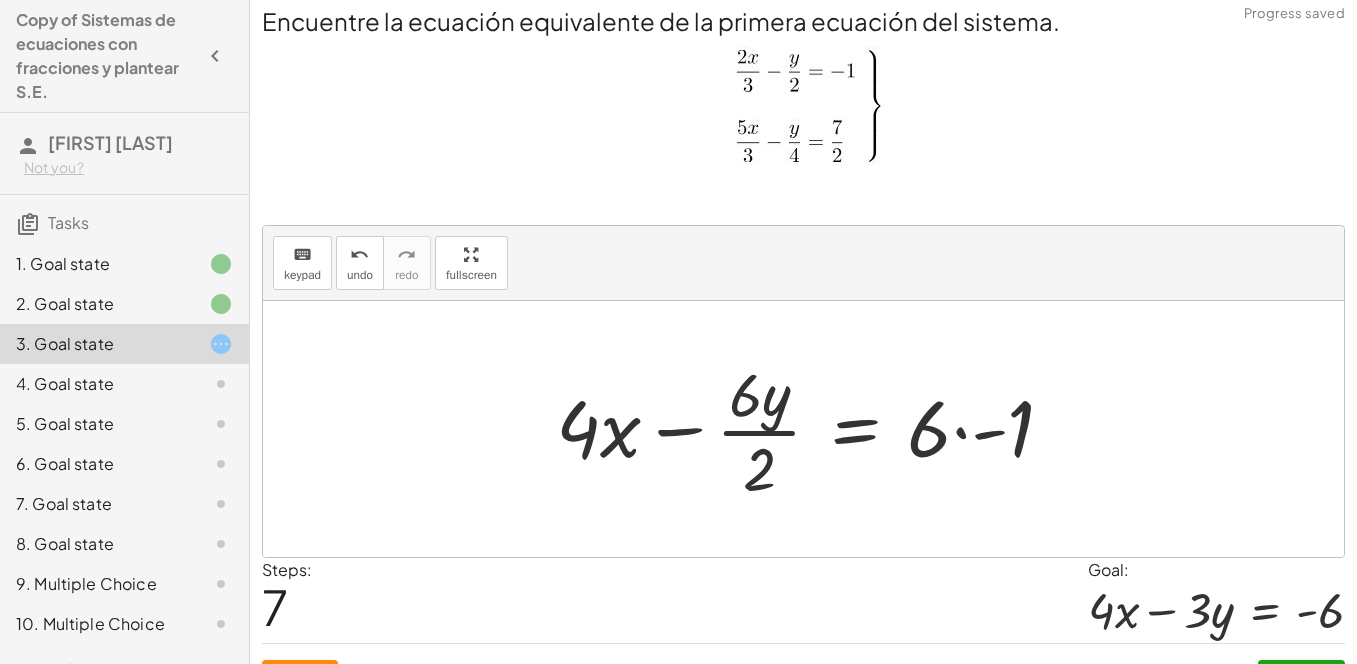 click at bounding box center [813, 429] 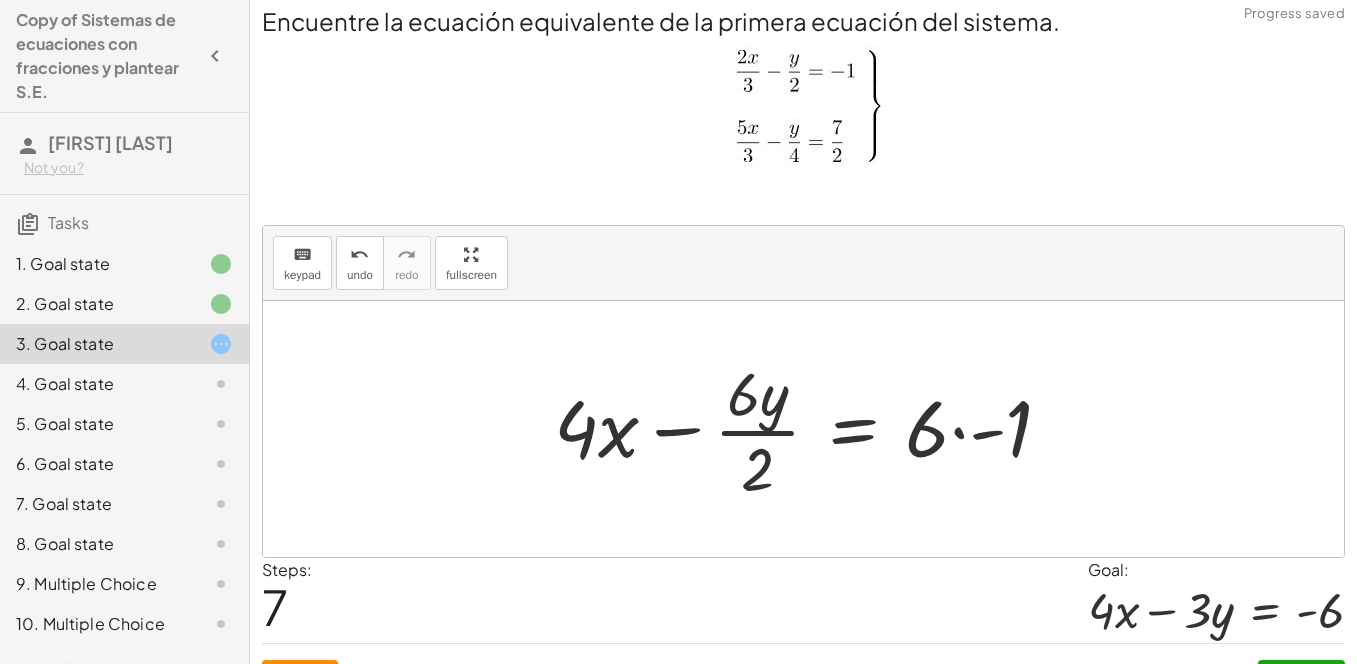 click at bounding box center (811, 429) 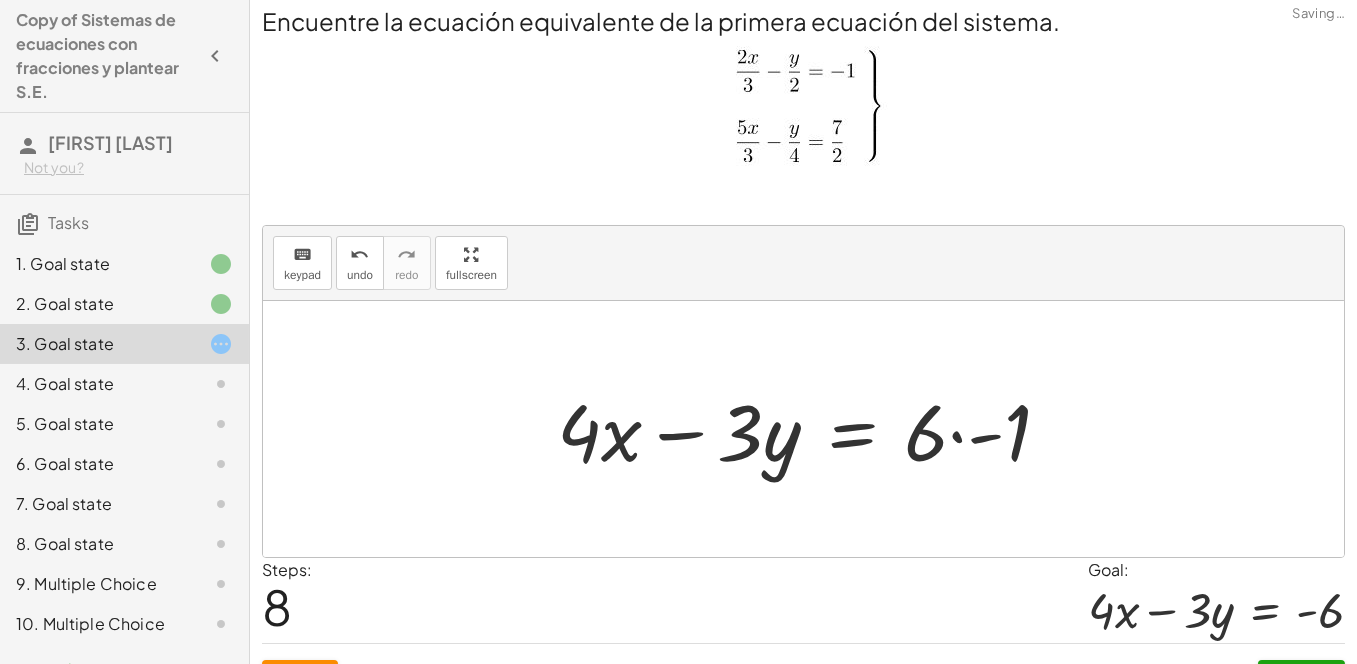 click at bounding box center [812, 429] 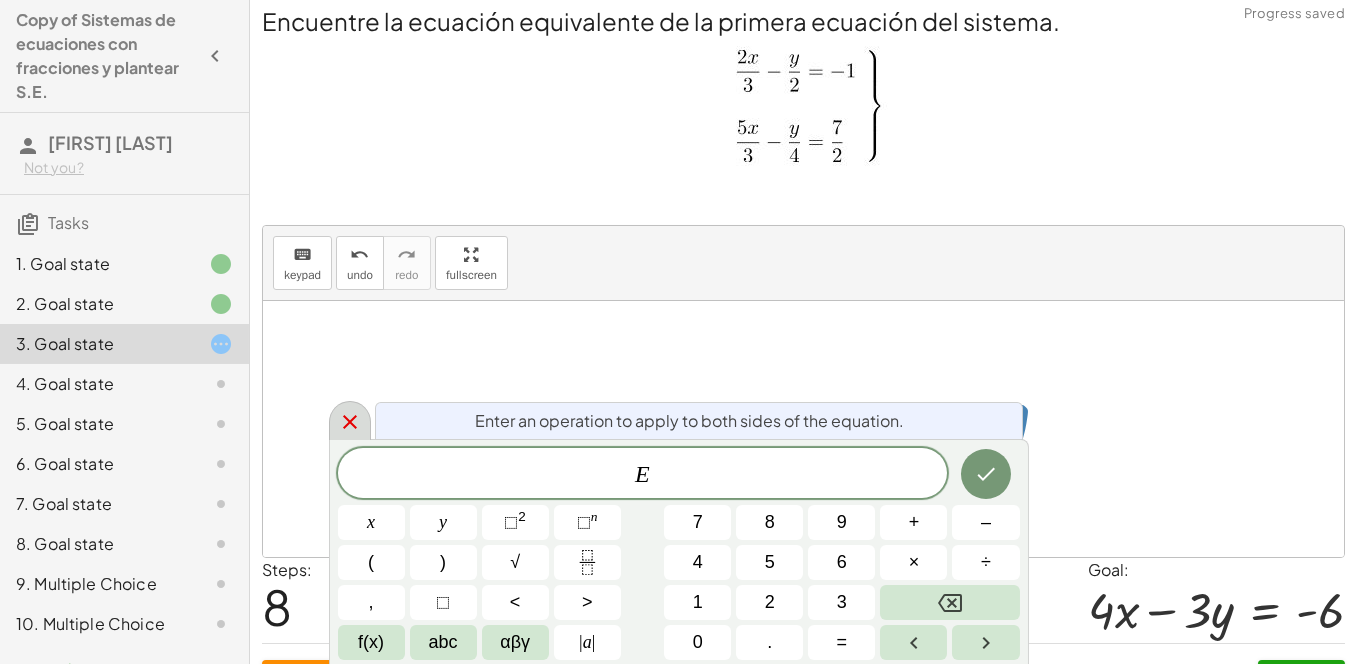 click at bounding box center [350, 420] 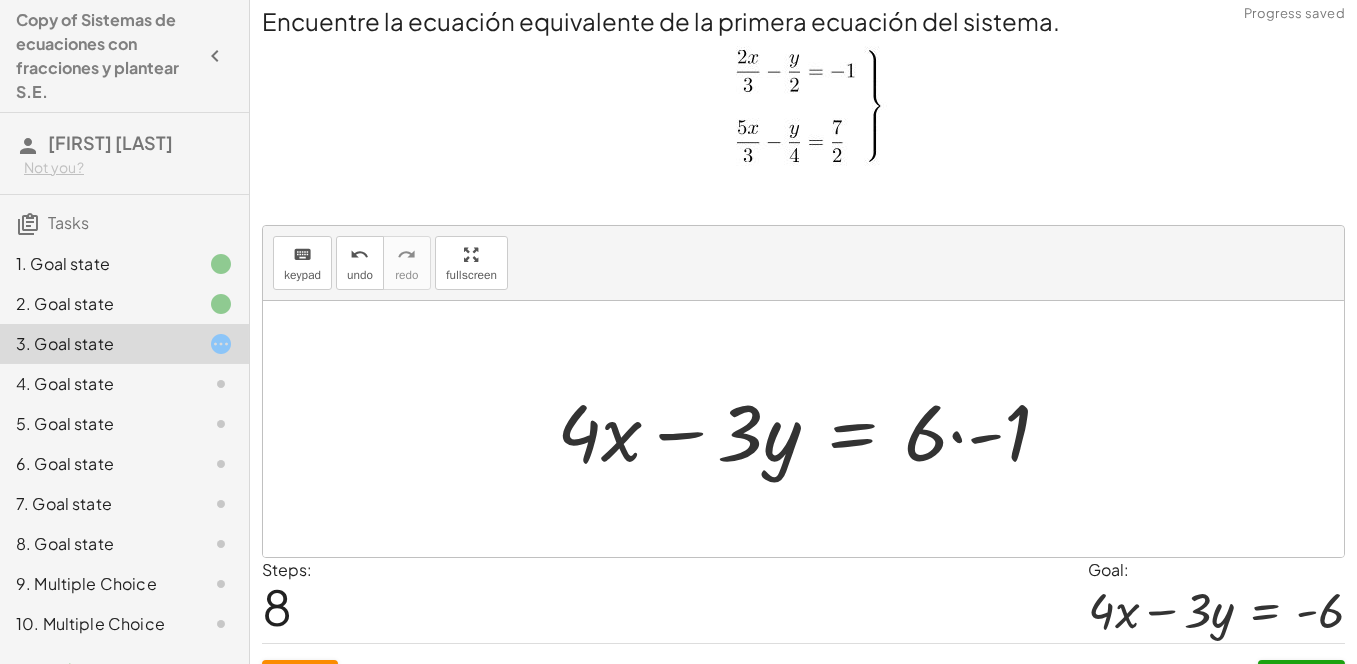 click at bounding box center (812, 429) 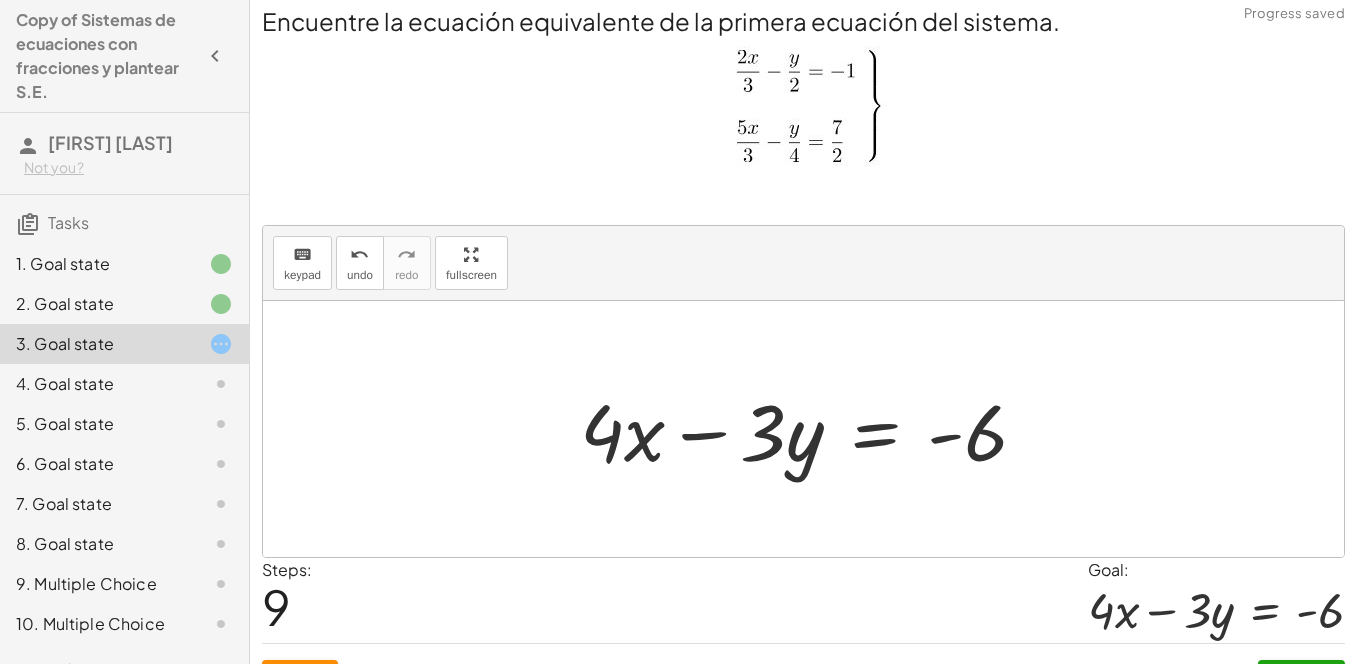 scroll, scrollTop: 50, scrollLeft: 0, axis: vertical 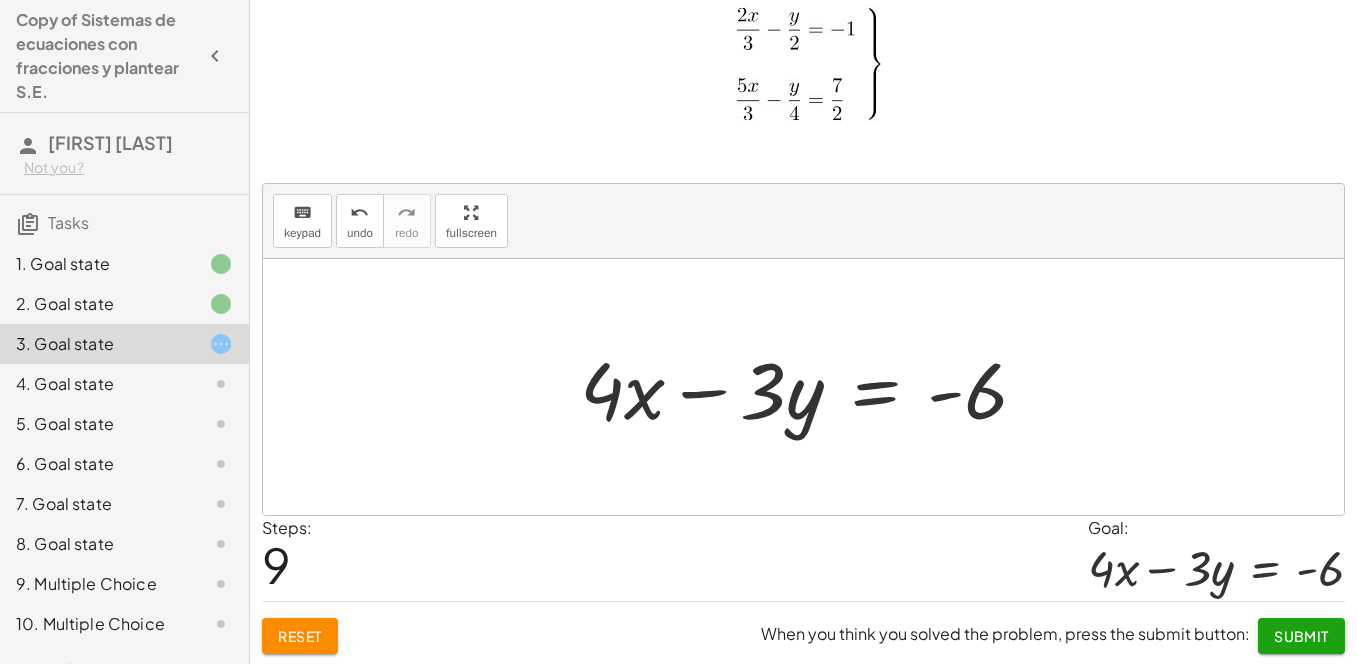 click on "Submit" at bounding box center (1301, 636) 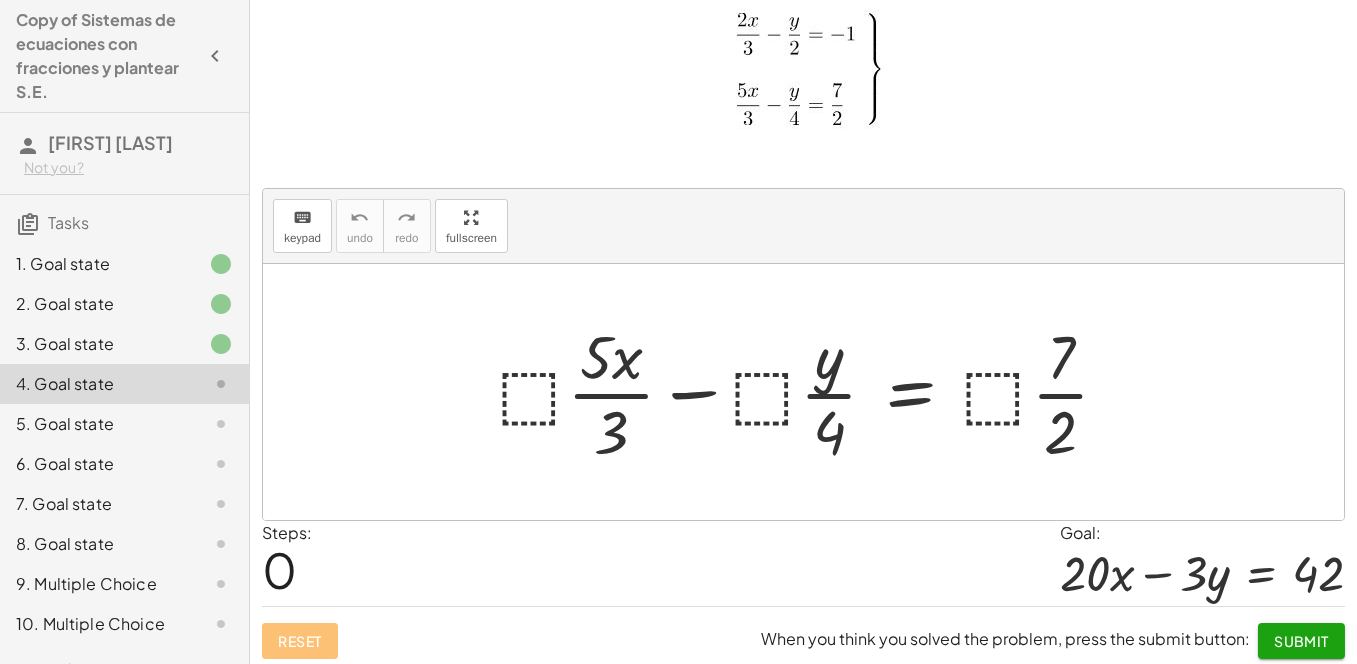 scroll, scrollTop: 25, scrollLeft: 0, axis: vertical 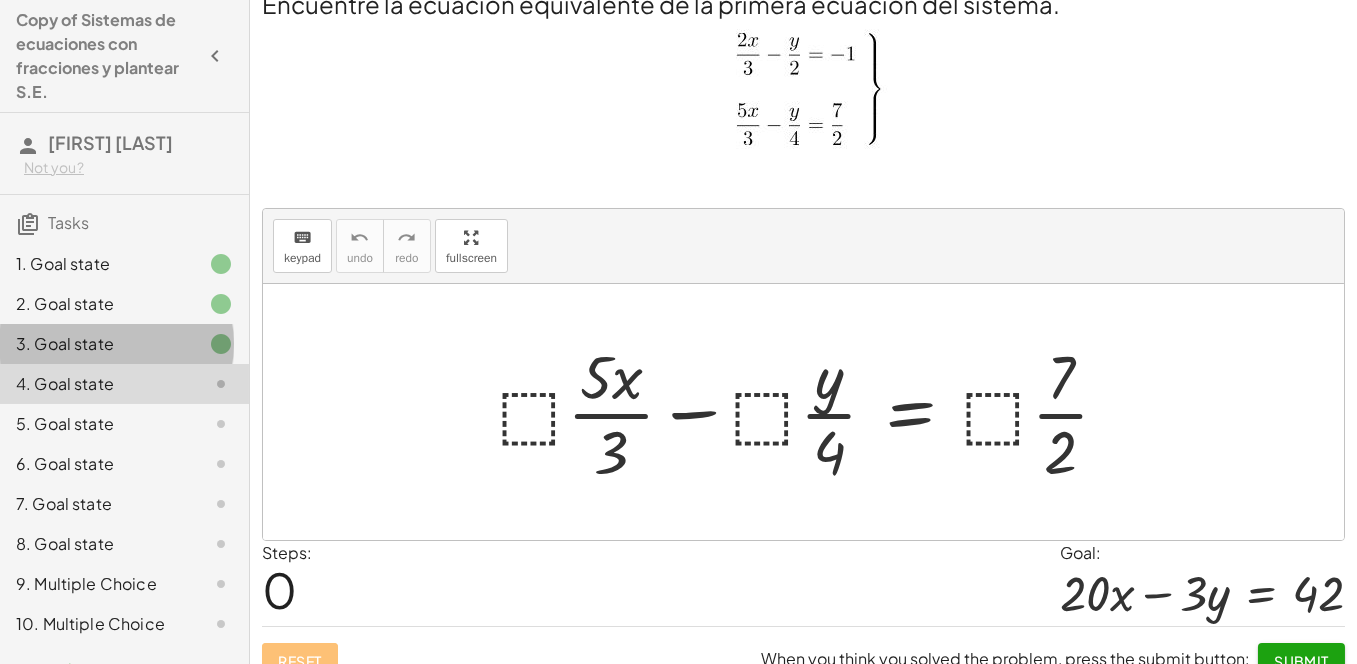 click on "3. Goal state" 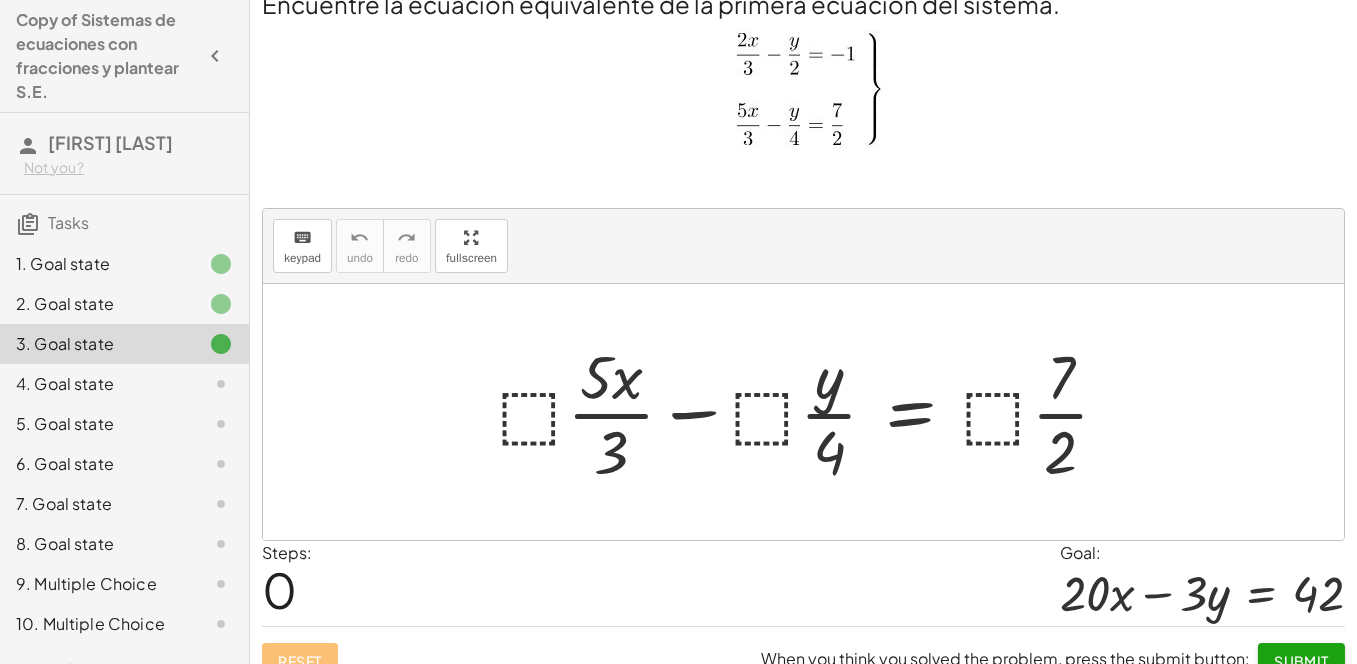 click on "3. Goal state" 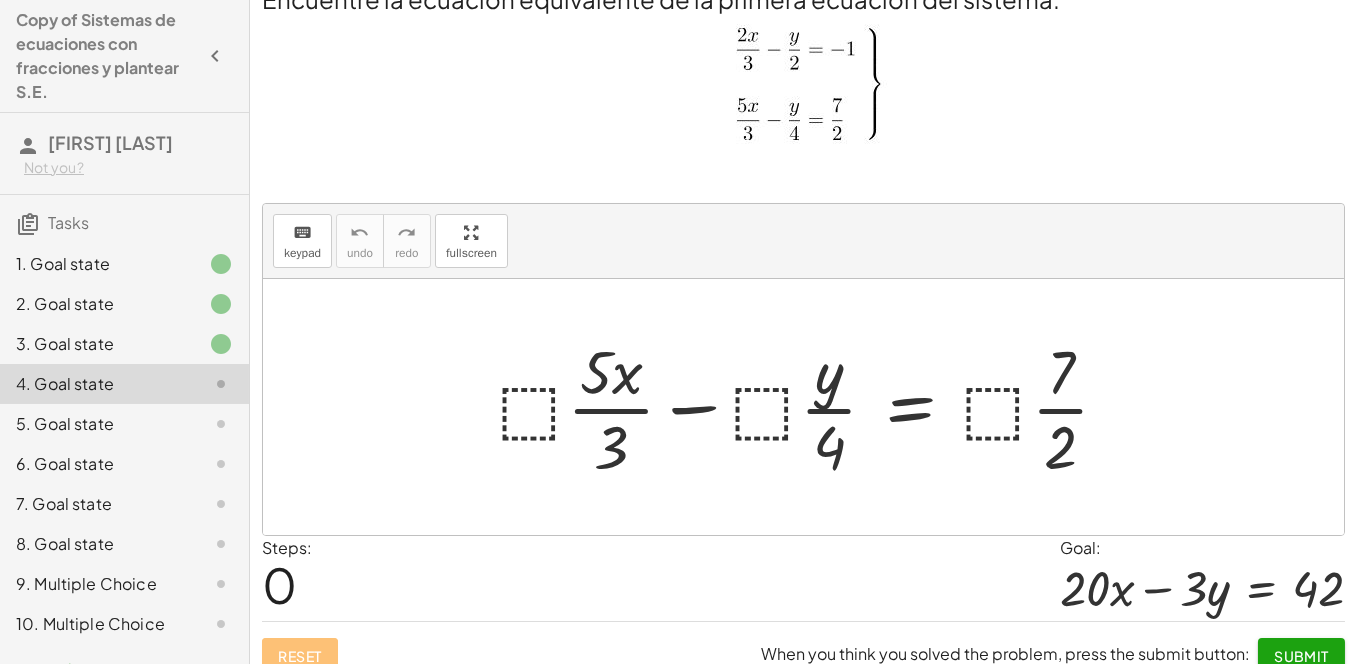 scroll, scrollTop: 50, scrollLeft: 0, axis: vertical 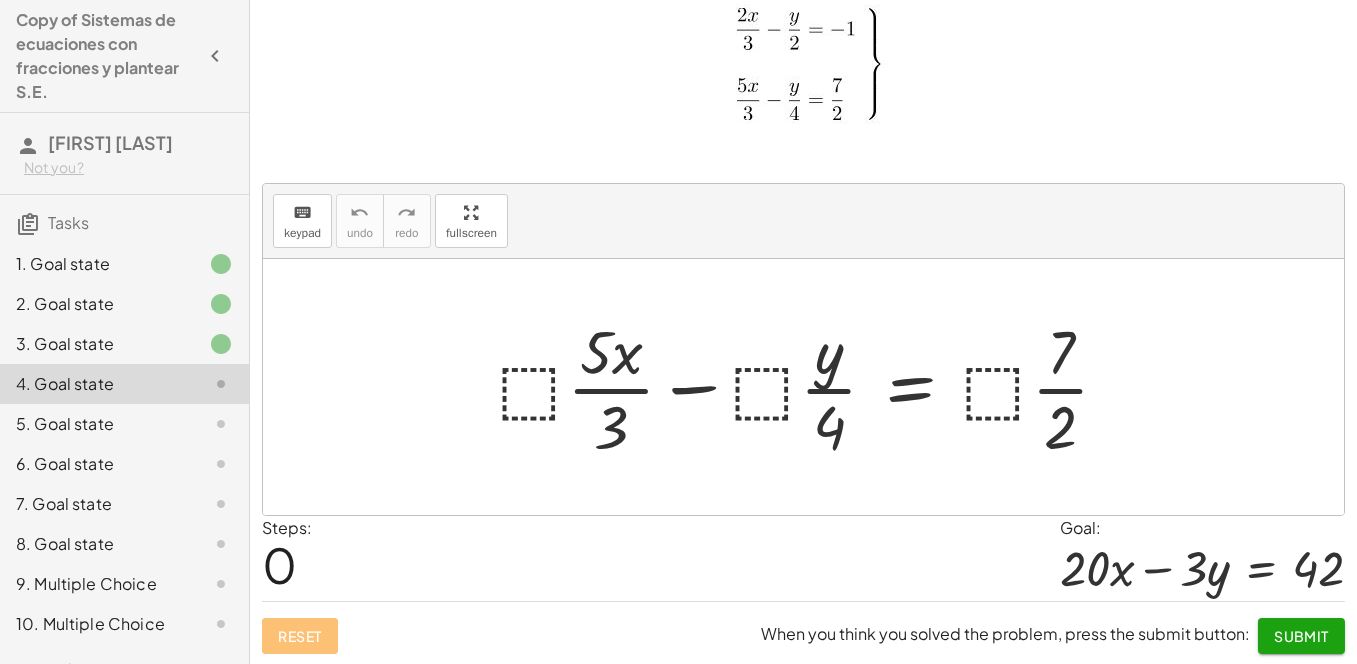 click at bounding box center (811, 387) 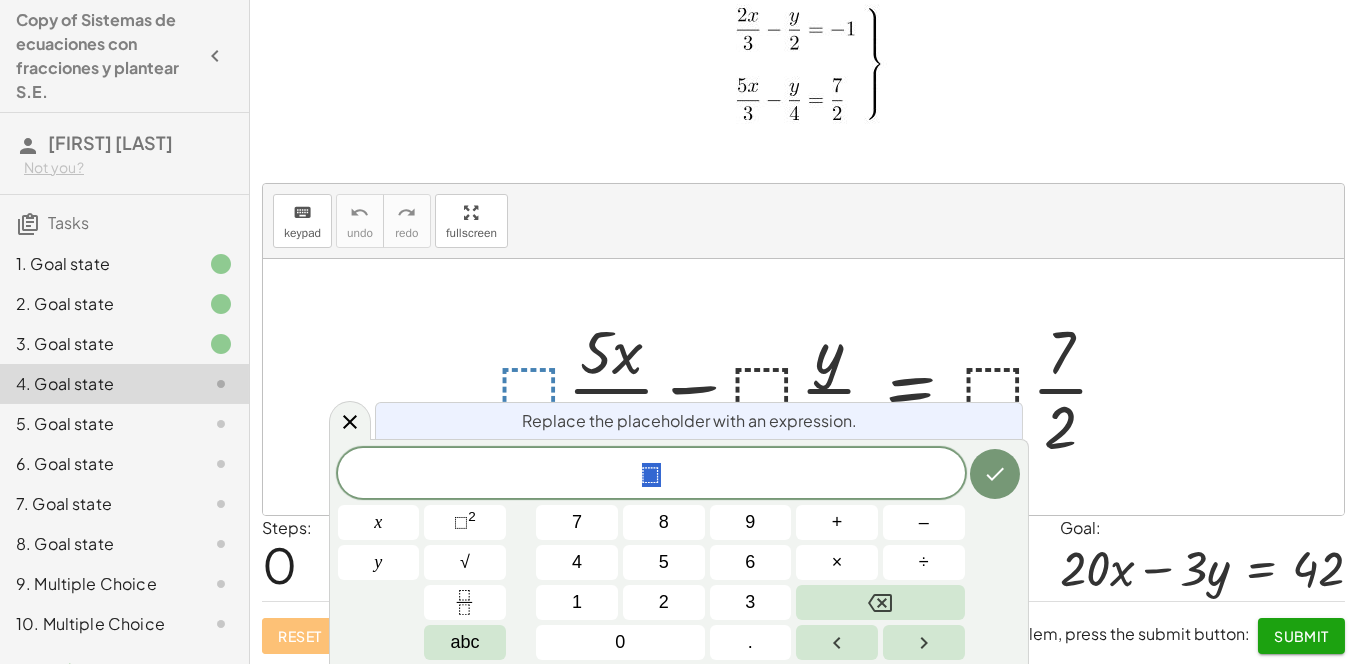 click at bounding box center [803, 387] 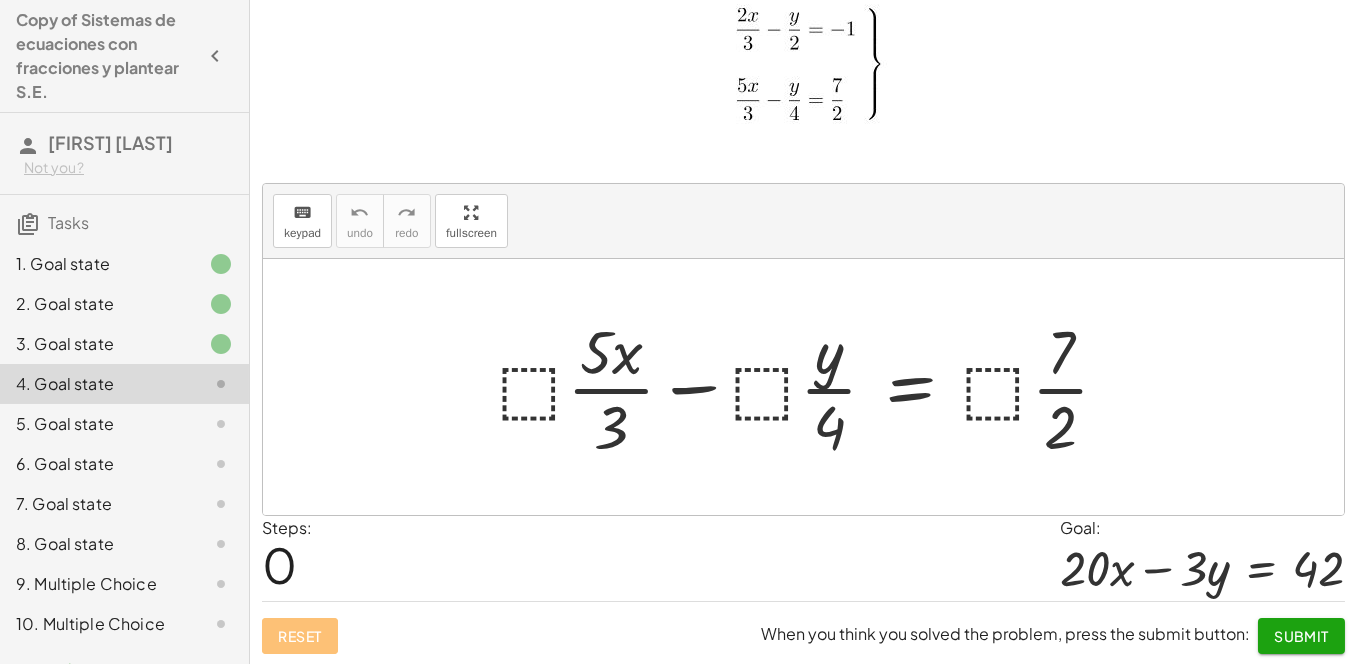 click at bounding box center (811, 387) 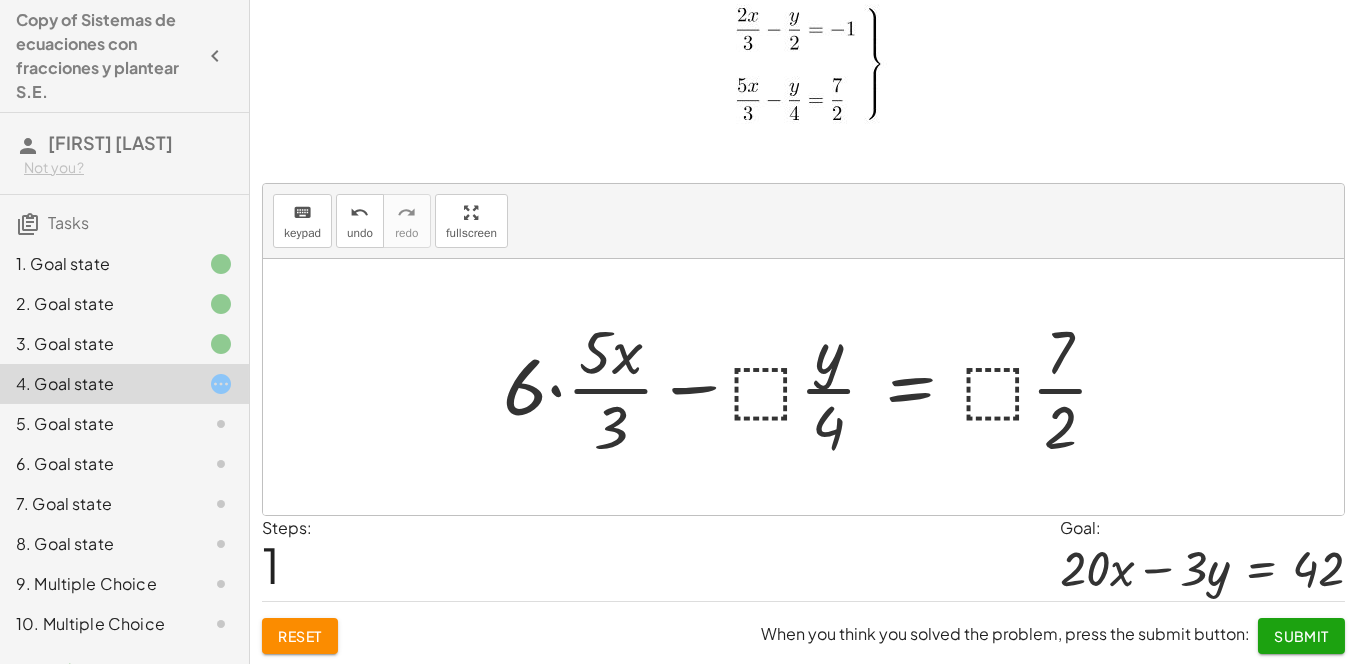 click at bounding box center [814, 387] 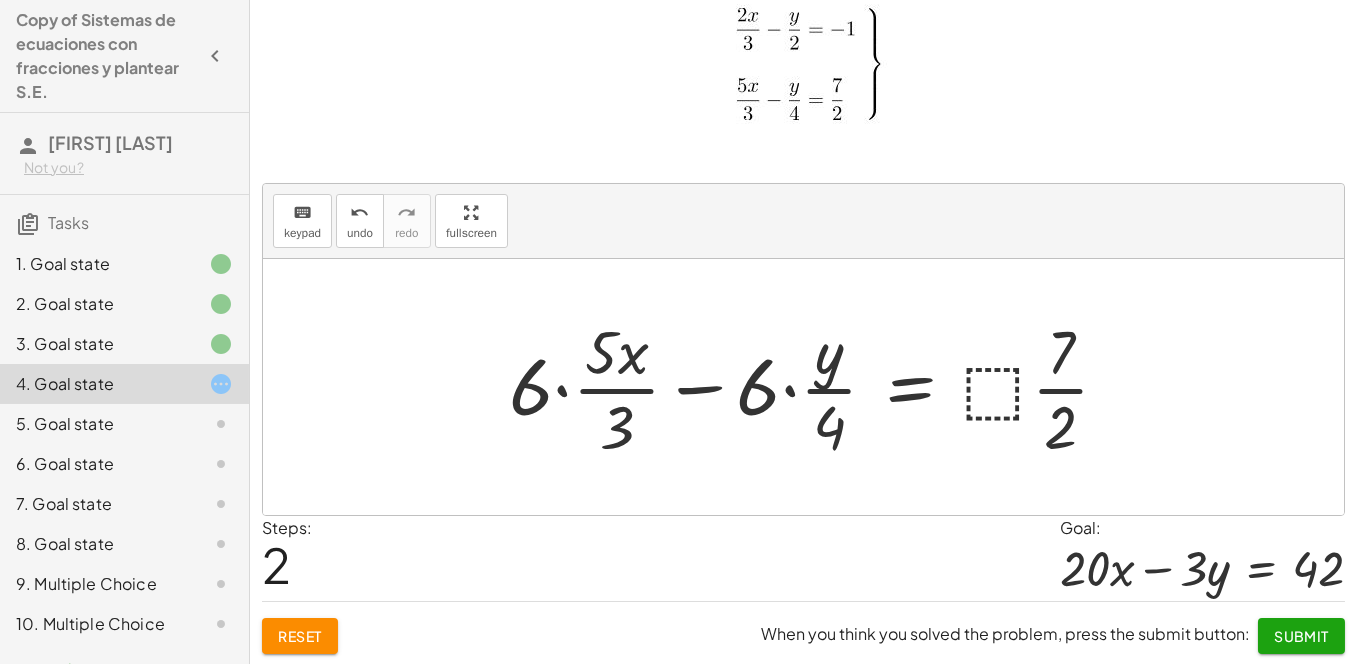 click at bounding box center [817, 387] 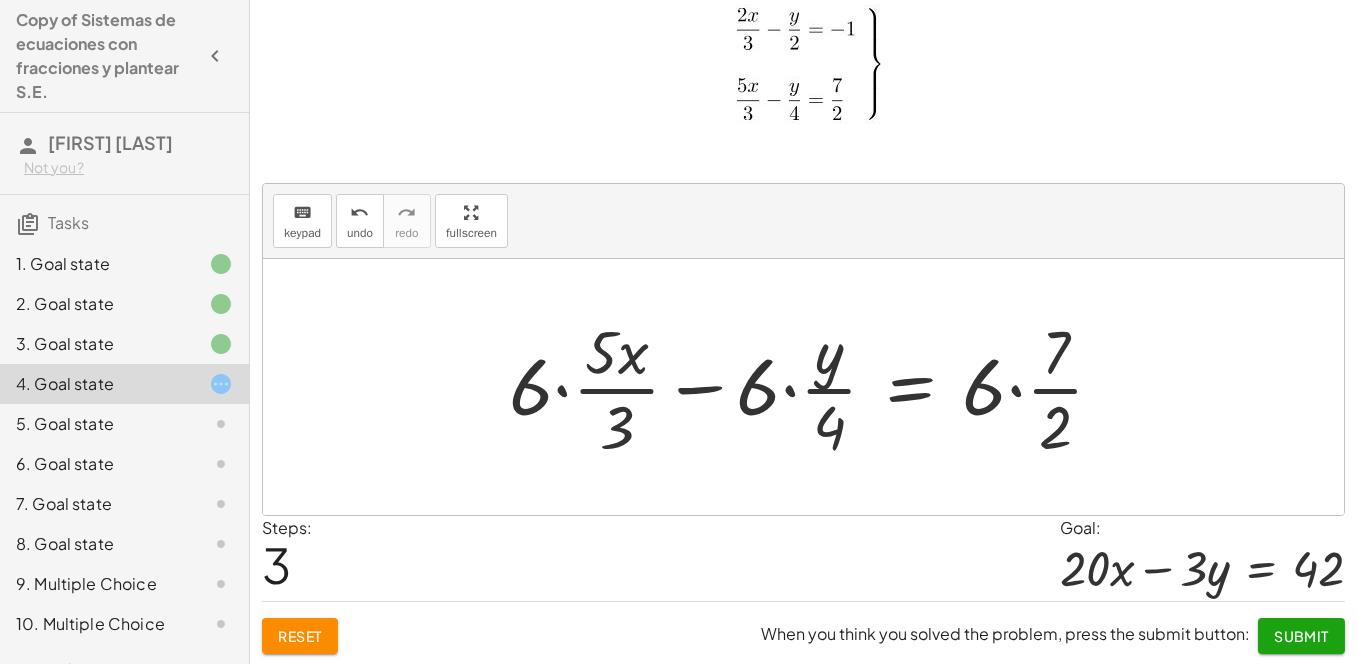 click at bounding box center (814, 387) 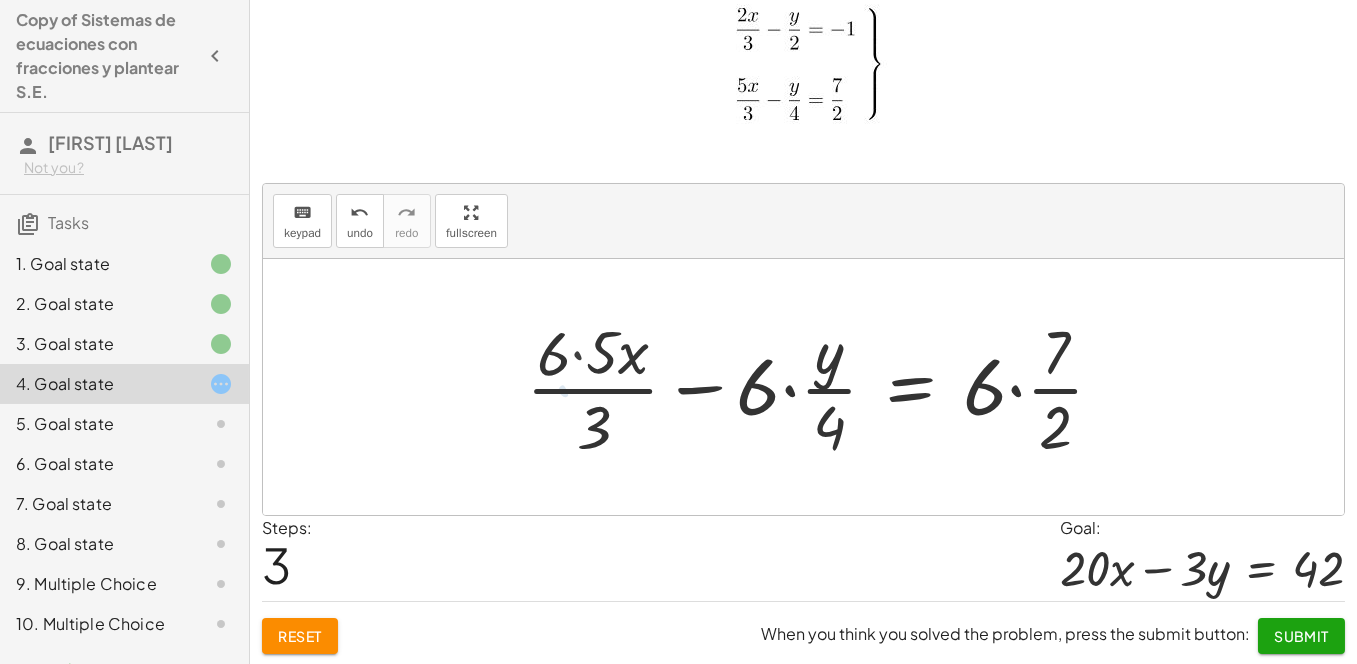 click at bounding box center [822, 387] 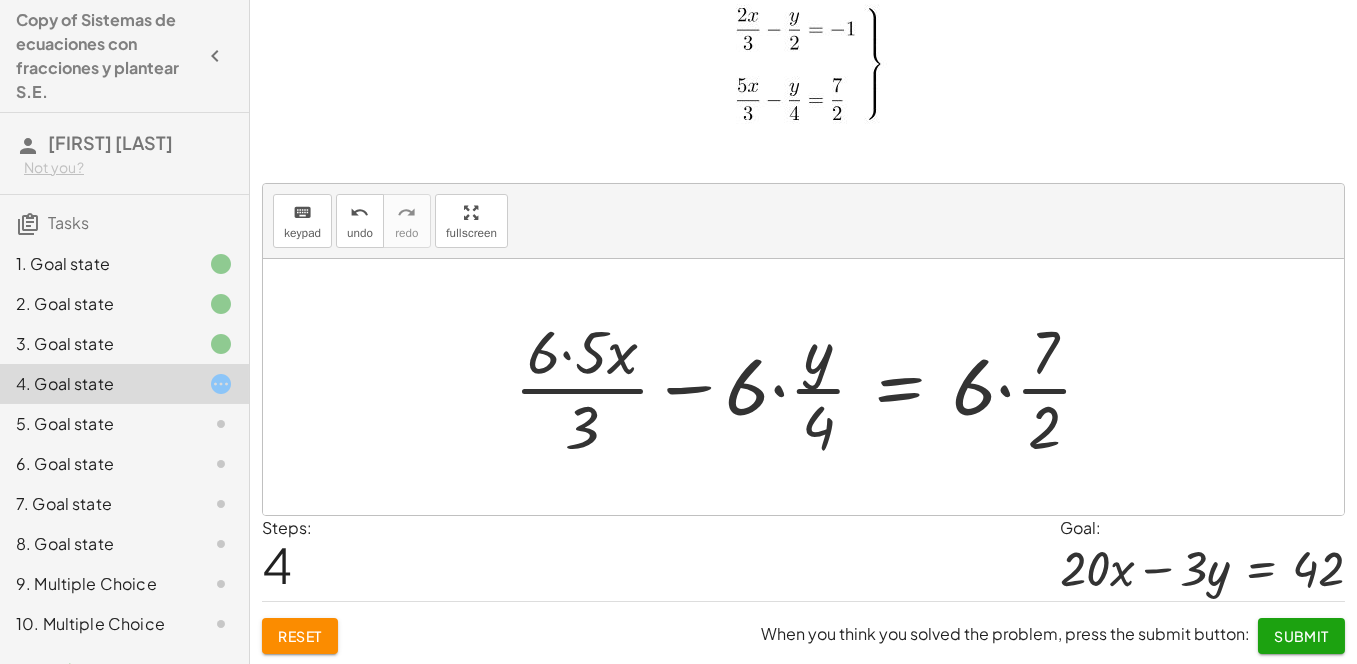 click at bounding box center (811, 387) 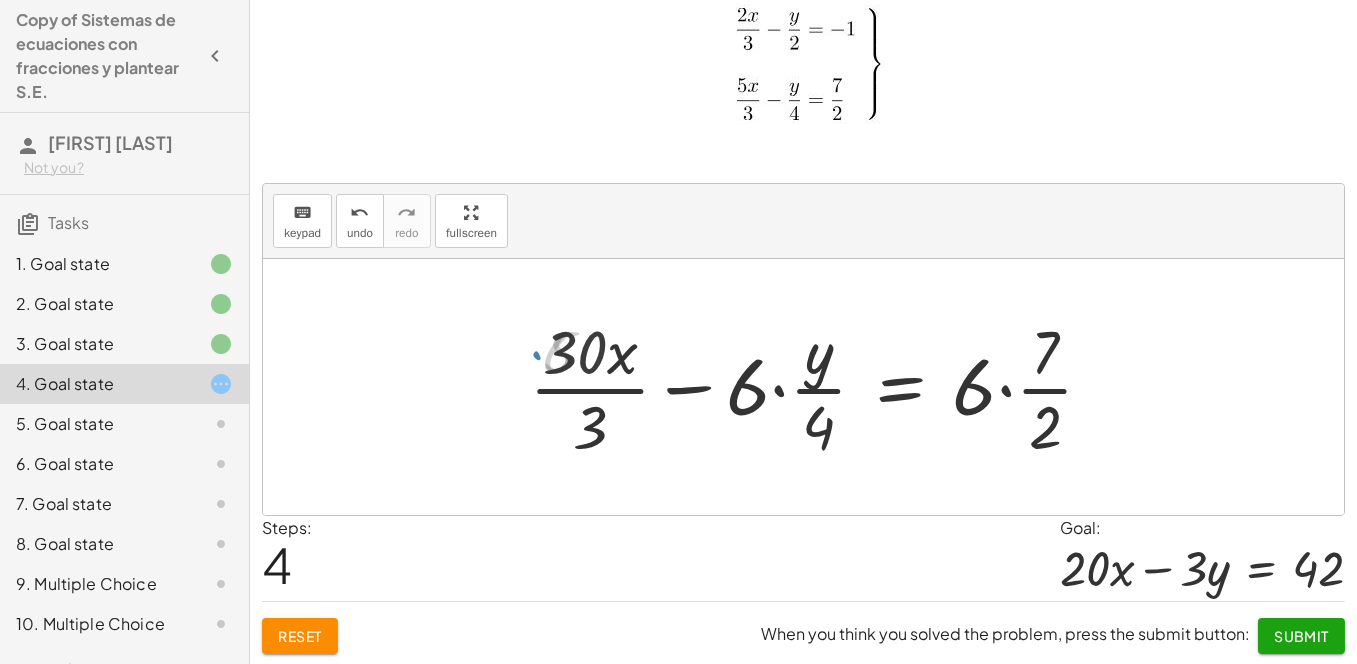 click at bounding box center (819, 387) 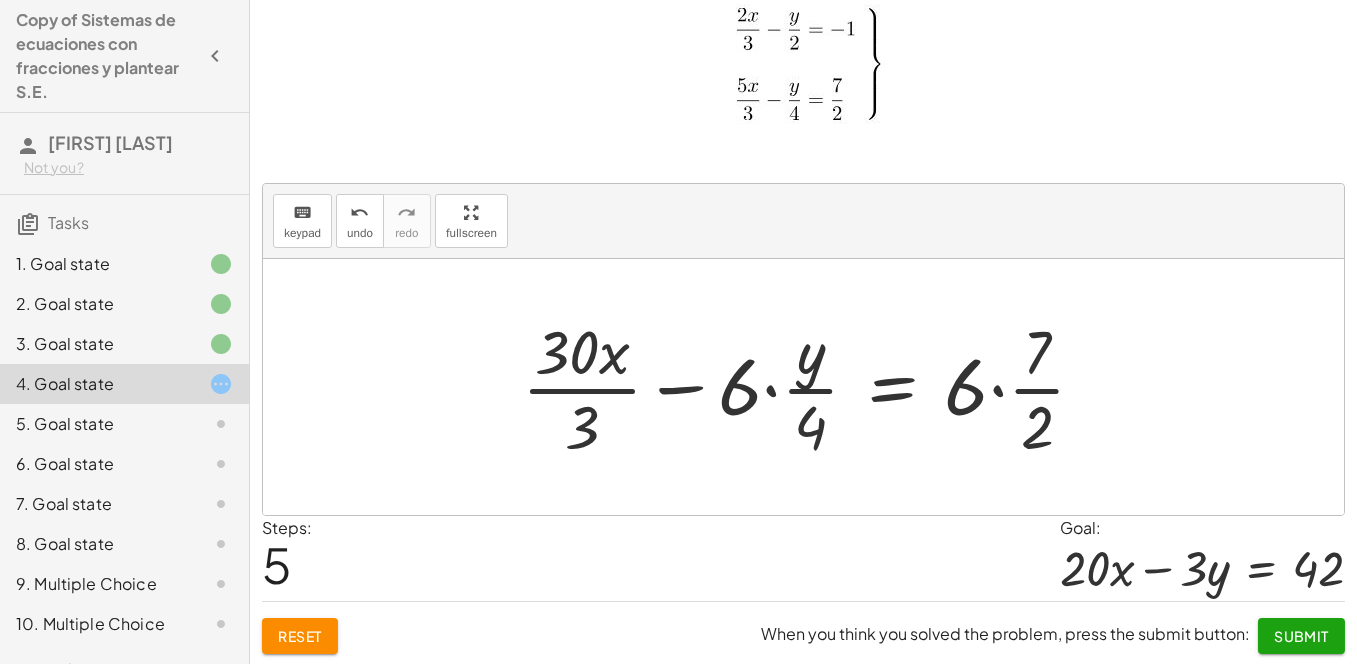 click at bounding box center [811, 387] 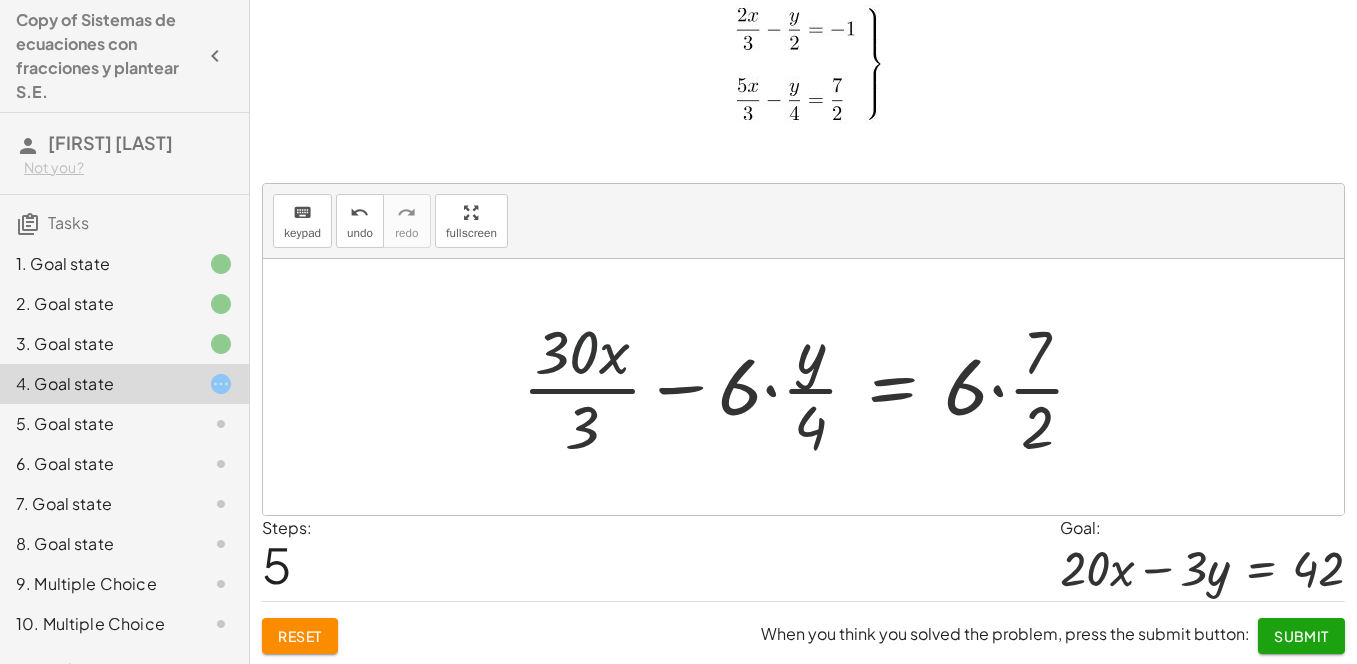 click at bounding box center [811, 387] 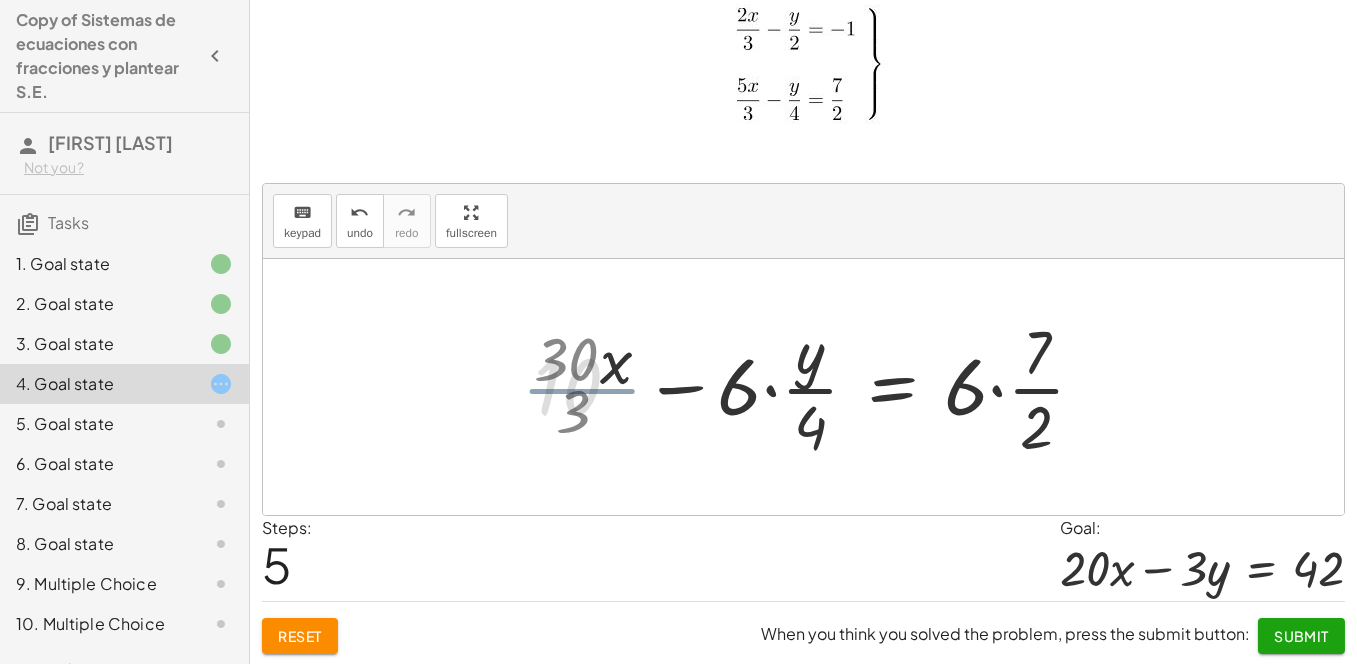 click at bounding box center (817, 387) 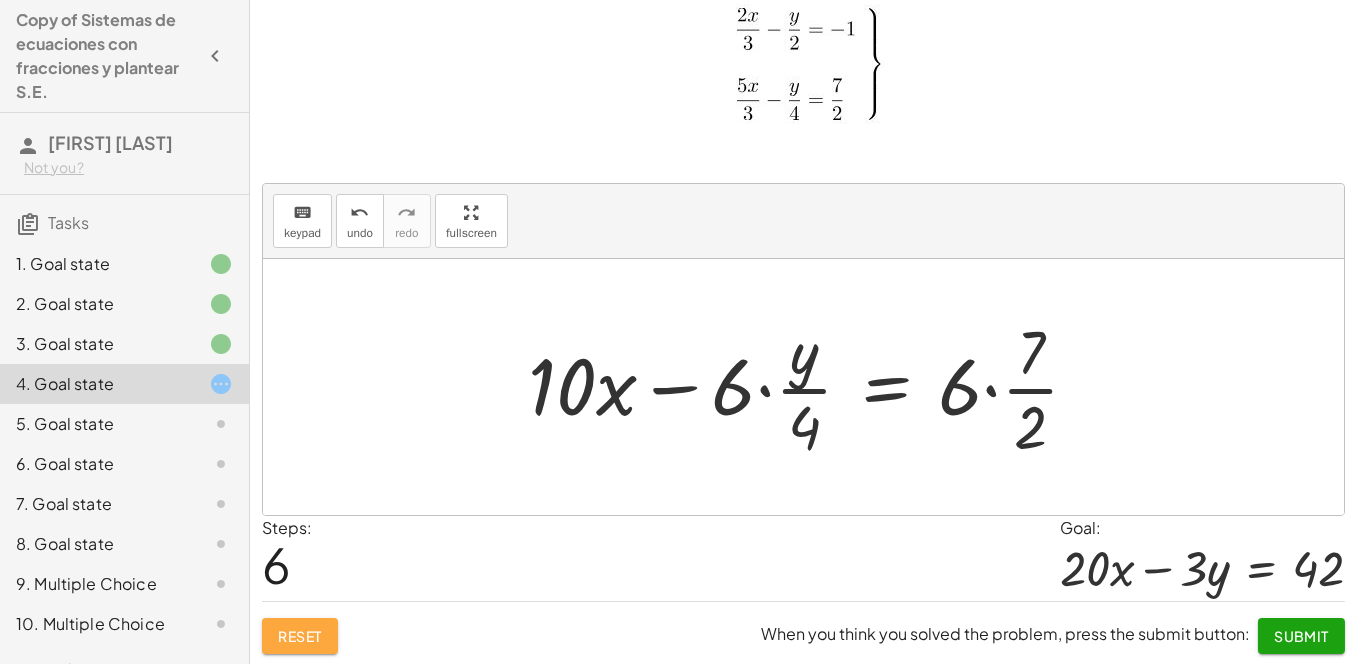 click on "Reset" 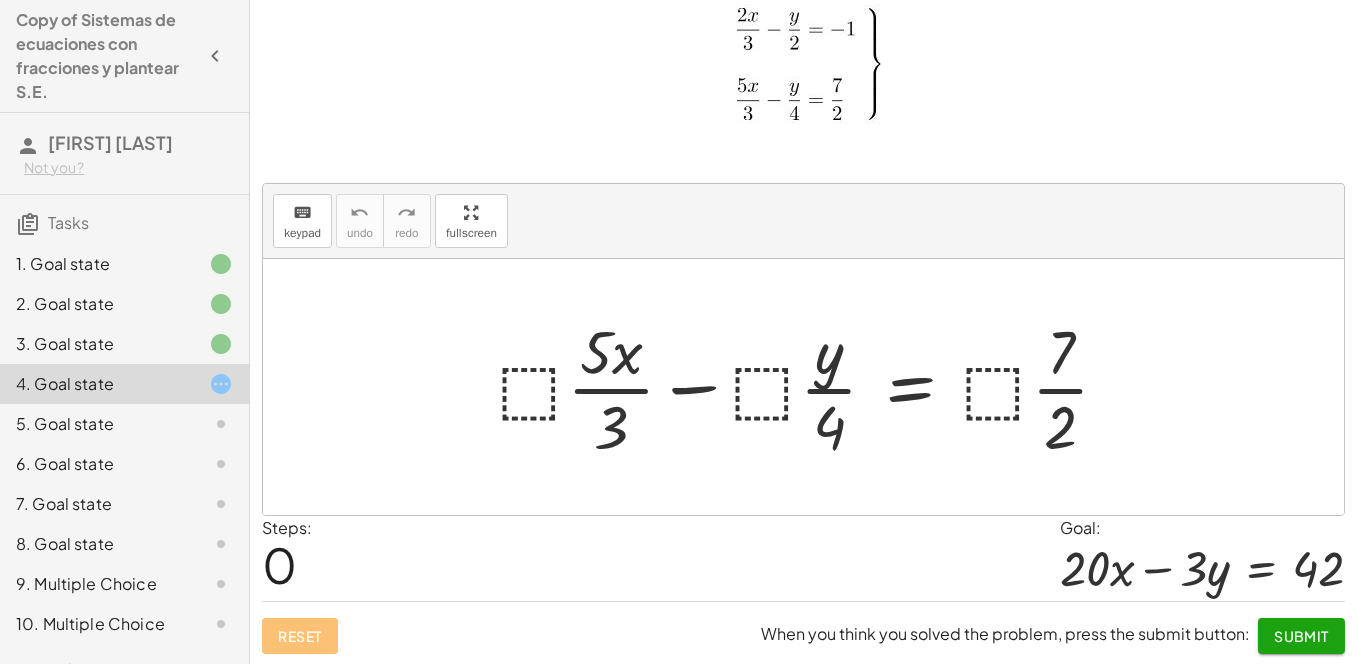 click at bounding box center [811, 387] 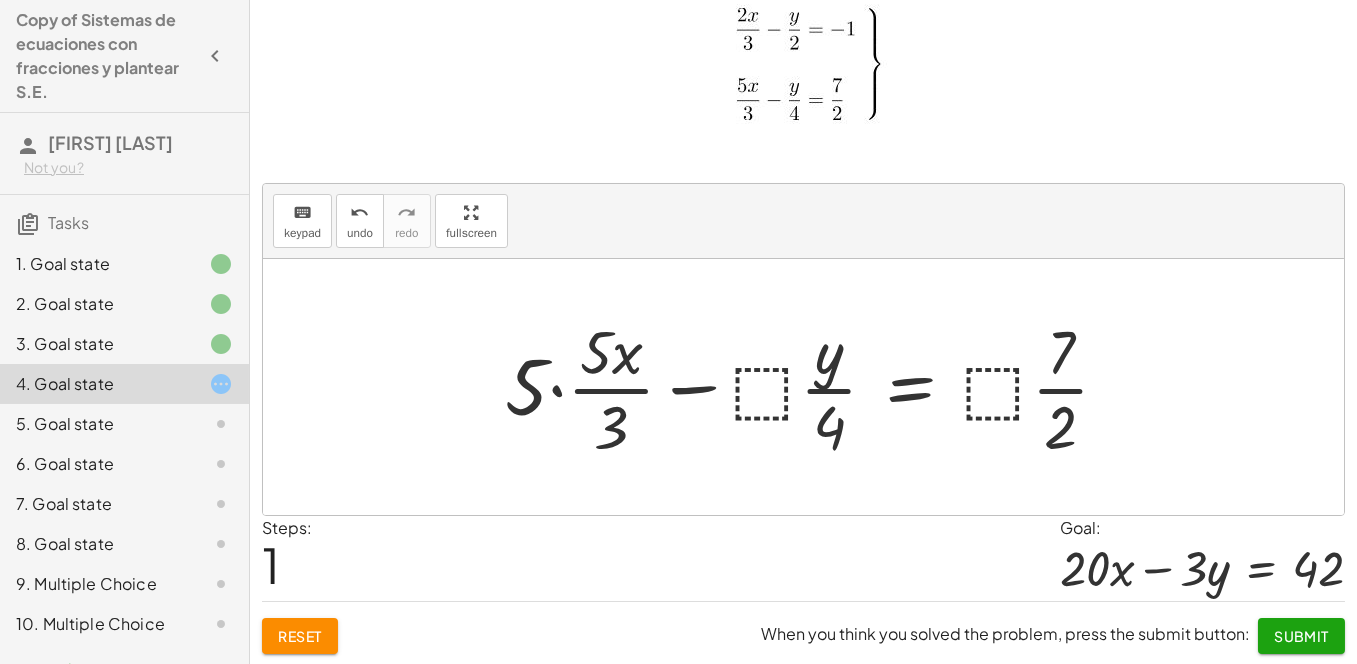 click at bounding box center [815, 387] 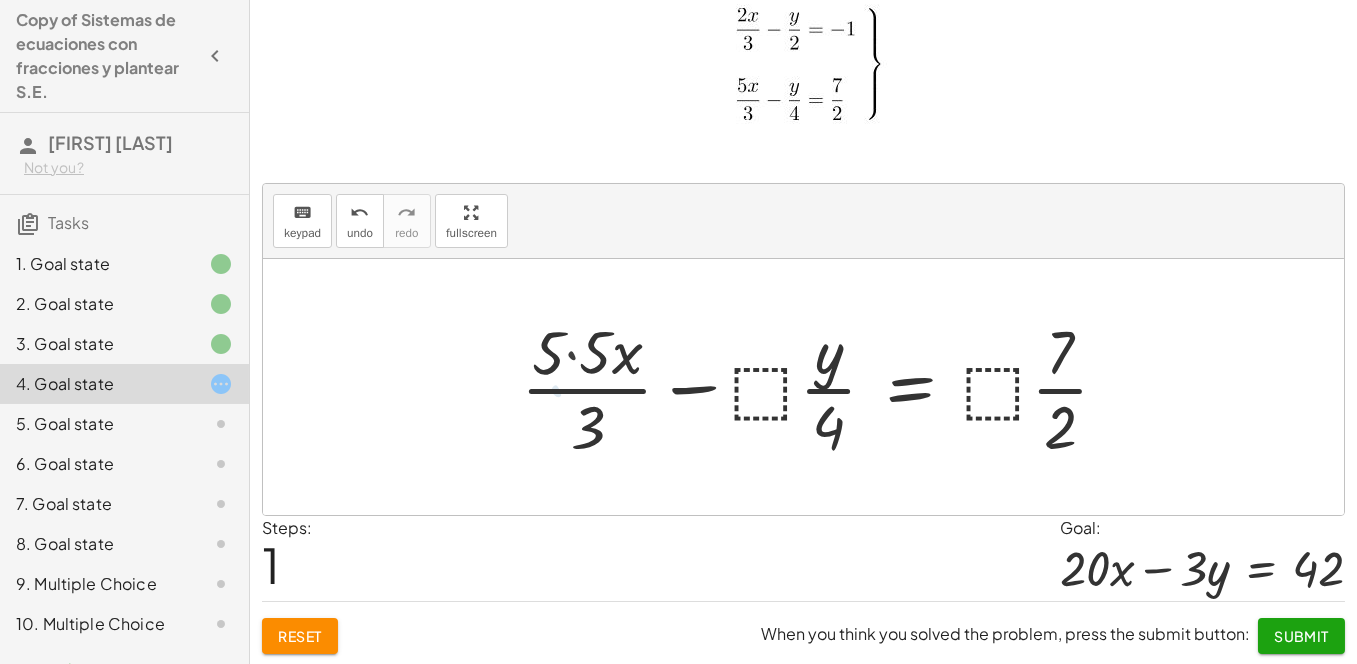 click at bounding box center (822, 387) 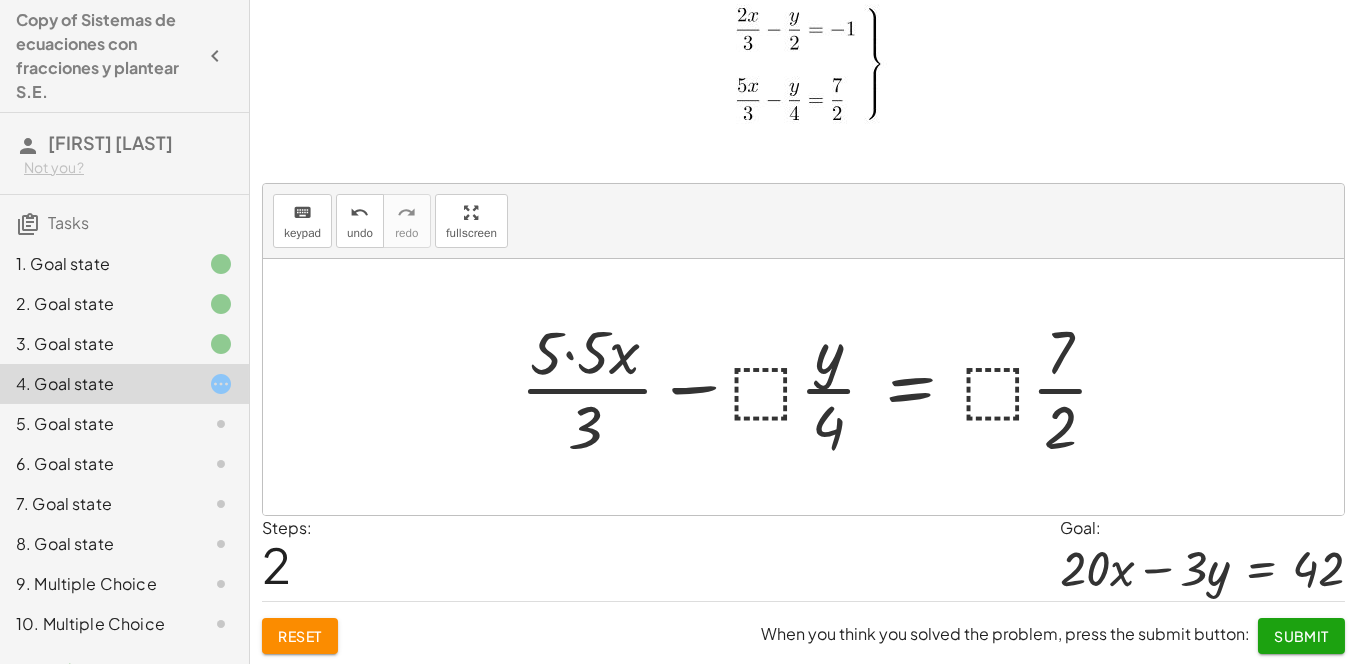 click at bounding box center [822, 387] 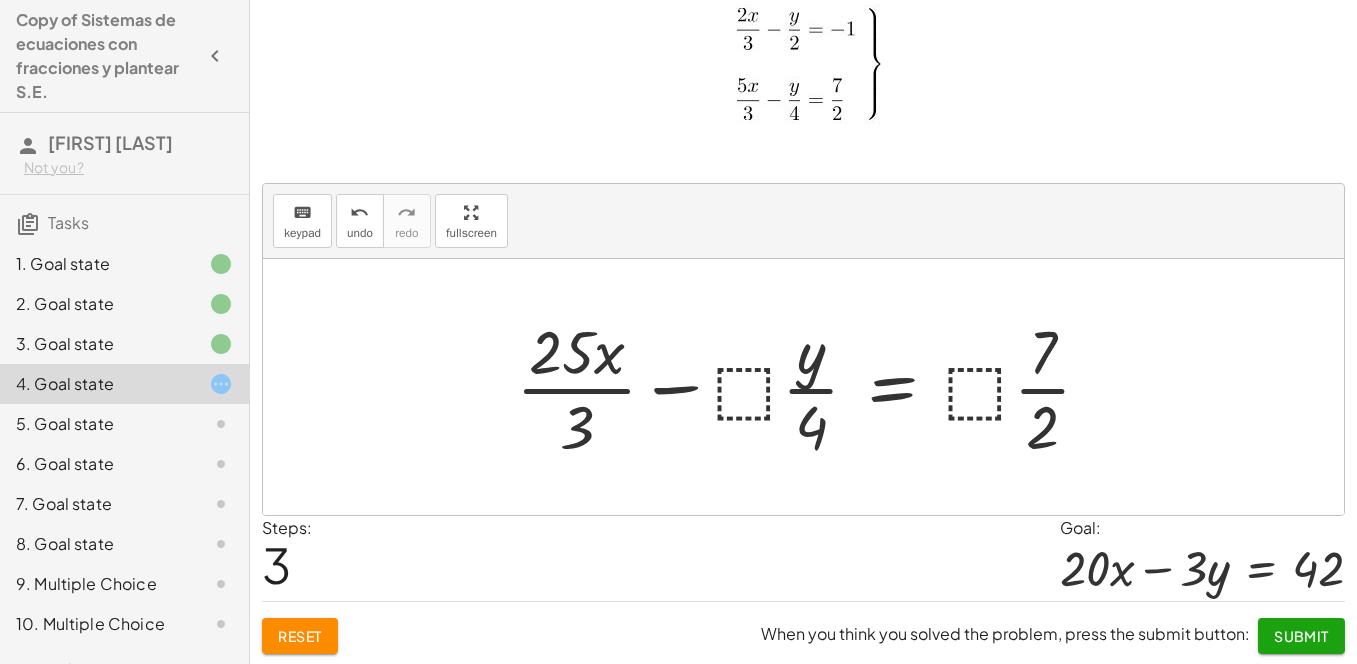 click at bounding box center (811, 387) 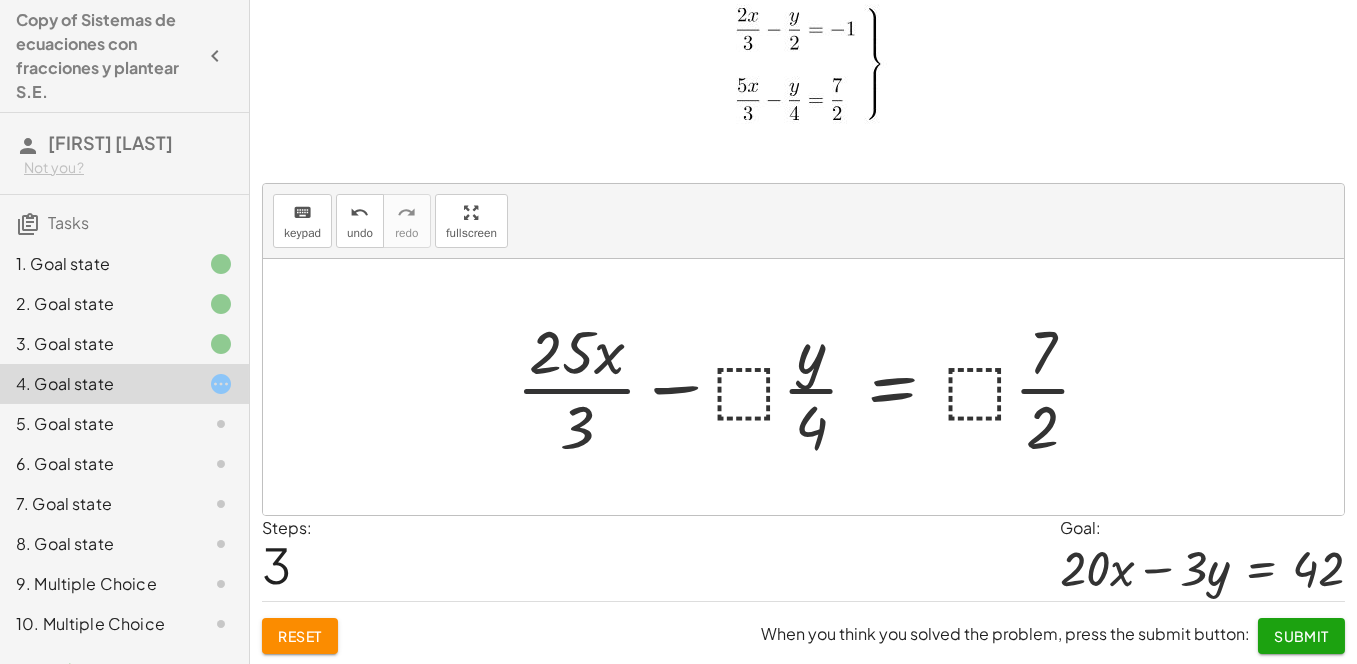 click at bounding box center (811, 387) 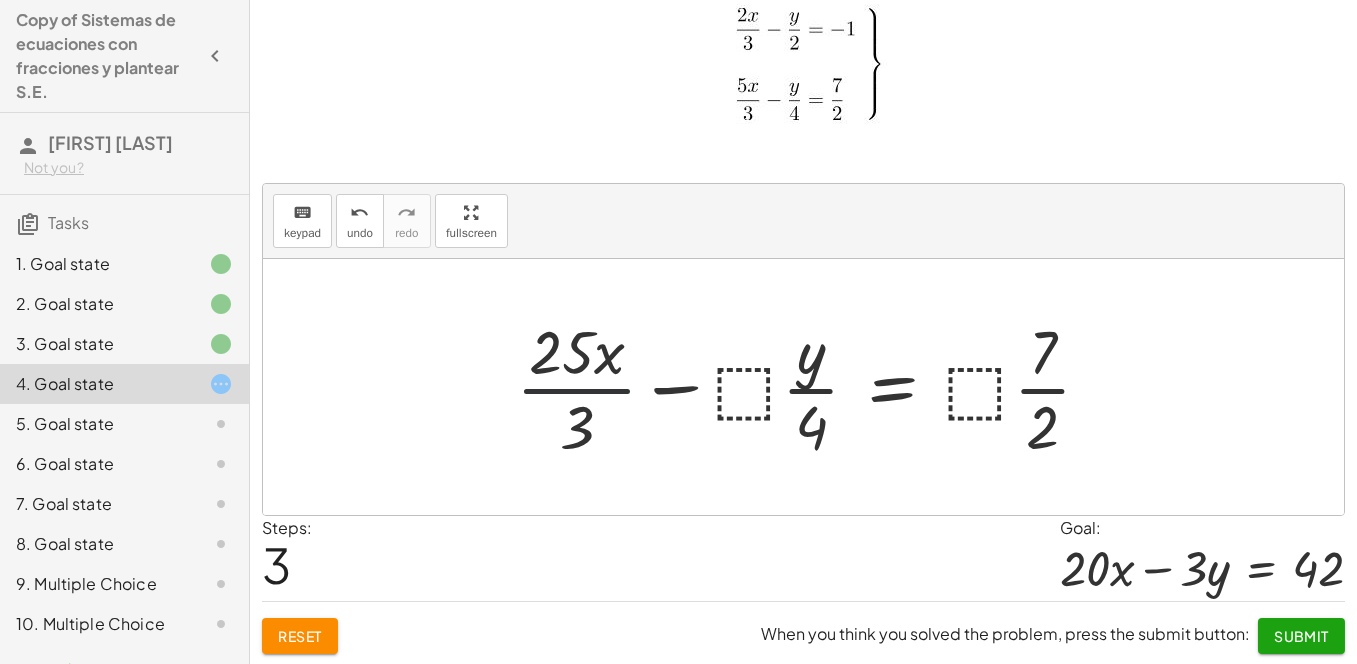 click at bounding box center [811, 387] 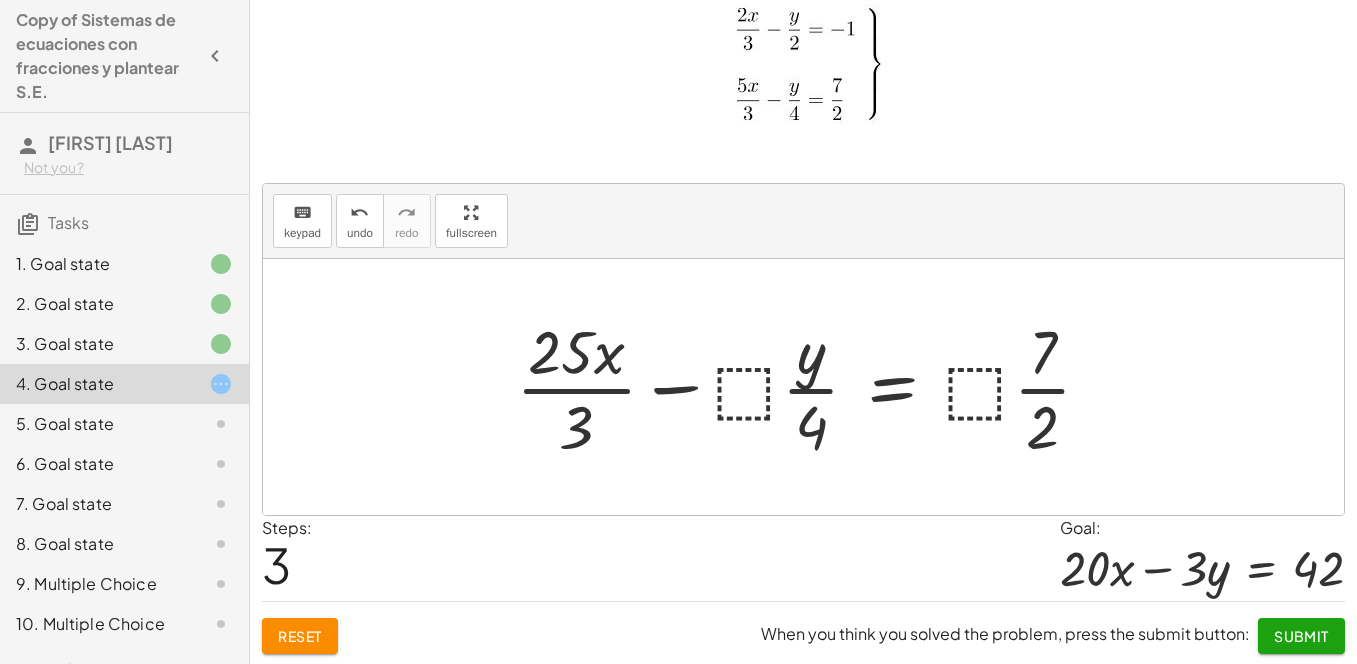 click at bounding box center (811, 387) 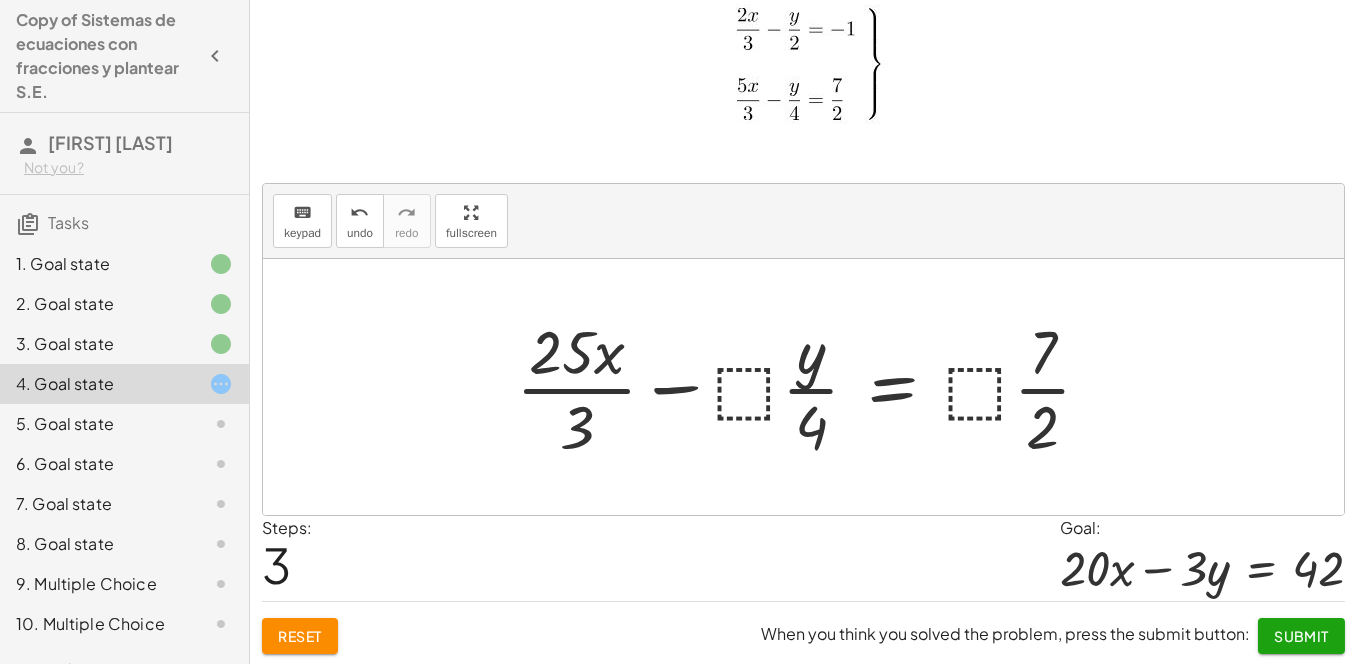 click on "Reset  When you think you solved the problem, press the submit button: Submit" at bounding box center (803, 627) 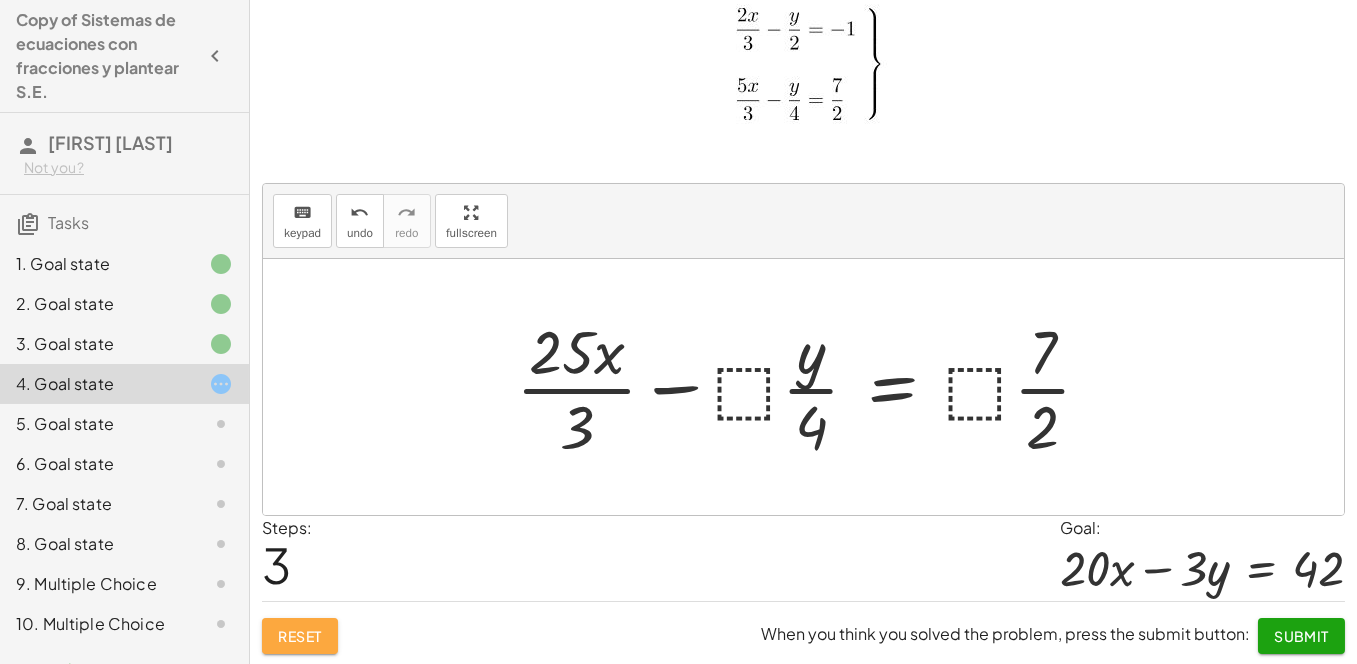 click on "Reset" at bounding box center (300, 636) 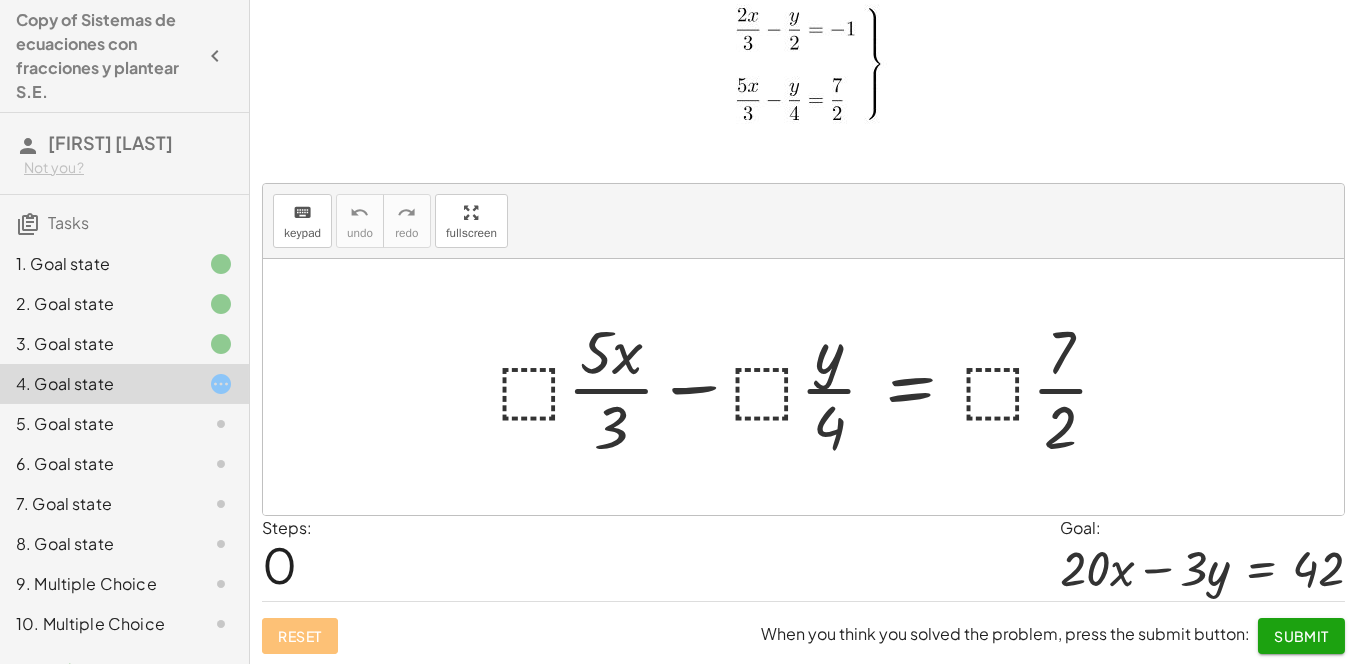 click at bounding box center (811, 387) 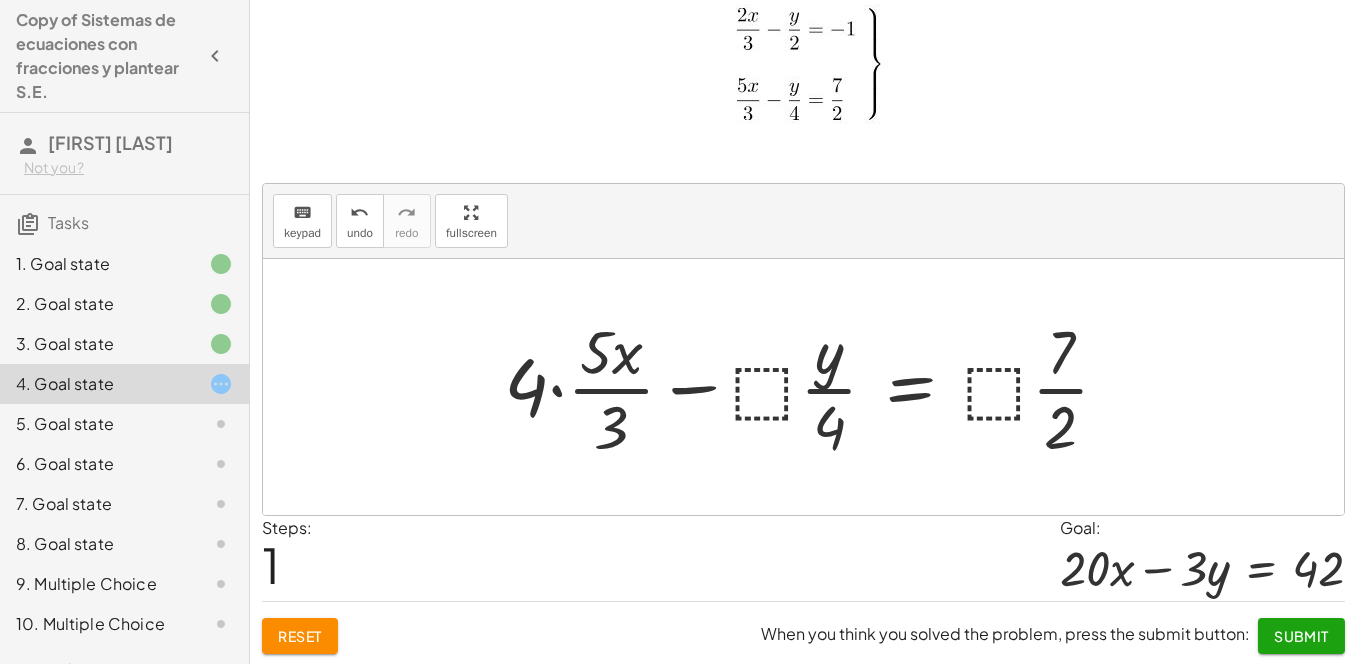 click at bounding box center (814, 387) 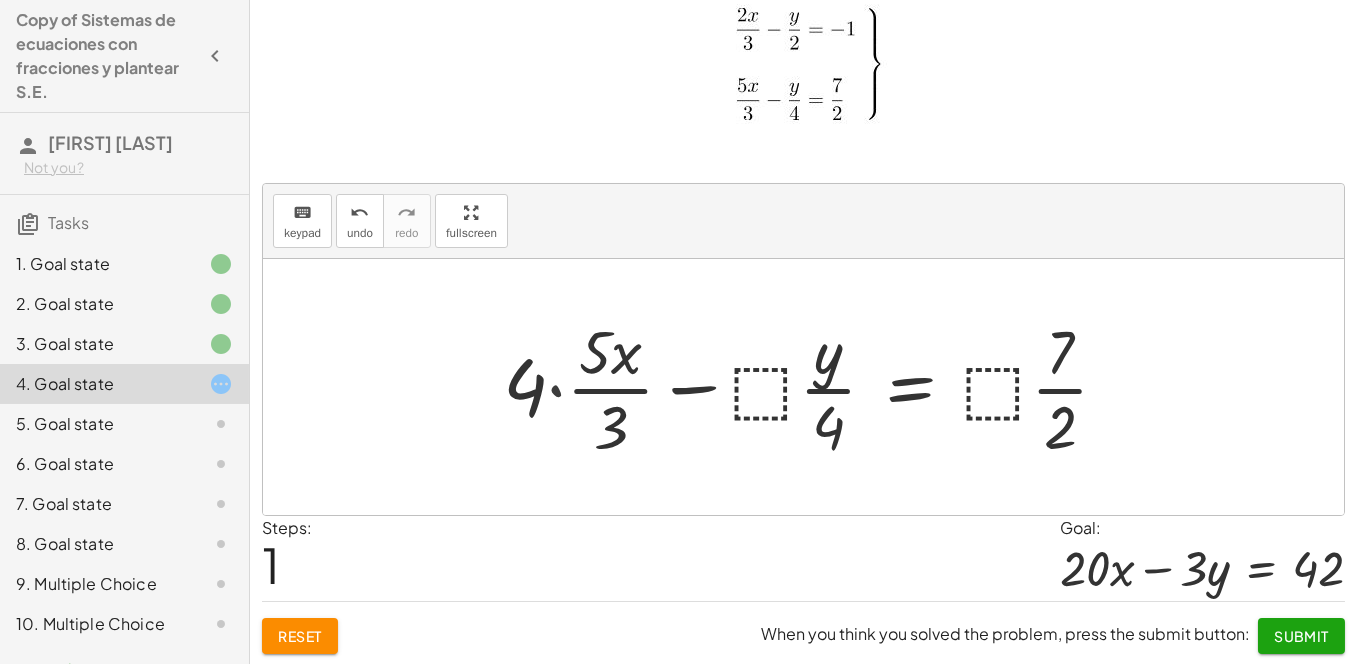 click at bounding box center [822, 387] 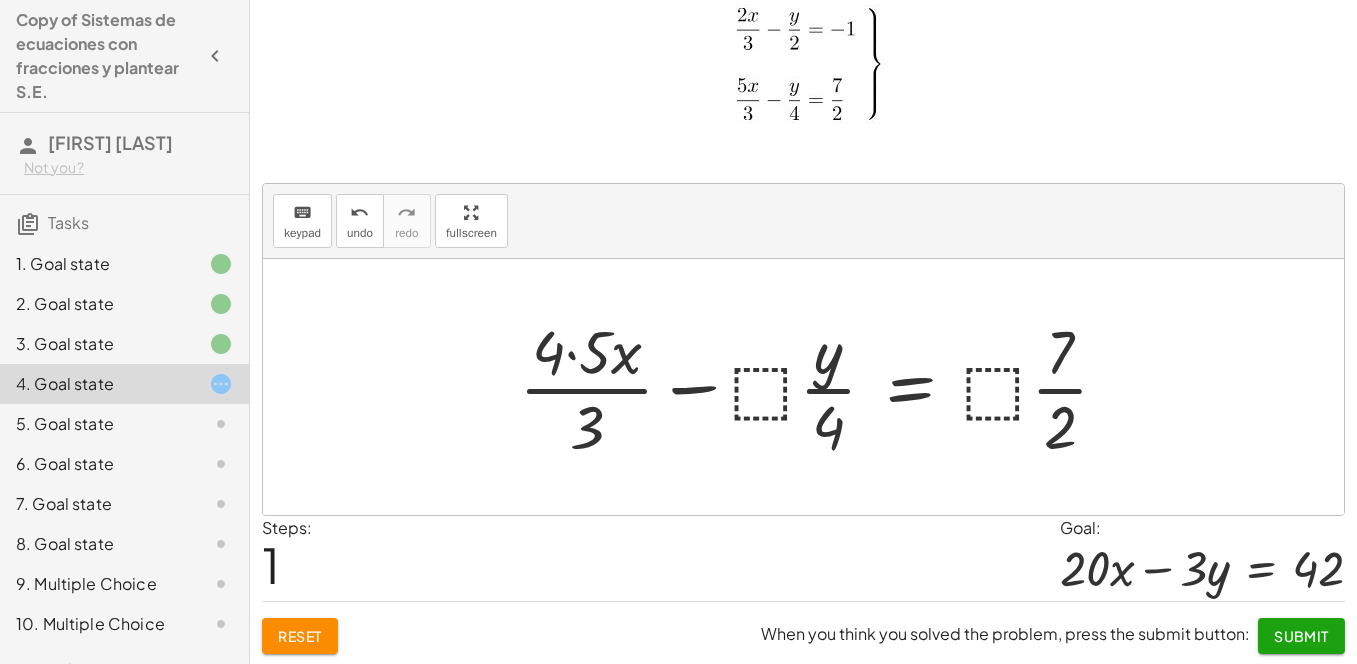 click at bounding box center [822, 387] 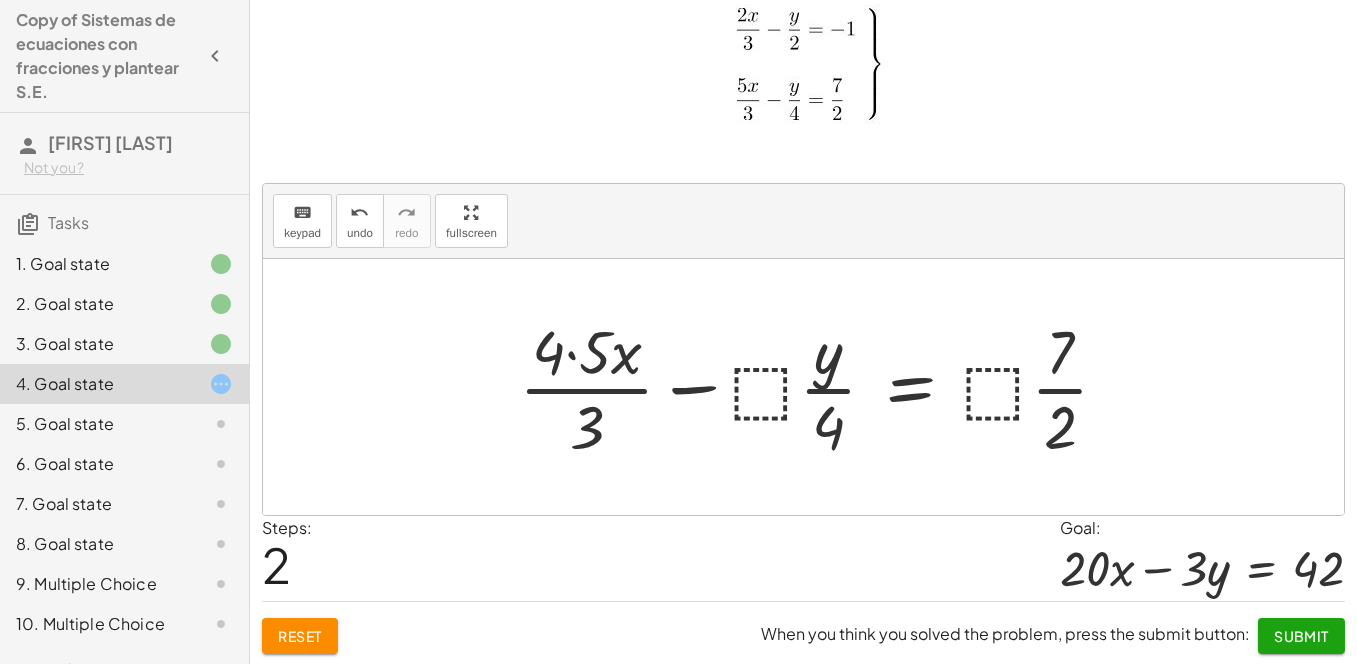 click at bounding box center [822, 387] 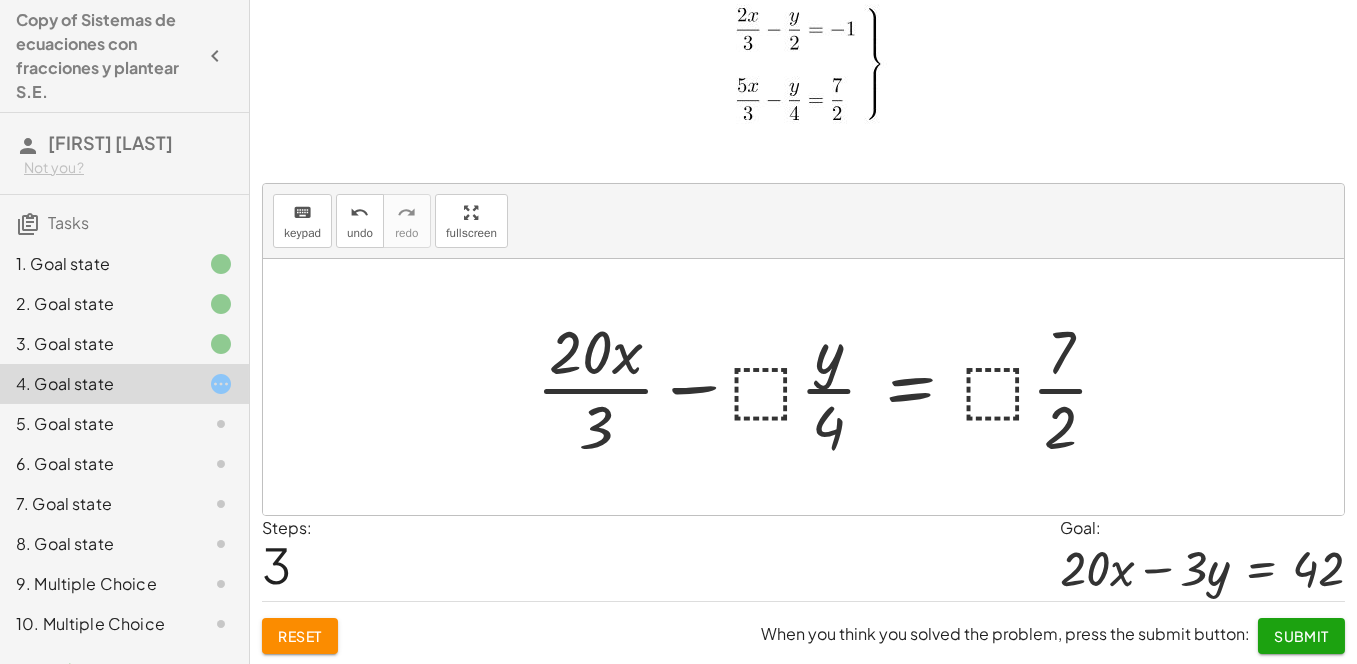 click at bounding box center [830, 387] 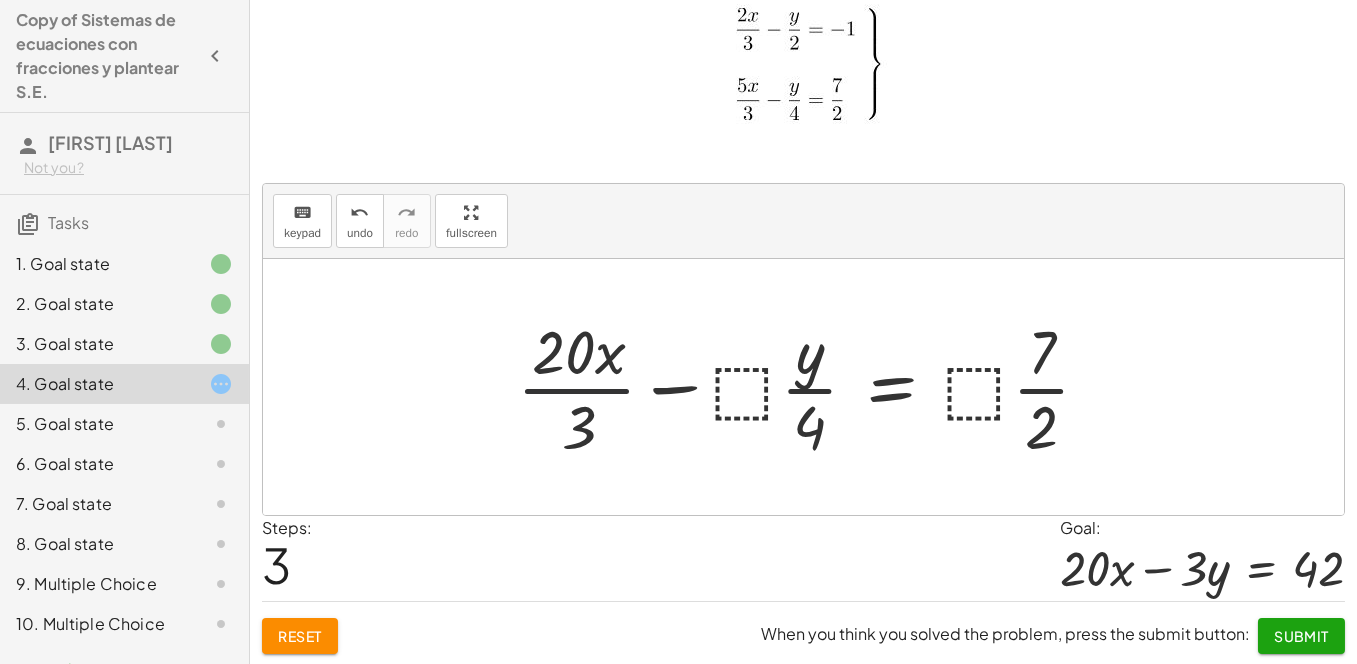 click at bounding box center (811, 387) 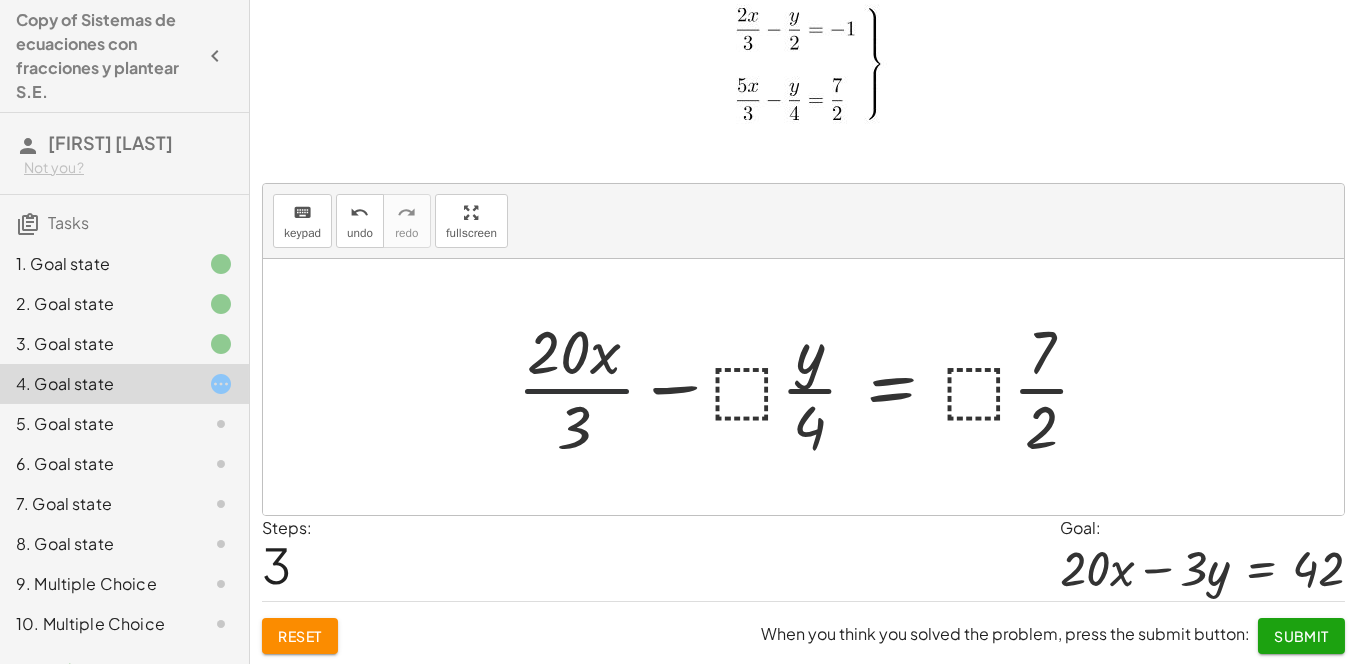 click at bounding box center [811, 387] 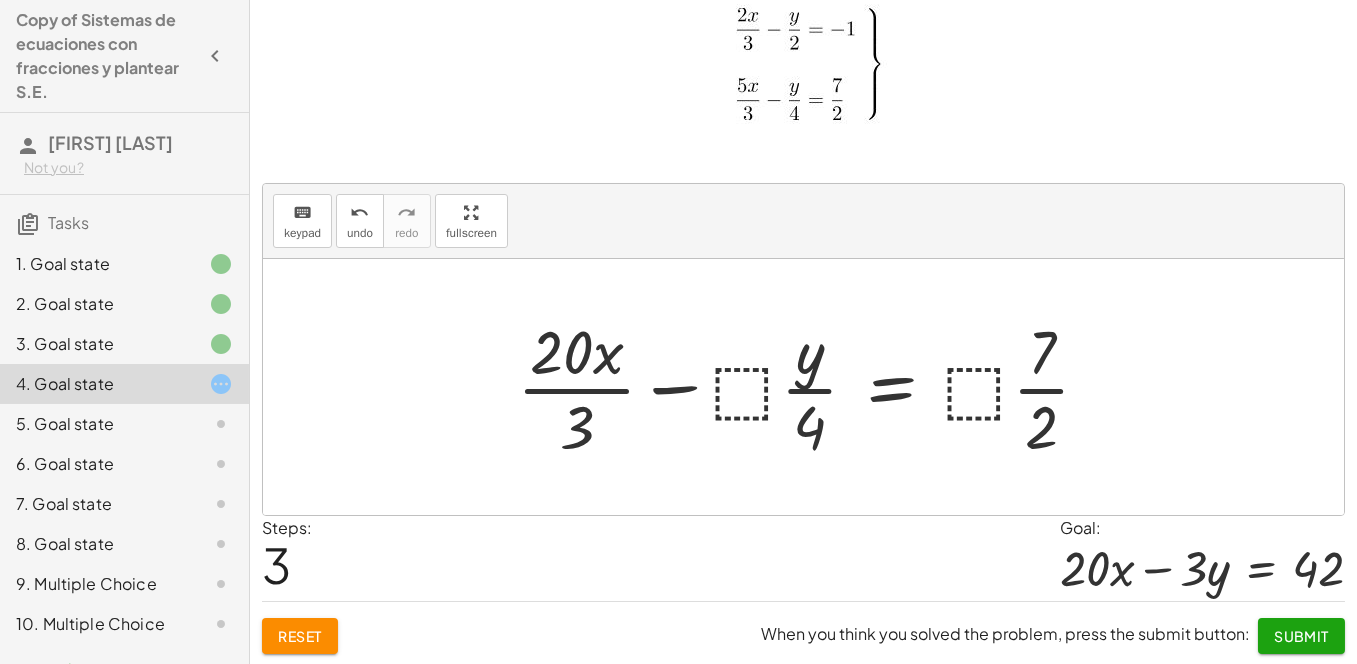 click on "Reset" 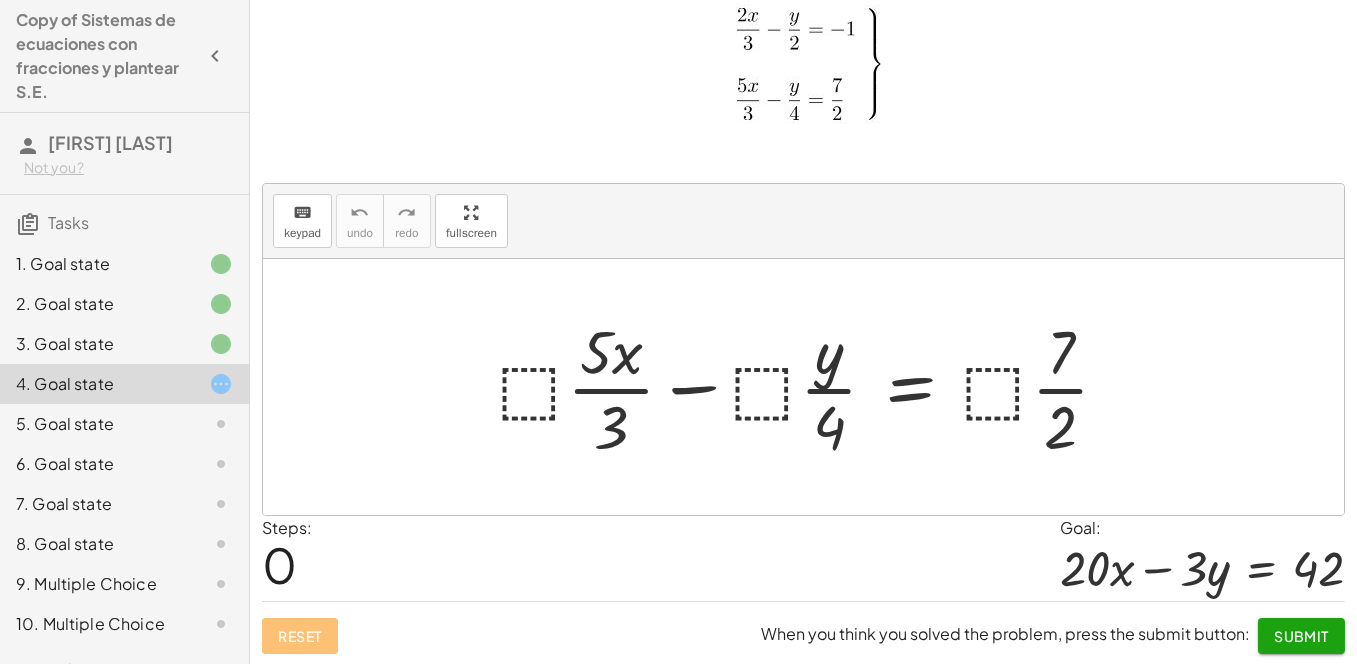 click at bounding box center [811, 387] 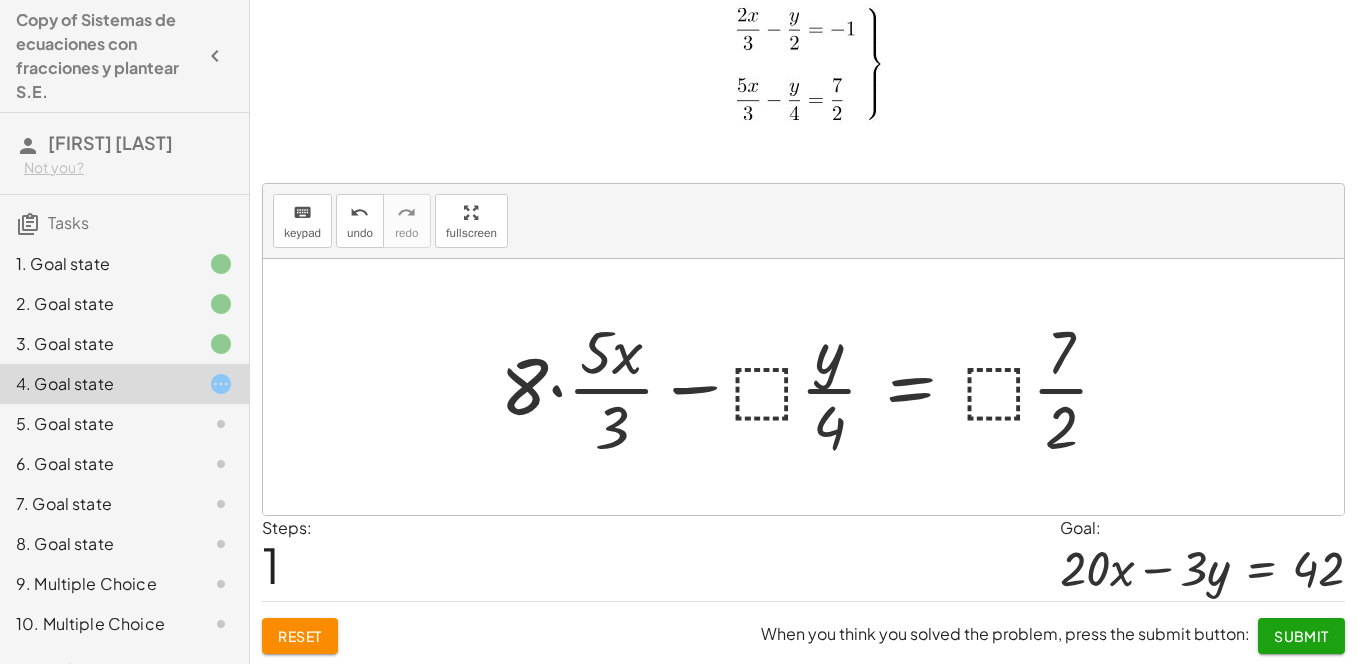 click at bounding box center (813, 387) 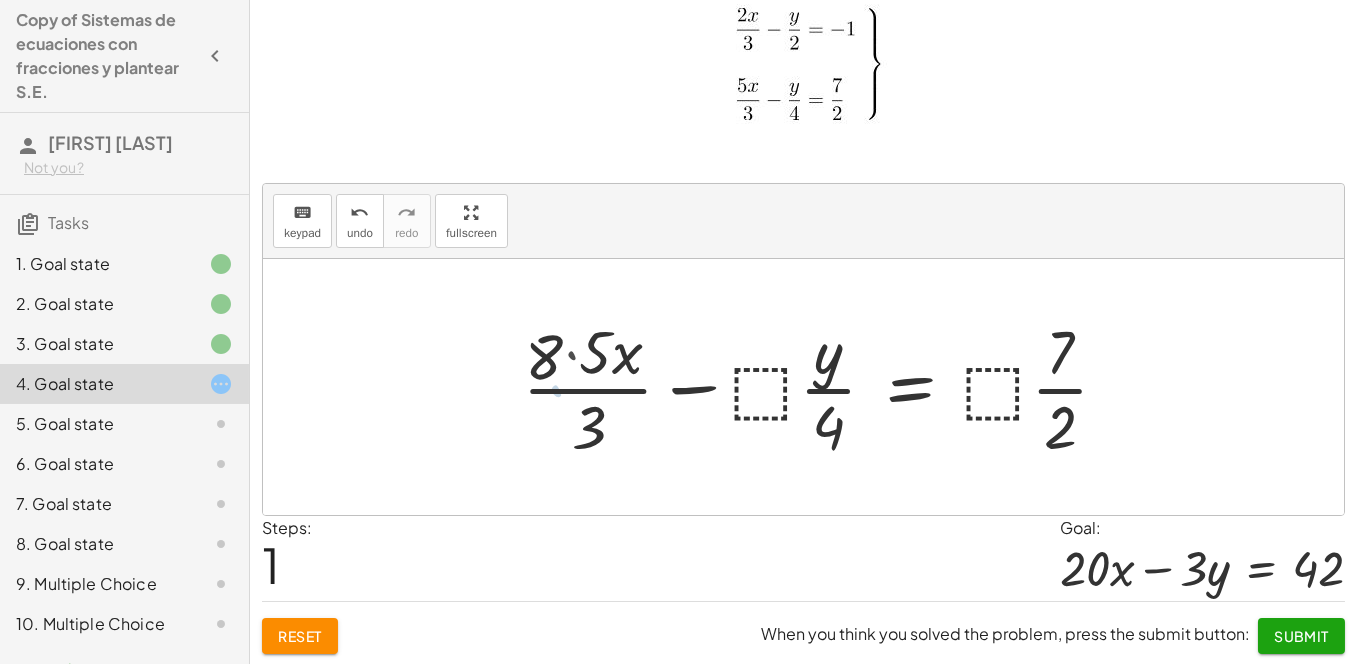 click at bounding box center (820, 387) 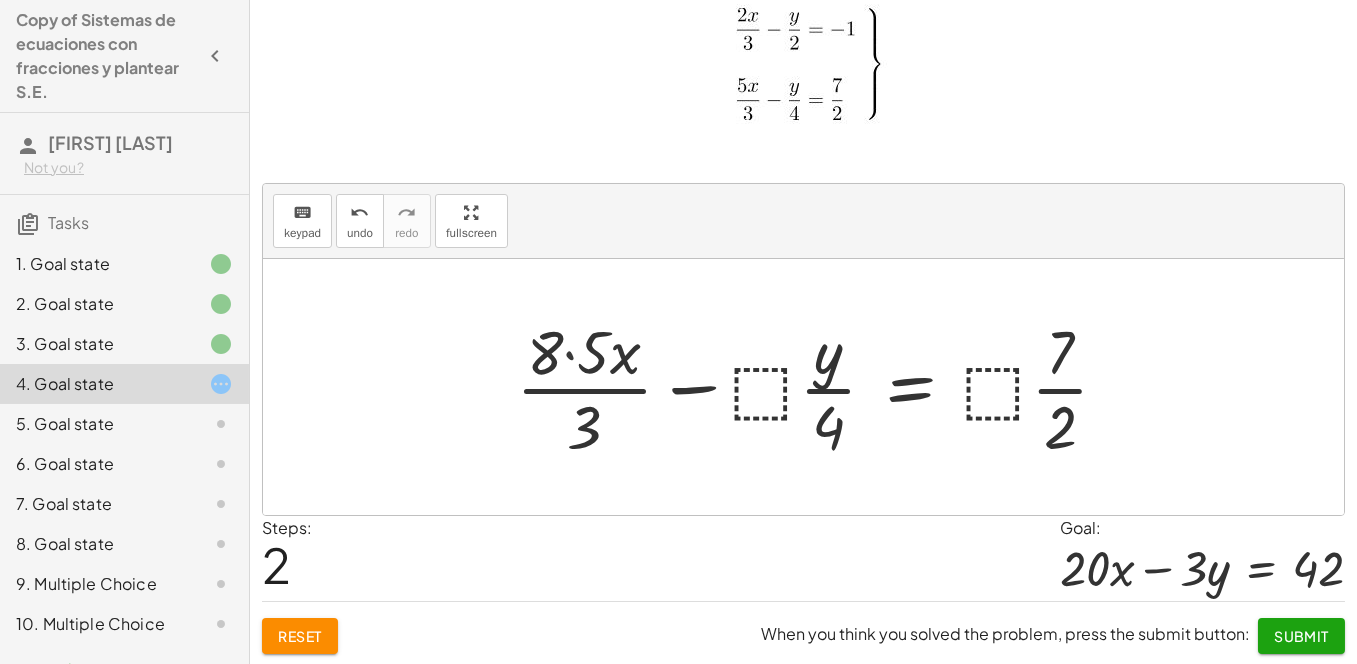 click at bounding box center [820, 387] 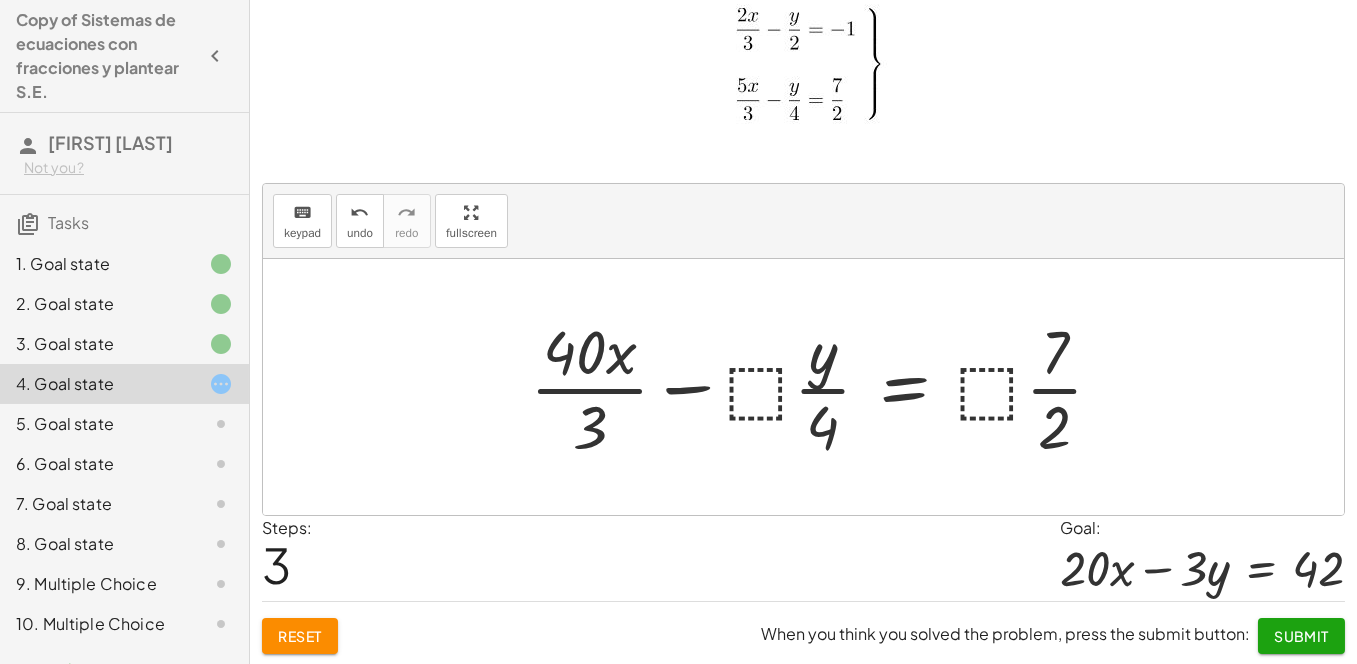 click at bounding box center [824, 387] 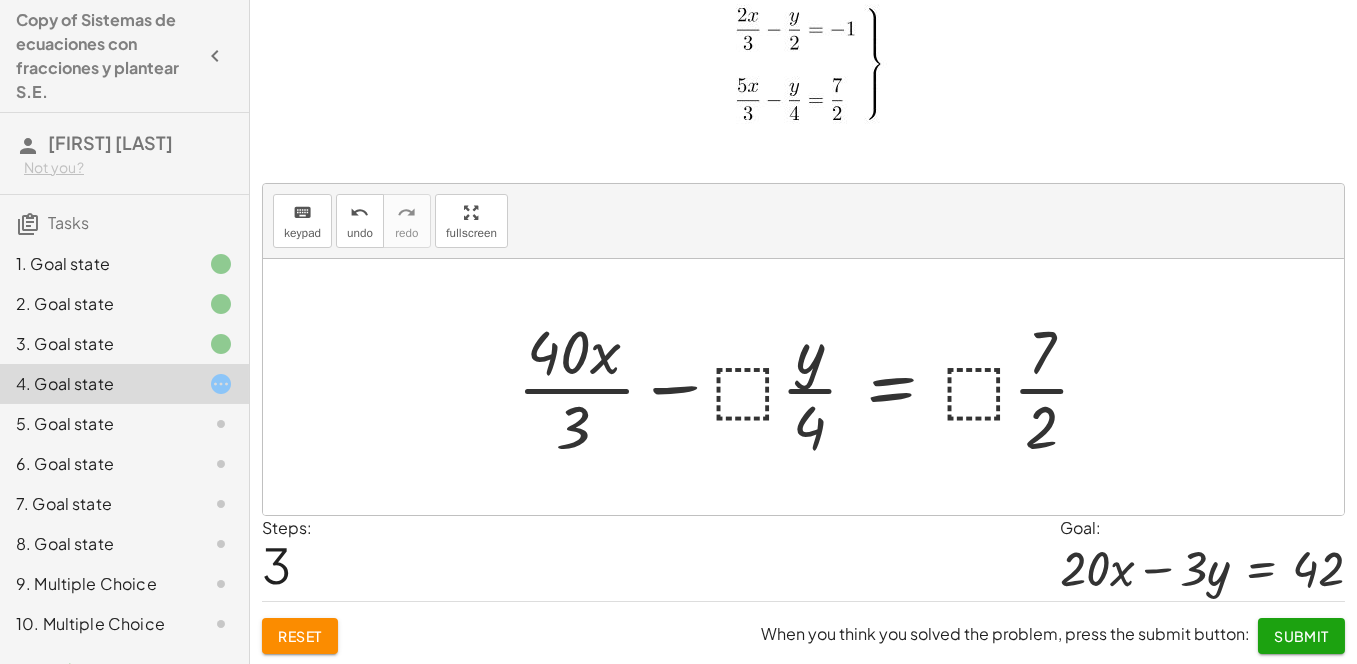 click at bounding box center (811, 387) 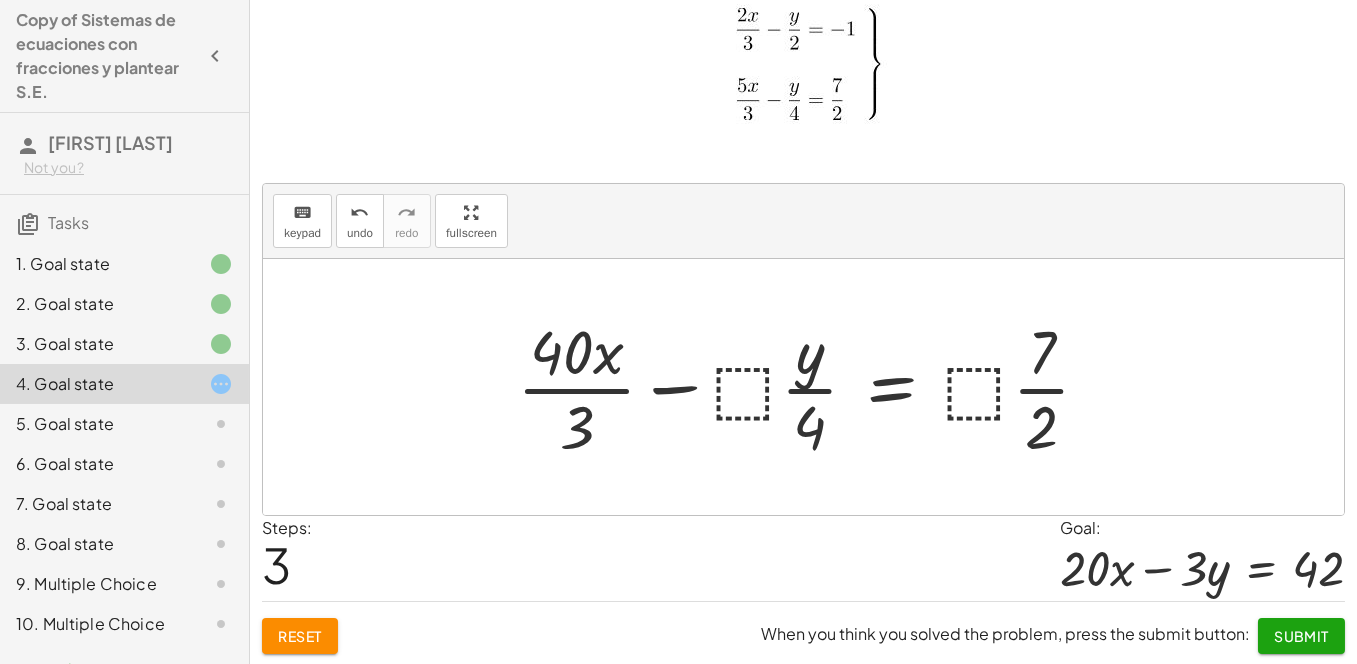 click on "Encuentre la ecuación equivalente de la primera ecuación del sistema. keyboard keypad undo undo redo redo fullscreen + · ⬚ · · 5 · x · 3 − · ⬚ · · y · 4 = · ⬚ · · 7 · 2 + · 8 · · 5 · x · 3 − · ⬚ · · y · 4 = · ⬚ · · 7 · 2 + · 8 · 5 · x · 3 − · ⬚ · · y · 4 = · ⬚ · · 7 · 2 + · · x · 3 − · ⬚ · · y · 4 = · ⬚ · · 7 · 2 40 × Steps:  3 Goal: + · 20 · x − · 3 · y = 42 Reset  When you think you solved the problem, press the submit button: Submit" 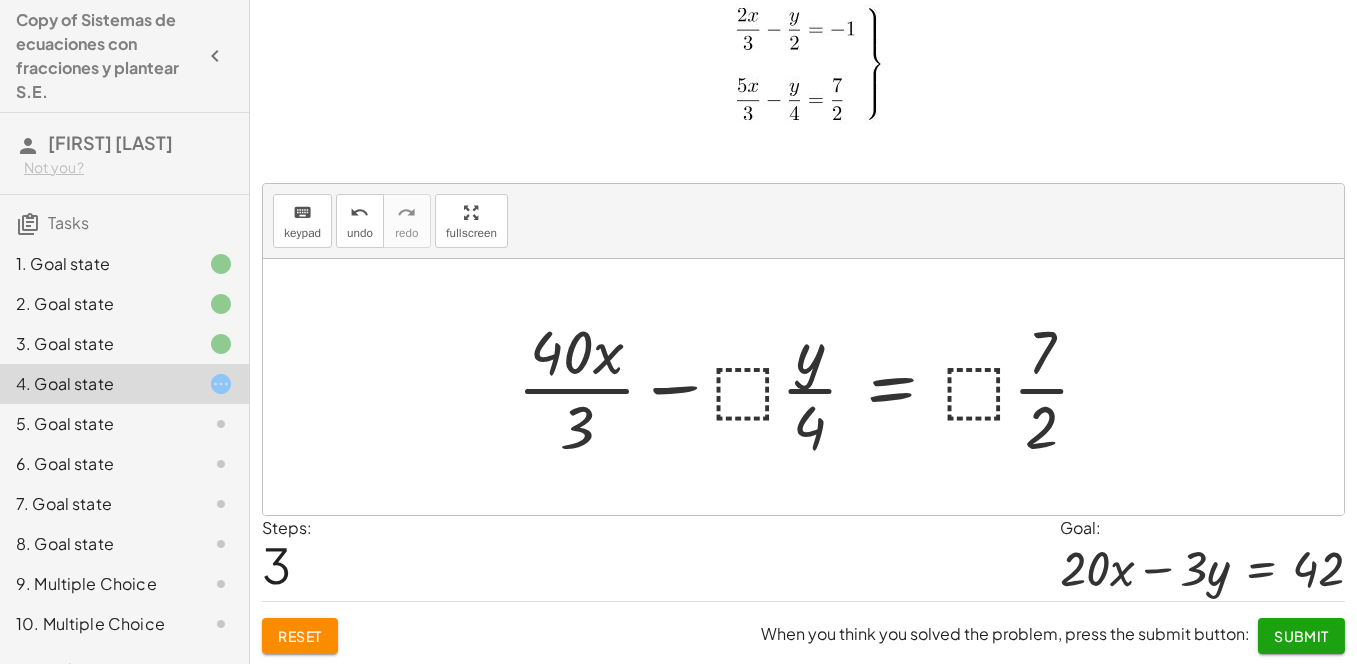 click on "Reset" at bounding box center (300, 636) 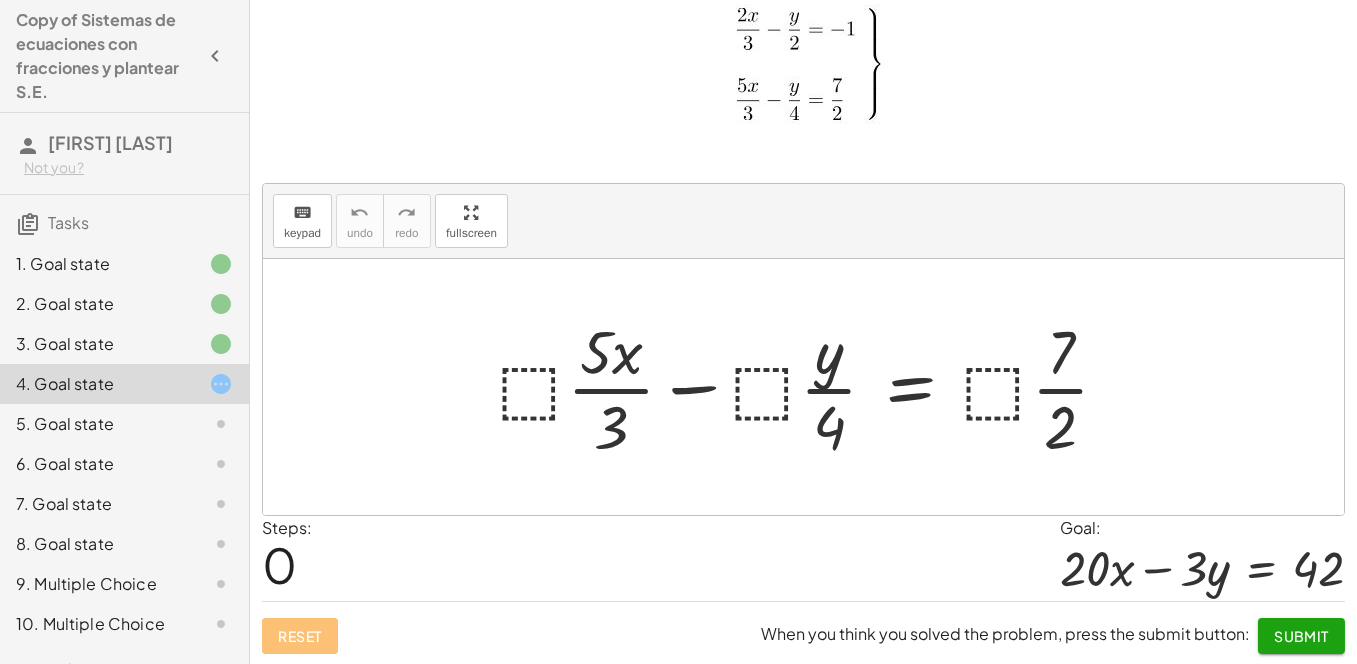 click at bounding box center [811, 387] 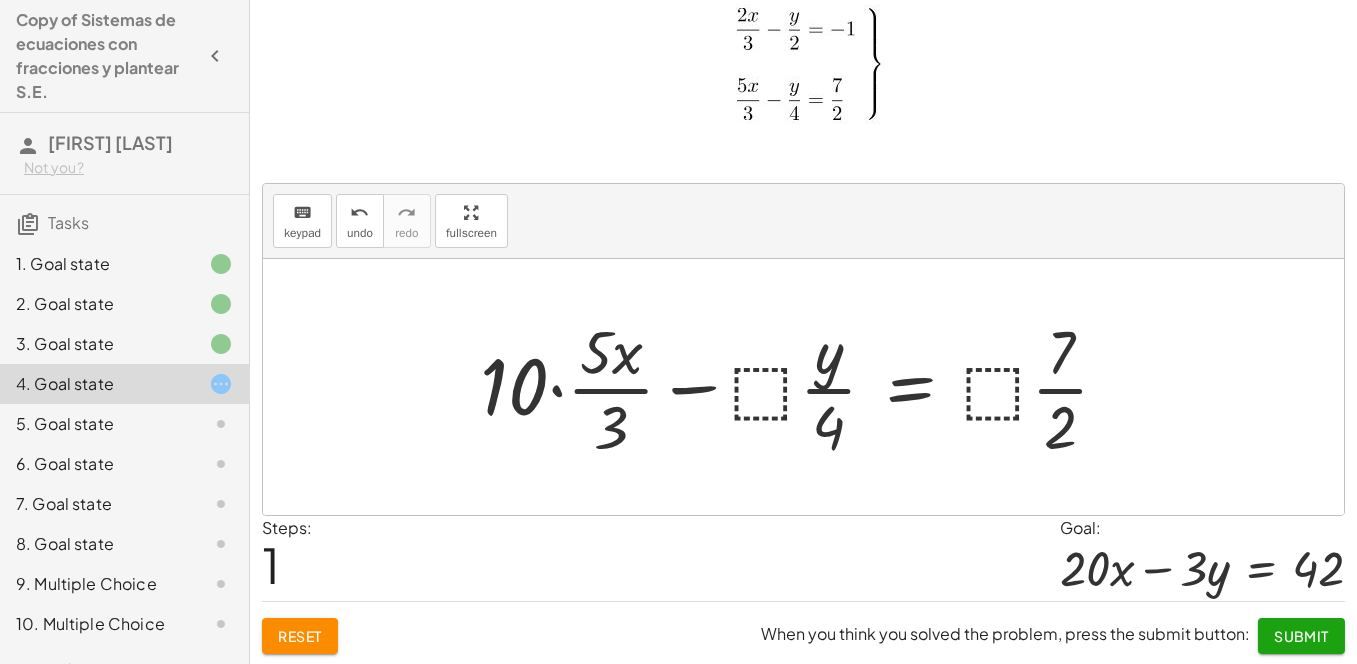click at bounding box center [802, 387] 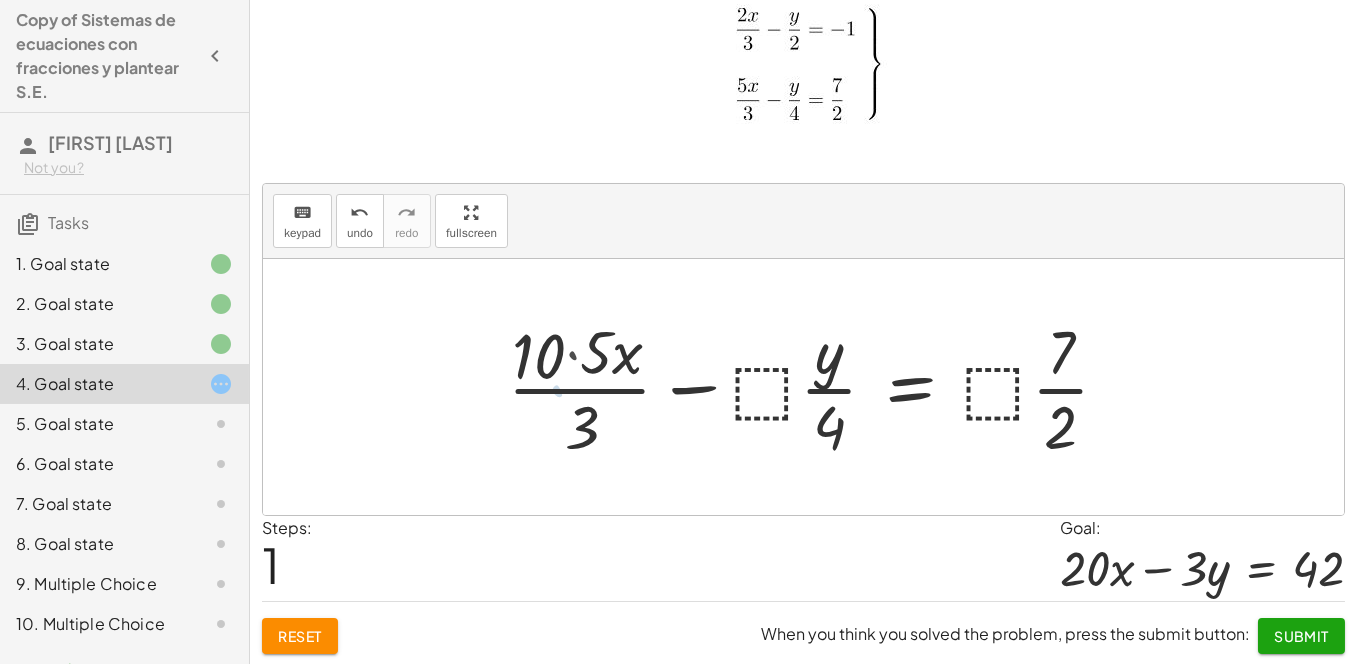 click at bounding box center (813, 387) 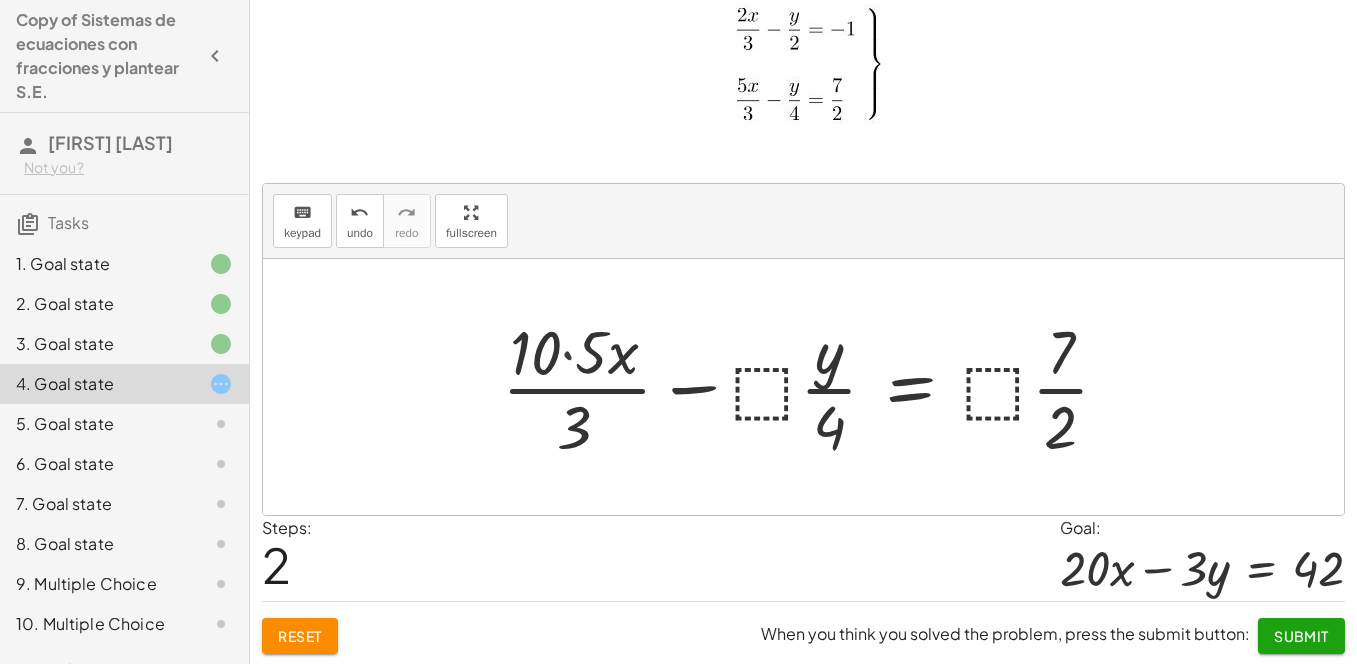 click at bounding box center (813, 387) 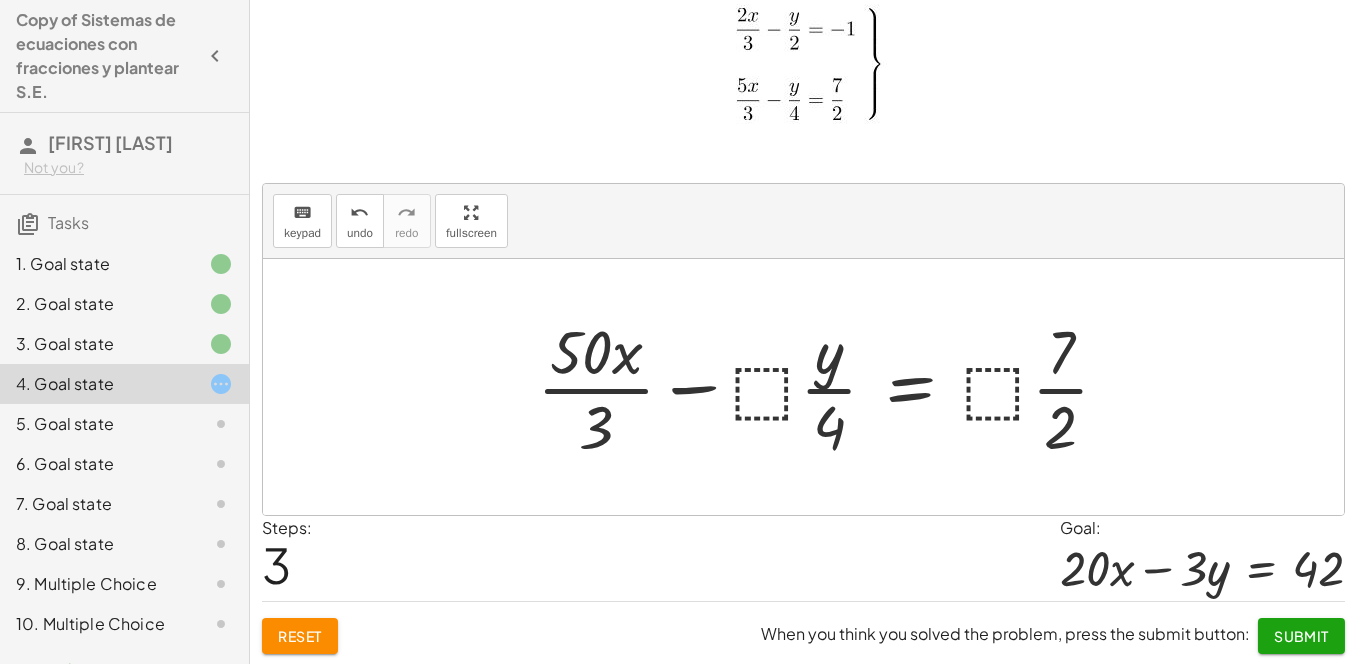 click at bounding box center [831, 387] 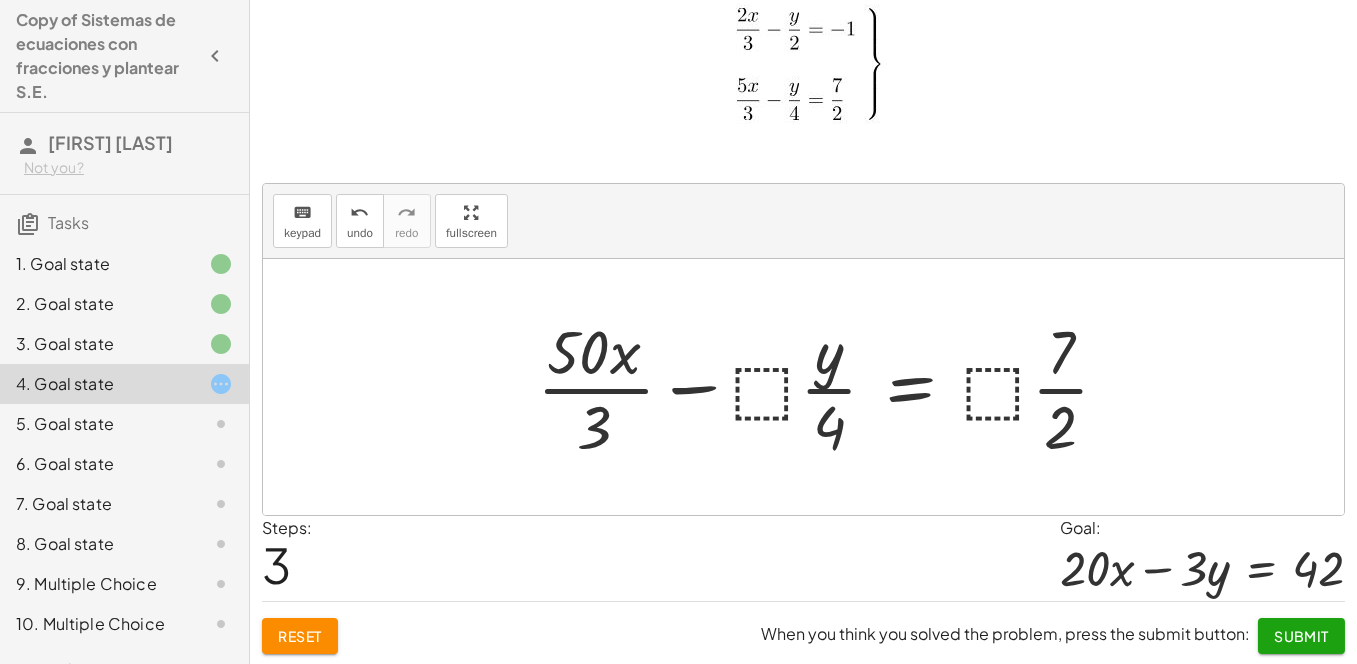 click at bounding box center [831, 387] 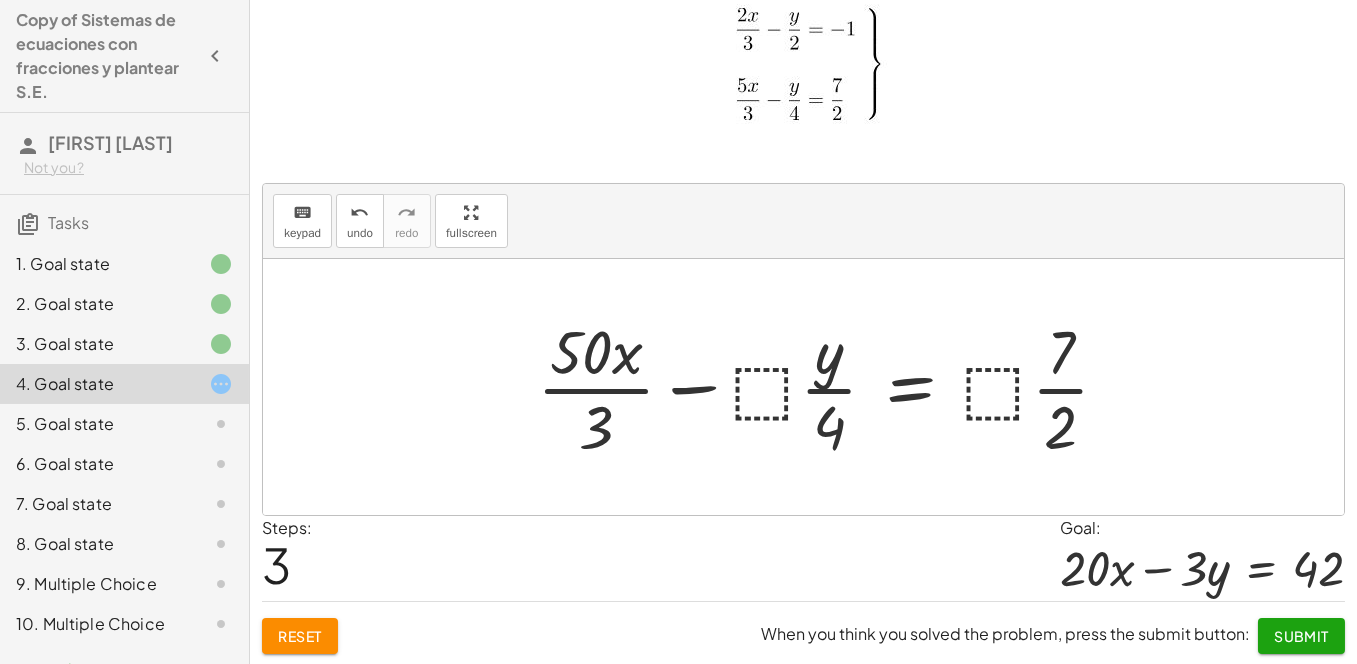 drag, startPoint x: 585, startPoint y: 391, endPoint x: 391, endPoint y: 573, distance: 266.0075 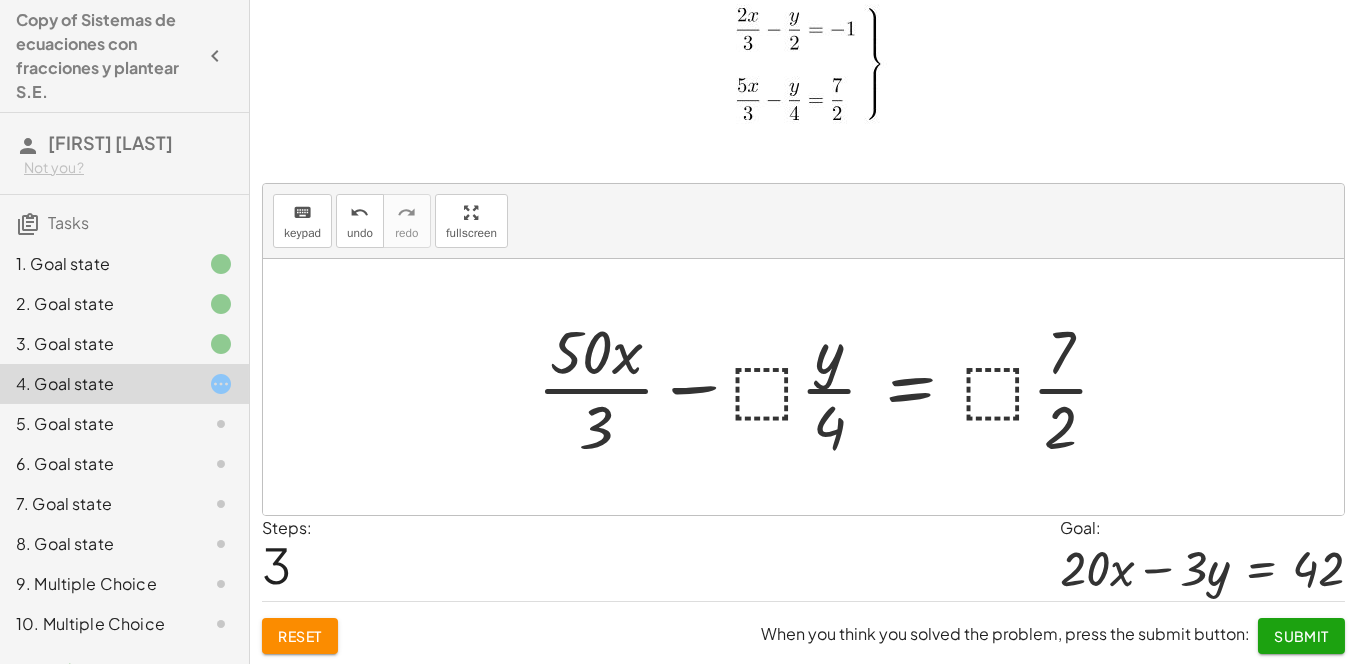 click on "Reset" 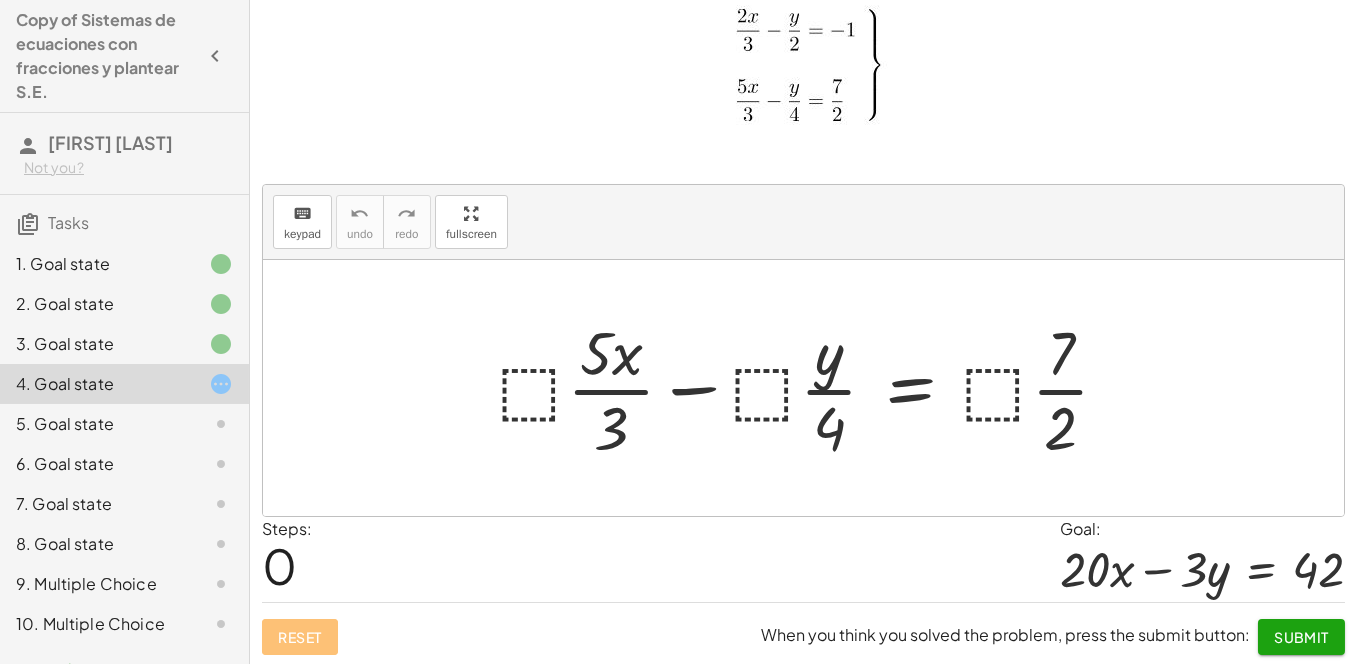scroll, scrollTop: 50, scrollLeft: 0, axis: vertical 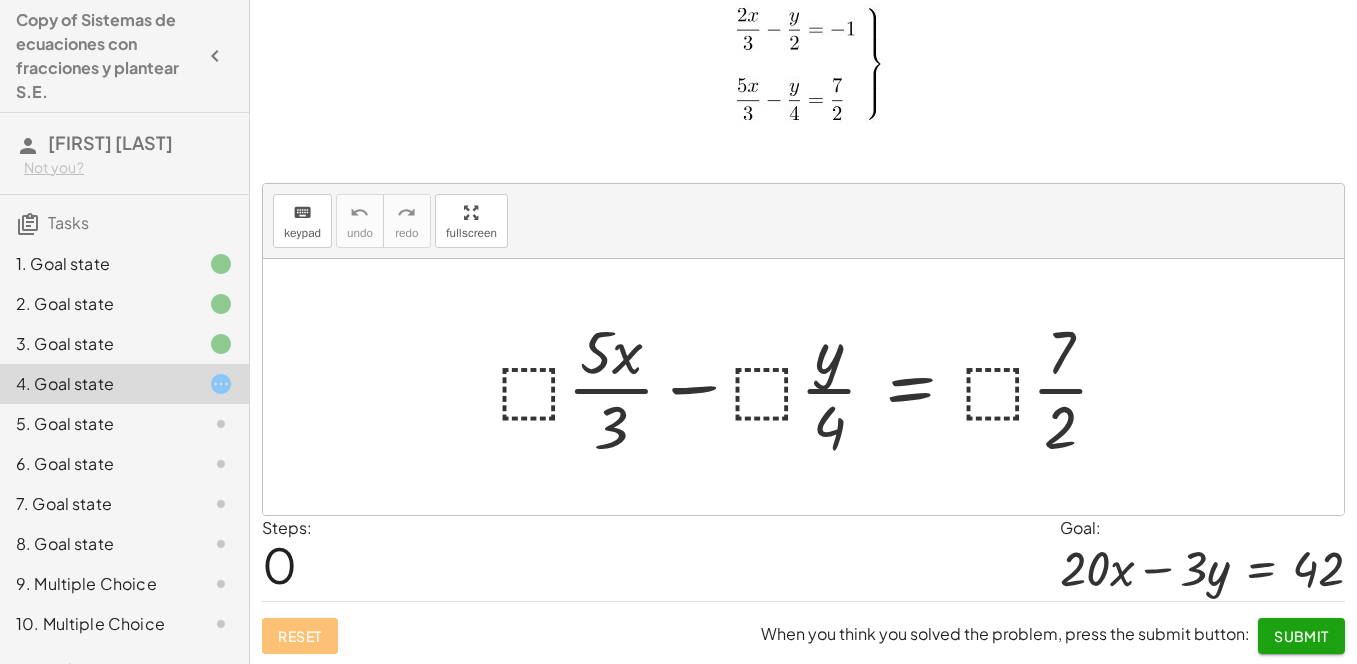 click at bounding box center [811, 387] 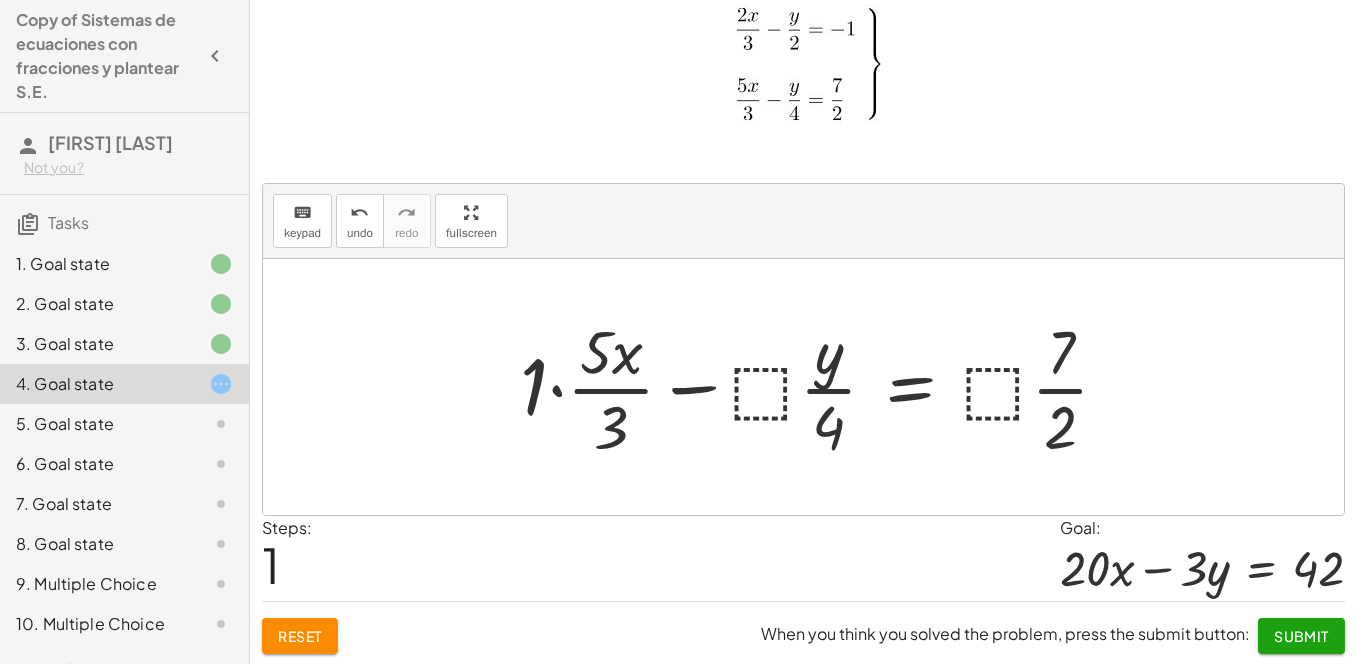 click at bounding box center [822, 387] 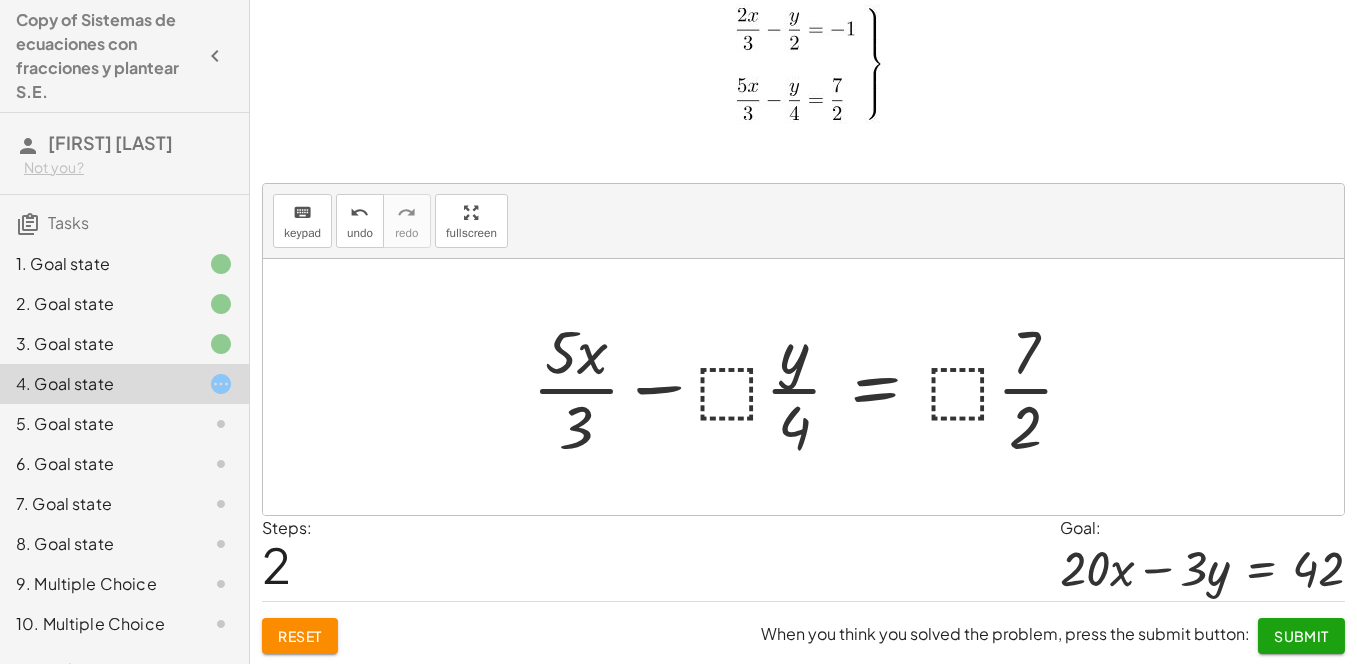 click at bounding box center [811, 387] 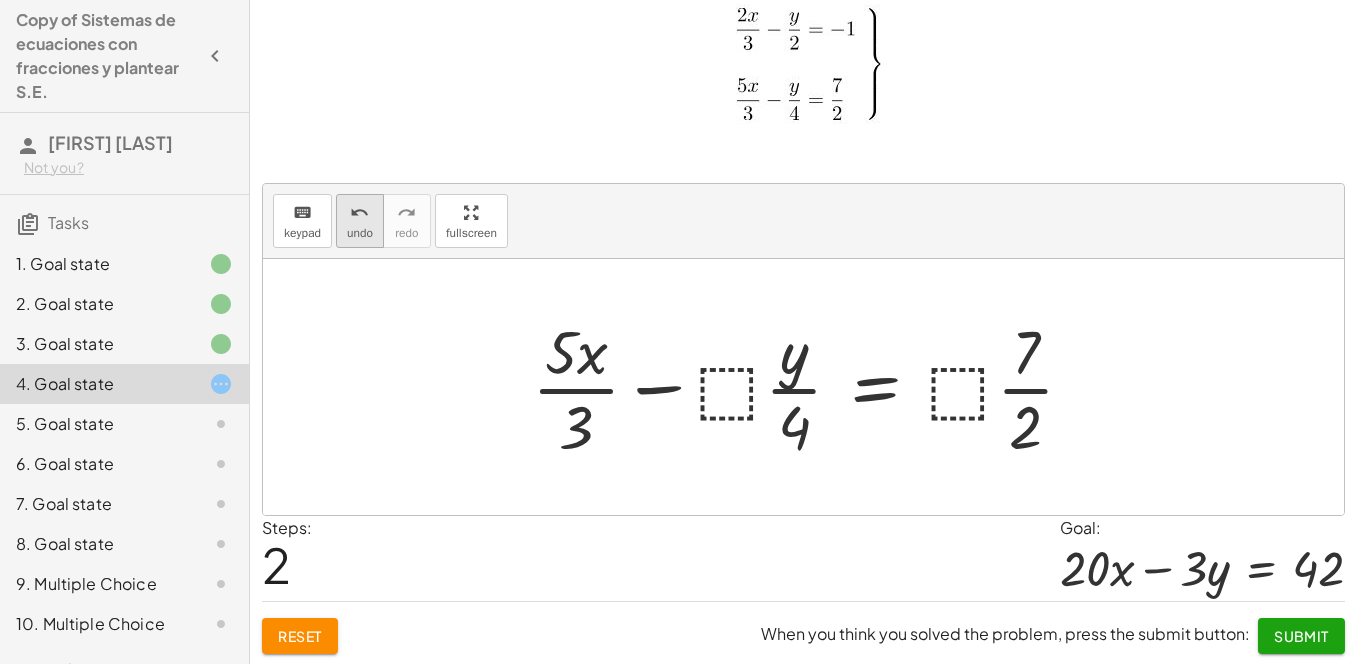 click on "undo" at bounding box center [359, 213] 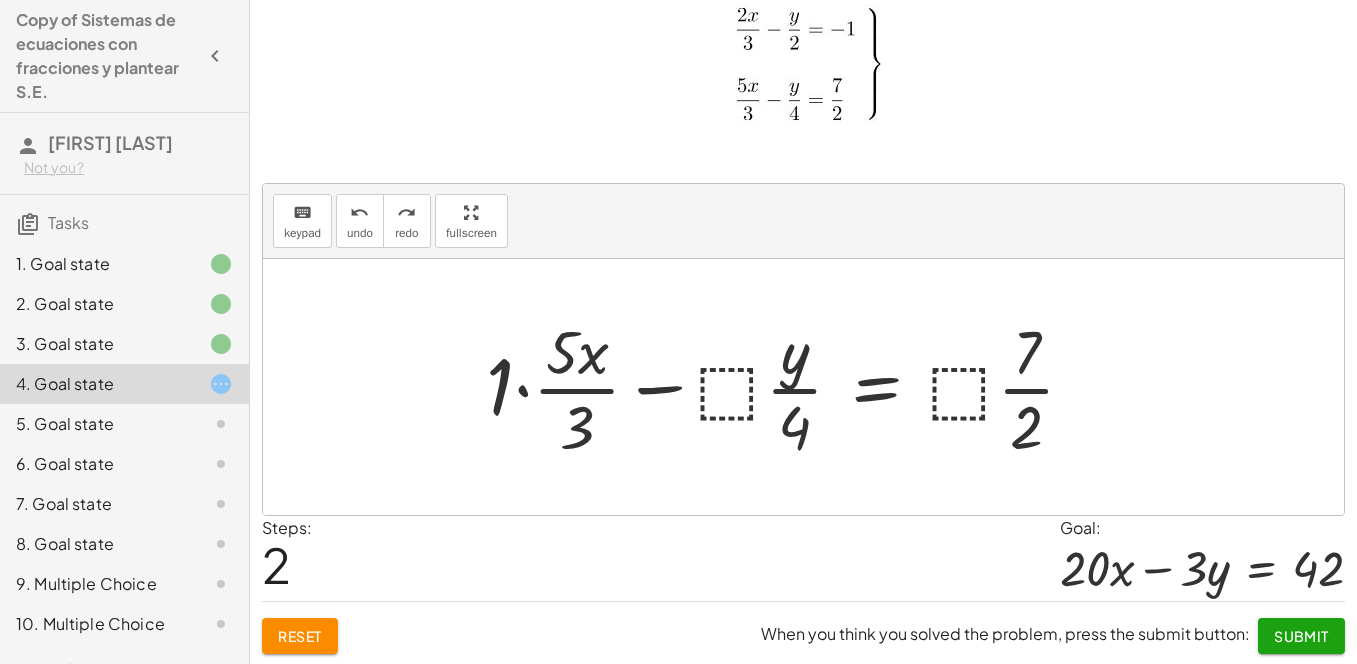 scroll, scrollTop: 0, scrollLeft: 0, axis: both 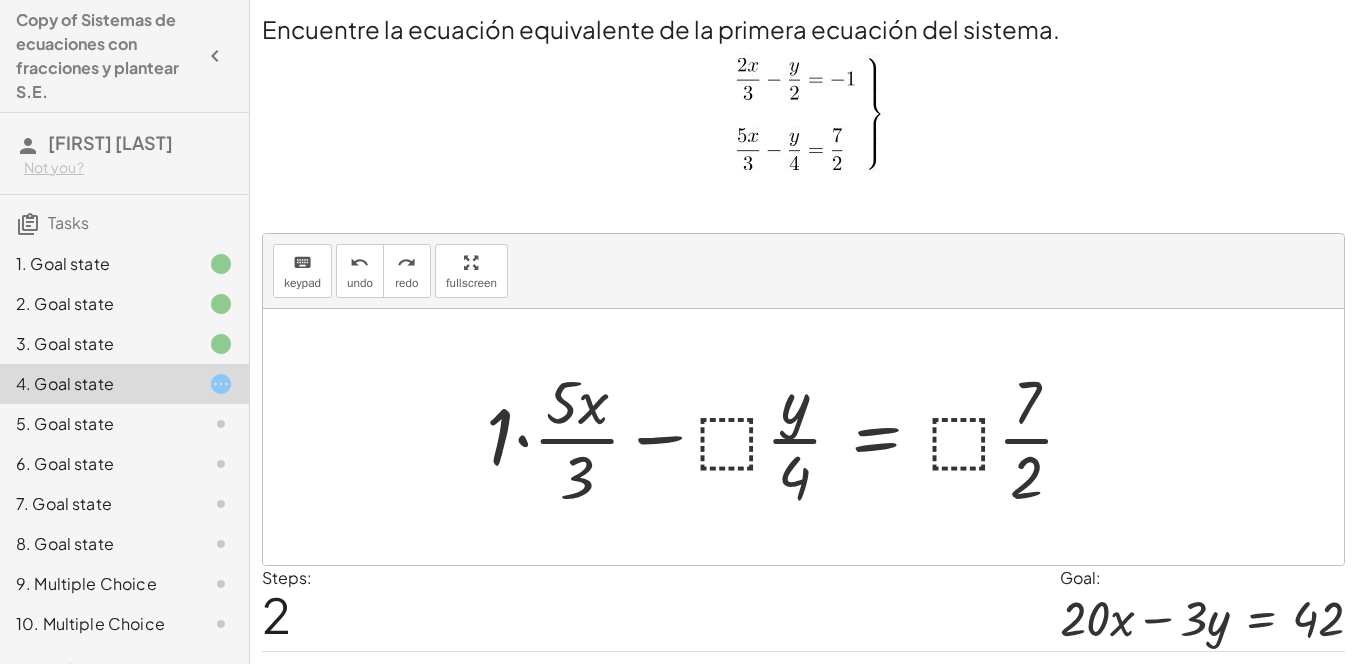 click at bounding box center (803, 437) 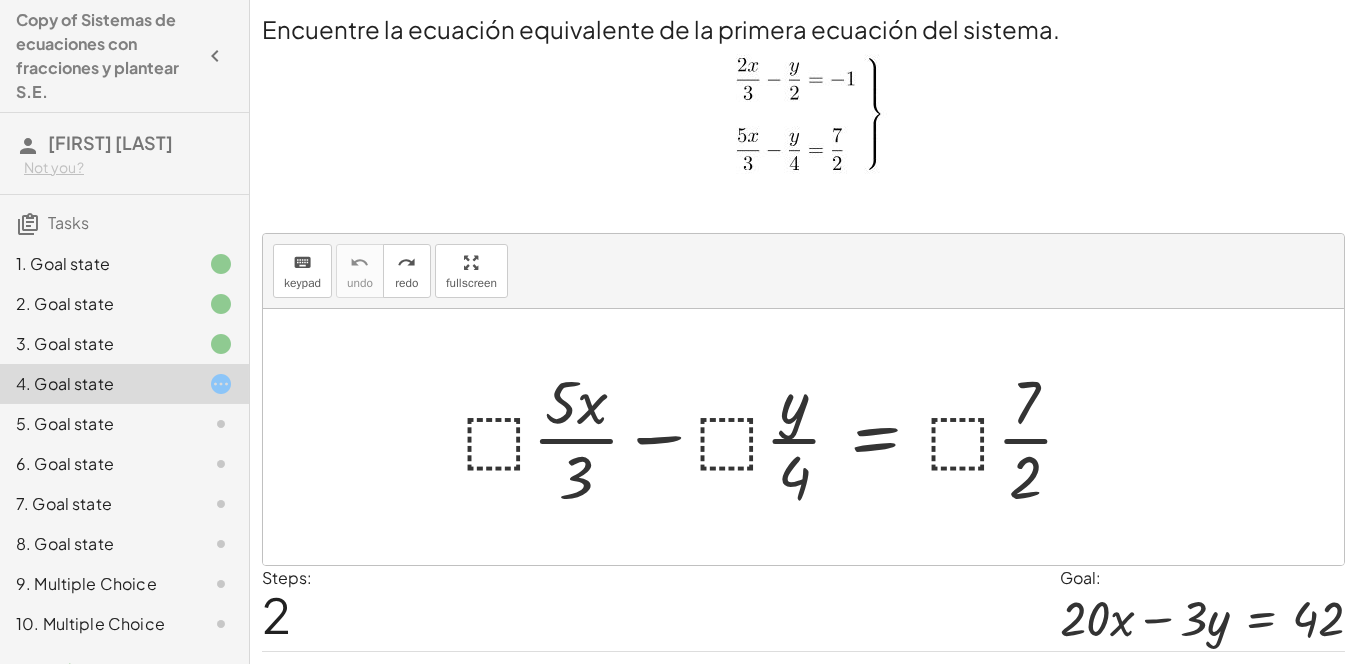 click at bounding box center [776, 437] 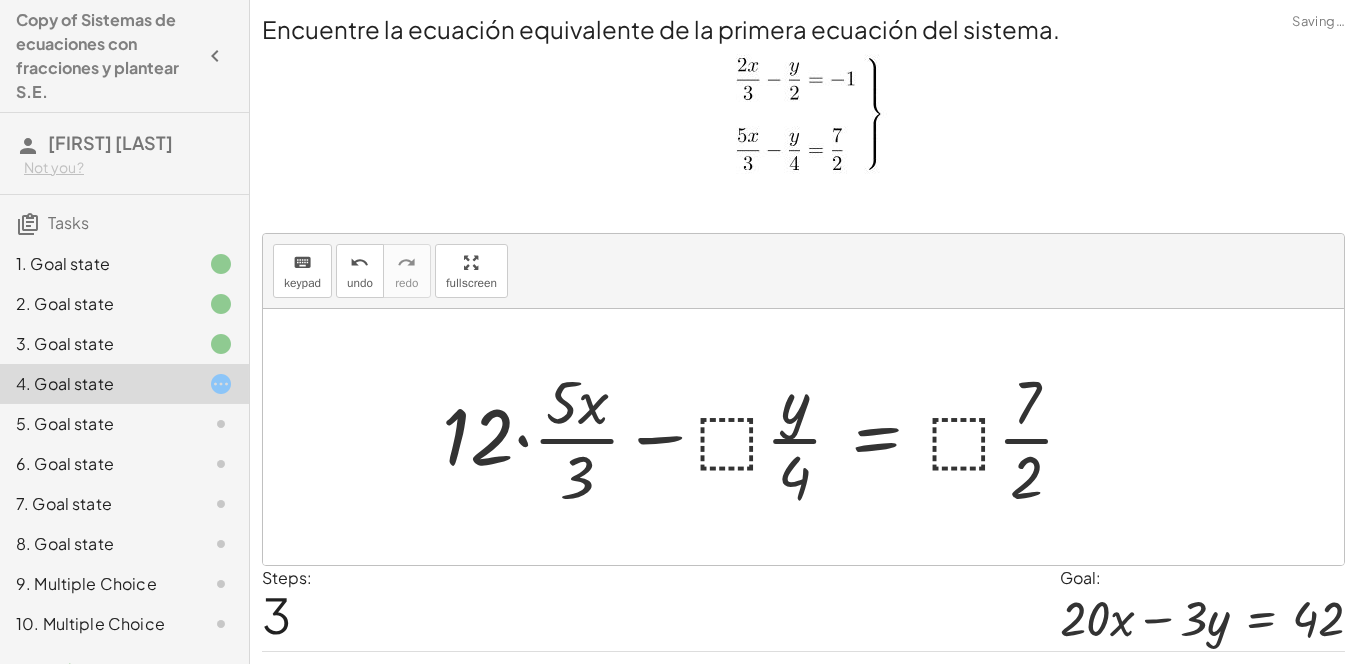 click at bounding box center (766, 437) 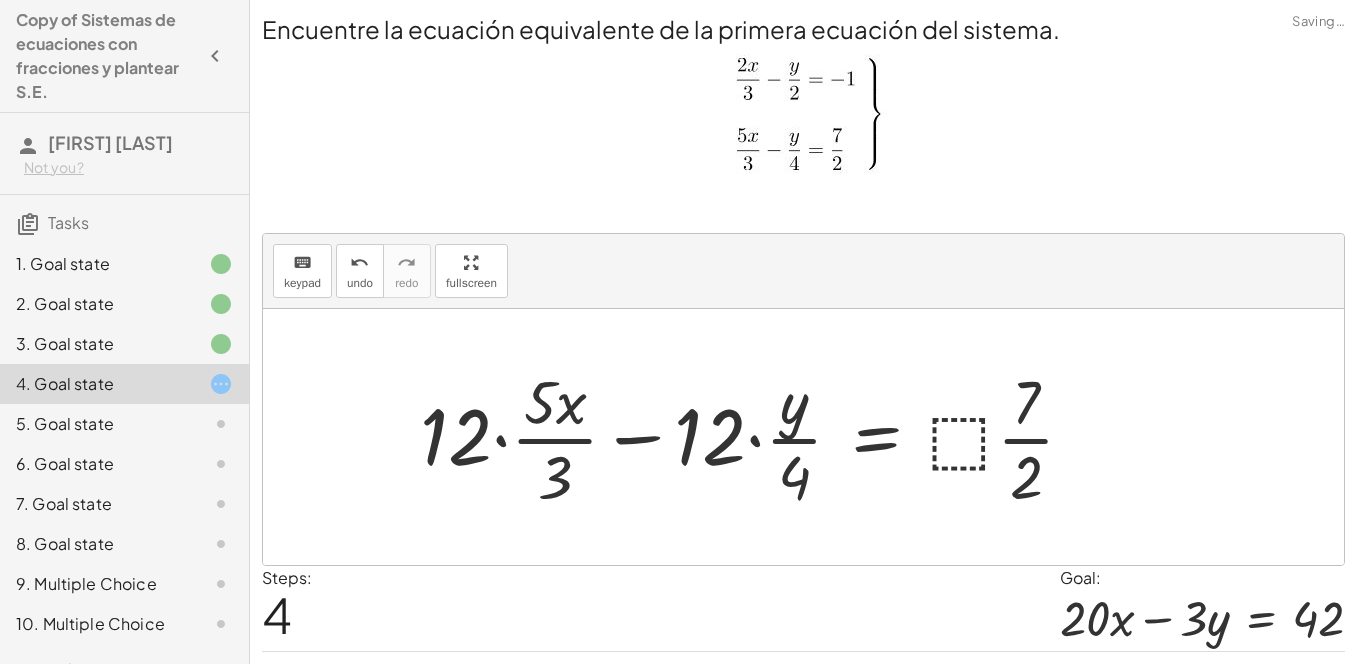 click at bounding box center [755, 437] 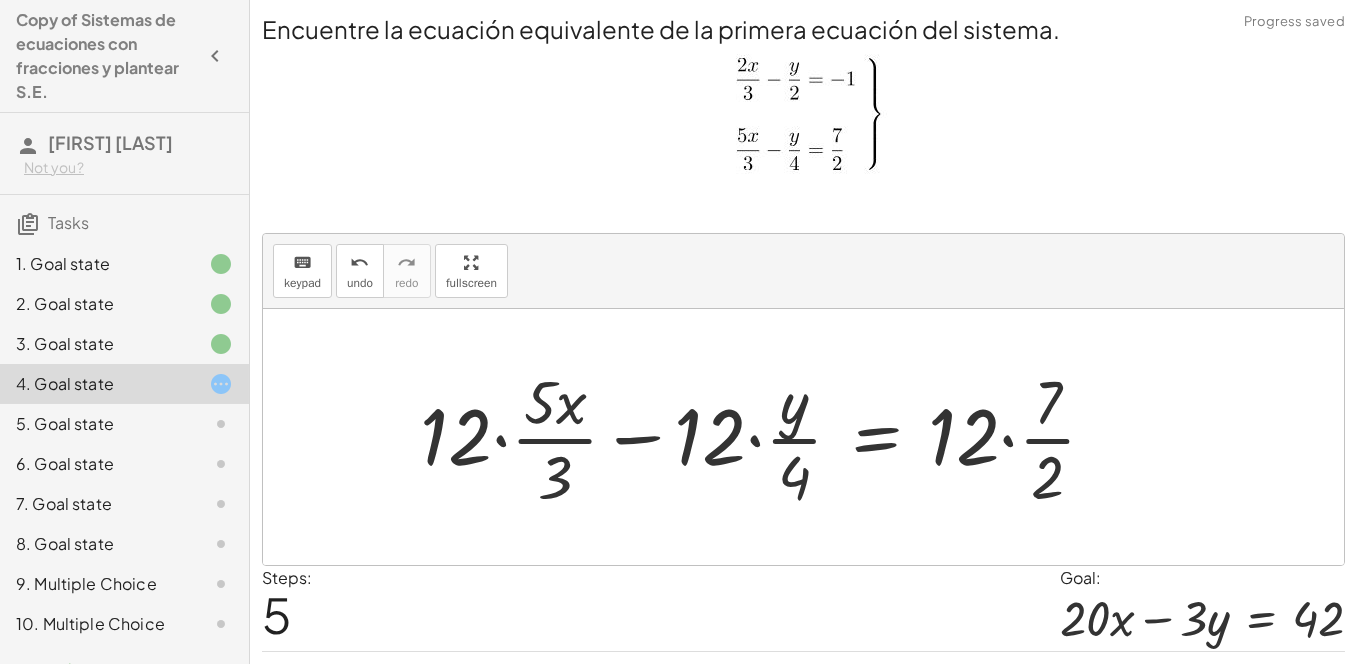 click at bounding box center (766, 437) 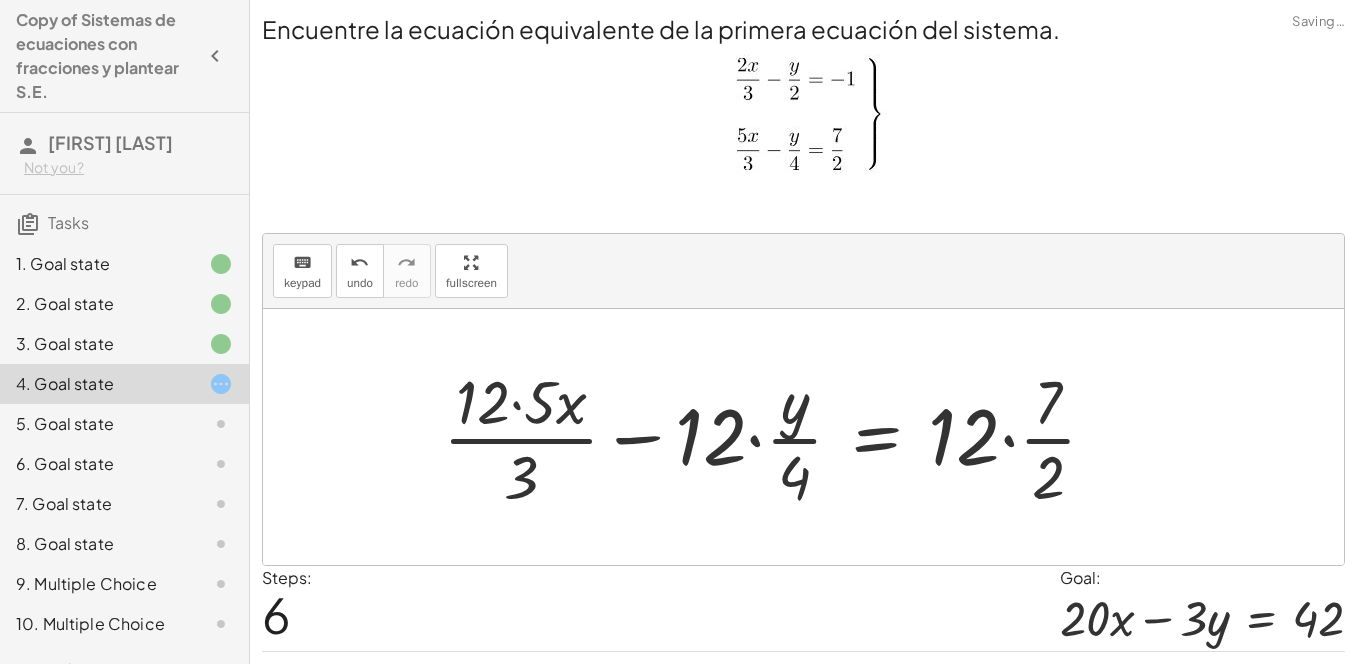 click at bounding box center (778, 437) 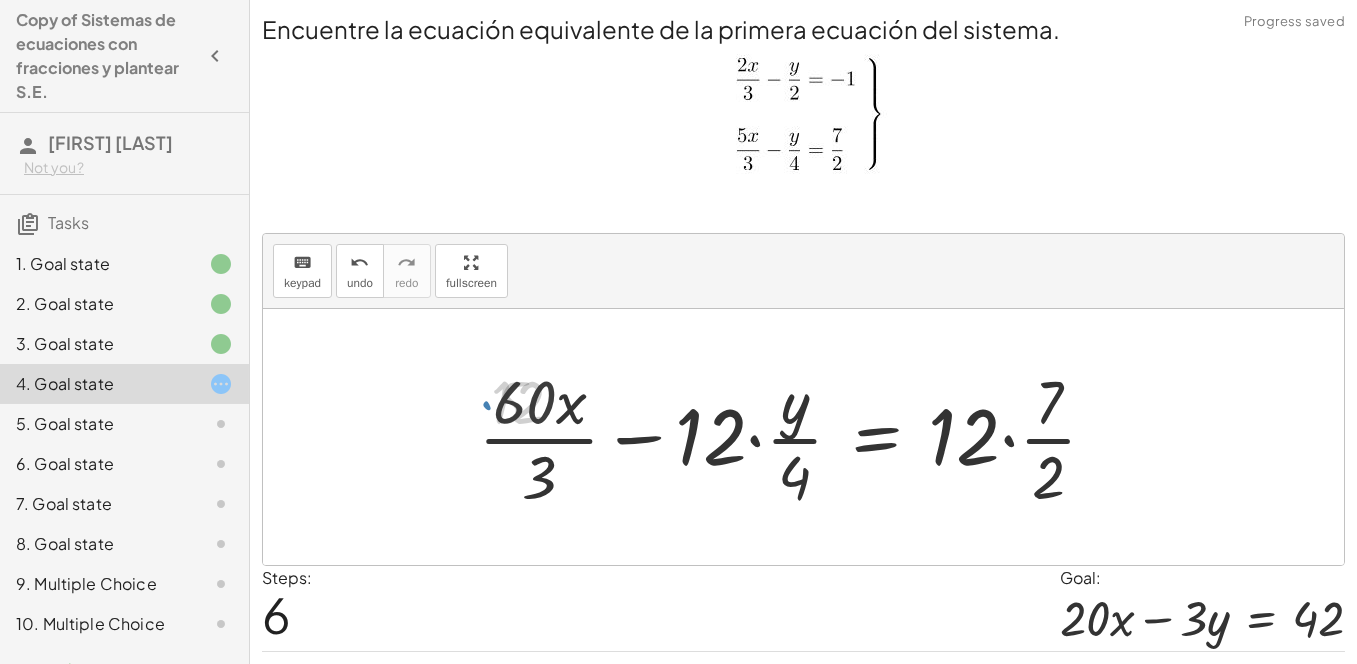 click at bounding box center (796, 437) 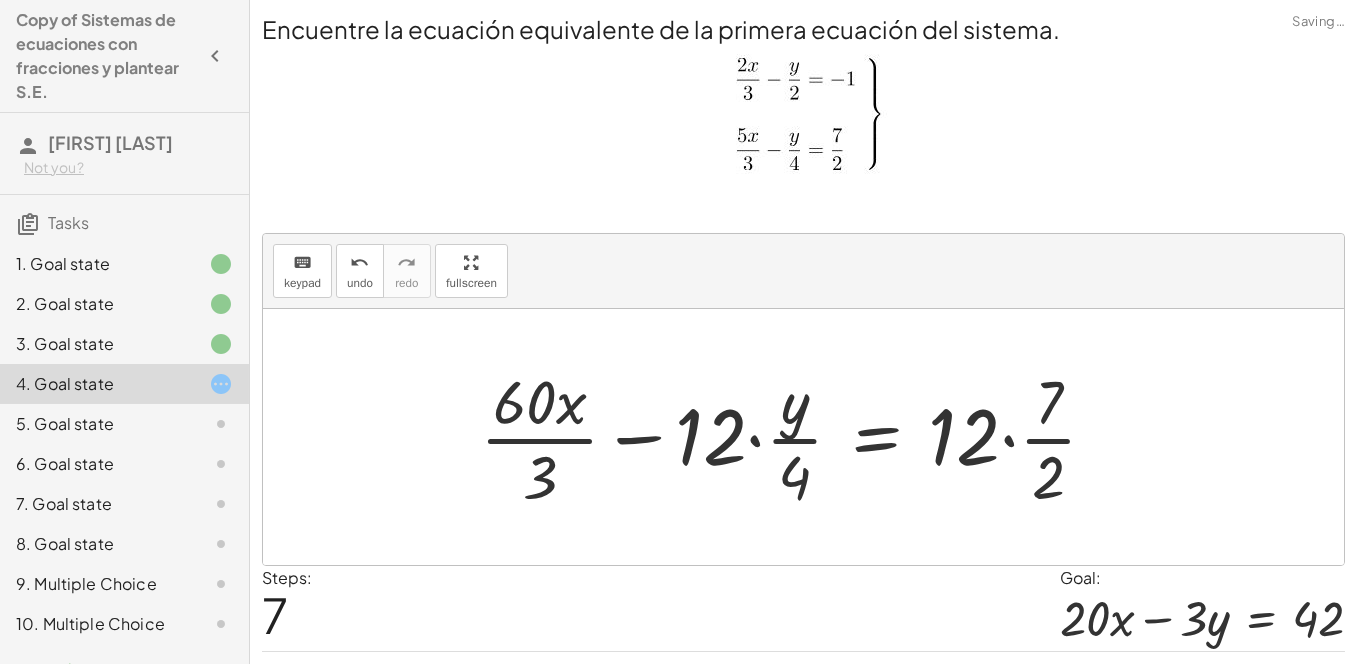 click at bounding box center [796, 437] 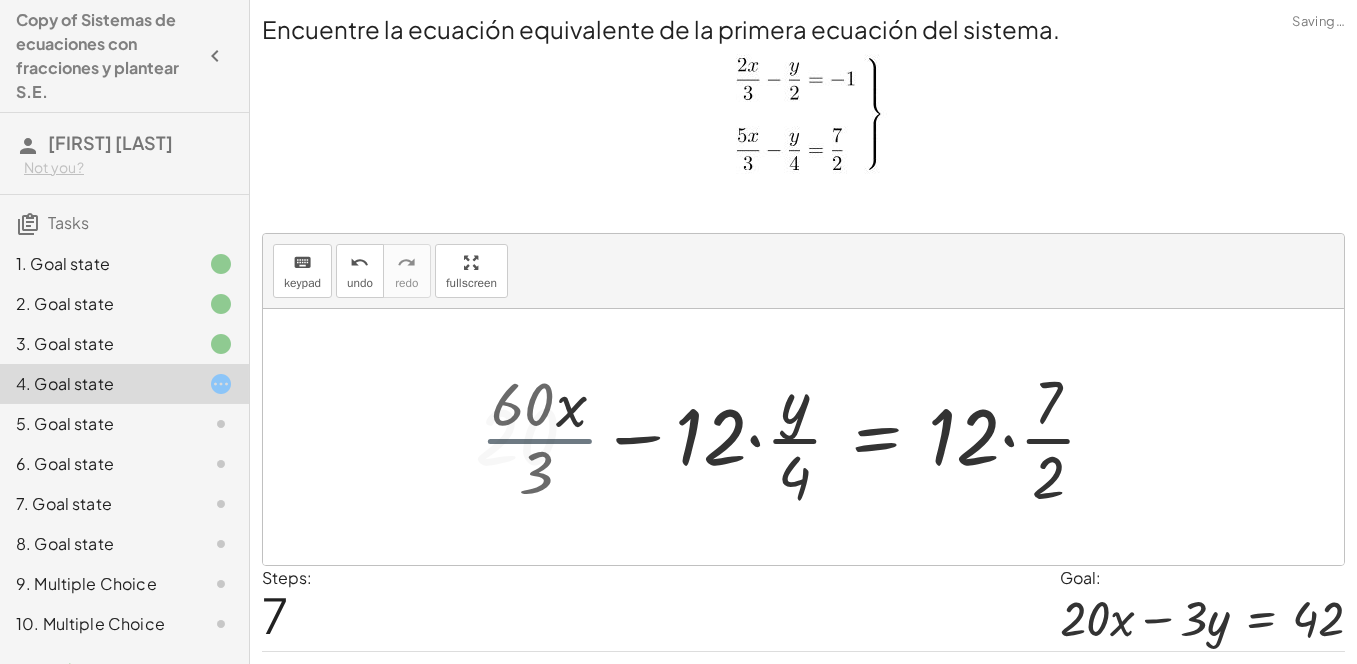 click at bounding box center (794, 437) 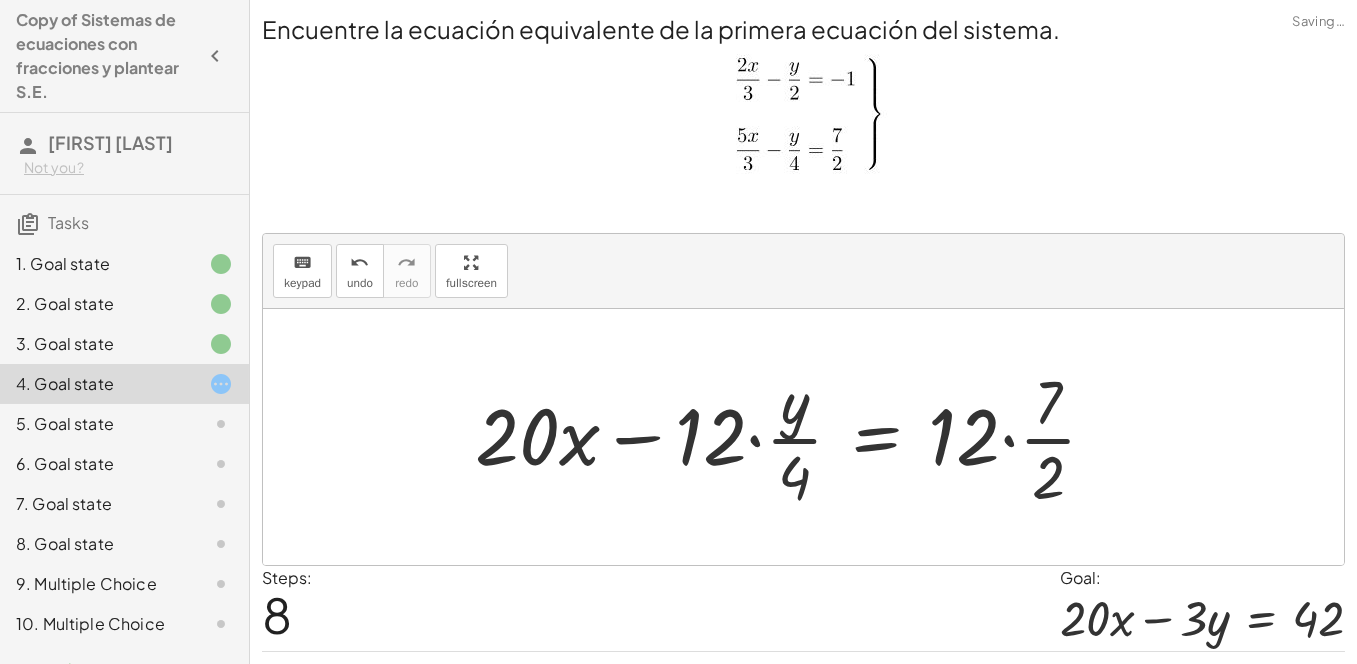 click at bounding box center [794, 437] 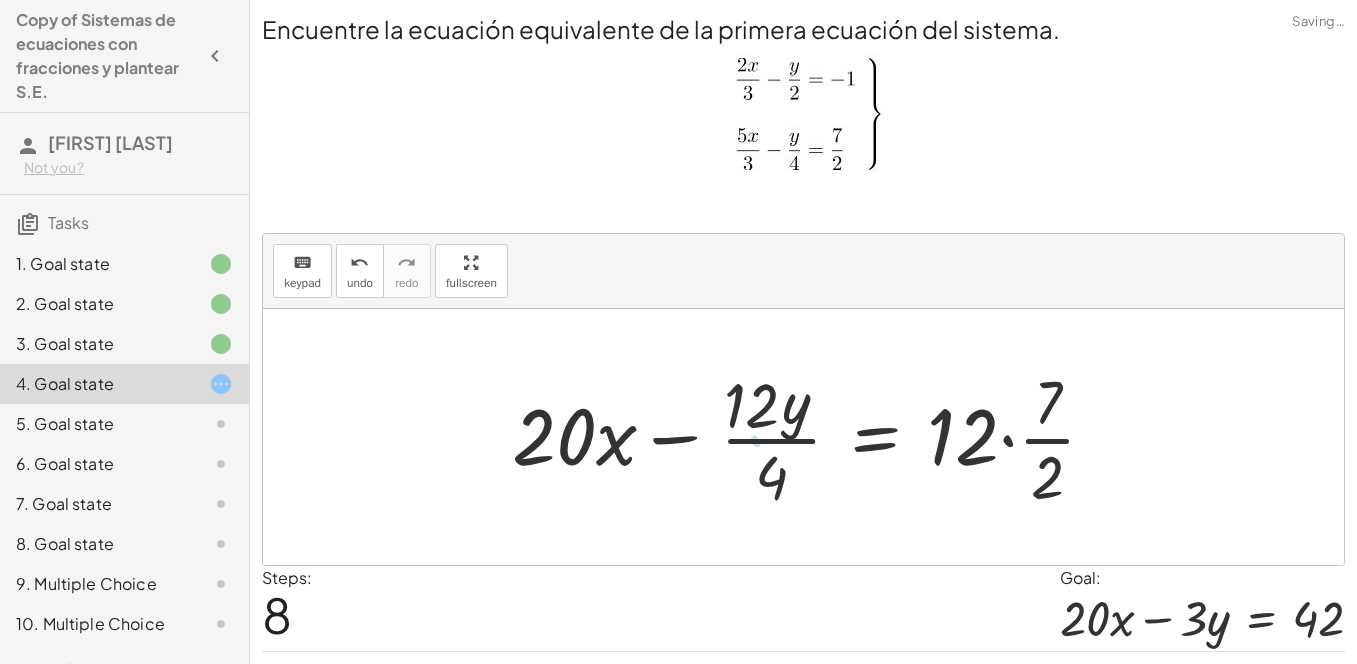 click at bounding box center (814, 437) 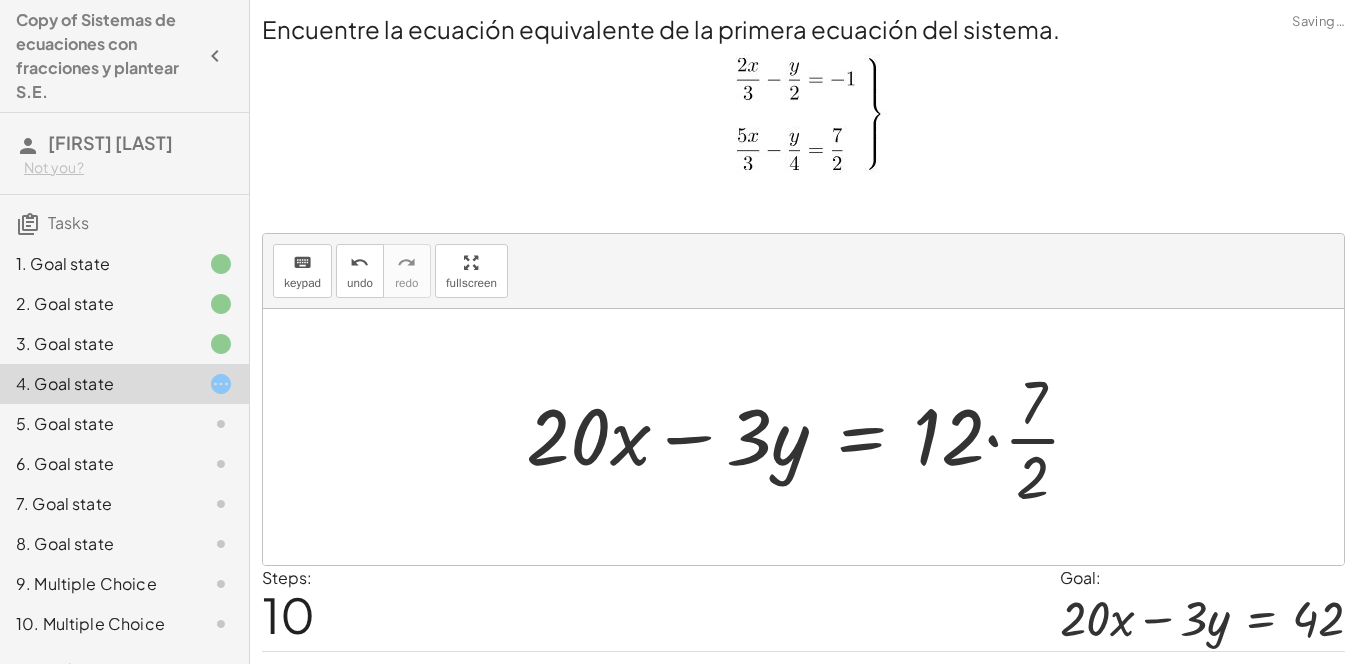 click at bounding box center (811, 437) 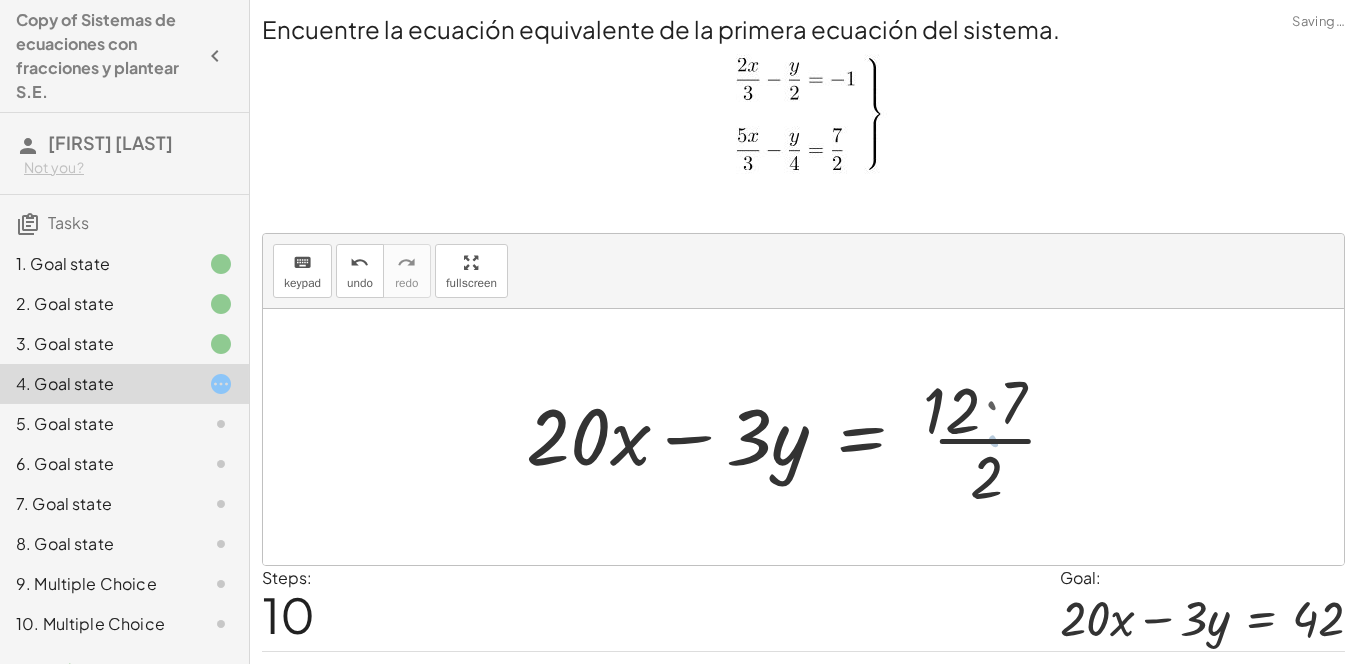 click at bounding box center (797, 437) 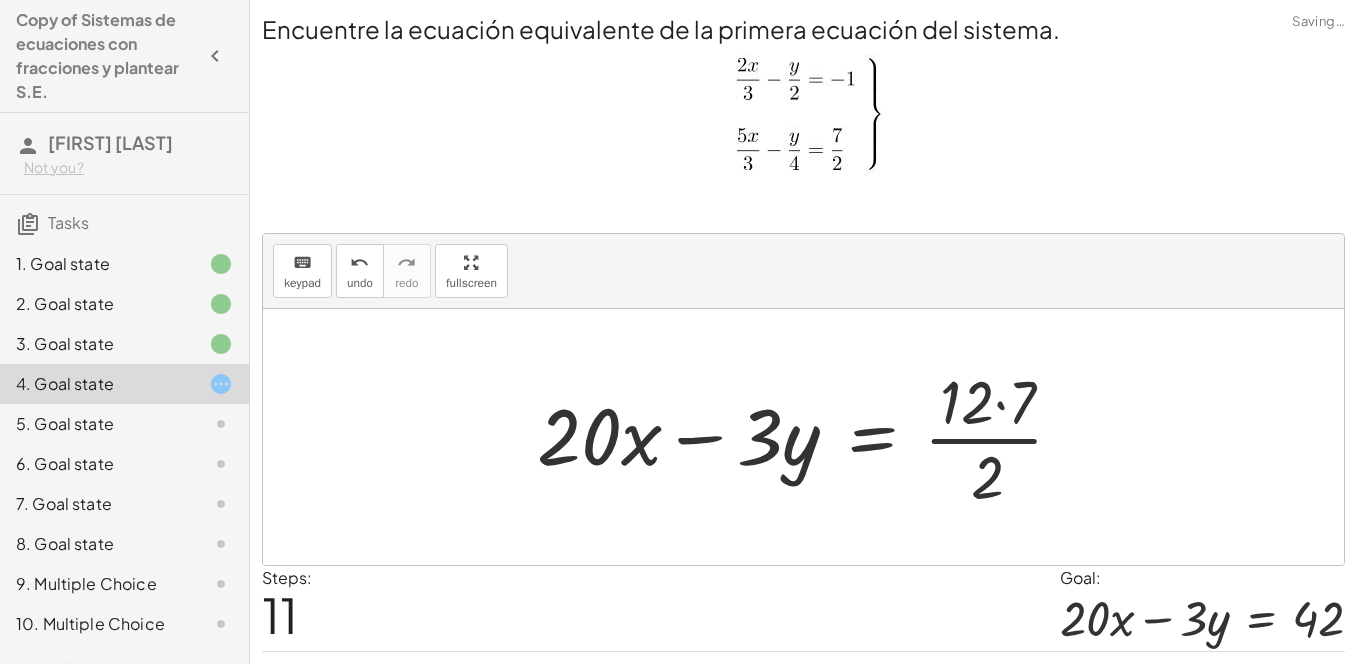 click at bounding box center [808, 437] 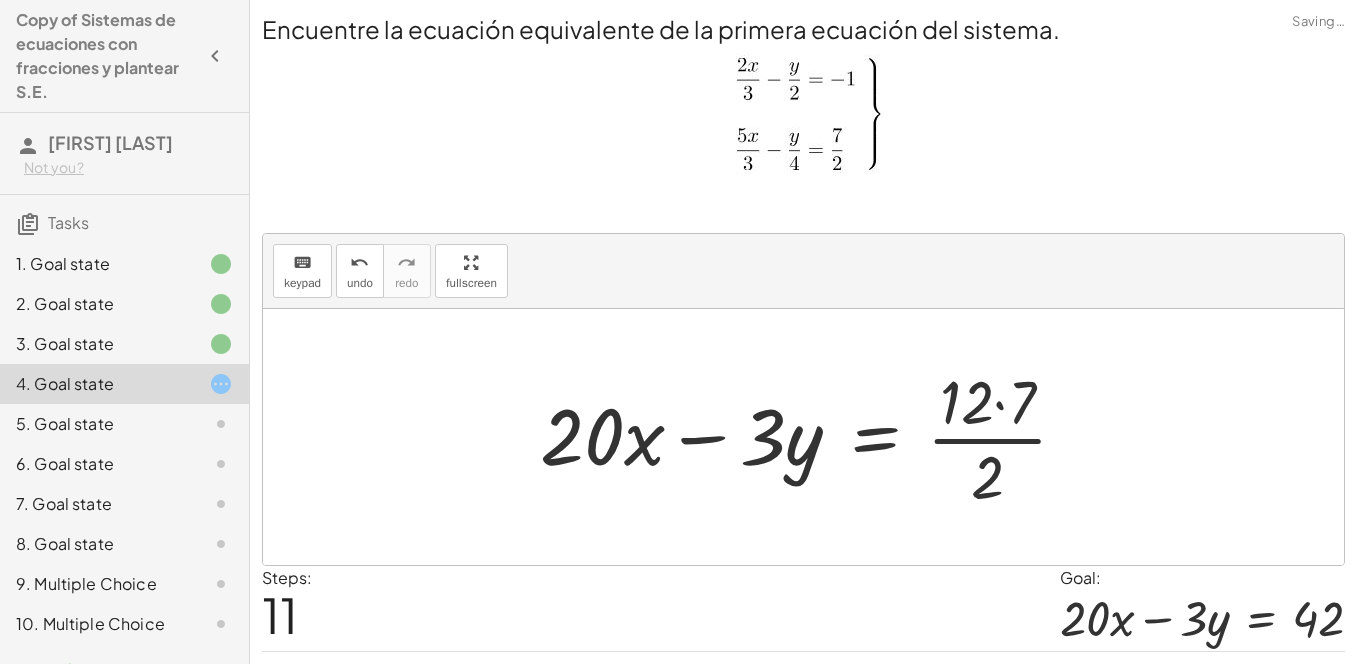 click at bounding box center [811, 437] 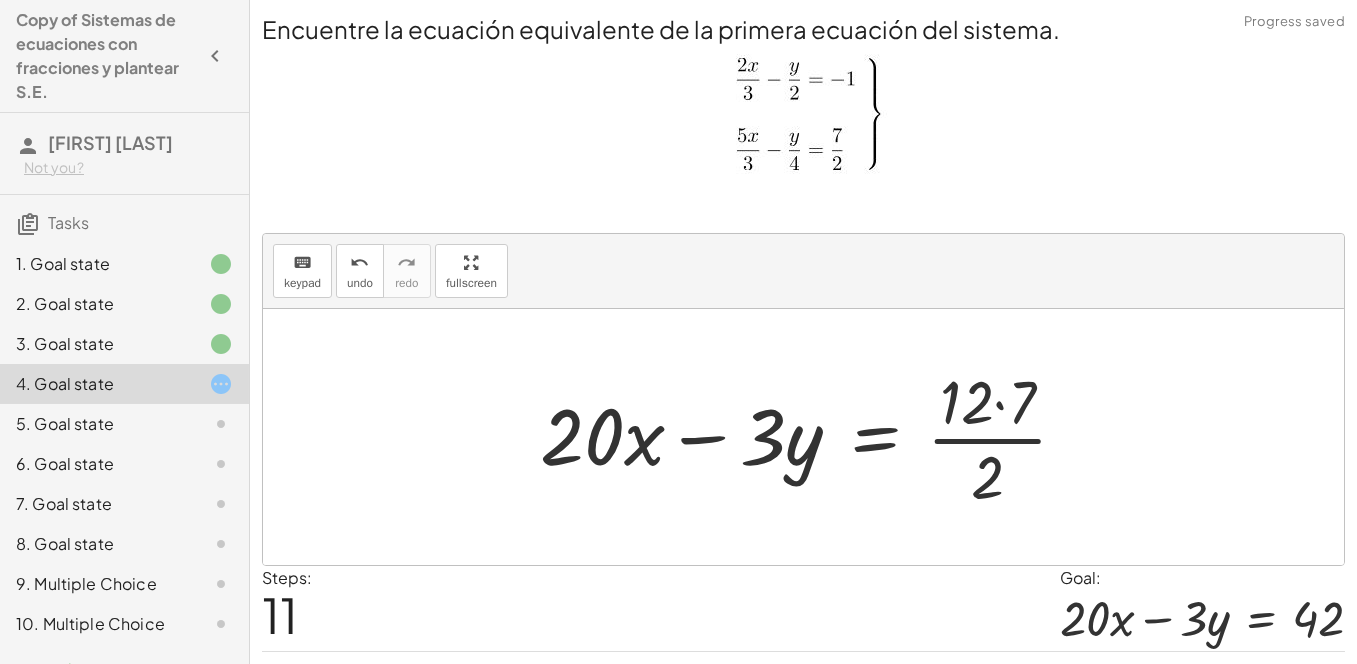 click at bounding box center [811, 437] 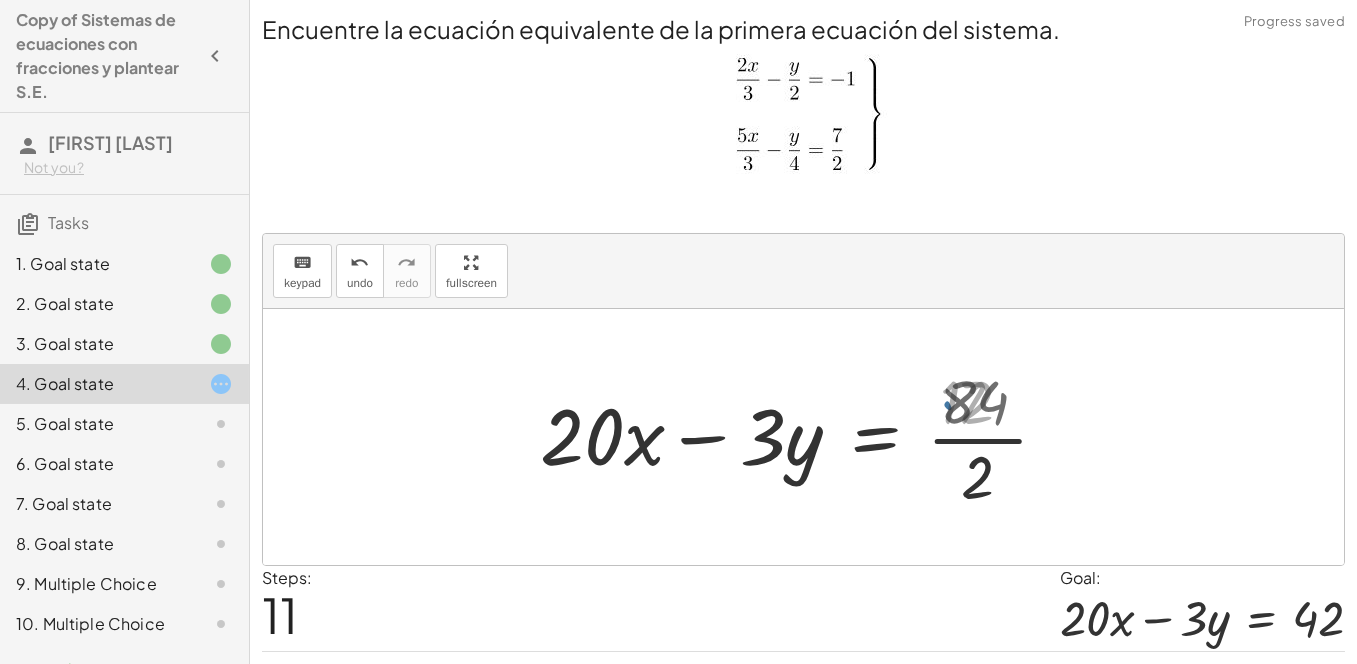 click at bounding box center [798, 437] 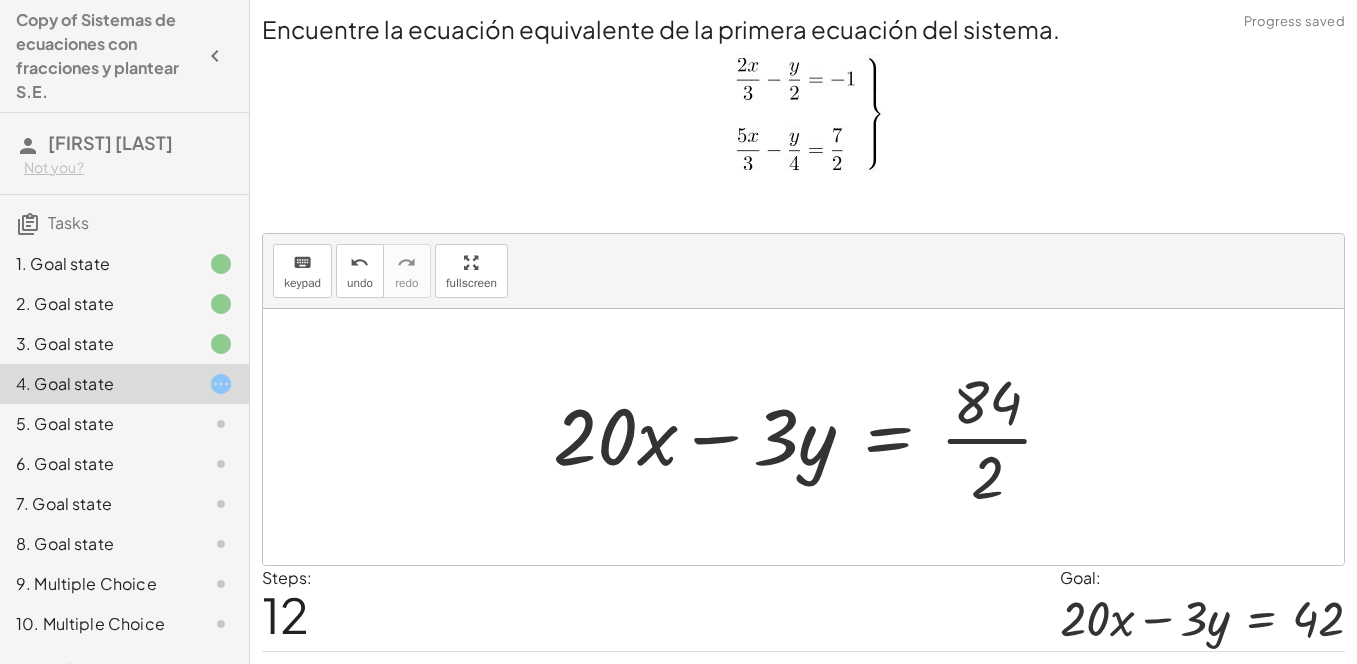 click at bounding box center (811, 437) 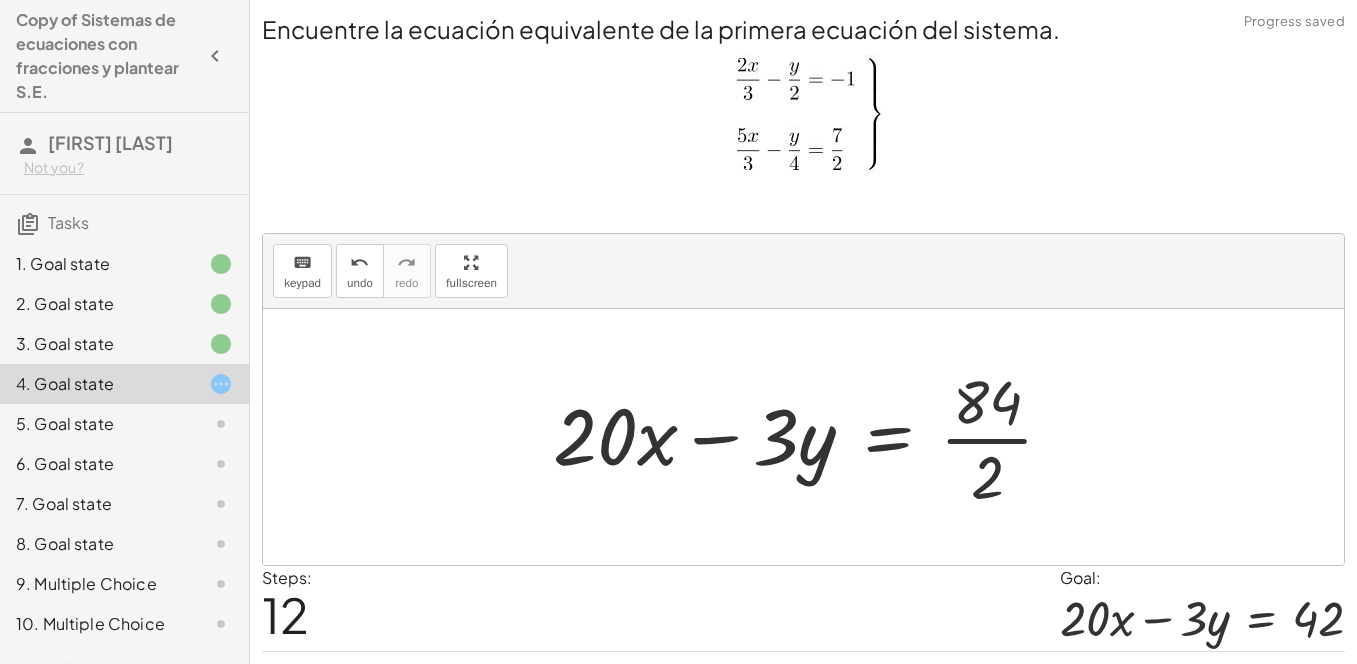 click at bounding box center [811, 437] 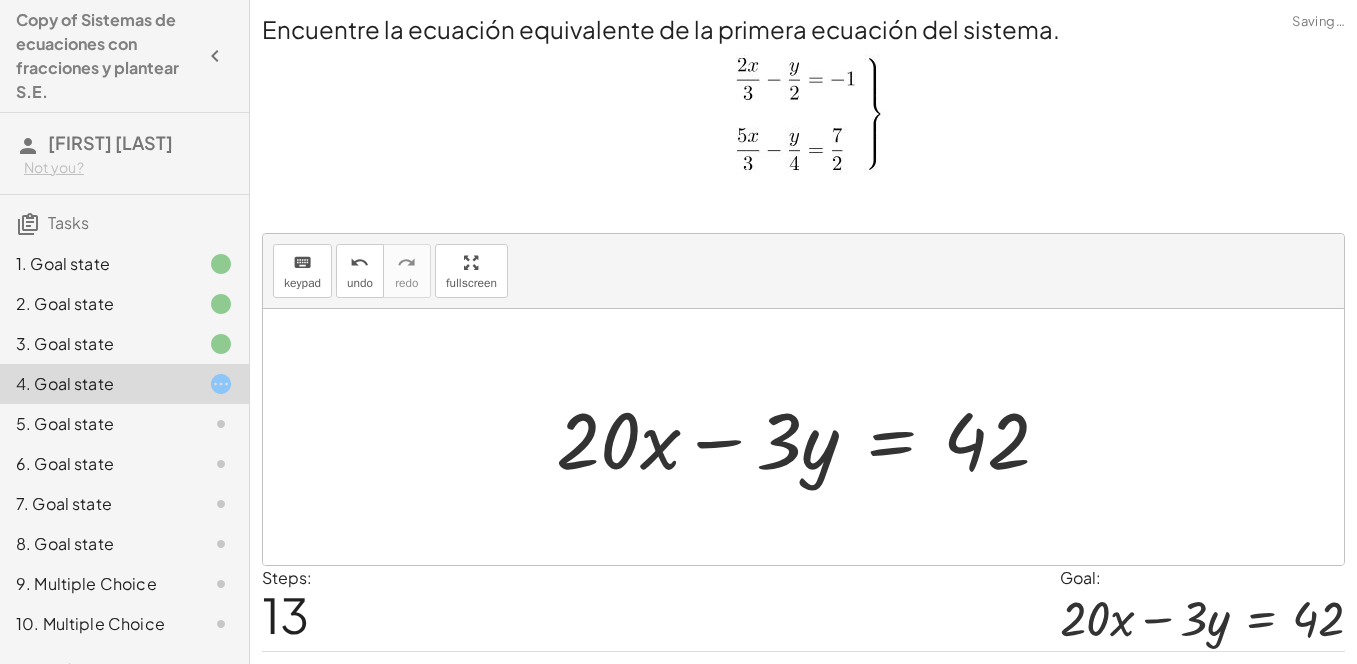 scroll, scrollTop: 50, scrollLeft: 0, axis: vertical 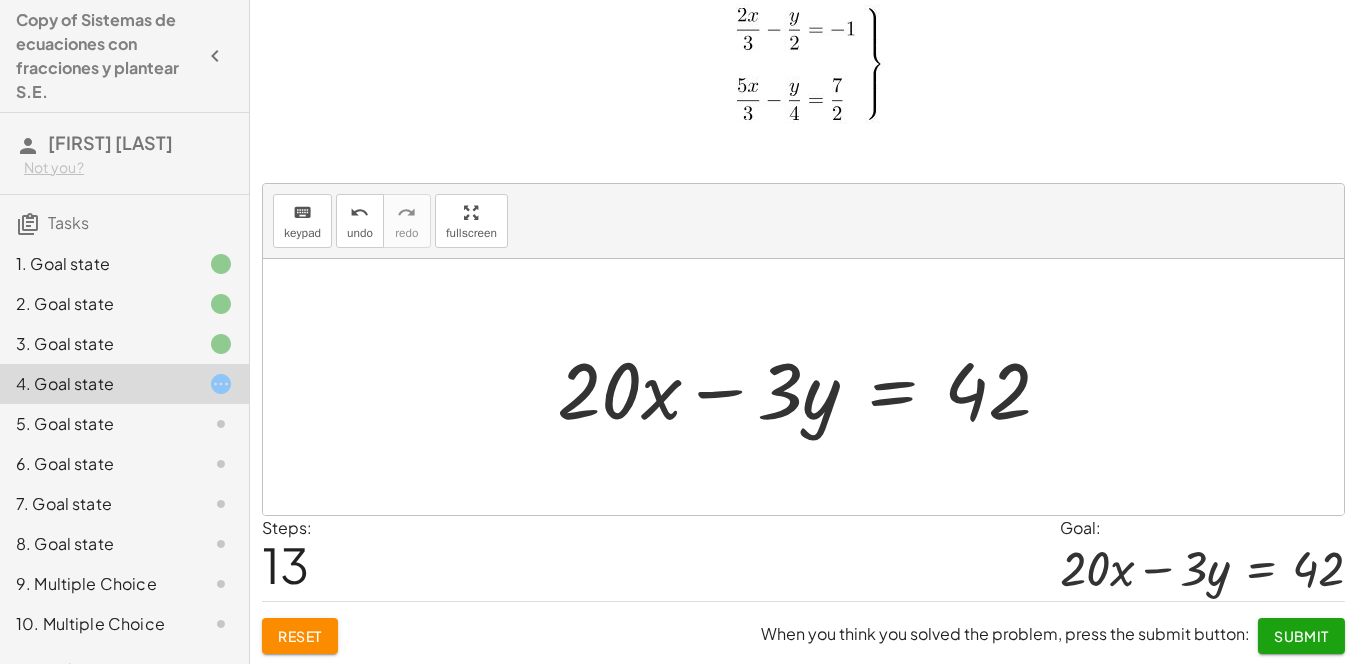 click on "Submit" at bounding box center [1301, 636] 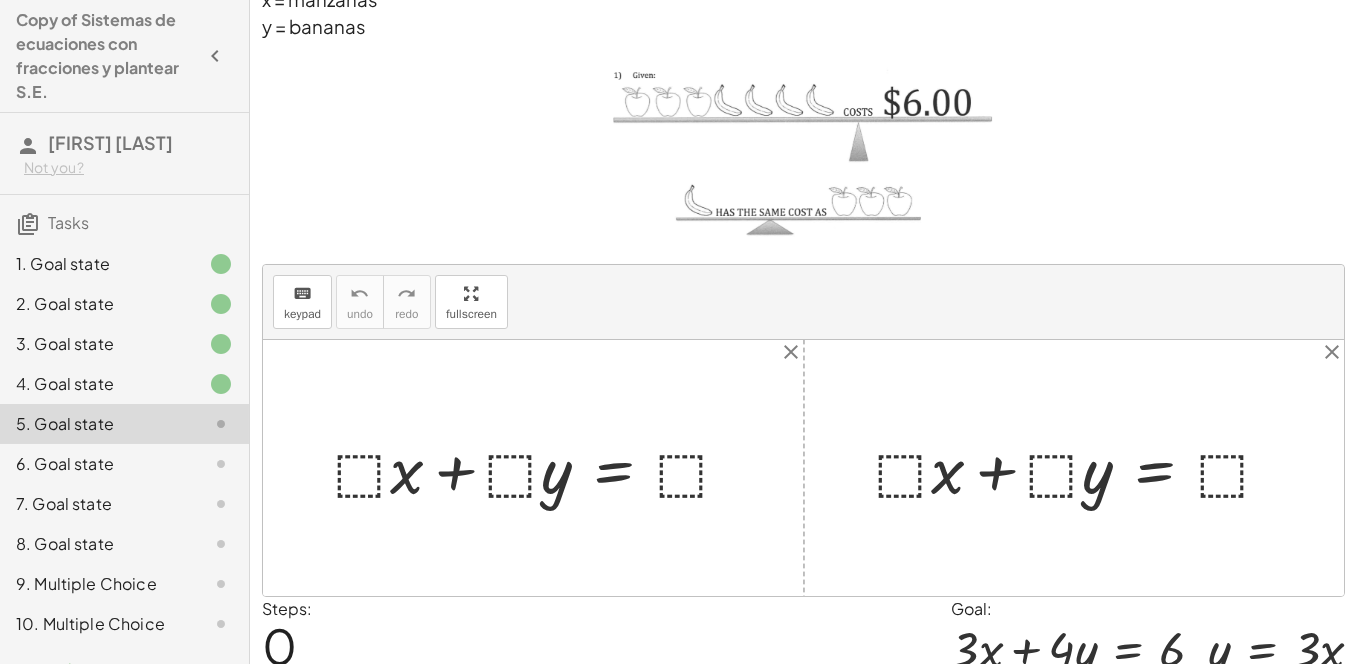 scroll, scrollTop: 102, scrollLeft: 0, axis: vertical 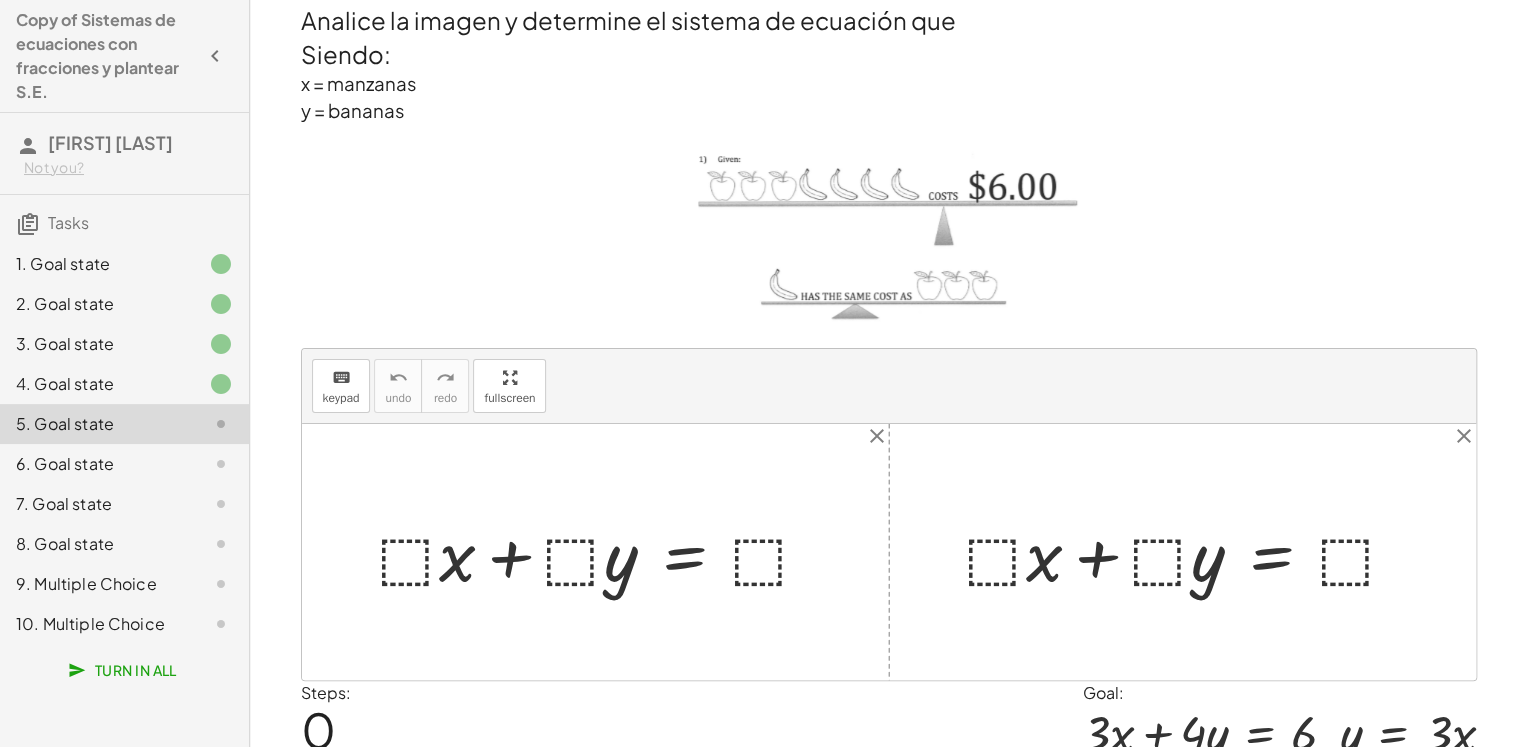 click at bounding box center (889, 239) 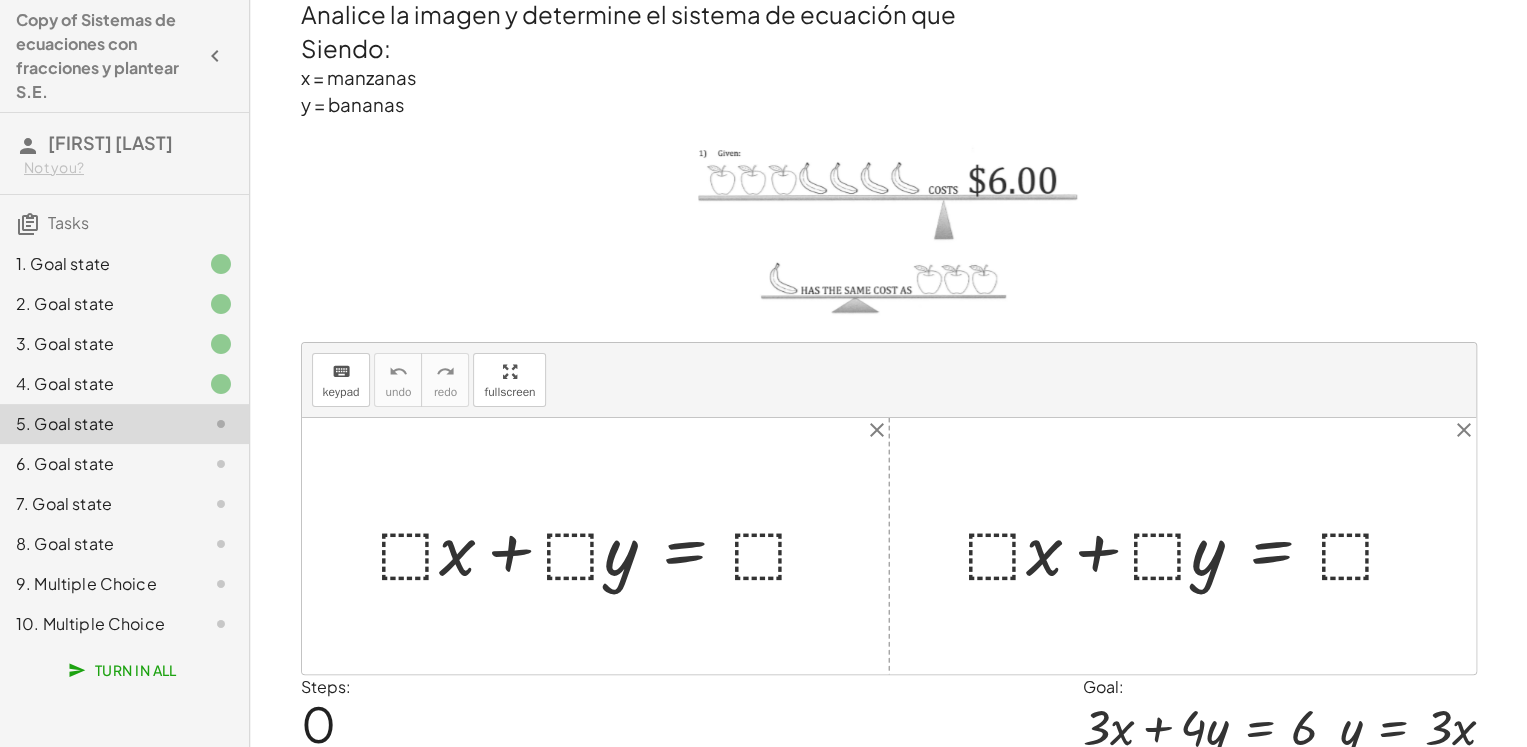 click on "keyboard keypad undo undo redo redo fullscreen" at bounding box center [889, 380] 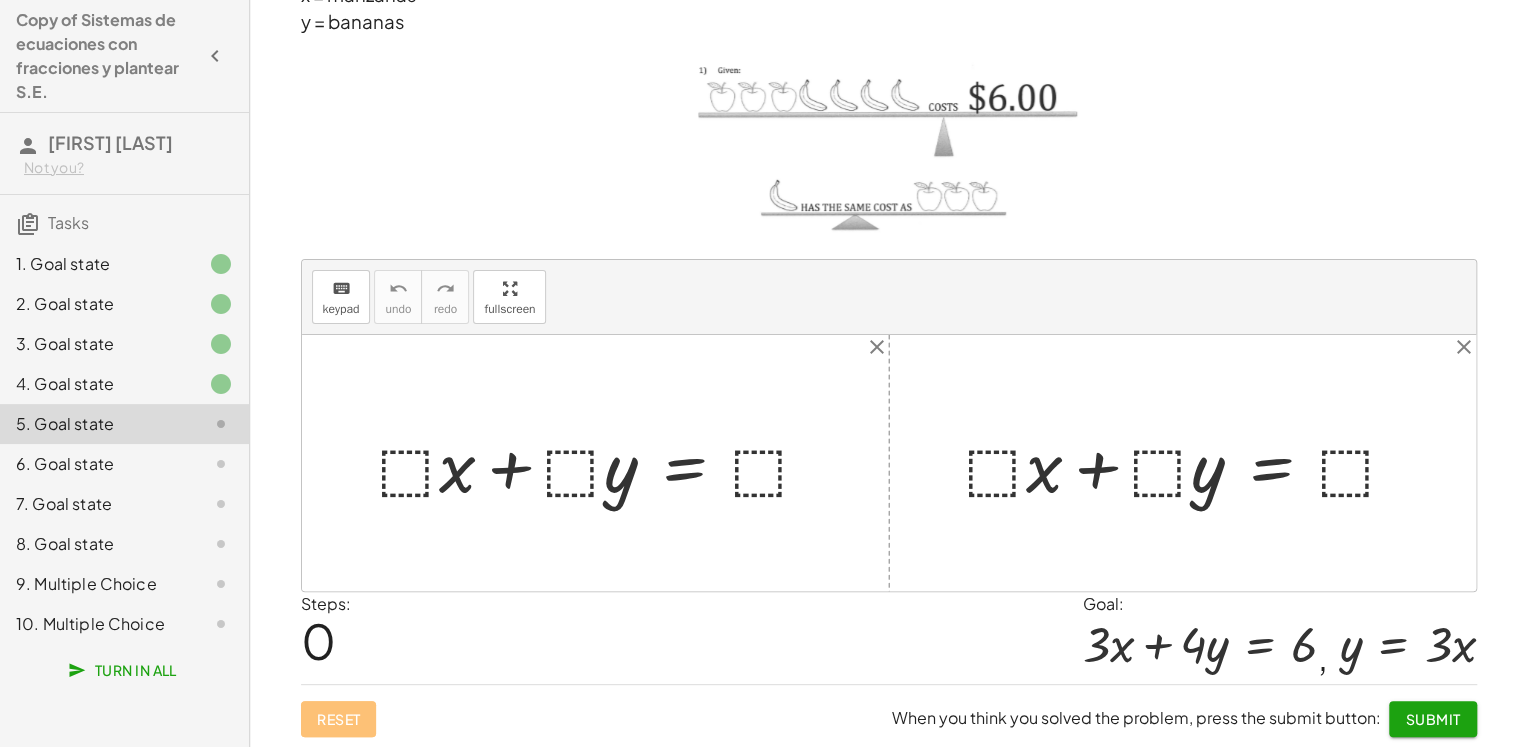 click at bounding box center (602, 463) 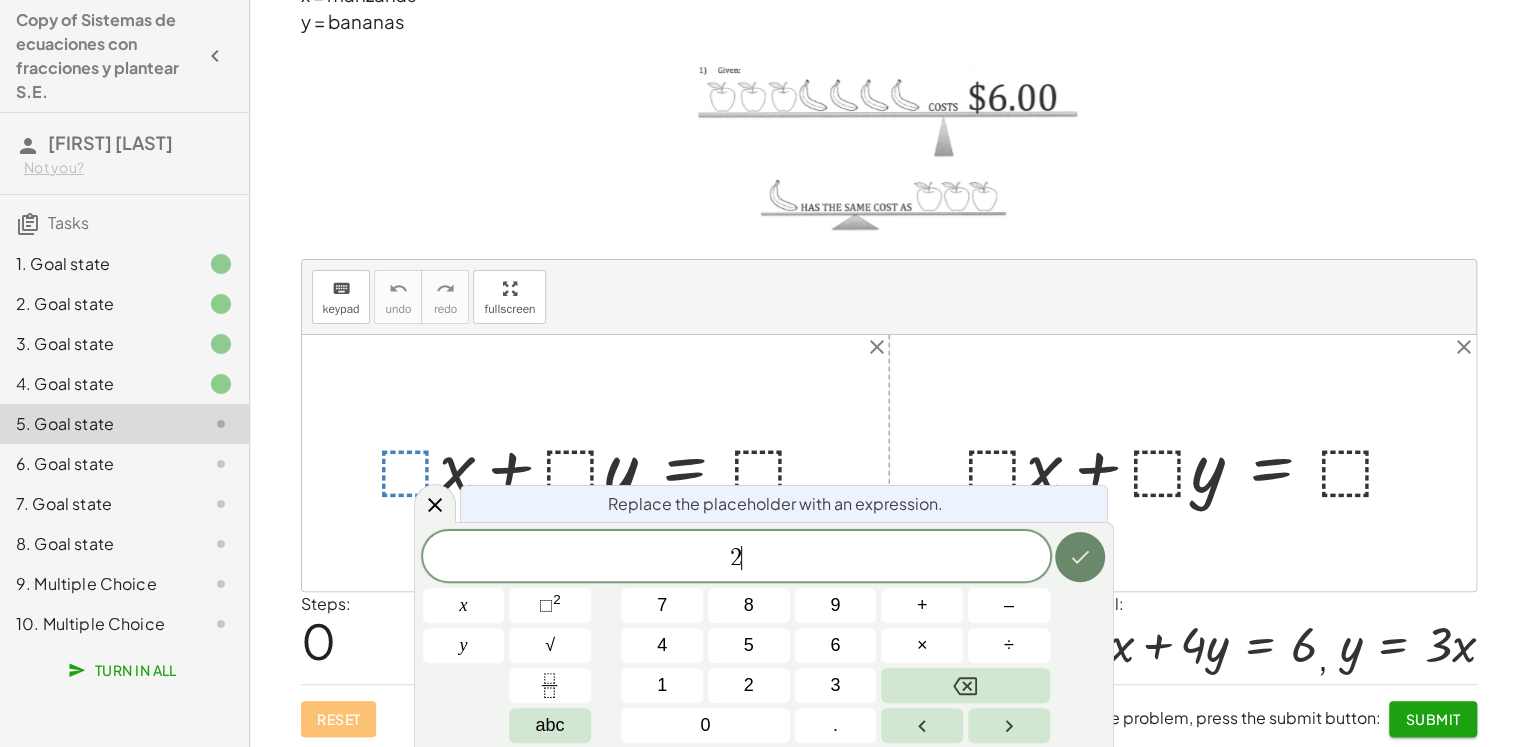 click at bounding box center (1080, 557) 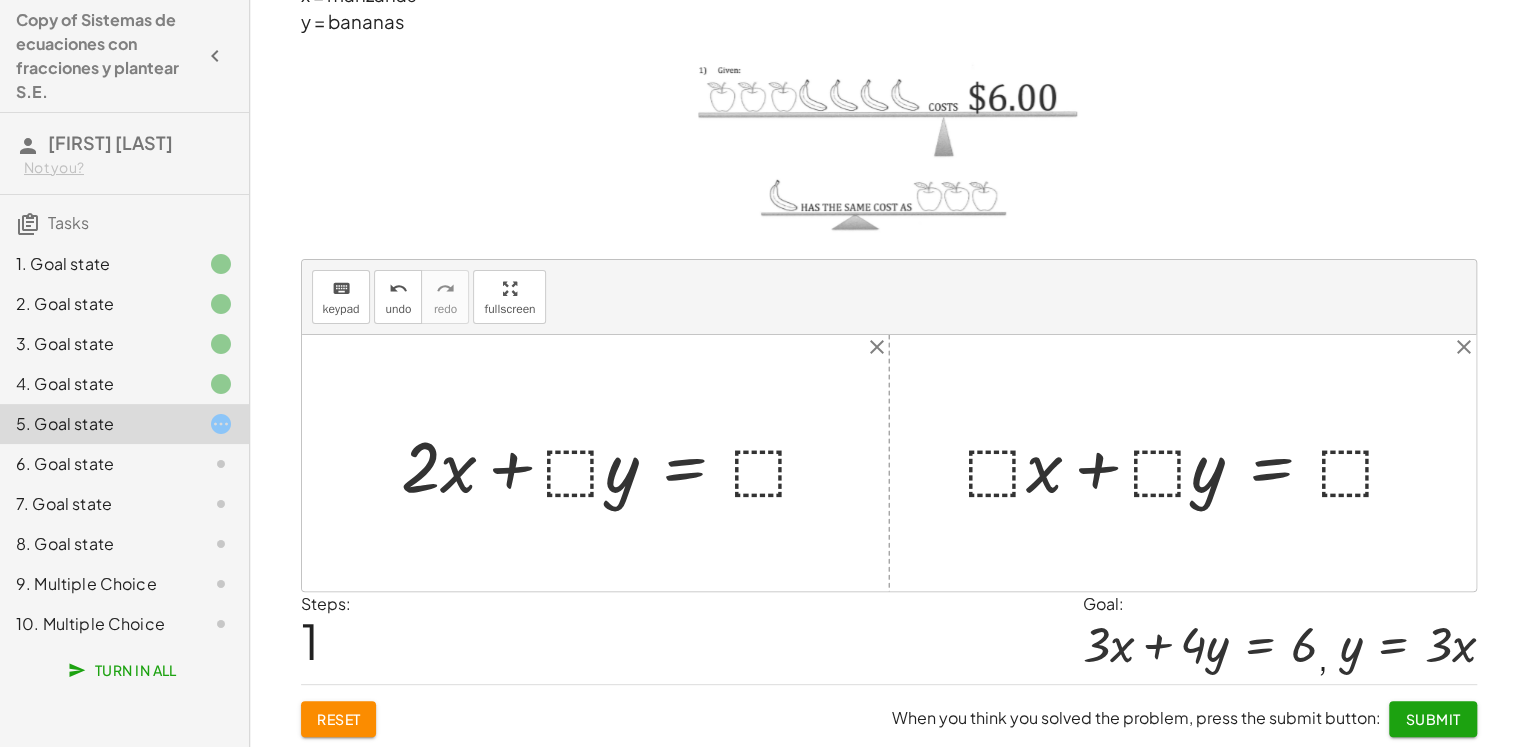 click at bounding box center [614, 463] 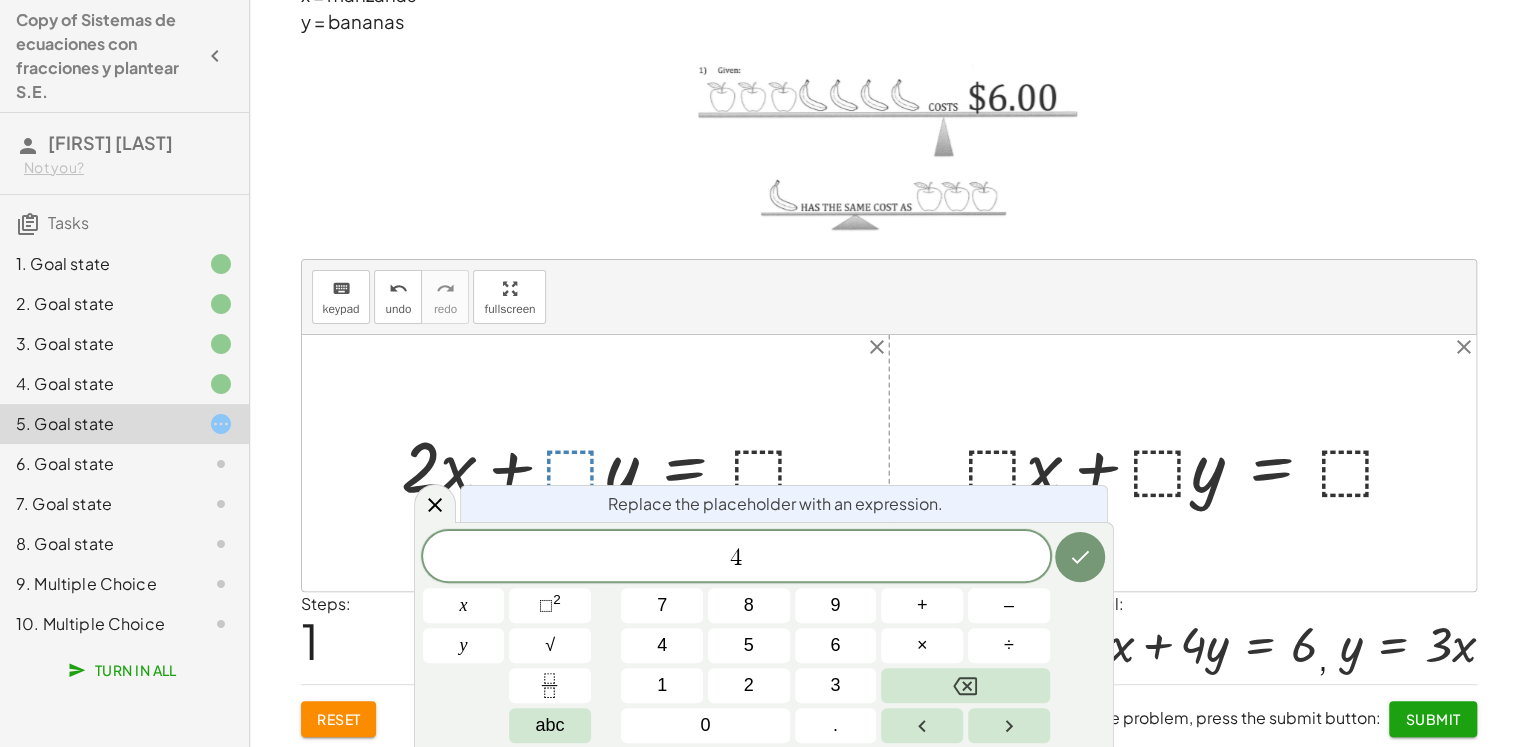 click on "Replace the placeholder with an expression. 4 x y 7 8 9 + – 4 5 6 × ÷ ⬚ 2 √ abc 1 2 3 0 ." at bounding box center [764, 634] 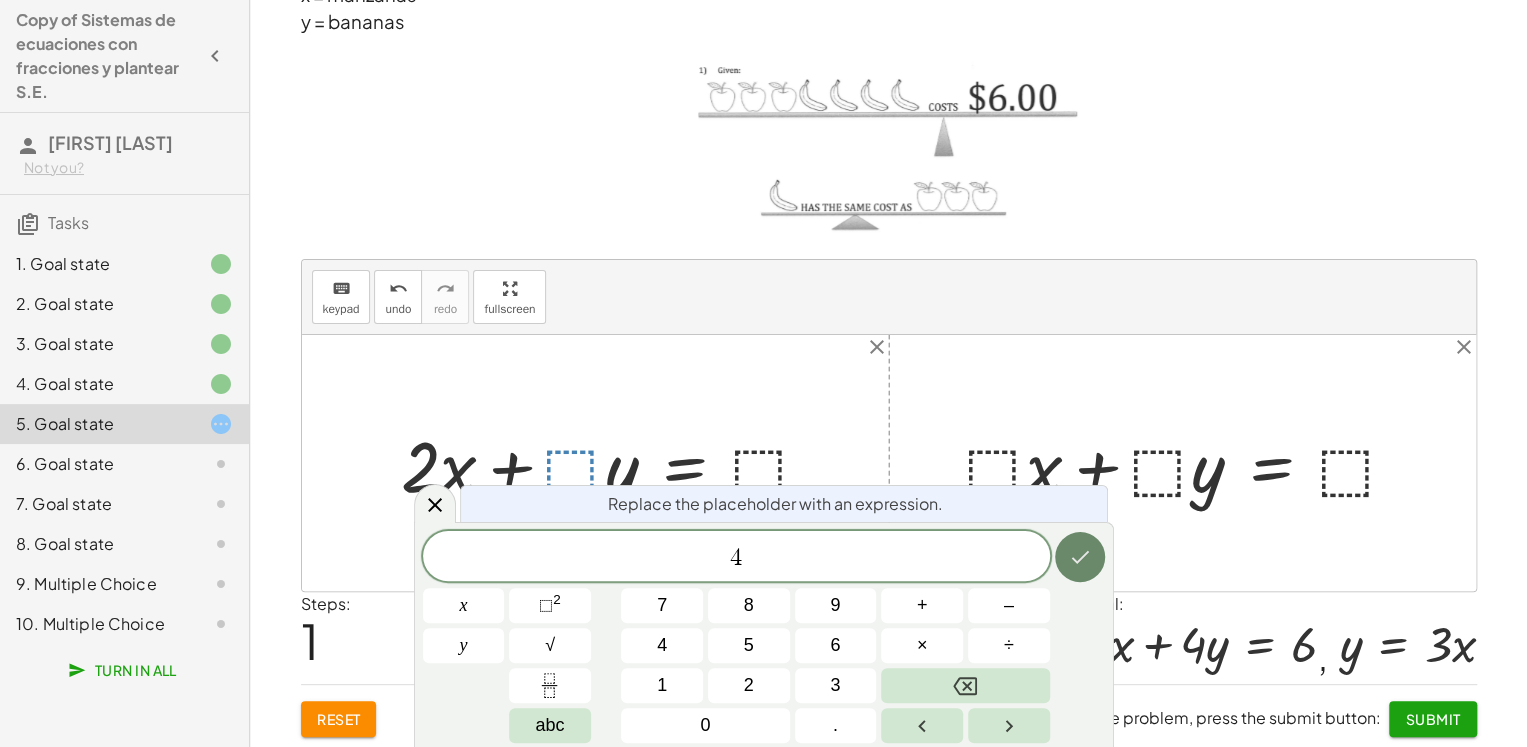 click at bounding box center [1080, 557] 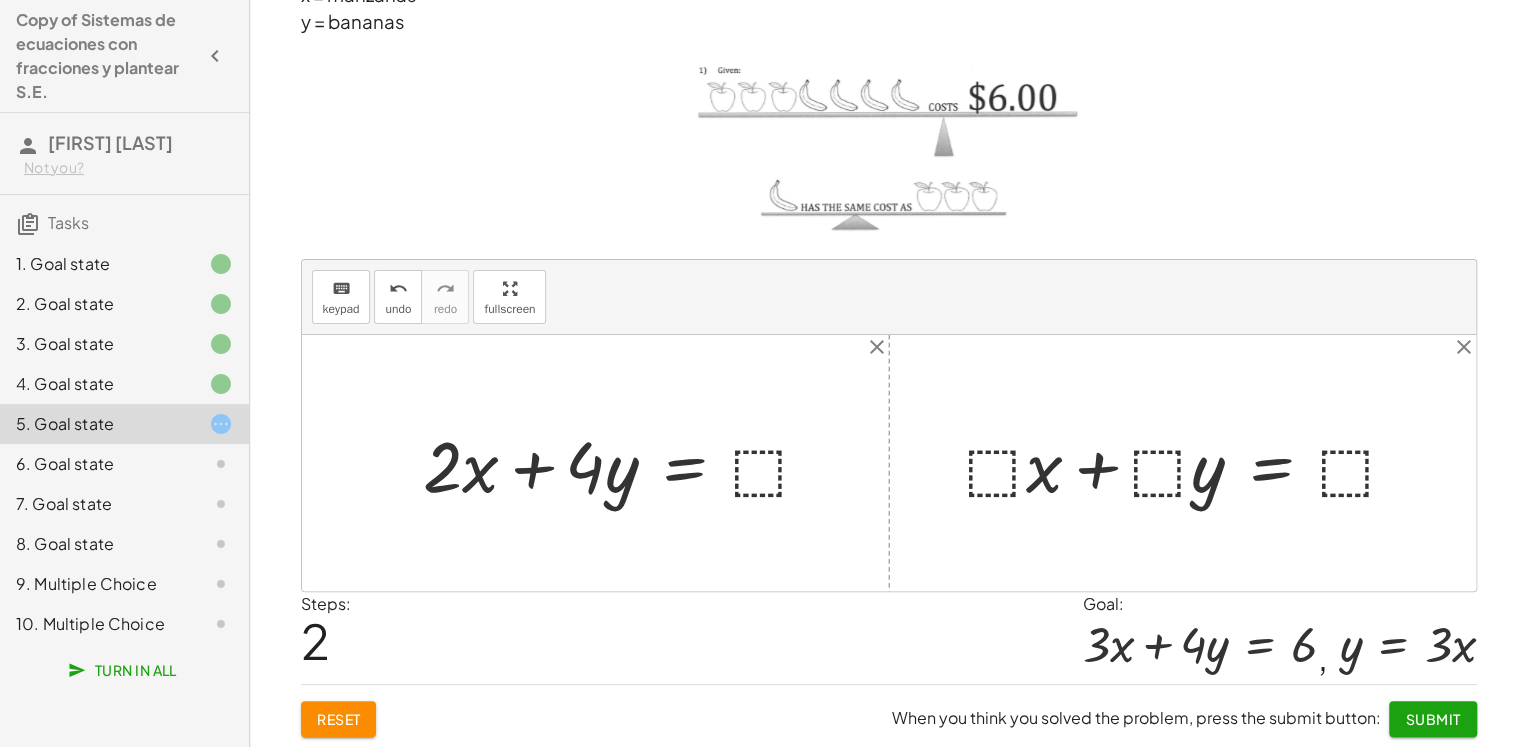 click at bounding box center (625, 463) 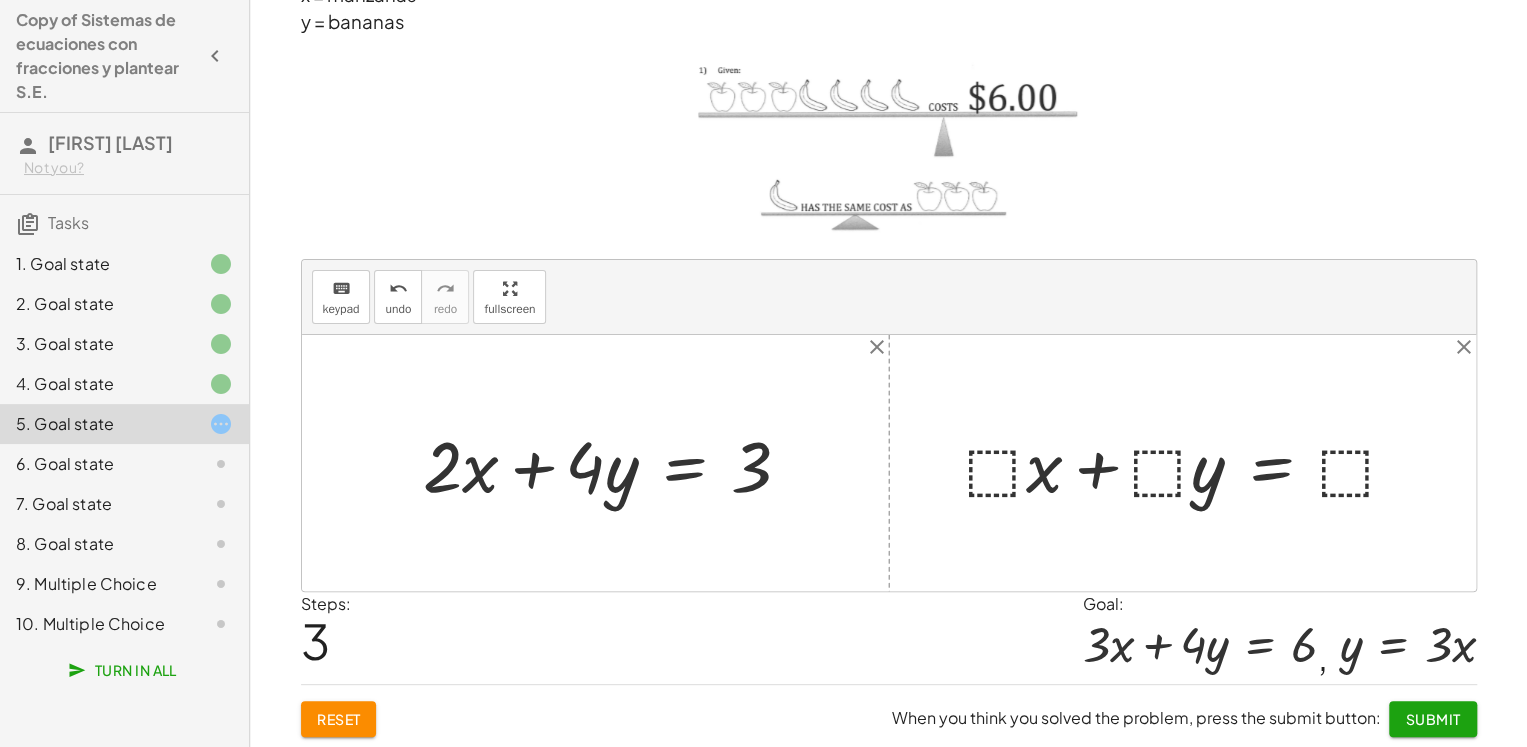 click at bounding box center (615, 463) 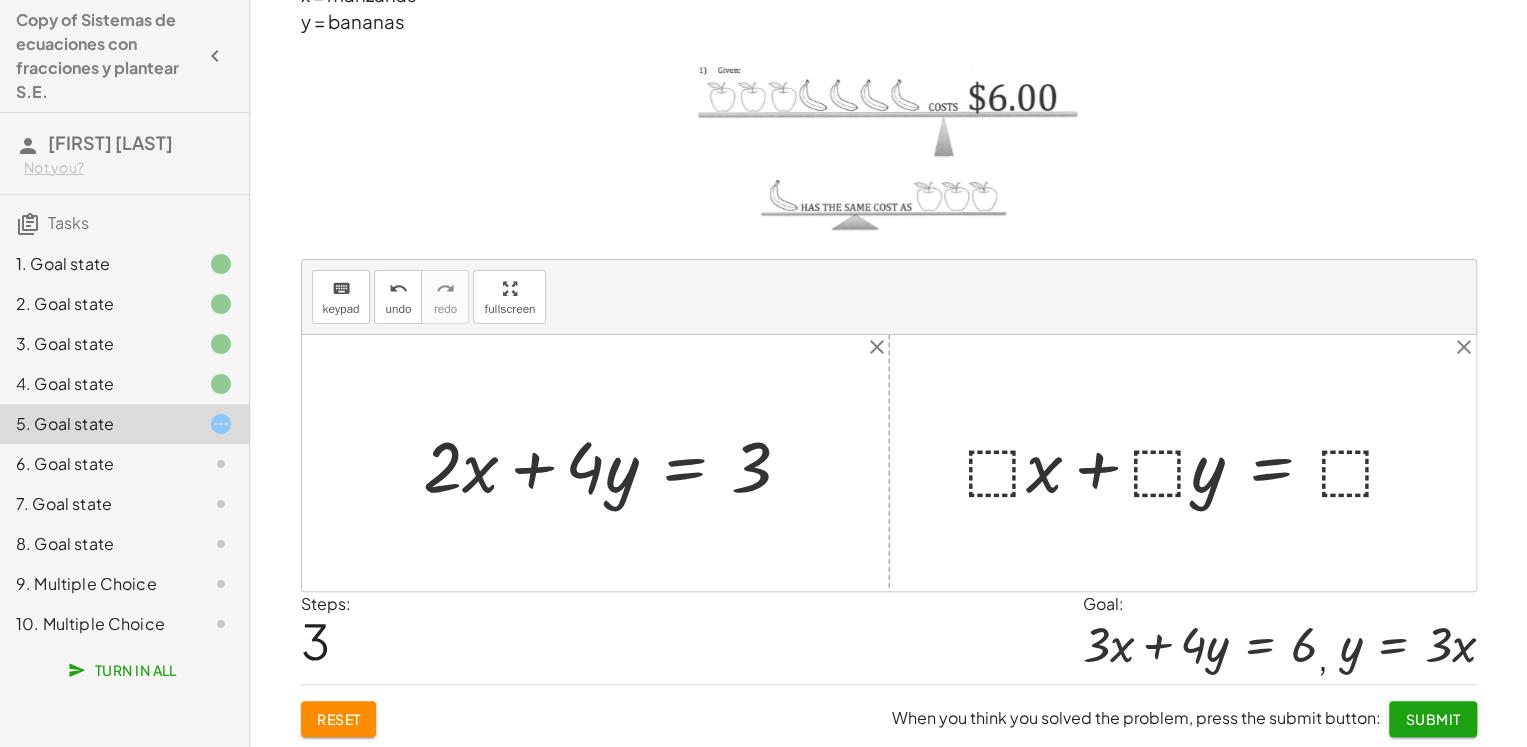click at bounding box center [615, 463] 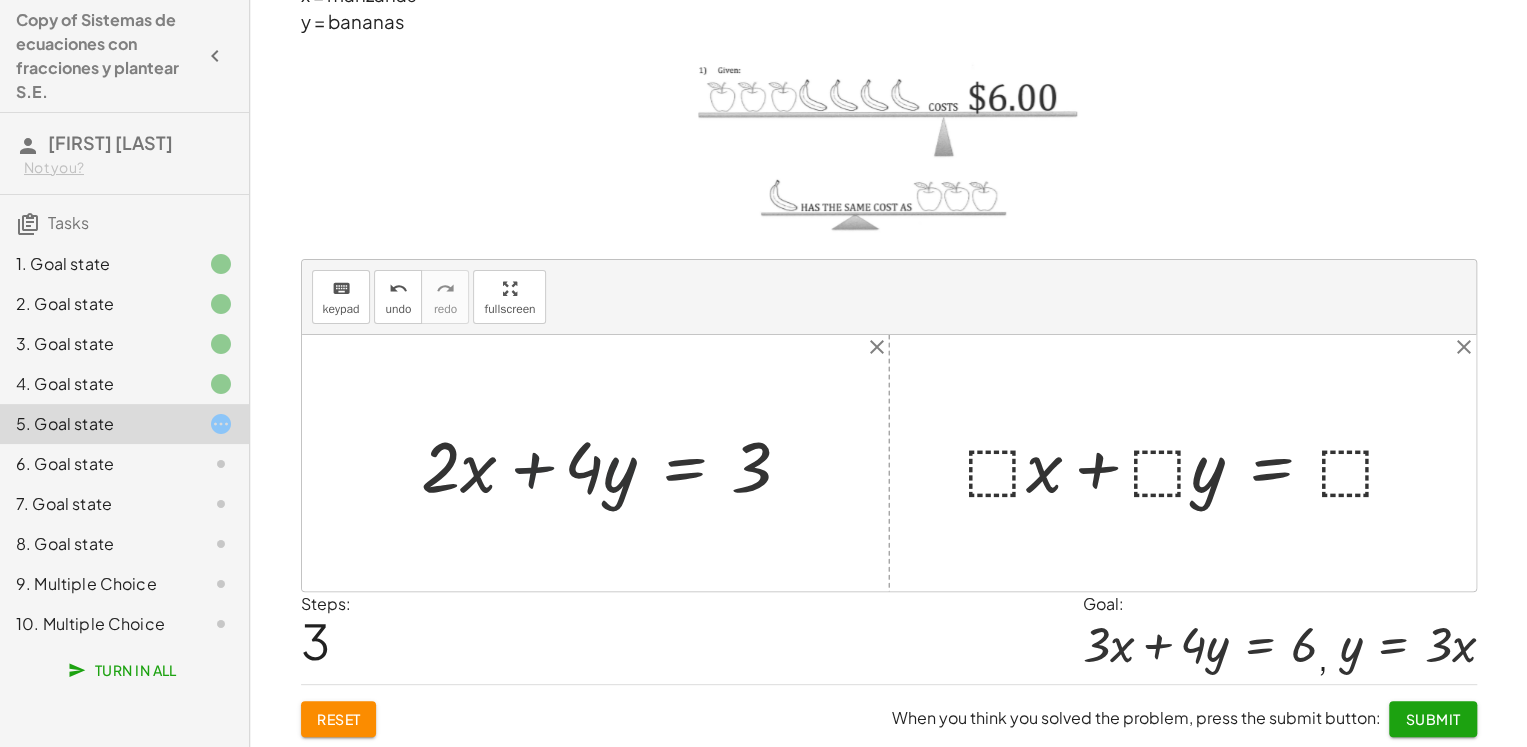 click at bounding box center (615, 463) 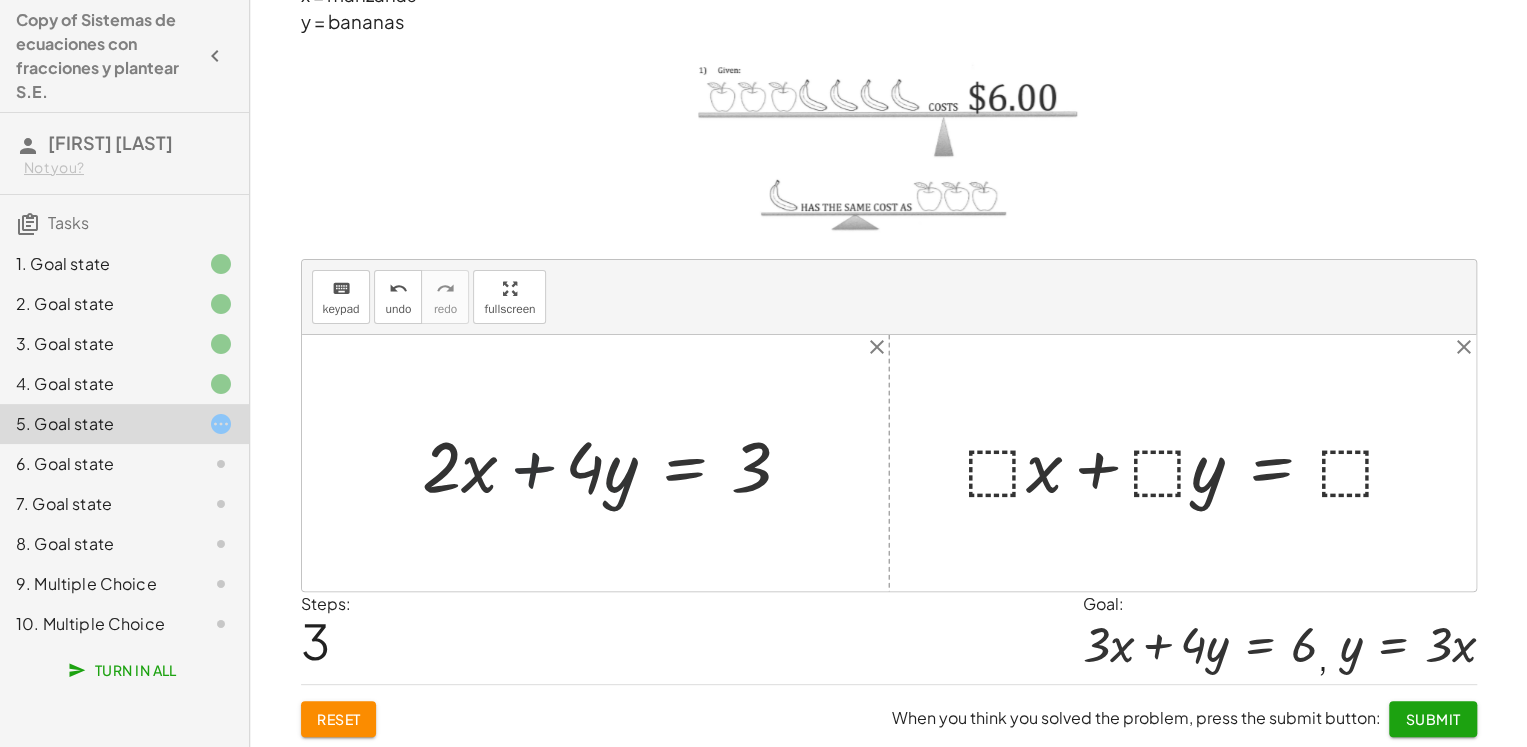 click at bounding box center [615, 463] 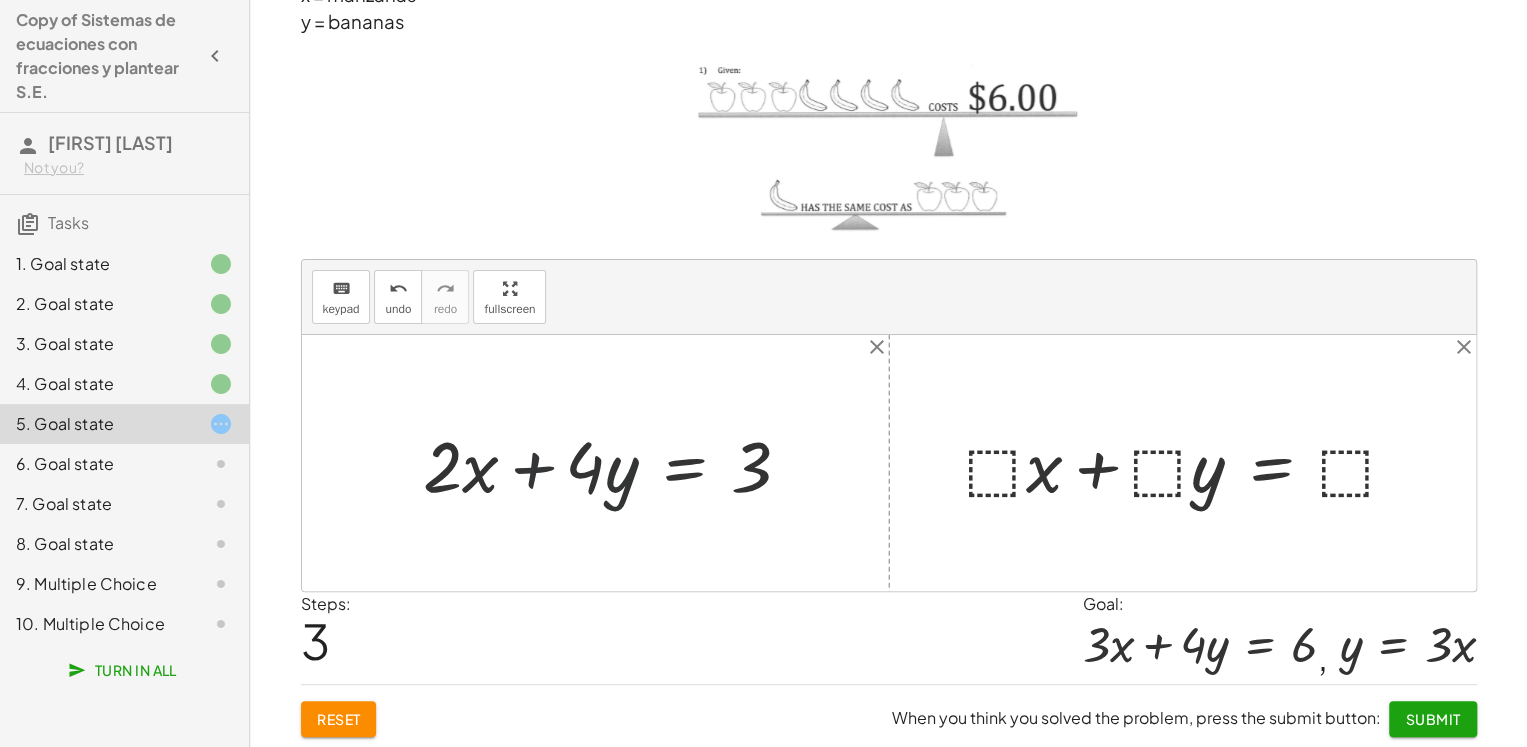 drag, startPoint x: 643, startPoint y: 469, endPoint x: 618, endPoint y: 473, distance: 25.317978 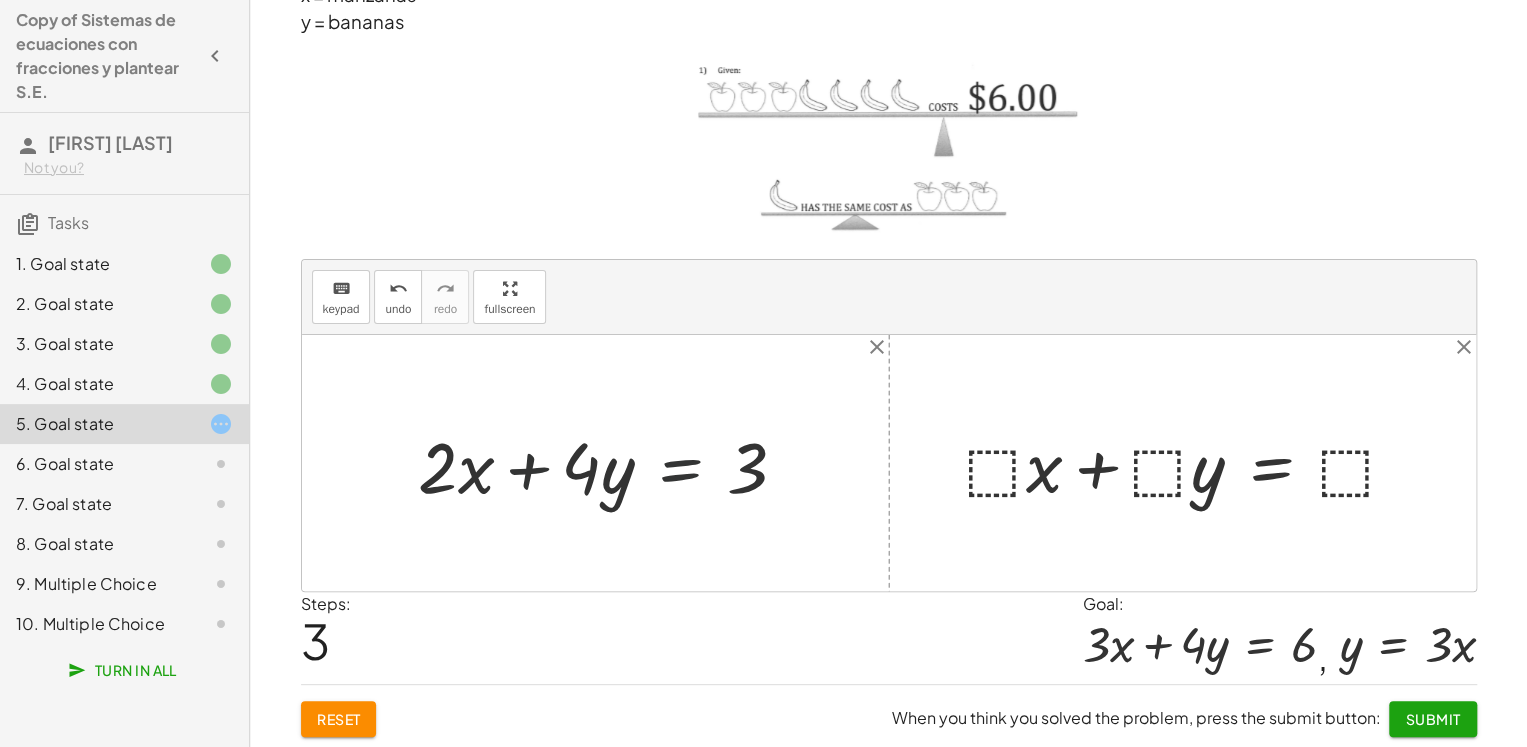click at bounding box center (615, 463) 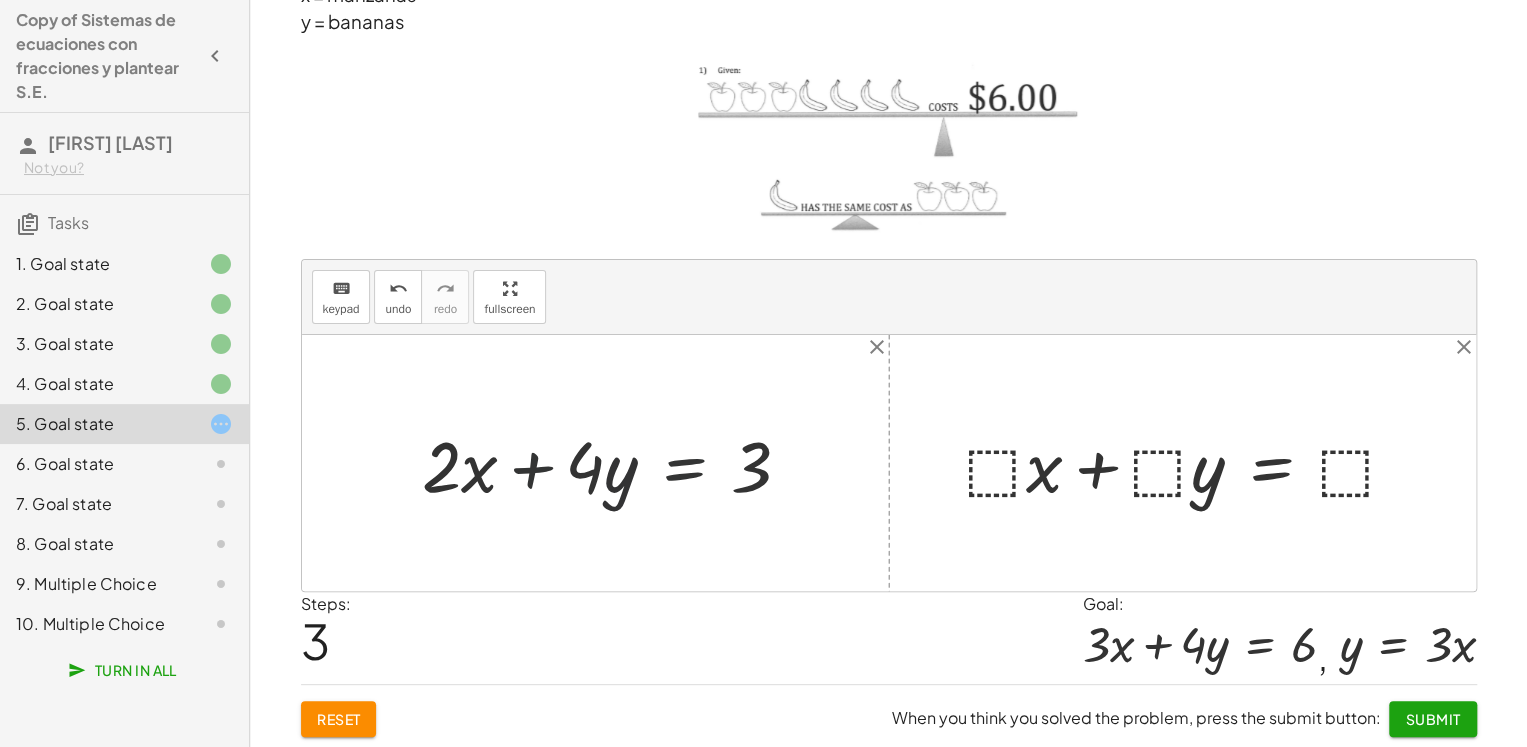 click at bounding box center [615, 463] 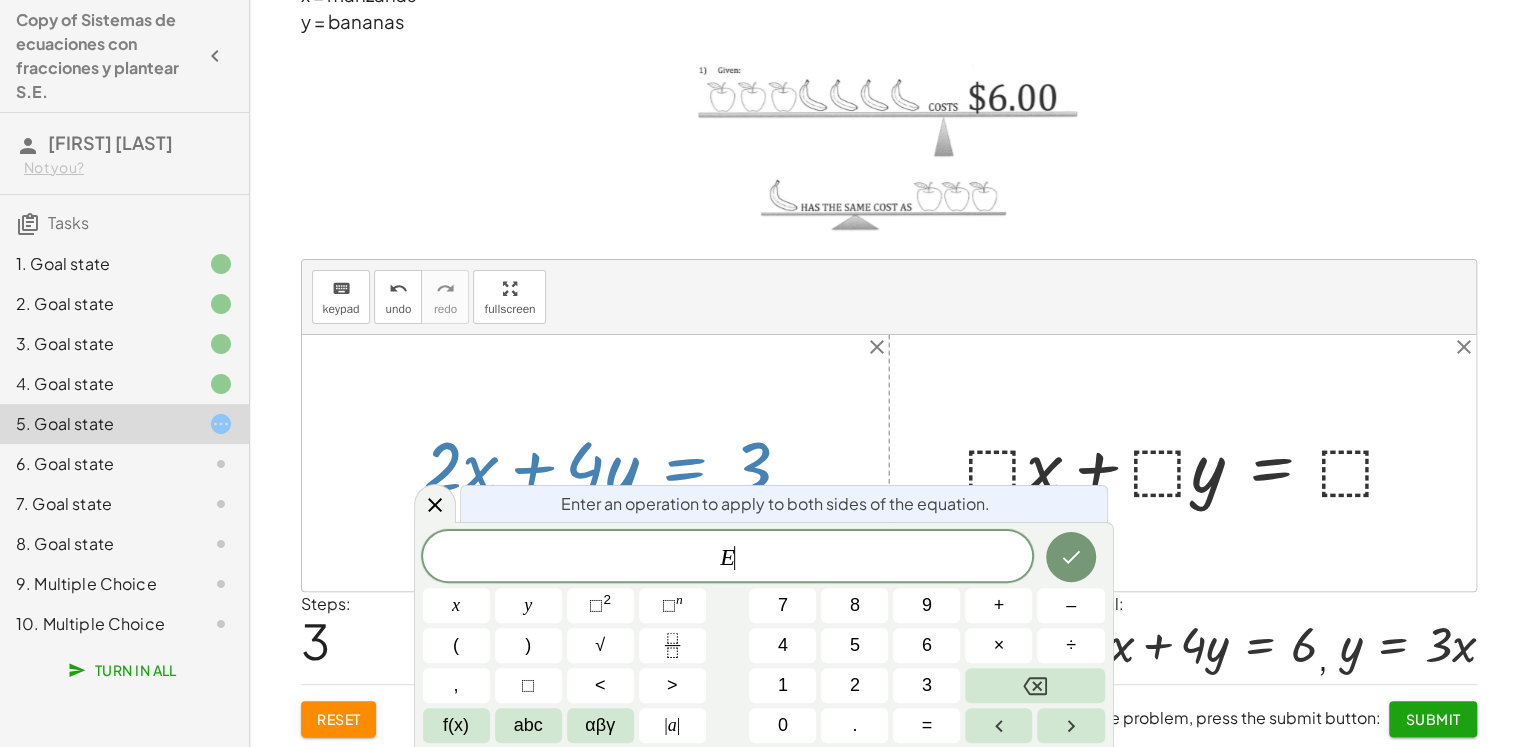 click at bounding box center [615, 463] 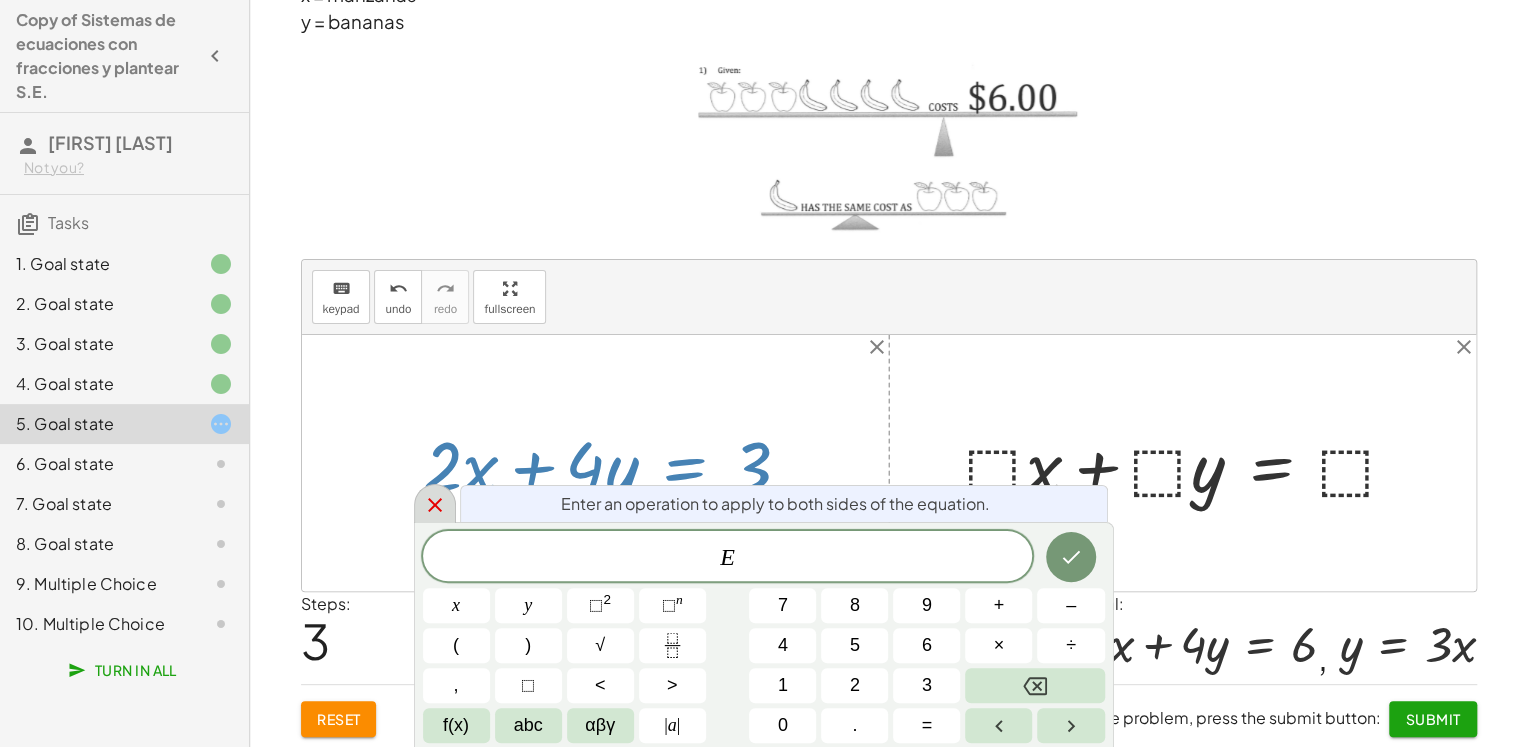 click 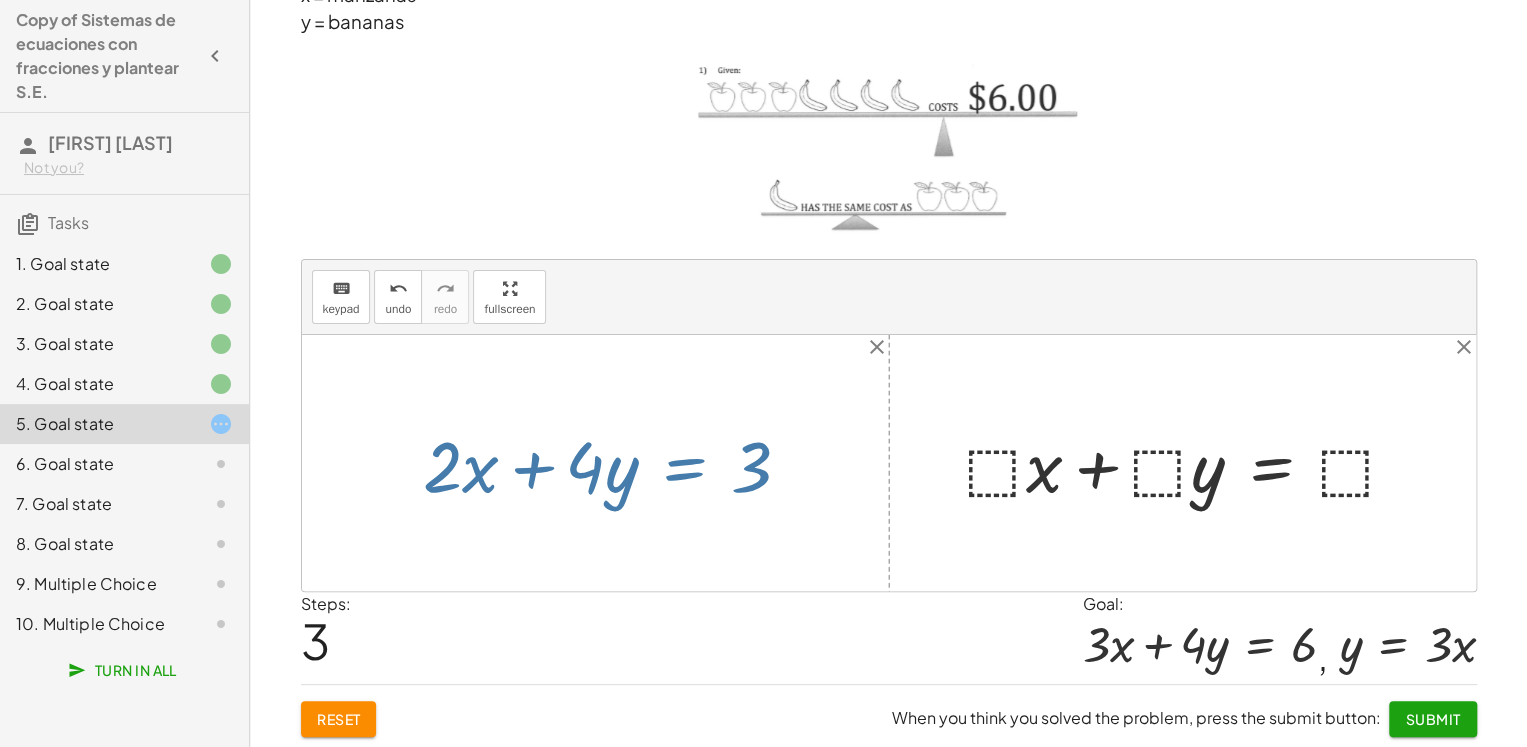 click at bounding box center (615, 463) 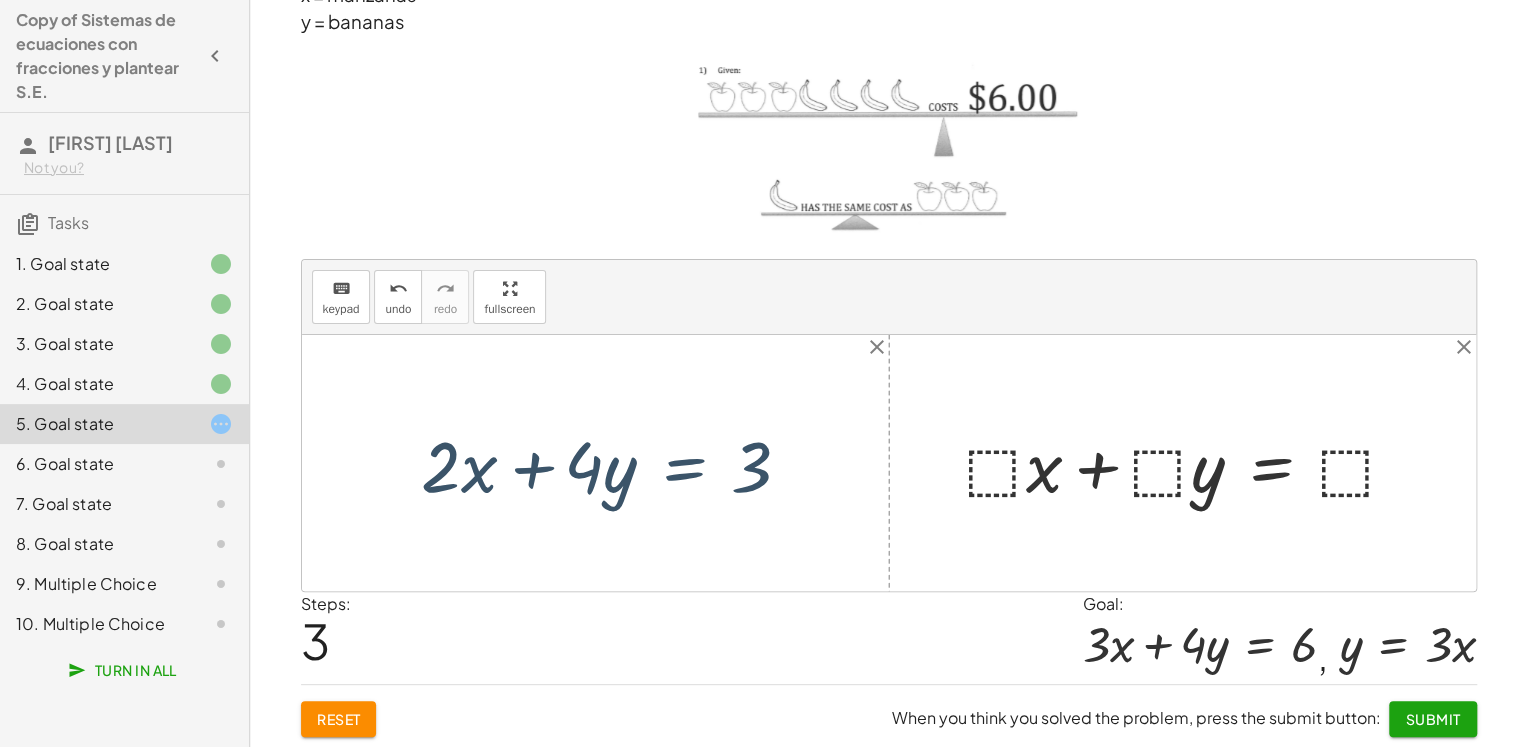 click at bounding box center (615, 463) 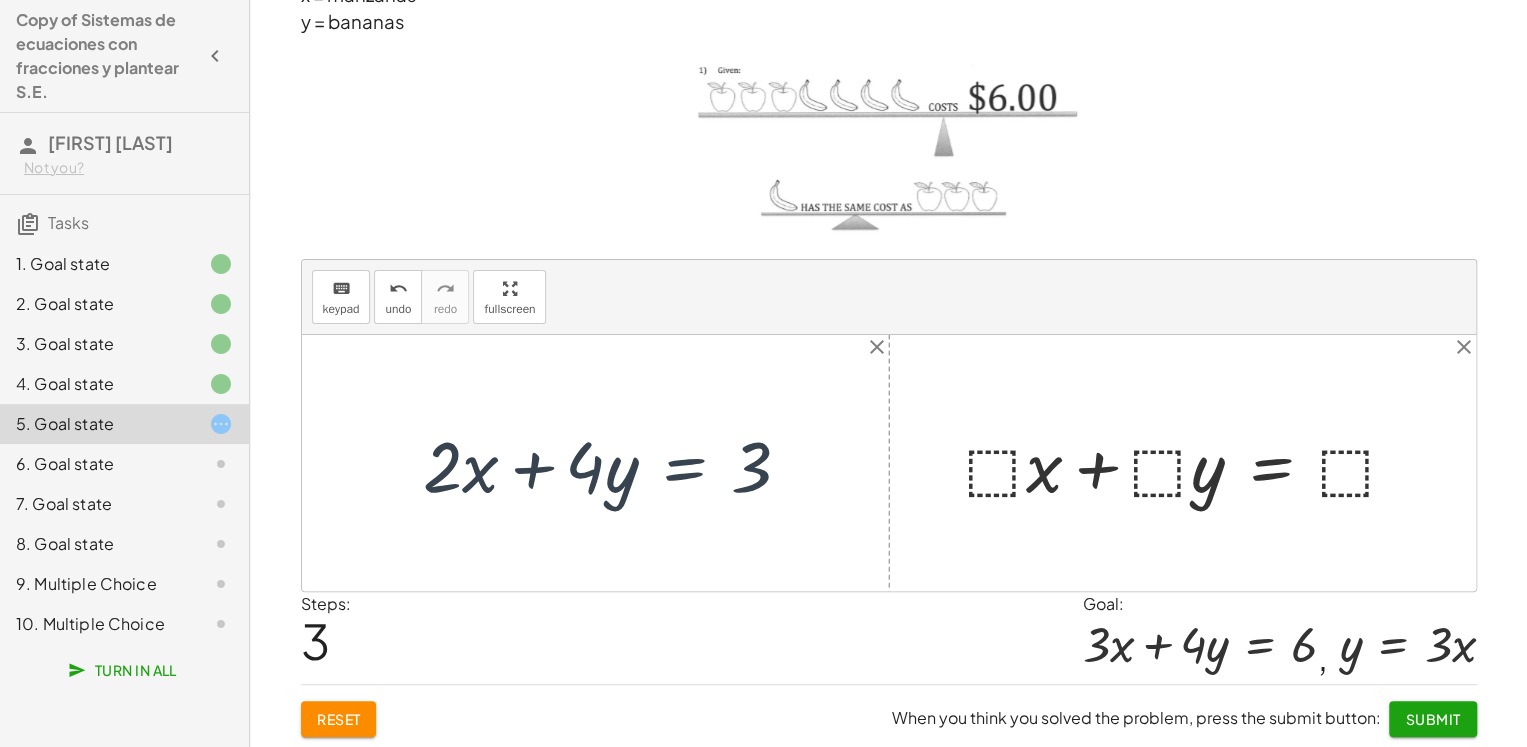 drag, startPoint x: 461, startPoint y: 470, endPoint x: 550, endPoint y: 470, distance: 89 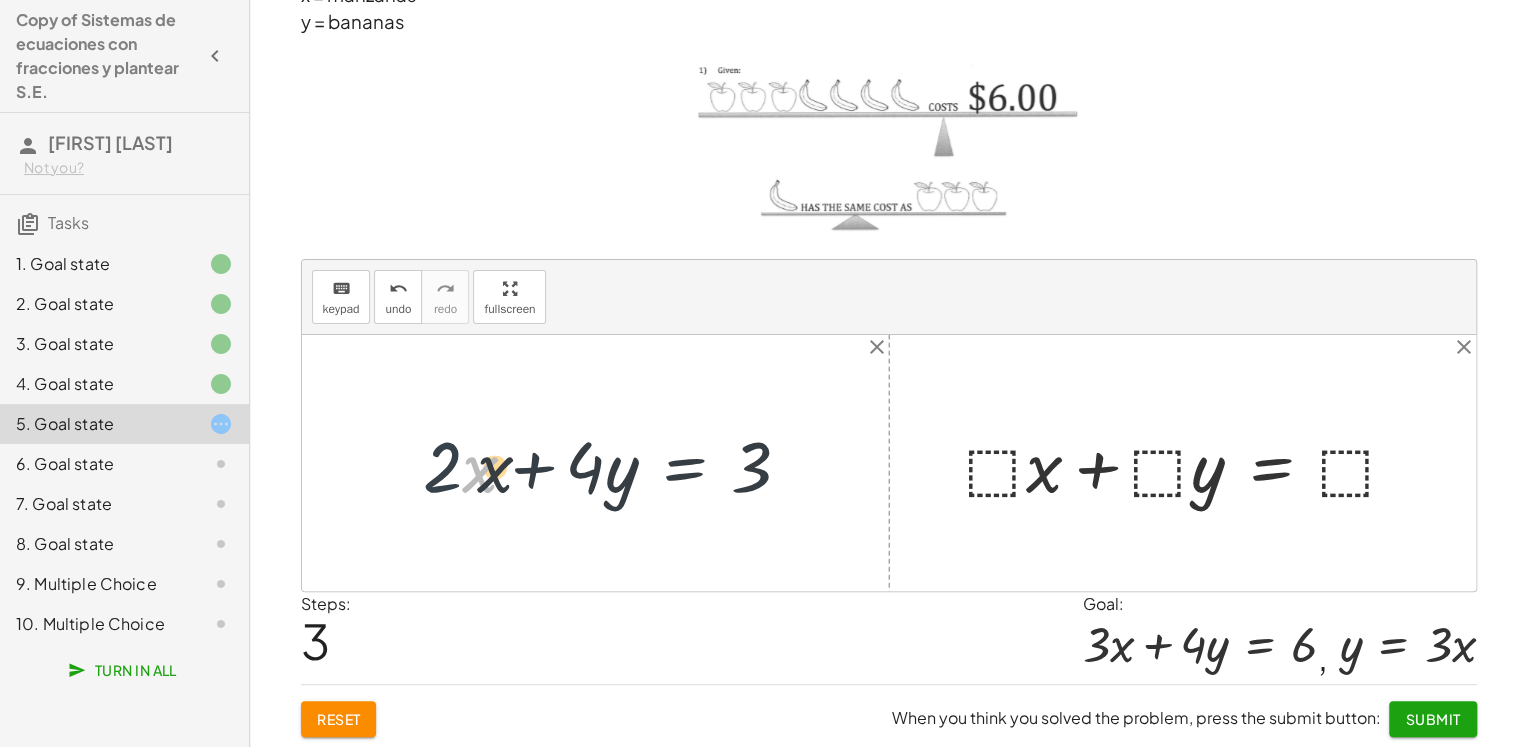 drag, startPoint x: 550, startPoint y: 470, endPoint x: 600, endPoint y: 475, distance: 50.24938 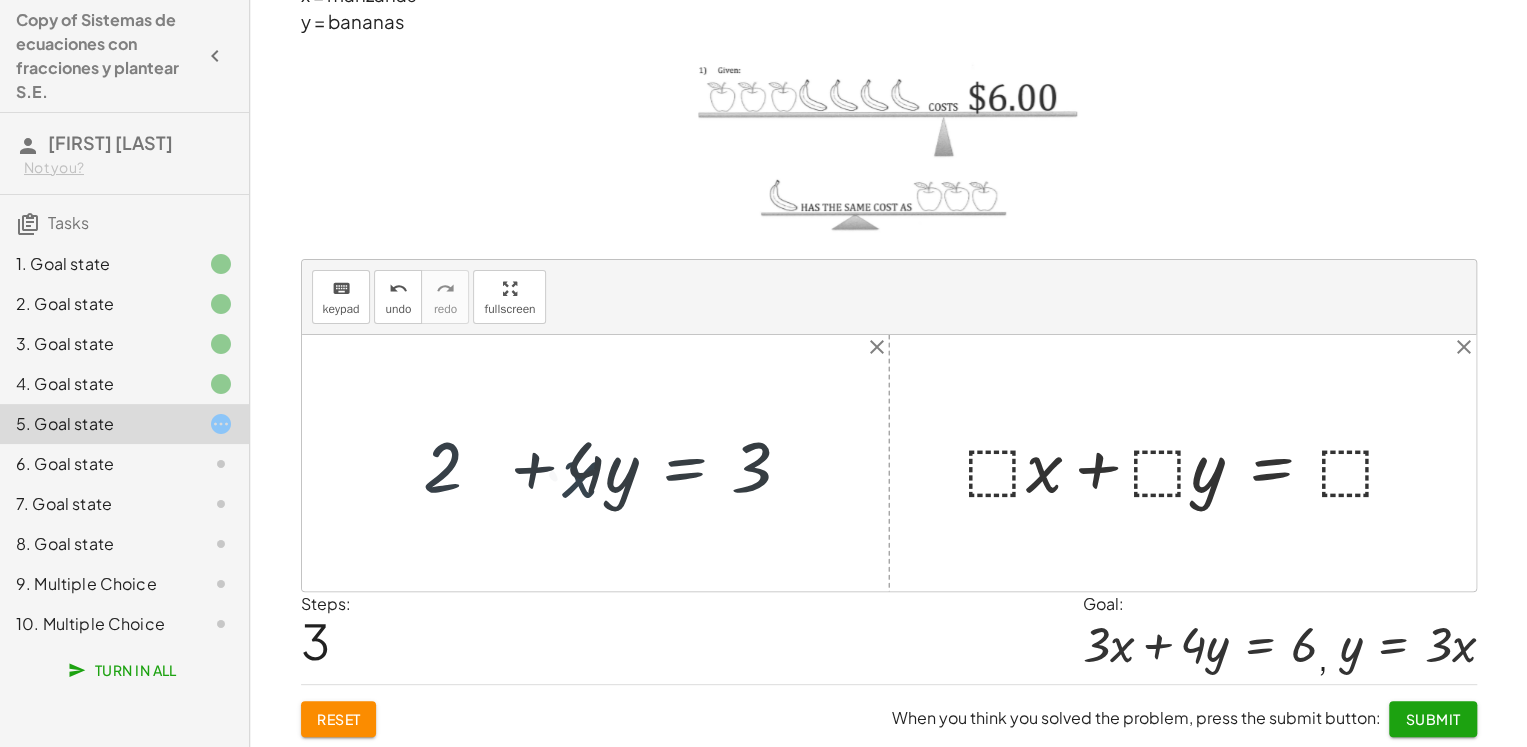 click at bounding box center (615, 463) 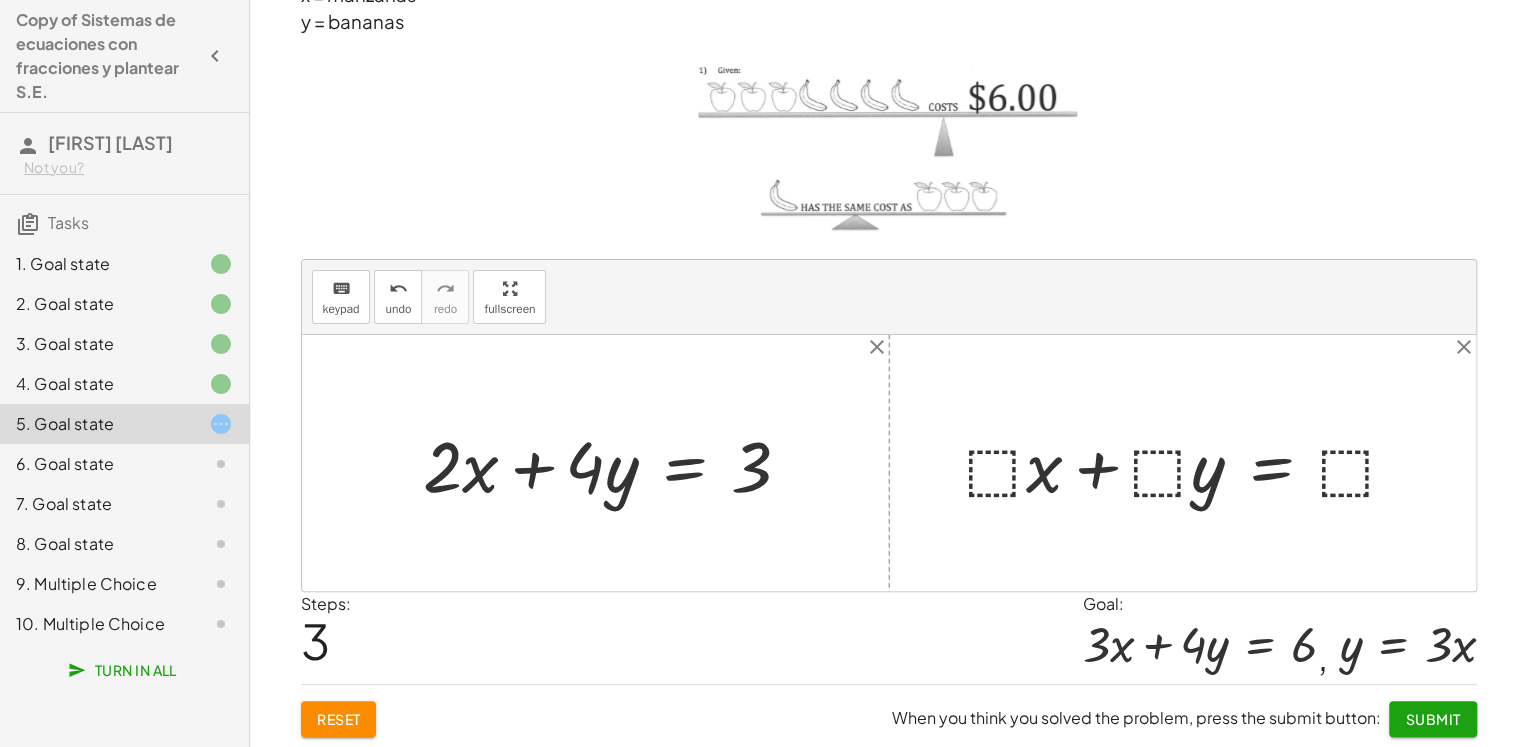 click on "Reset" 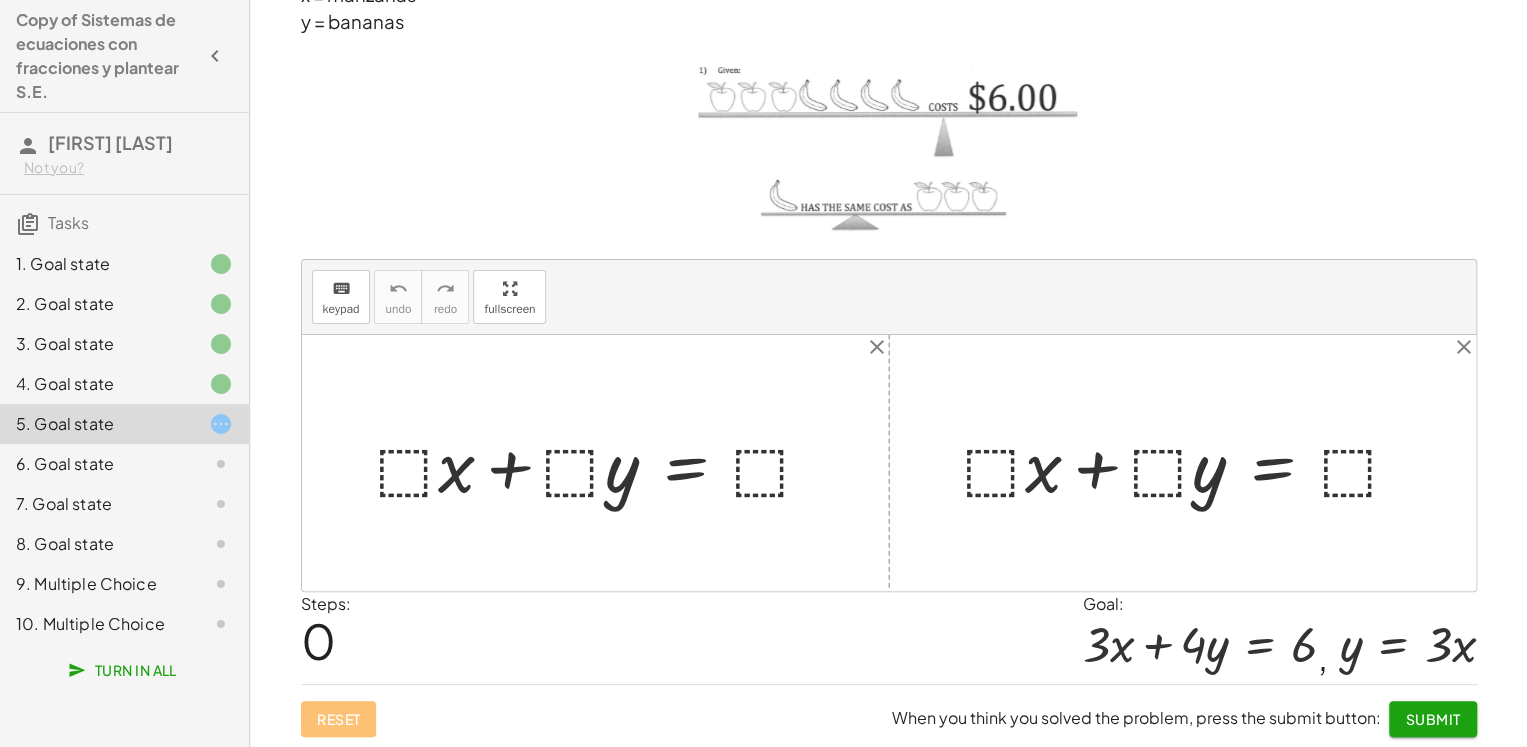 click at bounding box center [603, 463] 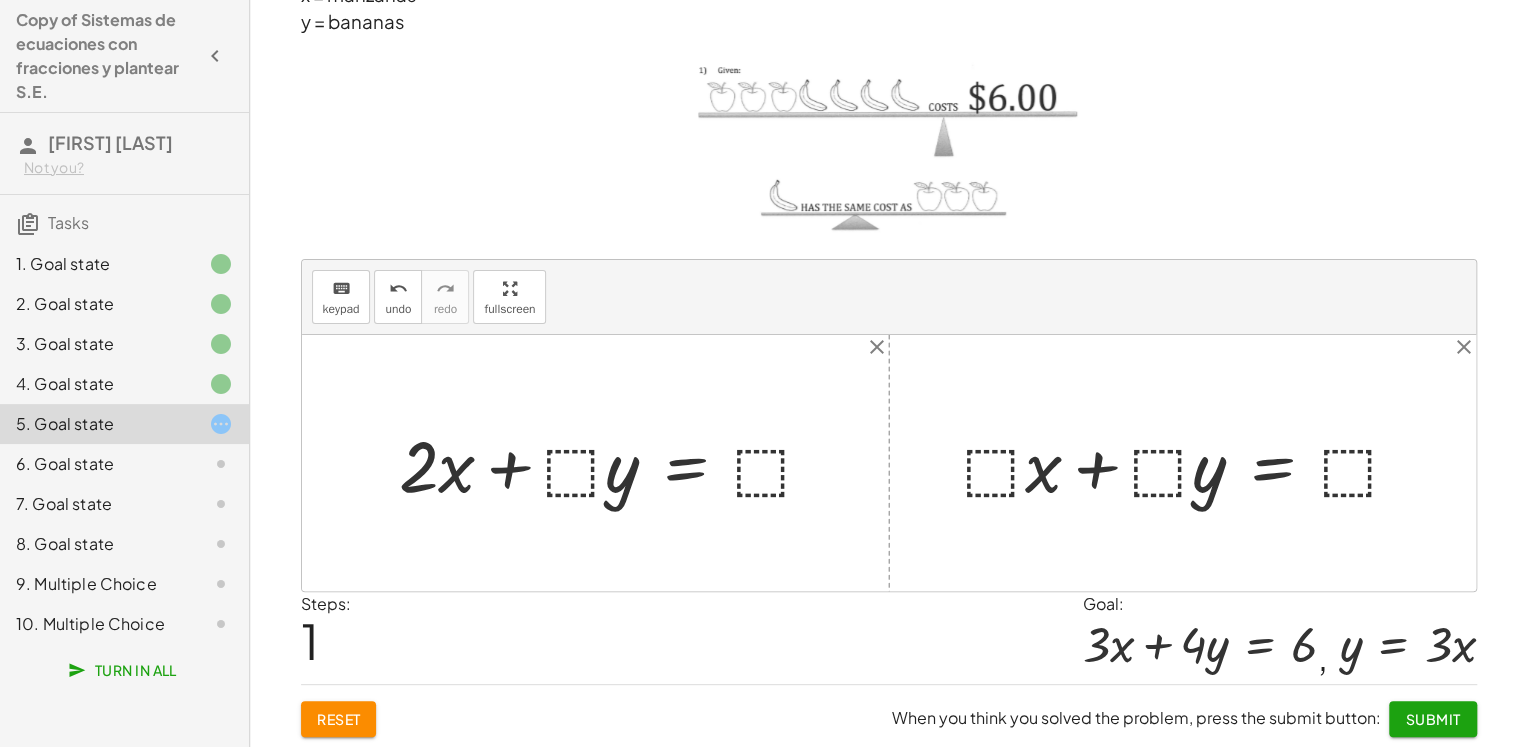 click at bounding box center [614, 463] 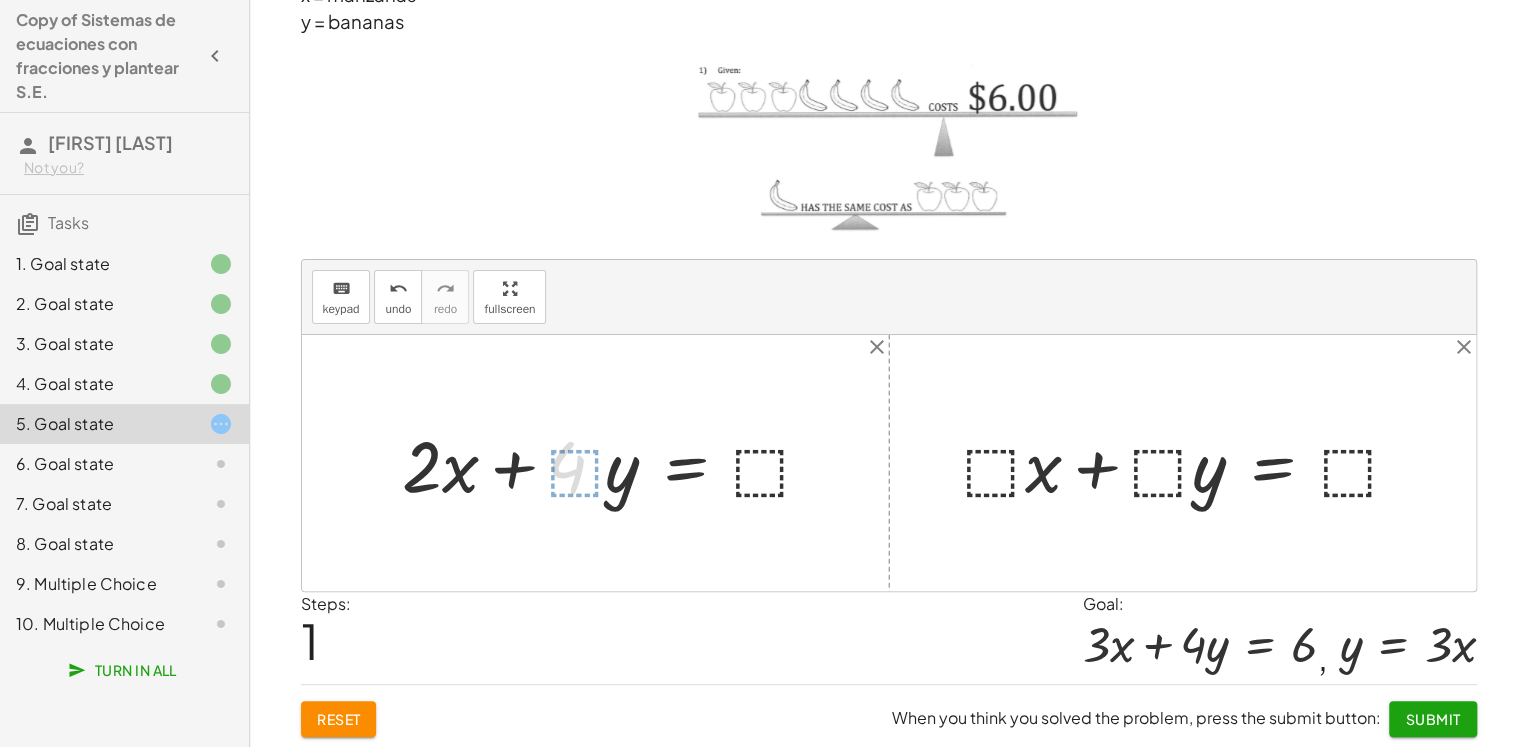 click at bounding box center [625, 463] 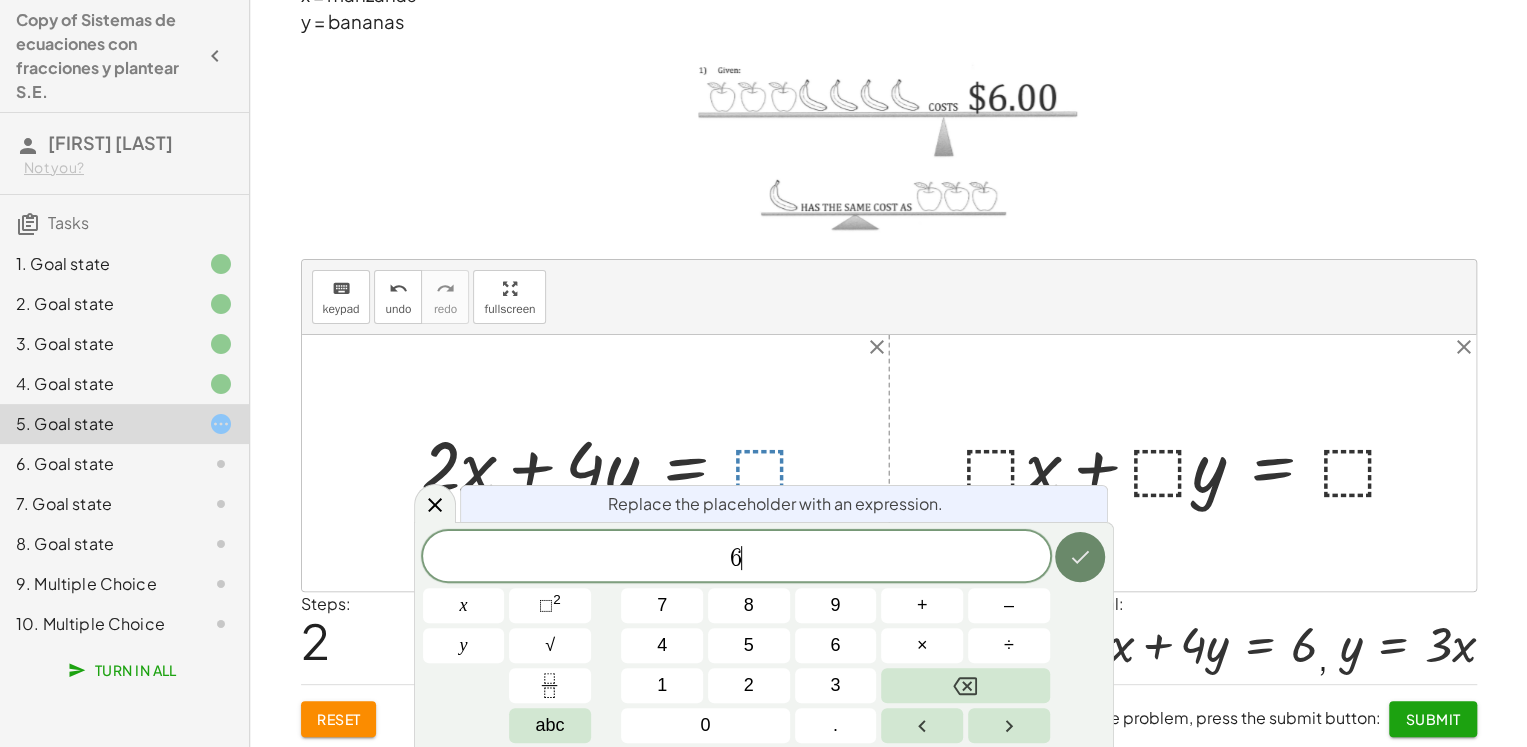 click at bounding box center [1080, 557] 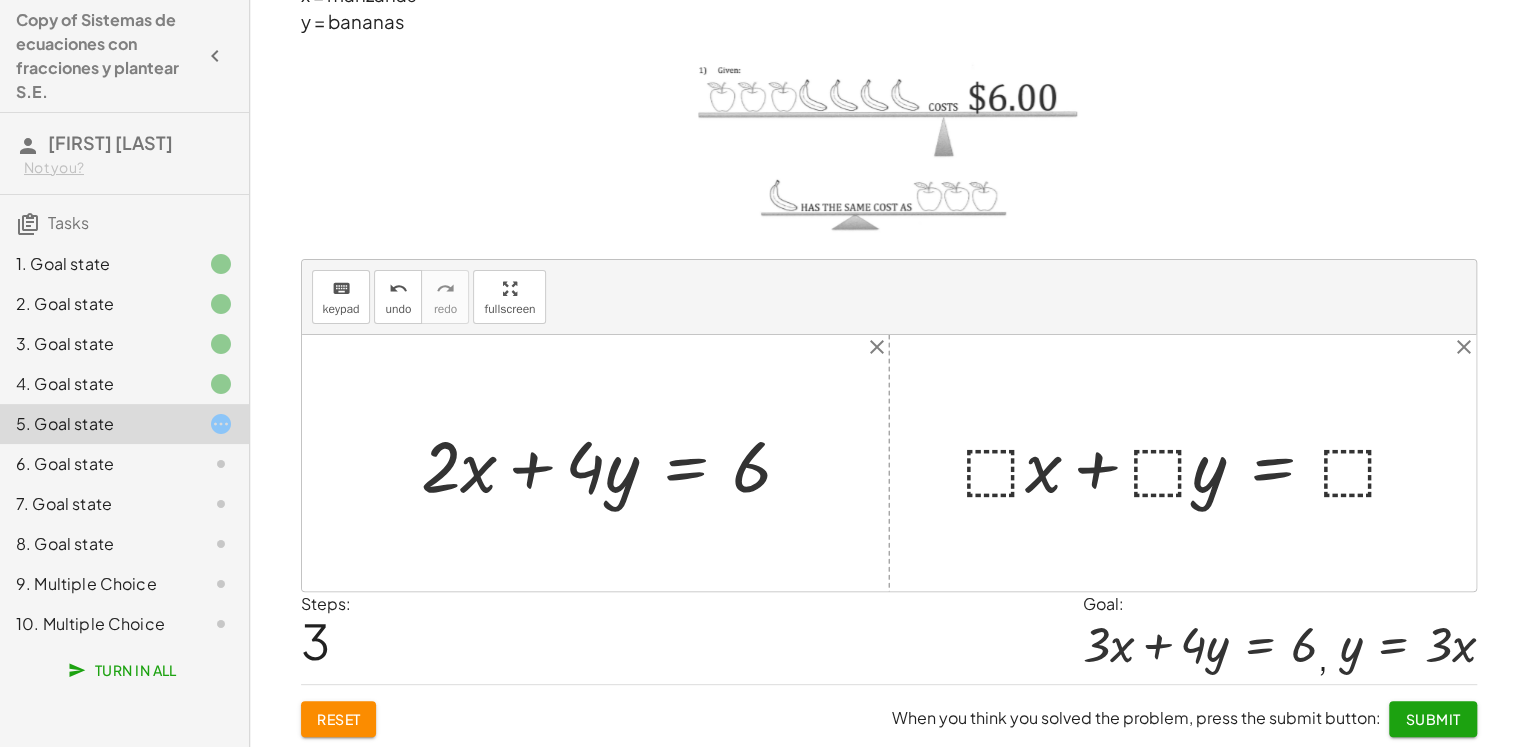 click at bounding box center [614, 463] 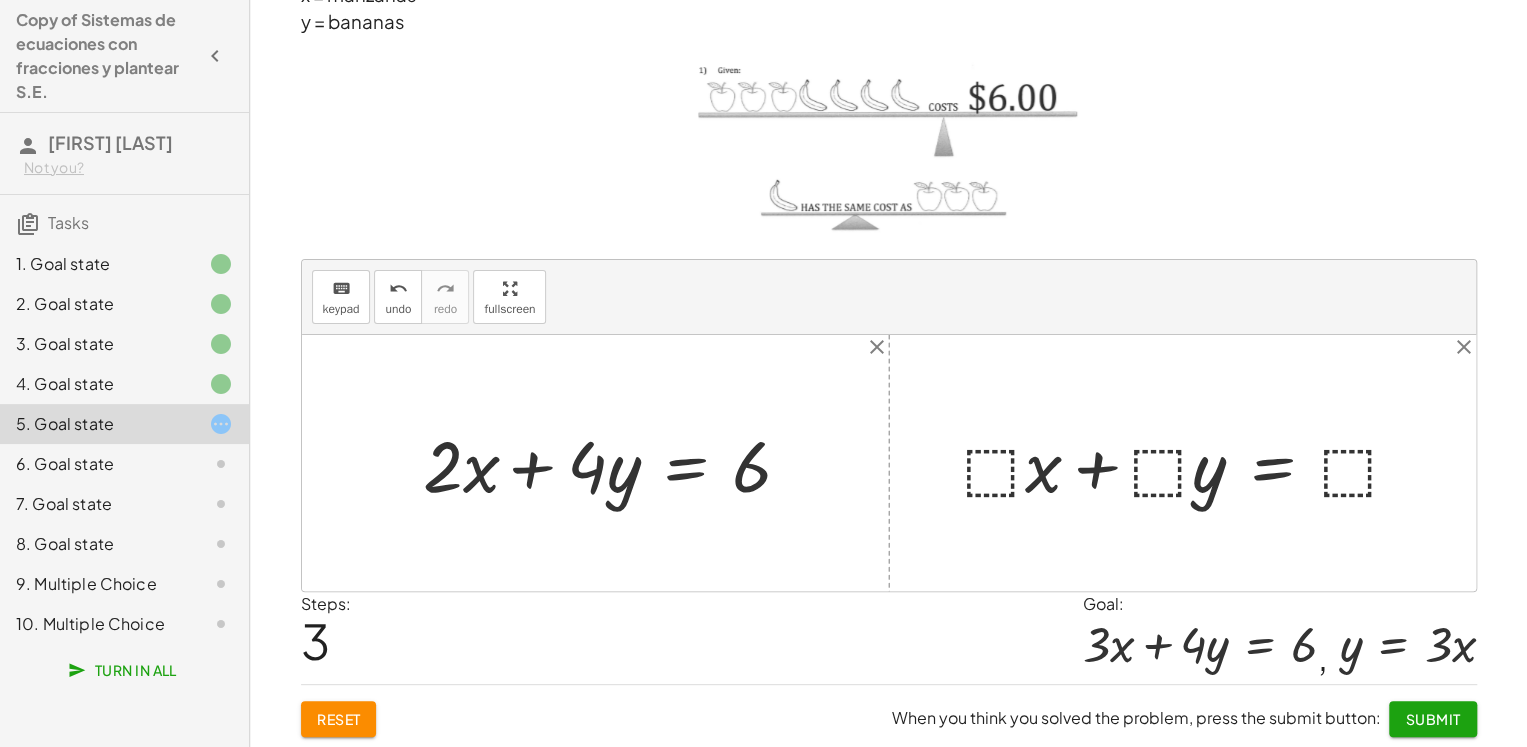 click at bounding box center [614, 463] 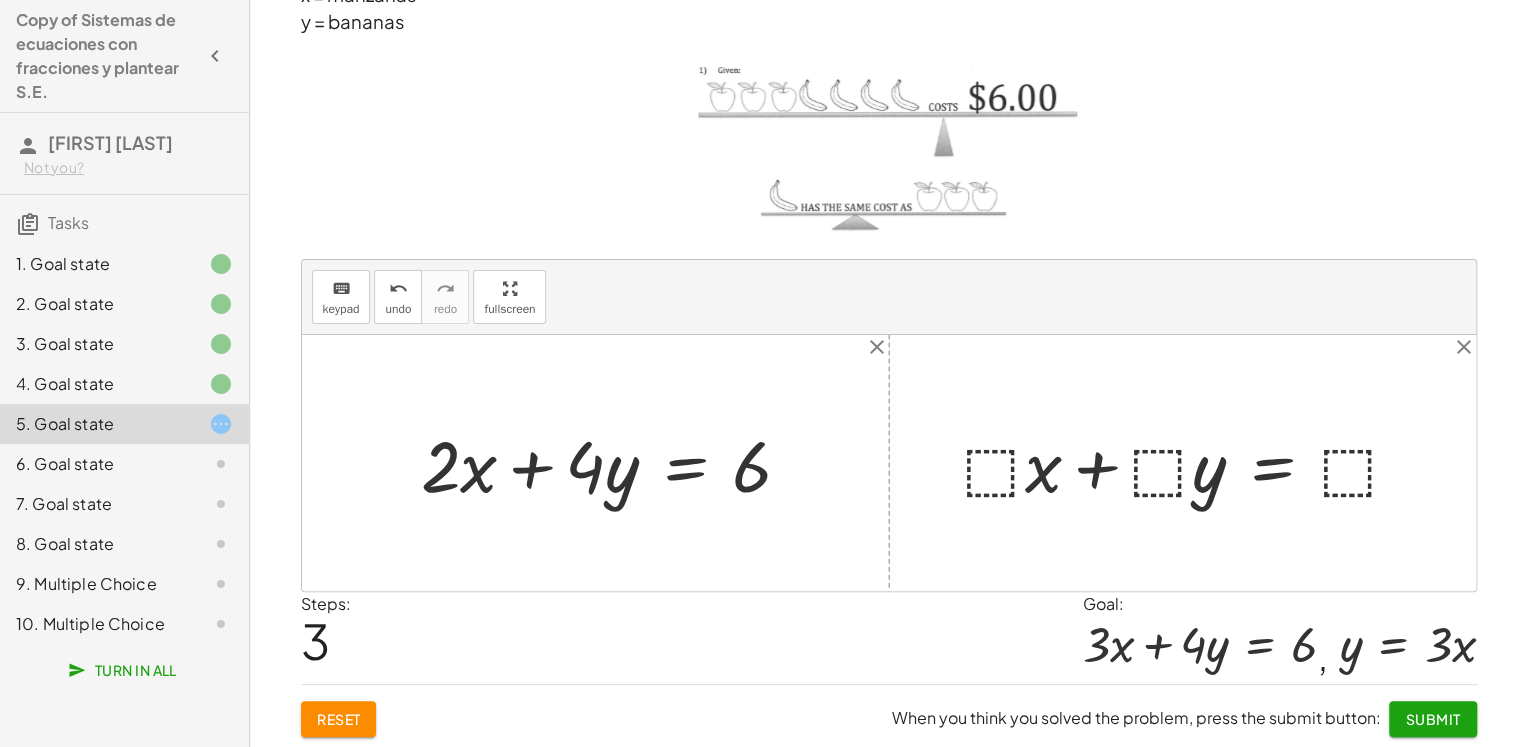 click at bounding box center (614, 463) 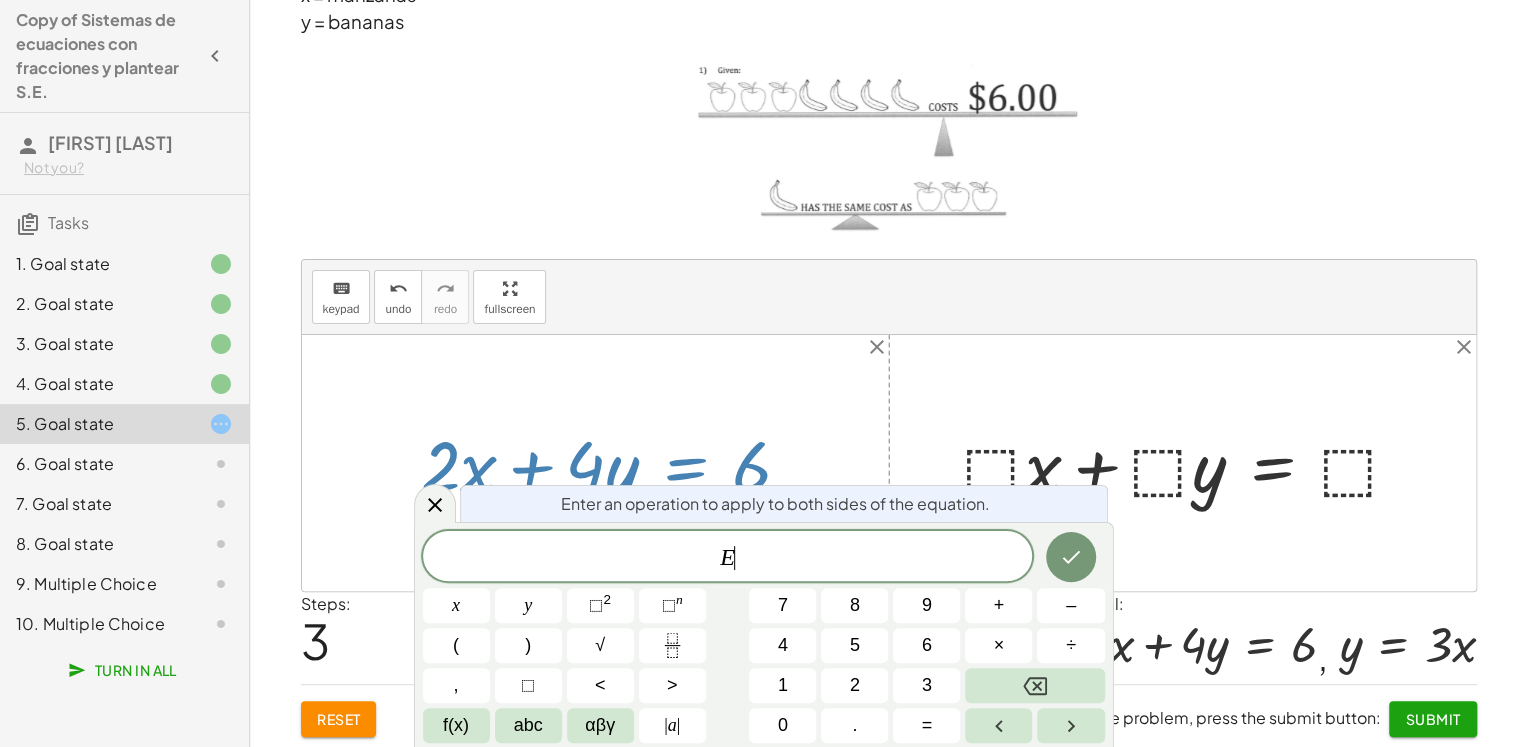 click on "Copy of Sistemas de ecuaciones con fracciones y plantear S.E. [FIRST] [LAST] Not you? Tasks 1. Goal state 2. Goal state 3. Goal state 4. Goal state 5. Goal state 6. Goal state 7. Goal state 8. Goal state 9. Multiple Choice 10. Multiple Choice Turn In All Determine el mínimo común múltiplo de la ecuación uno del sistema de ecuaciones keyboard keypad undo undo redo redo fullscreen ⬚ ( · 3 · 2 ) 6 × Steps: 2 Reset When you think you solved the problem, press the submit button: Continue Determine el mínimo común múltiplo de la ecuación dos del sistema de ecuaciones keyboard keypad undo undo redo redo fullscreen ⬚ 12 × Steps: 1 Reset When you think you solved the problem, press the submit button: Continue Encuentre la ecuación equivalente de la primera ecuación del sistema. keyboard keypad undo undo redo redo fullscreen + · ⬚ · 3 · x · 3 − · ⬚ · 2 · y · 2 = · ⬚ · - 1 + · ⬚ · 2 · x · 3 − · ⬚ · 2 · y · 2 = · 6 · - 1 + · ⬚ · 2 · x ·" at bounding box center (763, 325) 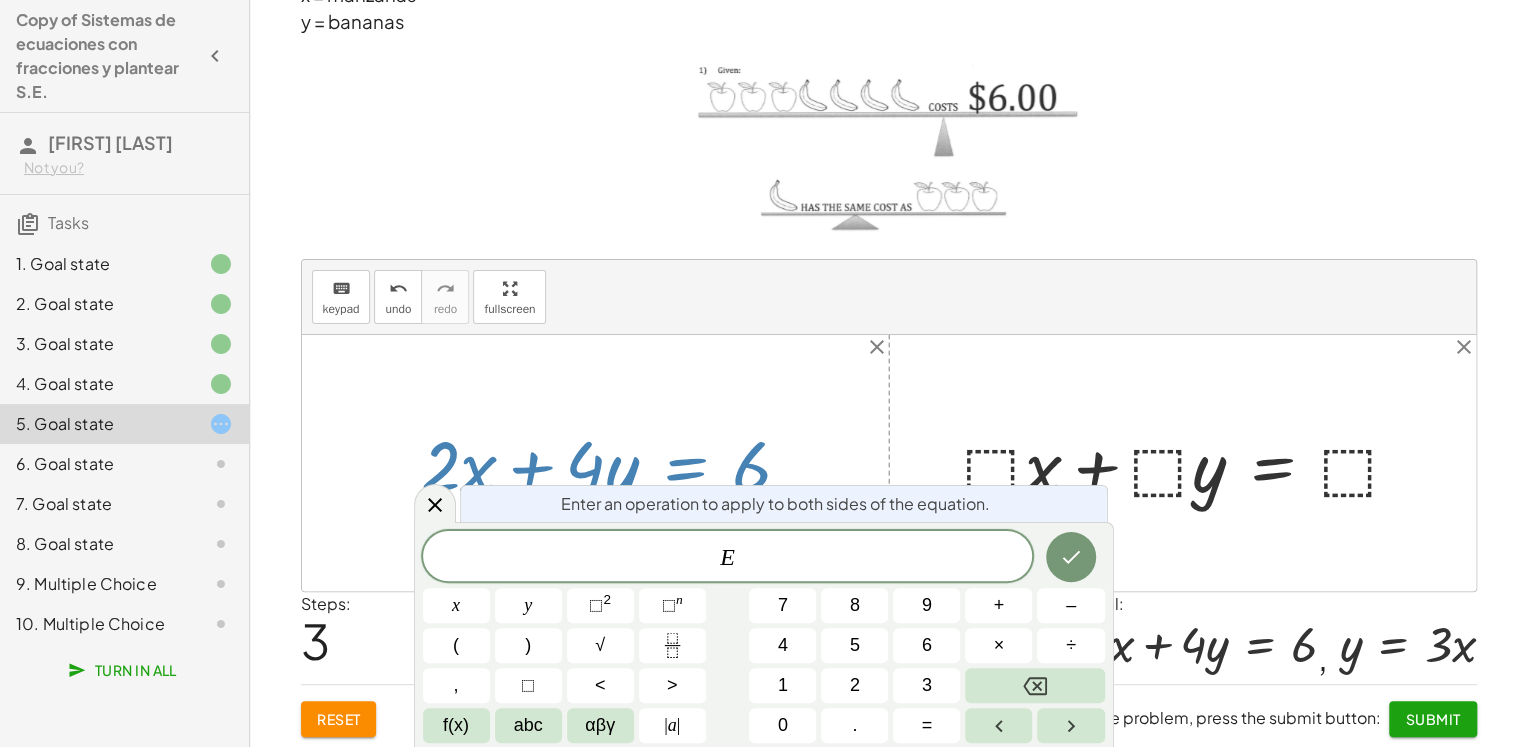 click at bounding box center (614, 463) 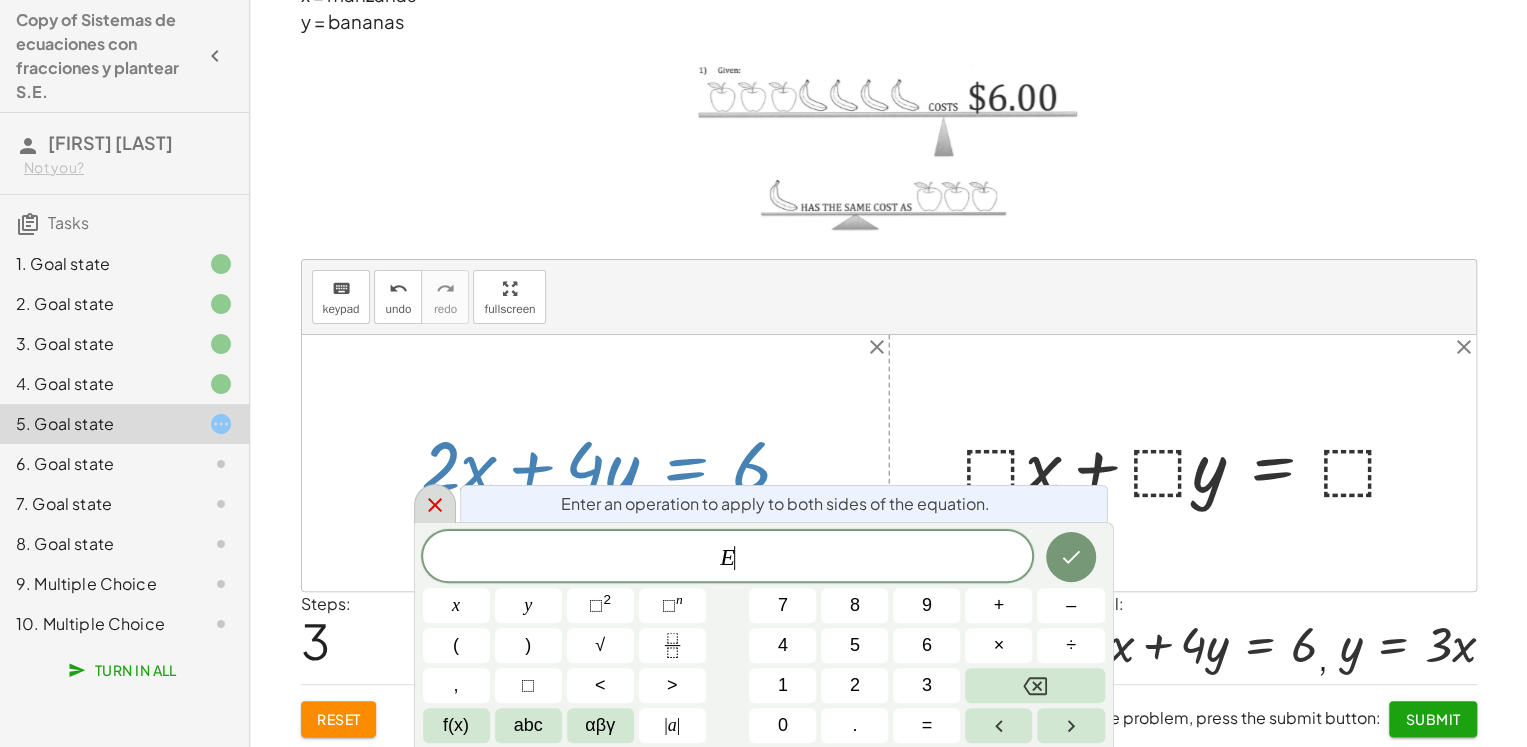 click 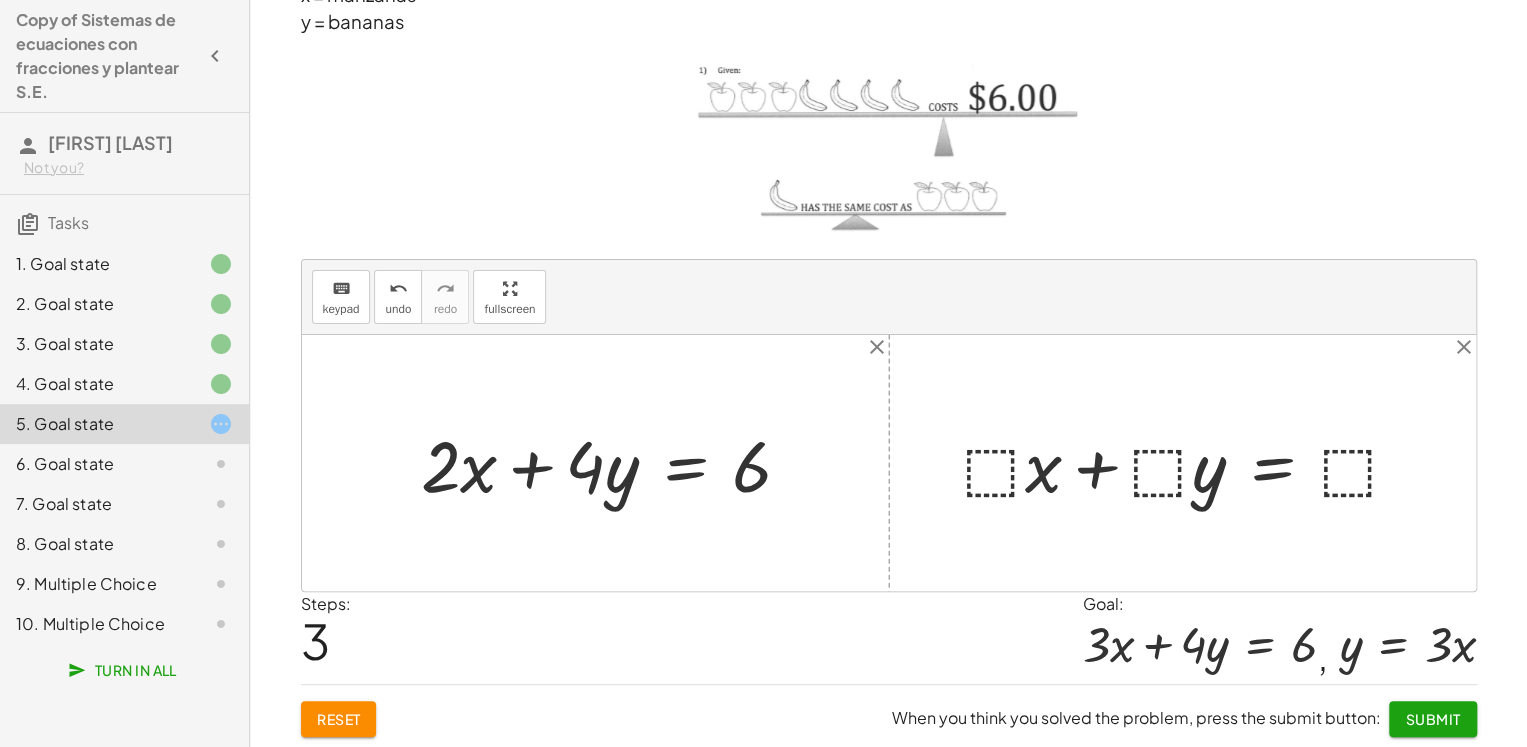 click at bounding box center [1190, 463] 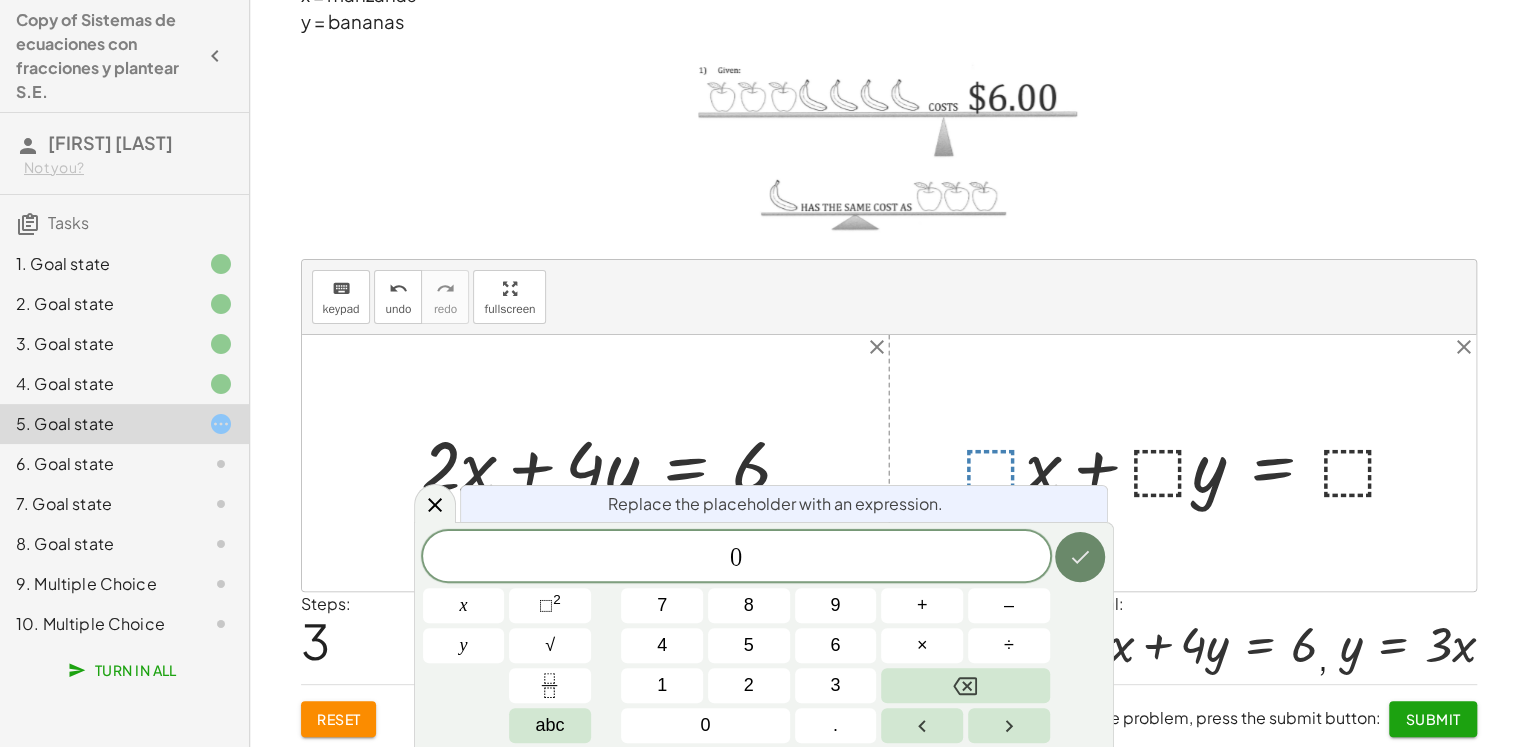 click 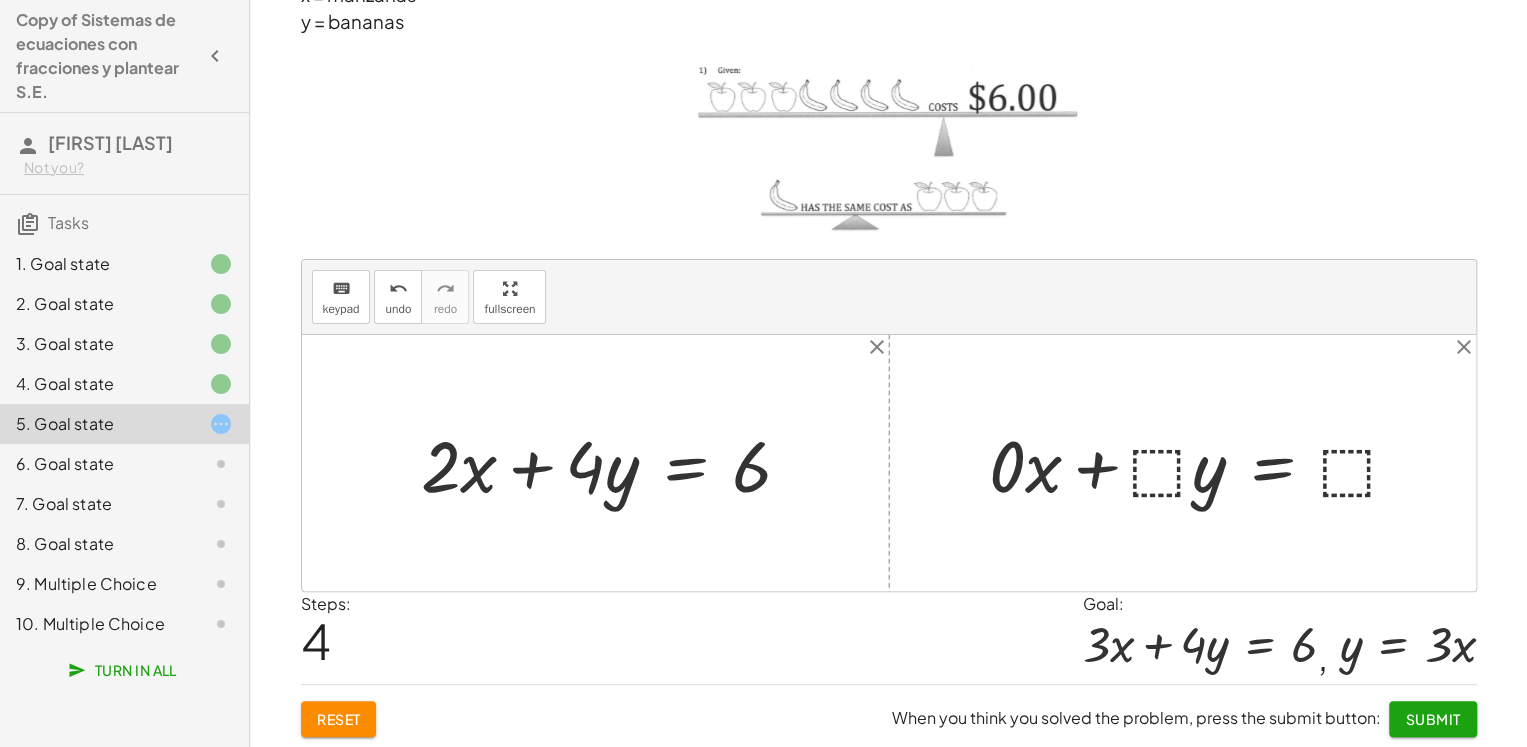 click at bounding box center [1203, 463] 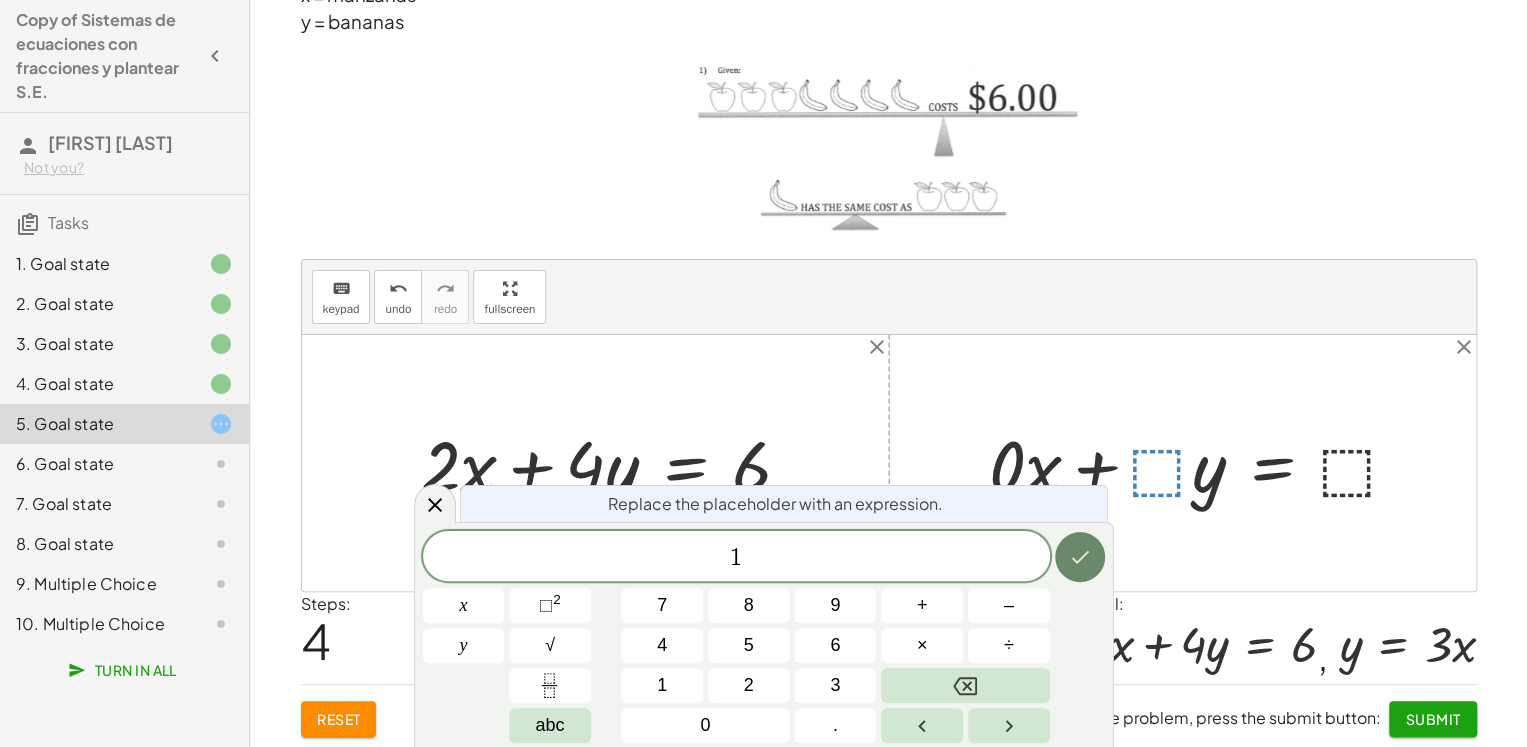 click at bounding box center [1080, 557] 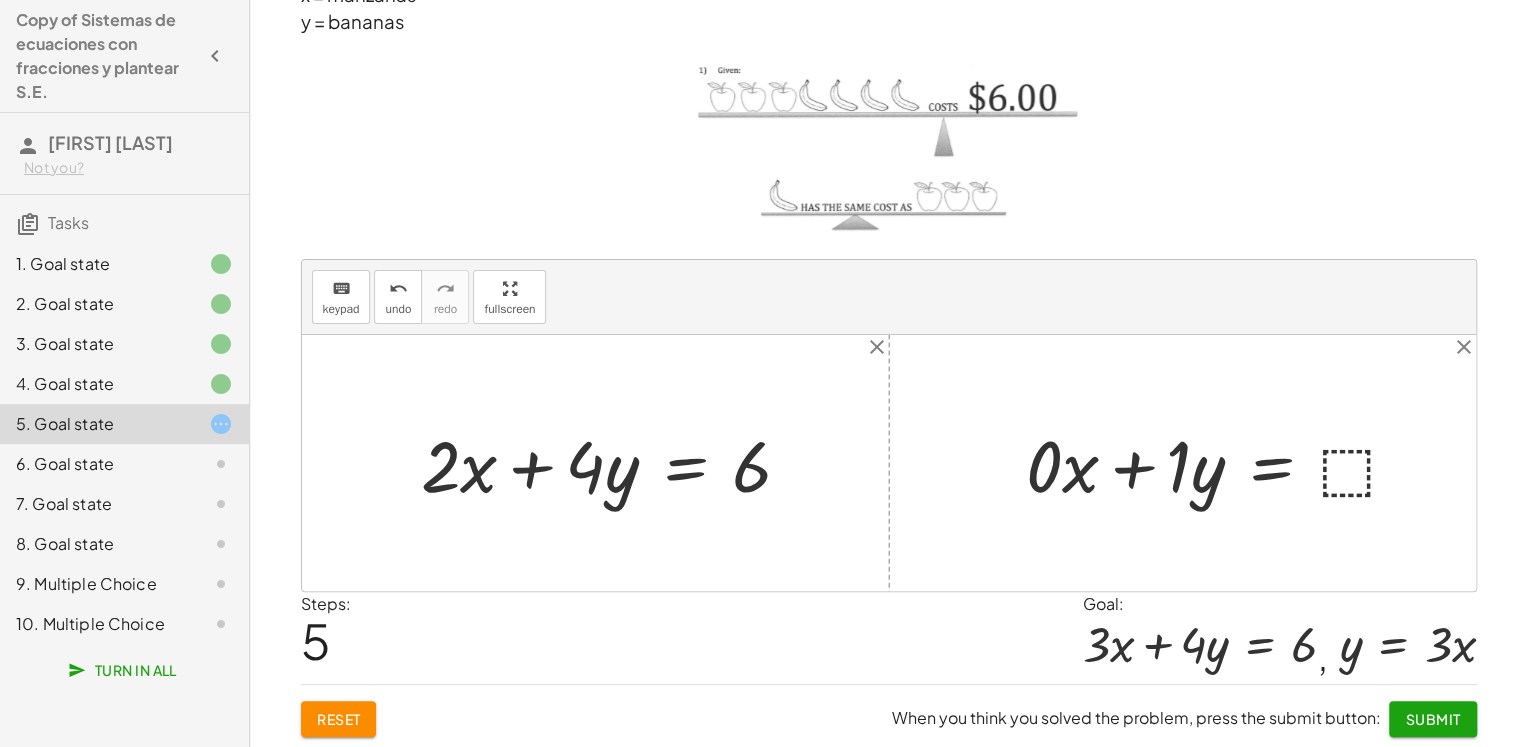 click at bounding box center [1221, 463] 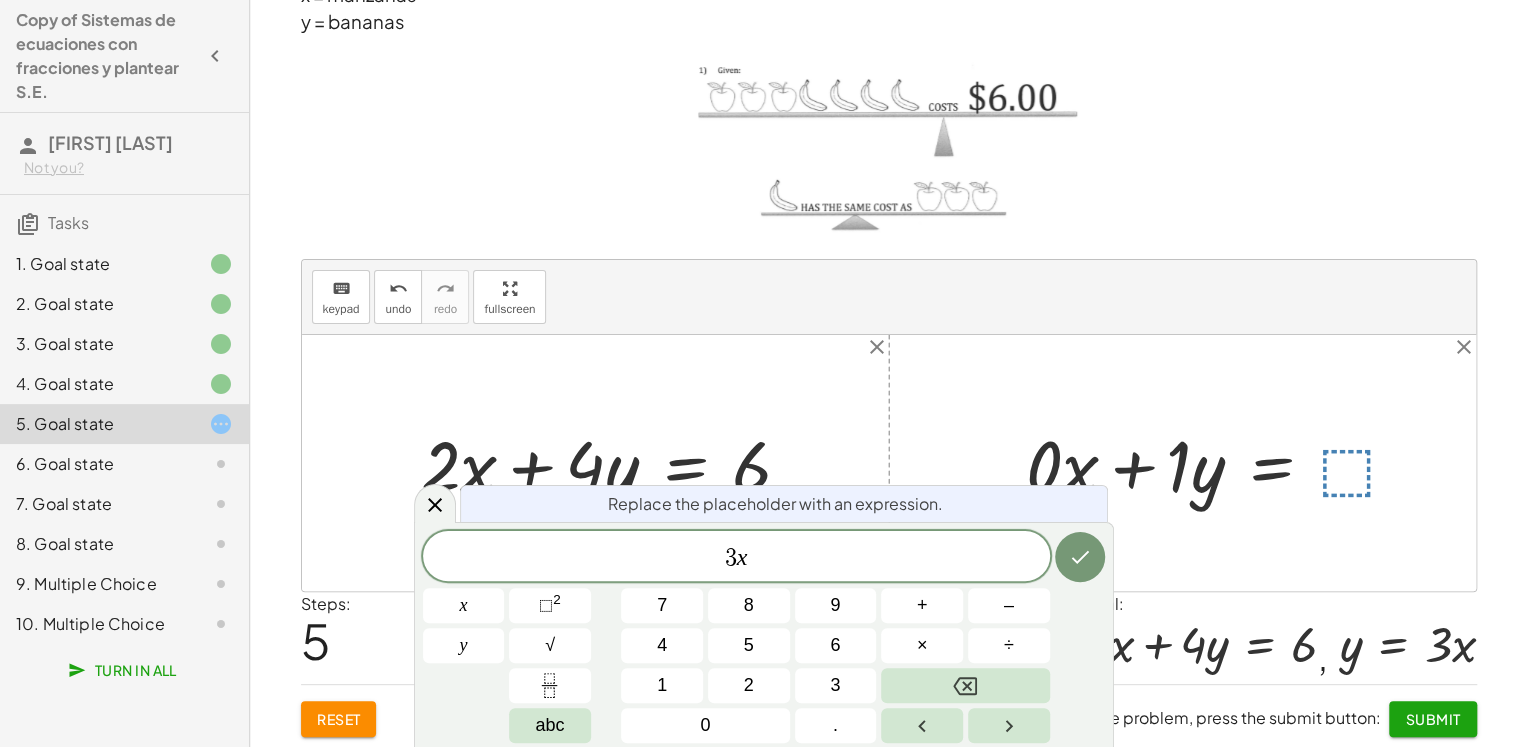 click on "Replace the placeholder with an expression. 3 x x y 7 8 9 + – 4 5 6 × ÷ ⬚ 2 √ abc 1 2 3 0 ." at bounding box center [764, 634] 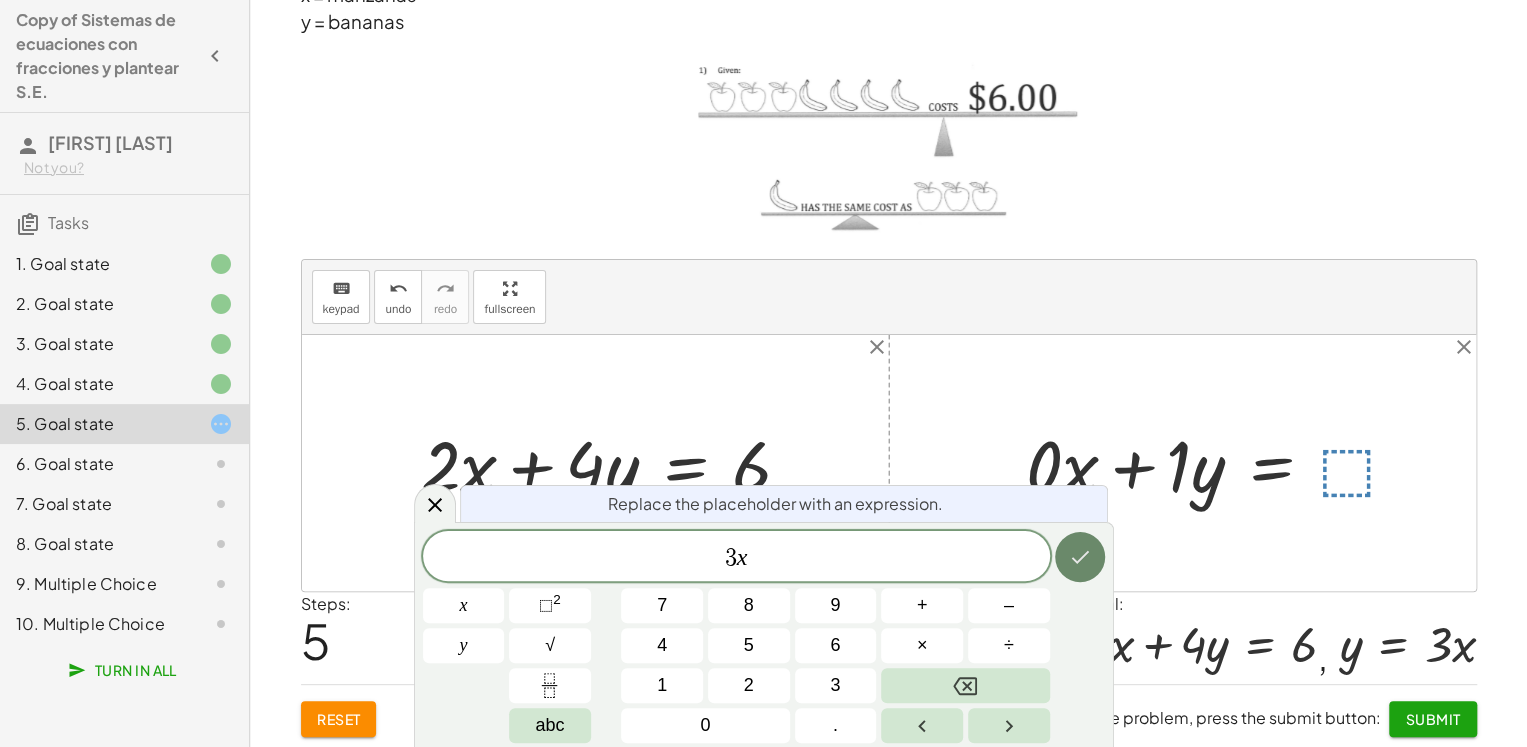 click on "Replace the placeholder with an expression. 3 x x y 7 8 9 + – 4 5 6 × ÷ ⬚ 2 √ abc 1 2 3 0 ." at bounding box center (764, 634) 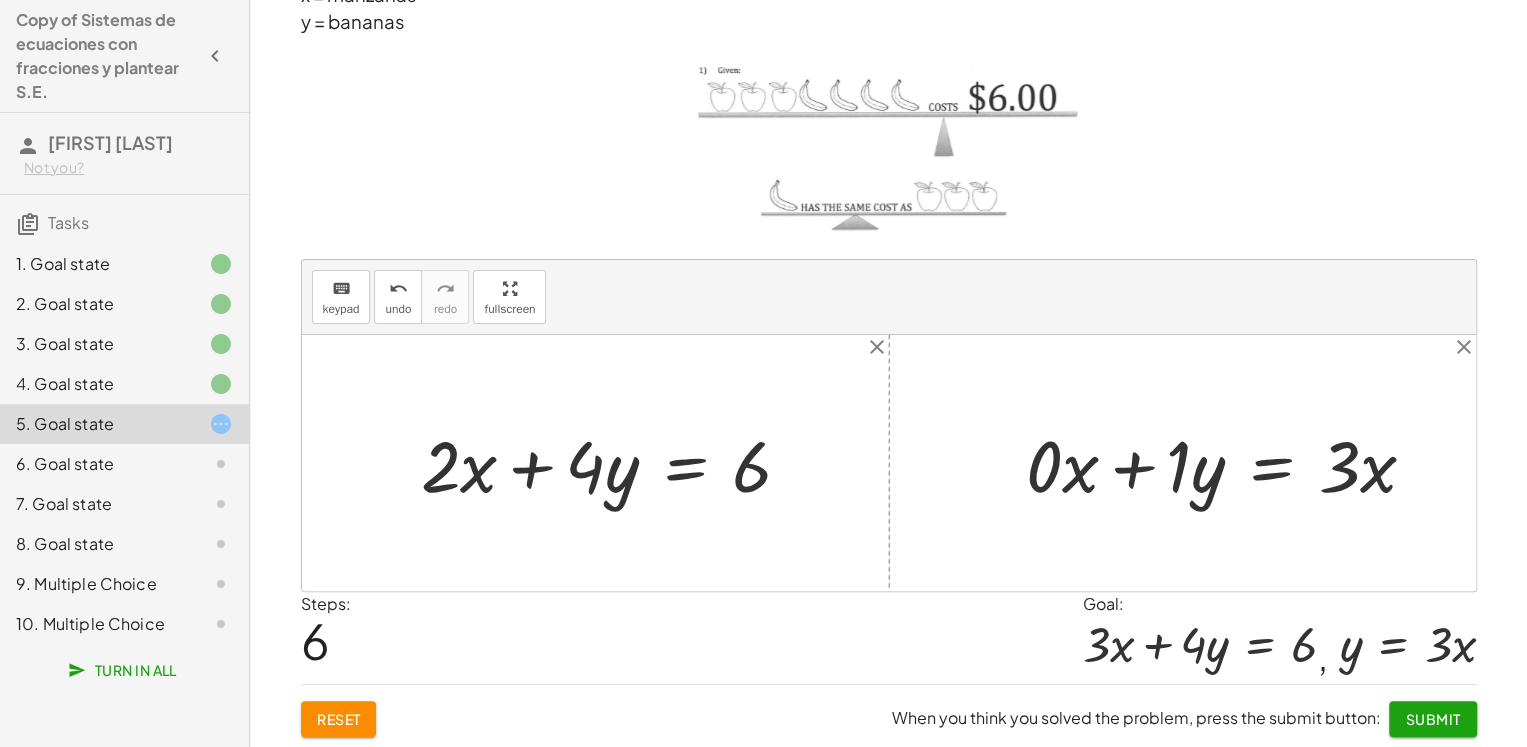 click at bounding box center [1229, 463] 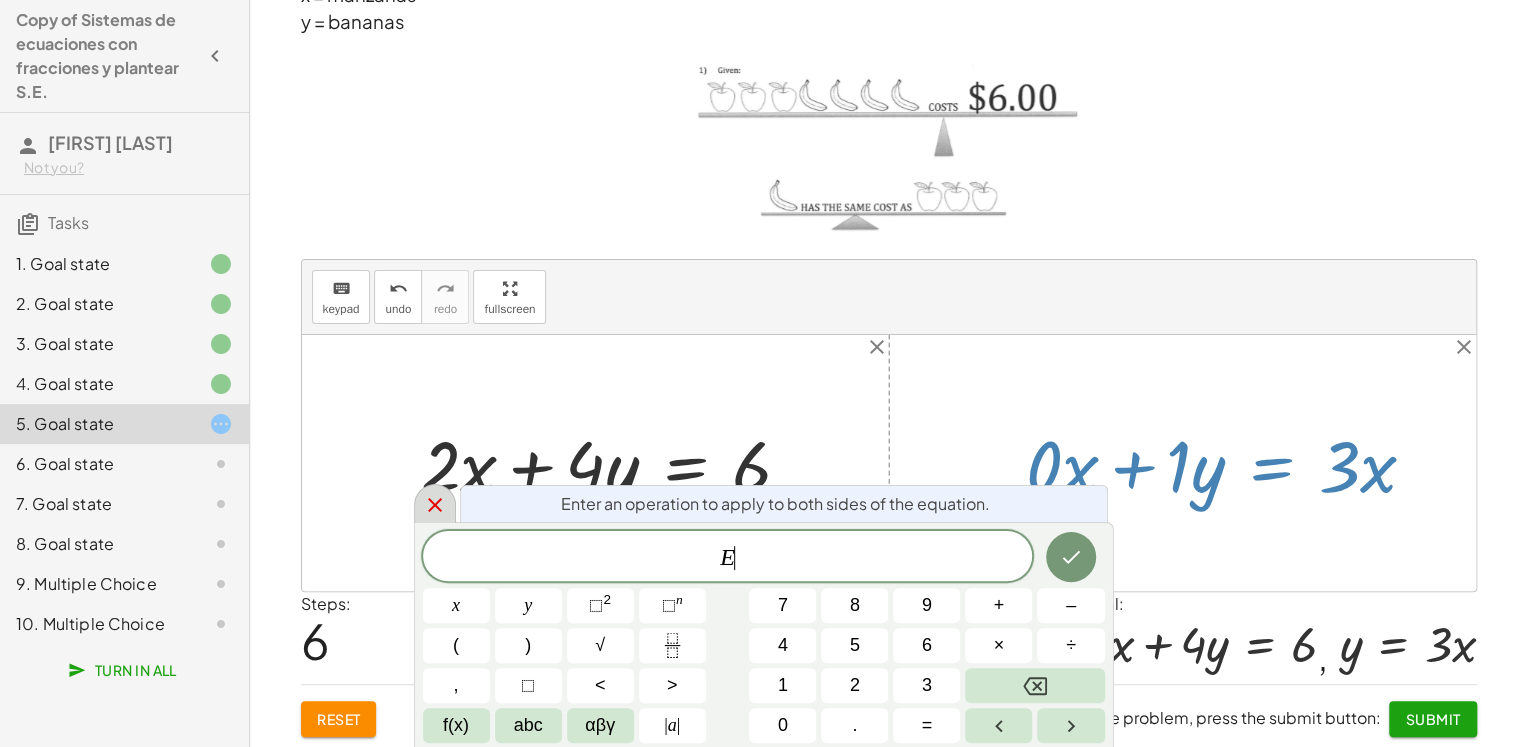 click at bounding box center (435, 503) 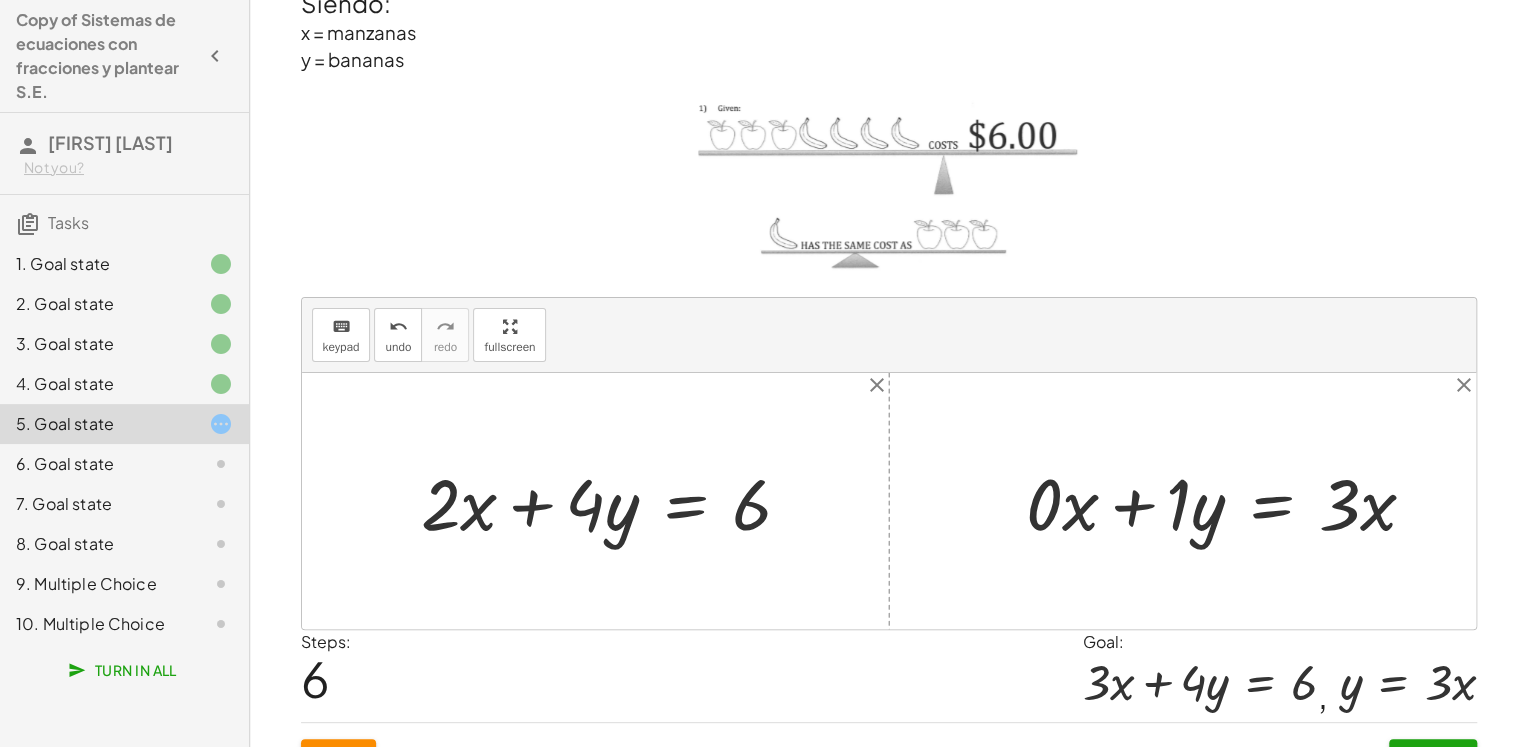 scroll, scrollTop: 88, scrollLeft: 0, axis: vertical 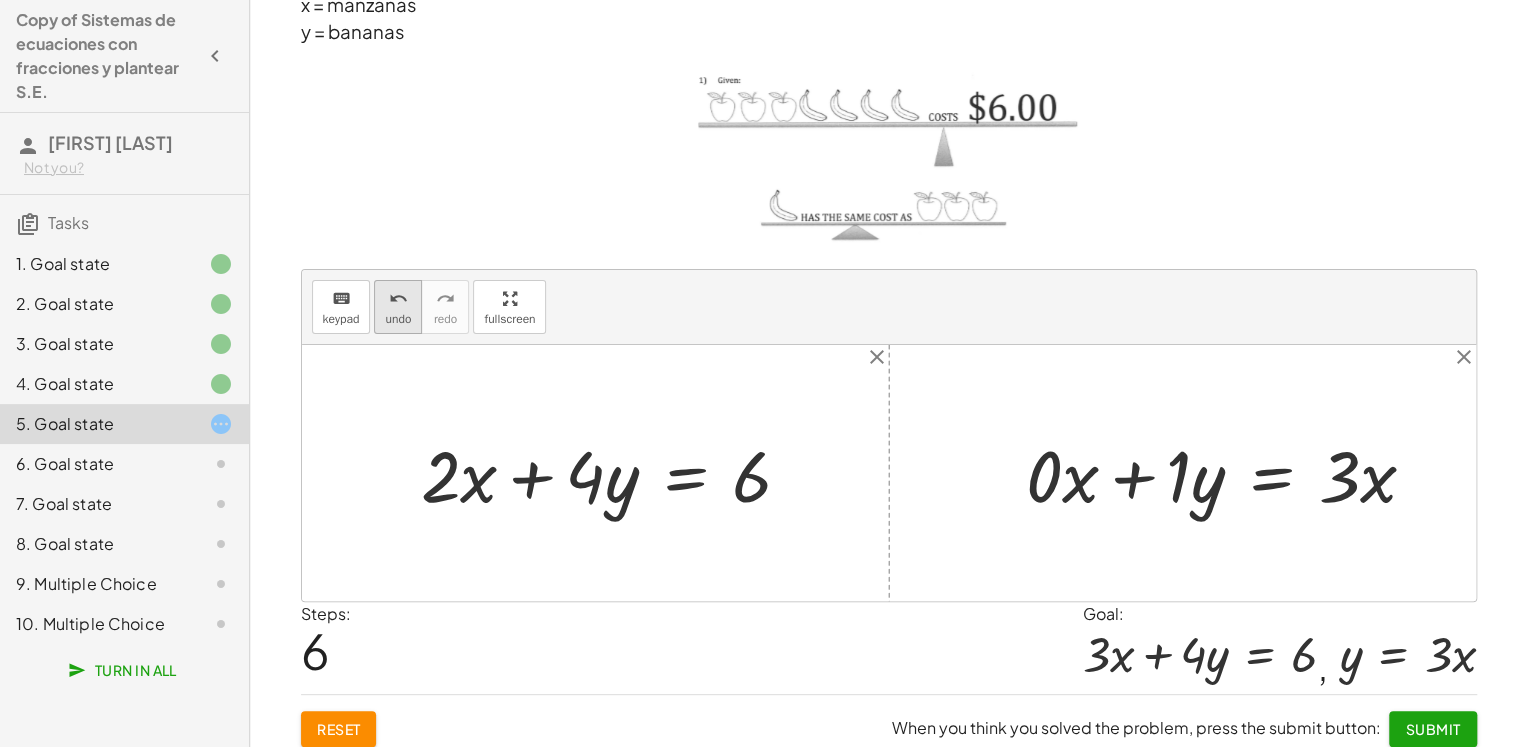 click on "undo" at bounding box center (398, 298) 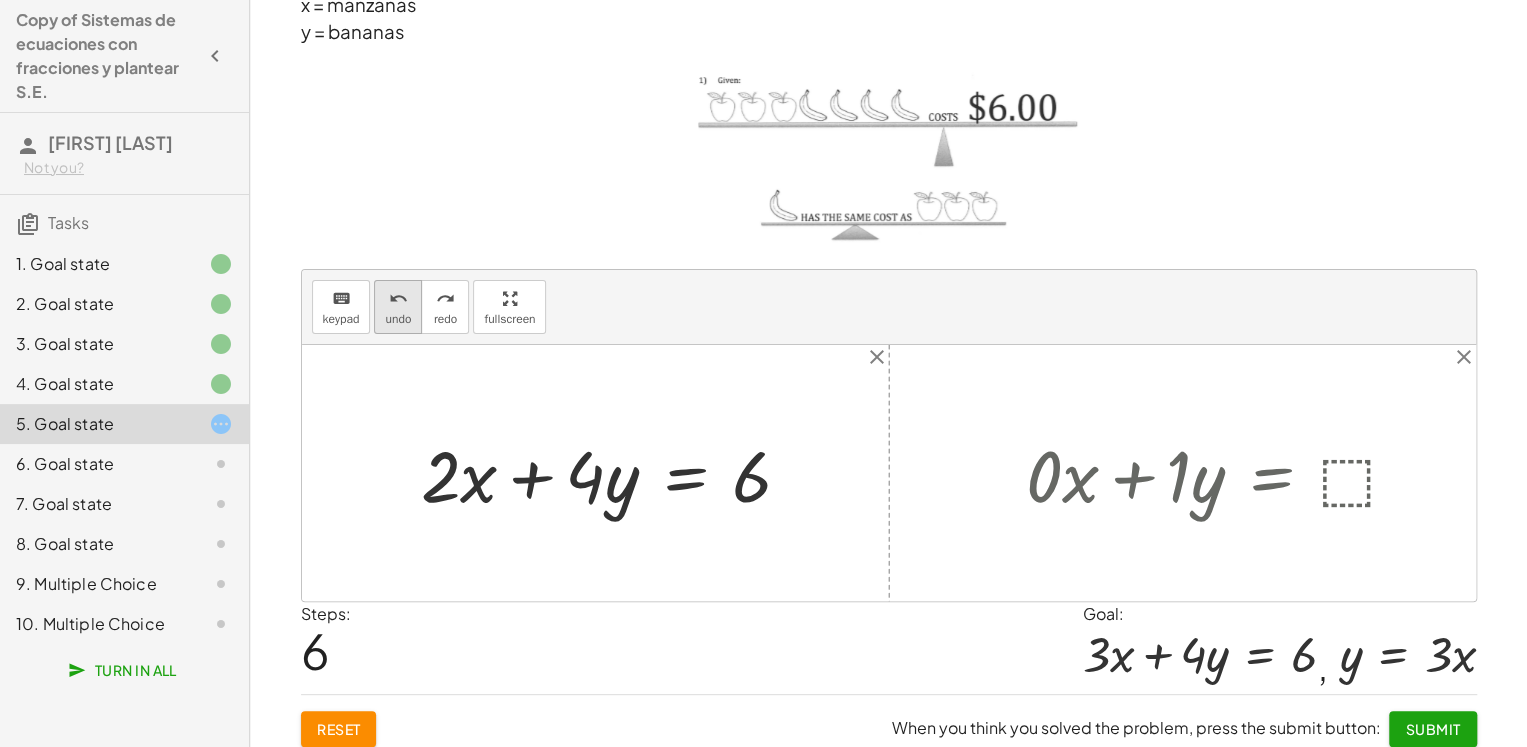 click on "undo" at bounding box center [398, 298] 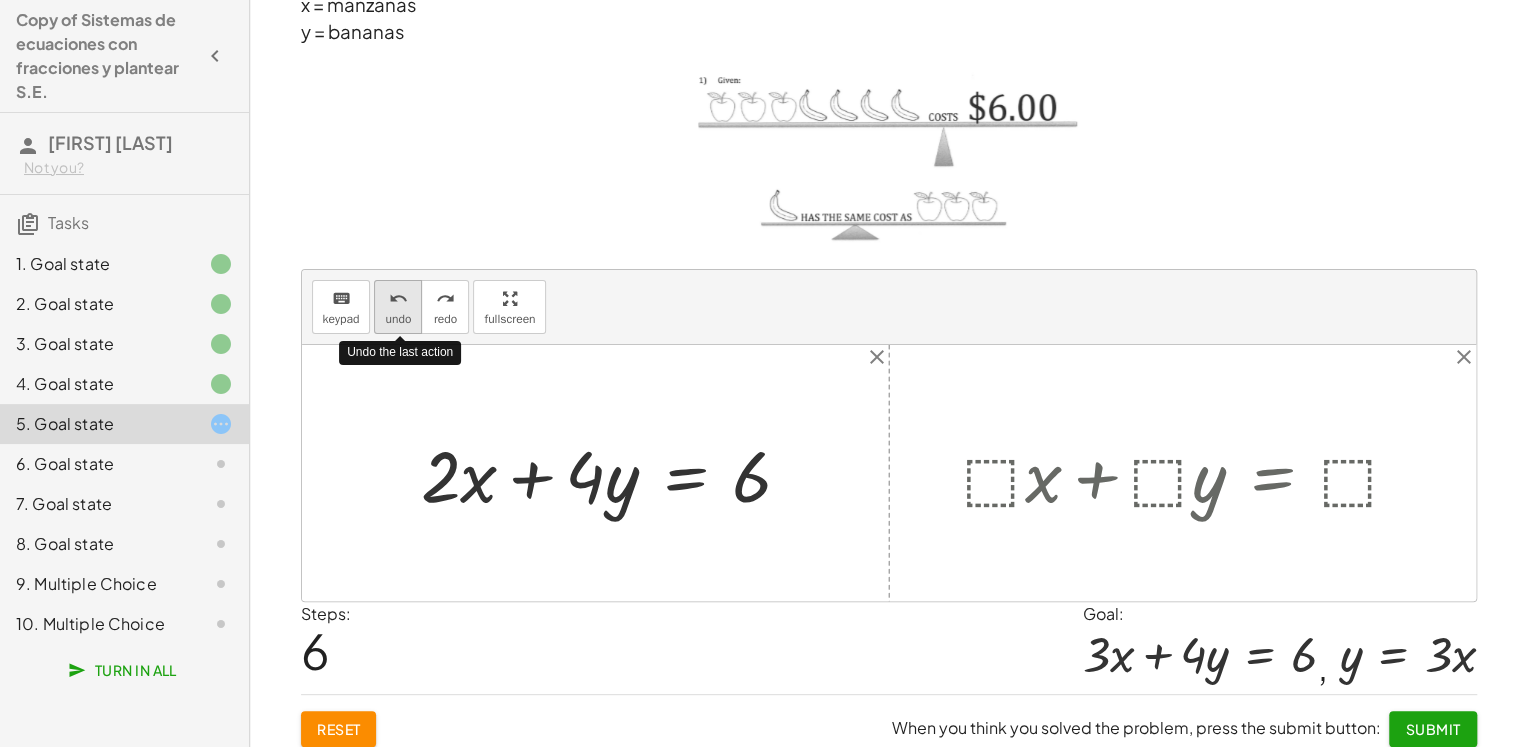 click on "undo" at bounding box center [398, 298] 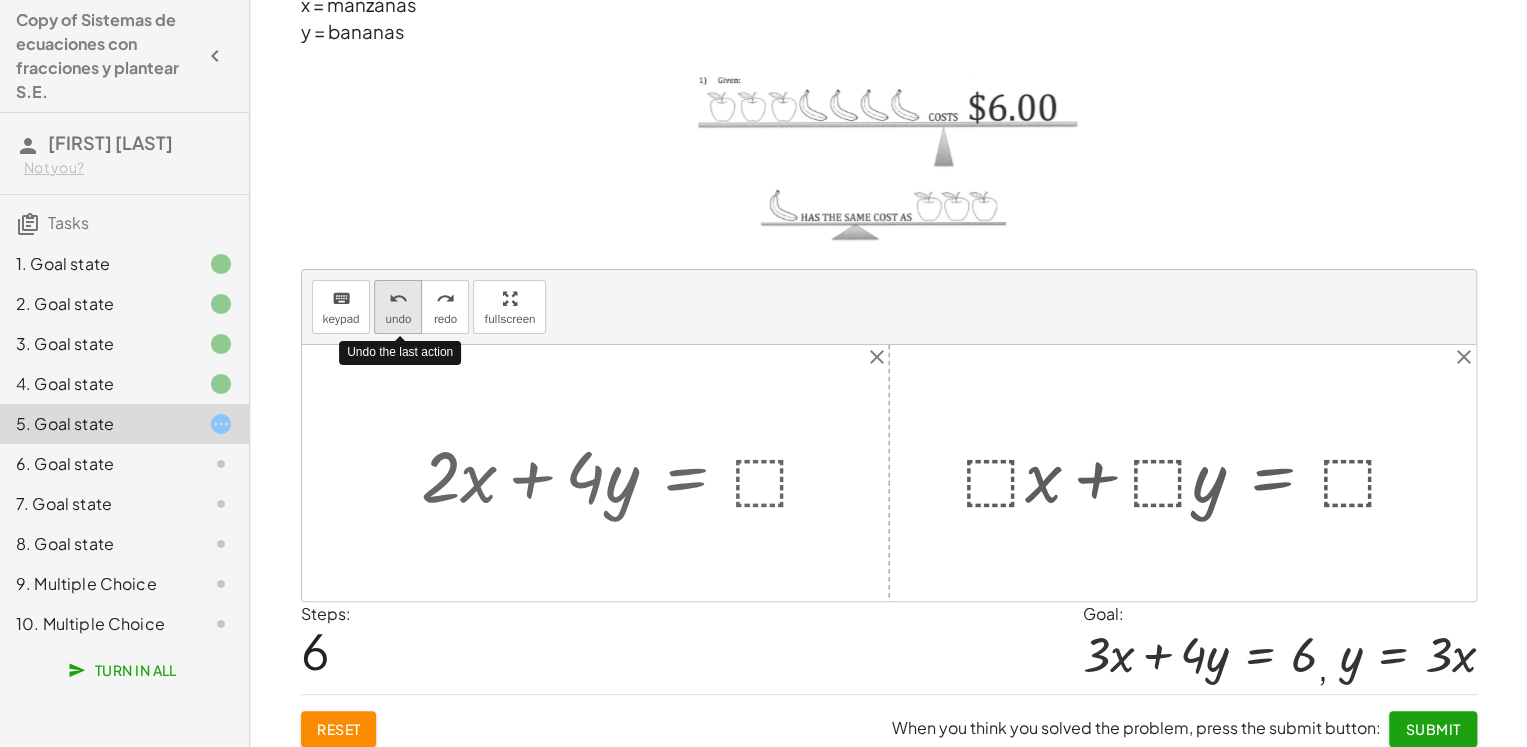 click on "undo" at bounding box center (398, 298) 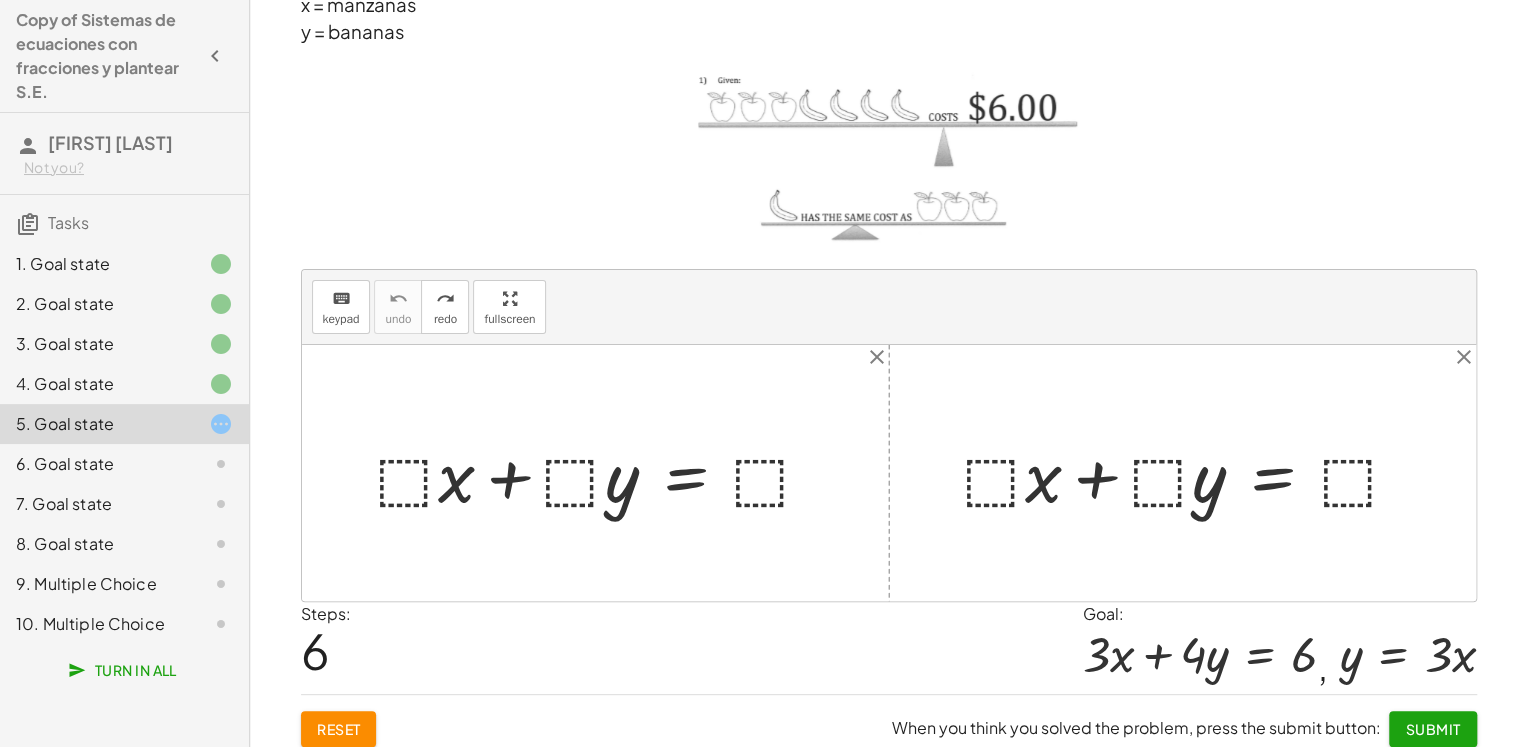 click on "Reset" 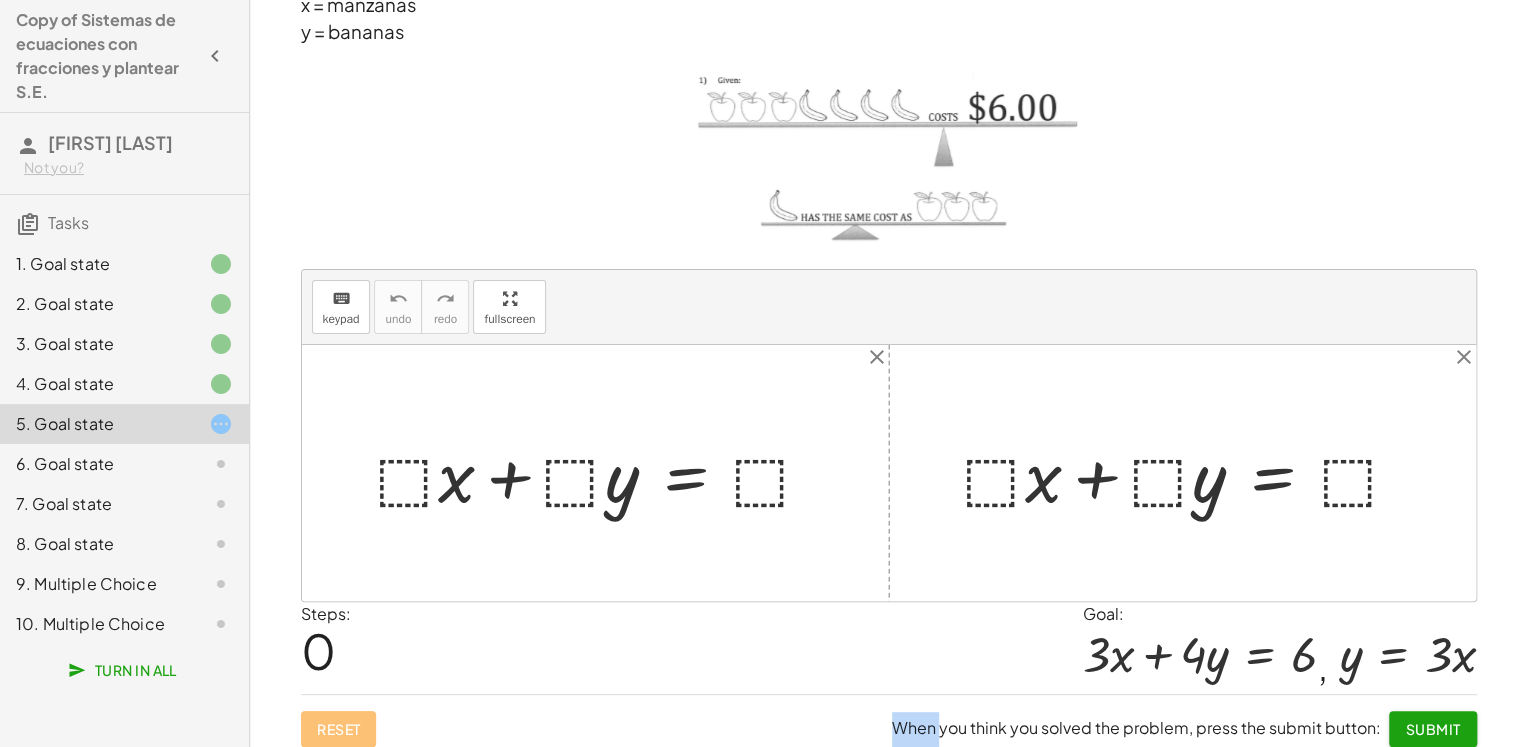 click at bounding box center (603, 473) 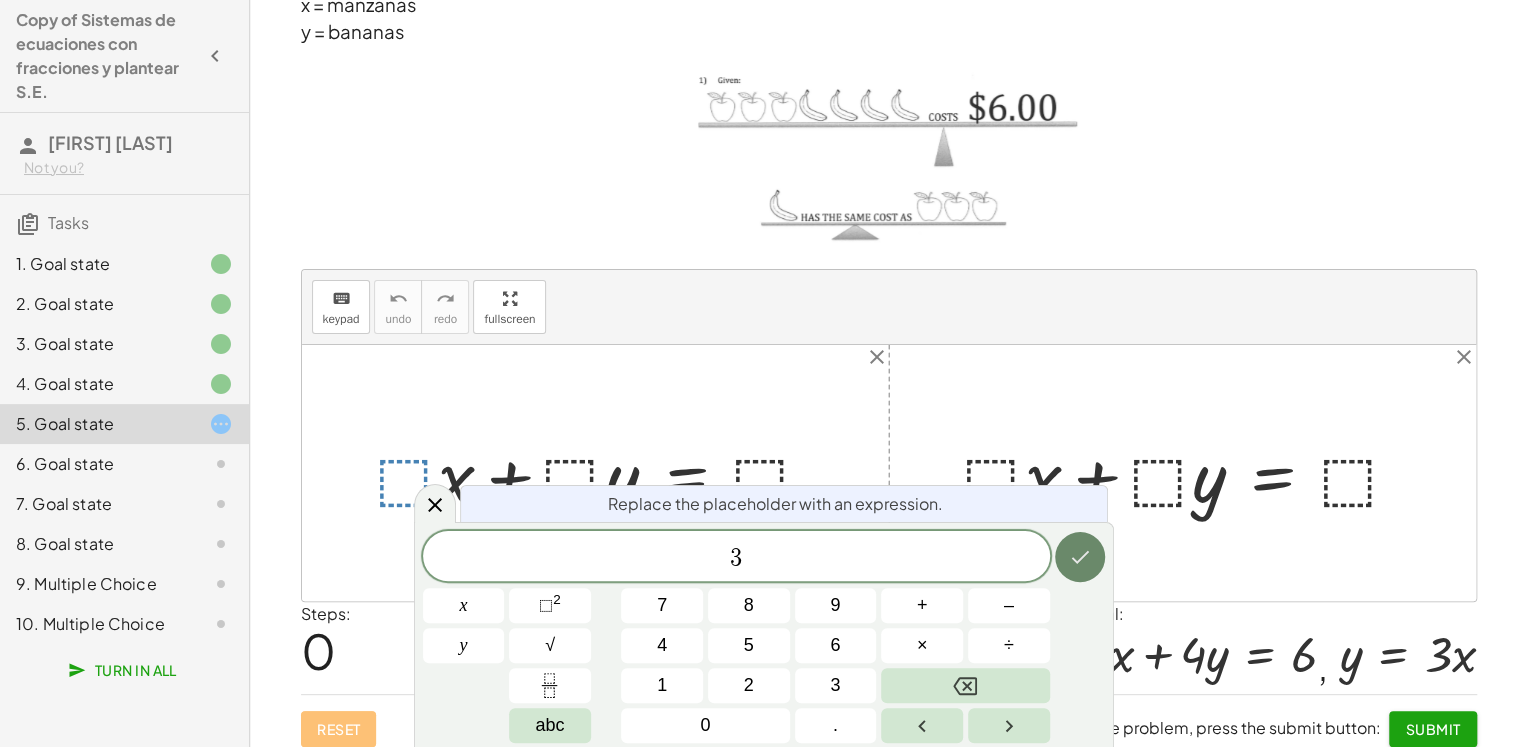 click at bounding box center [1080, 557] 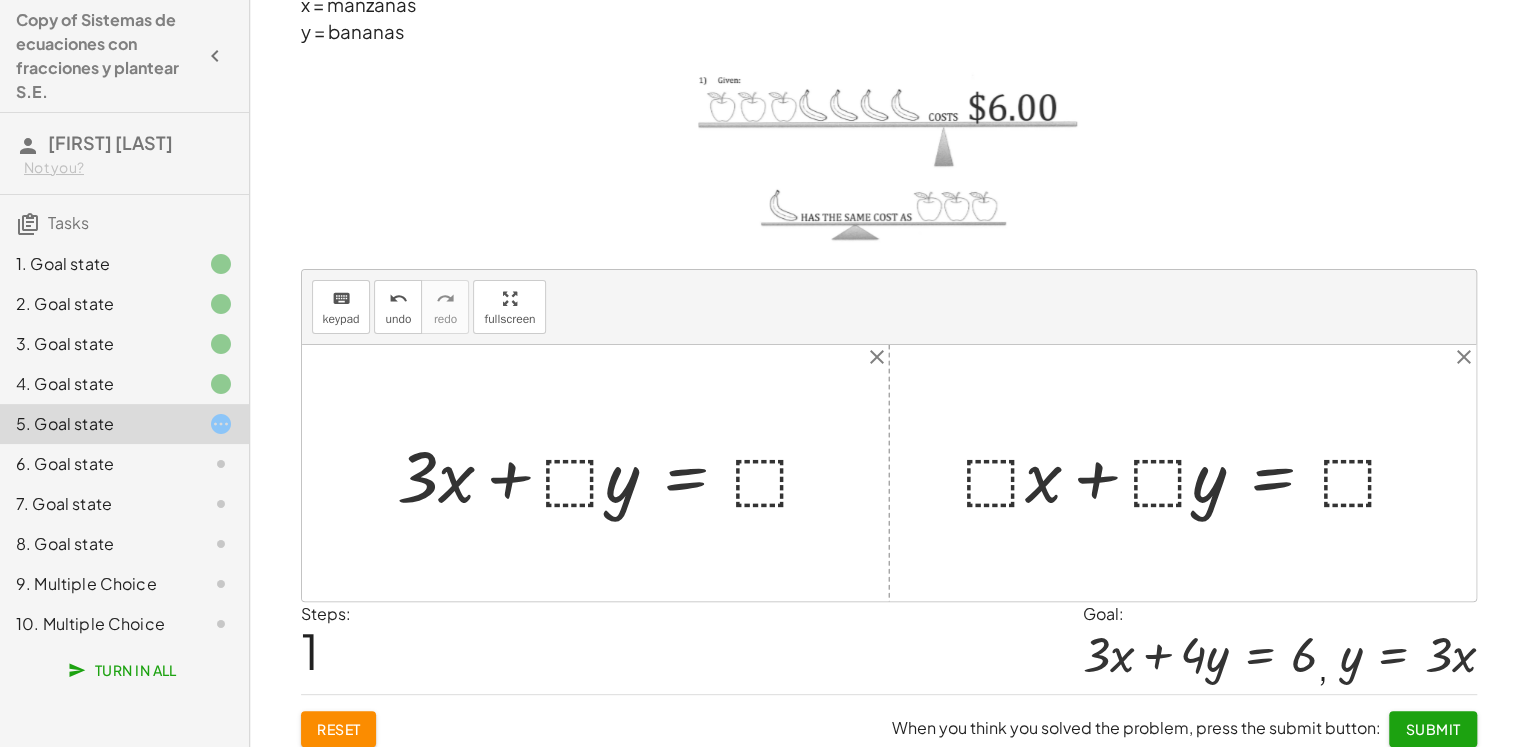 click at bounding box center [613, 473] 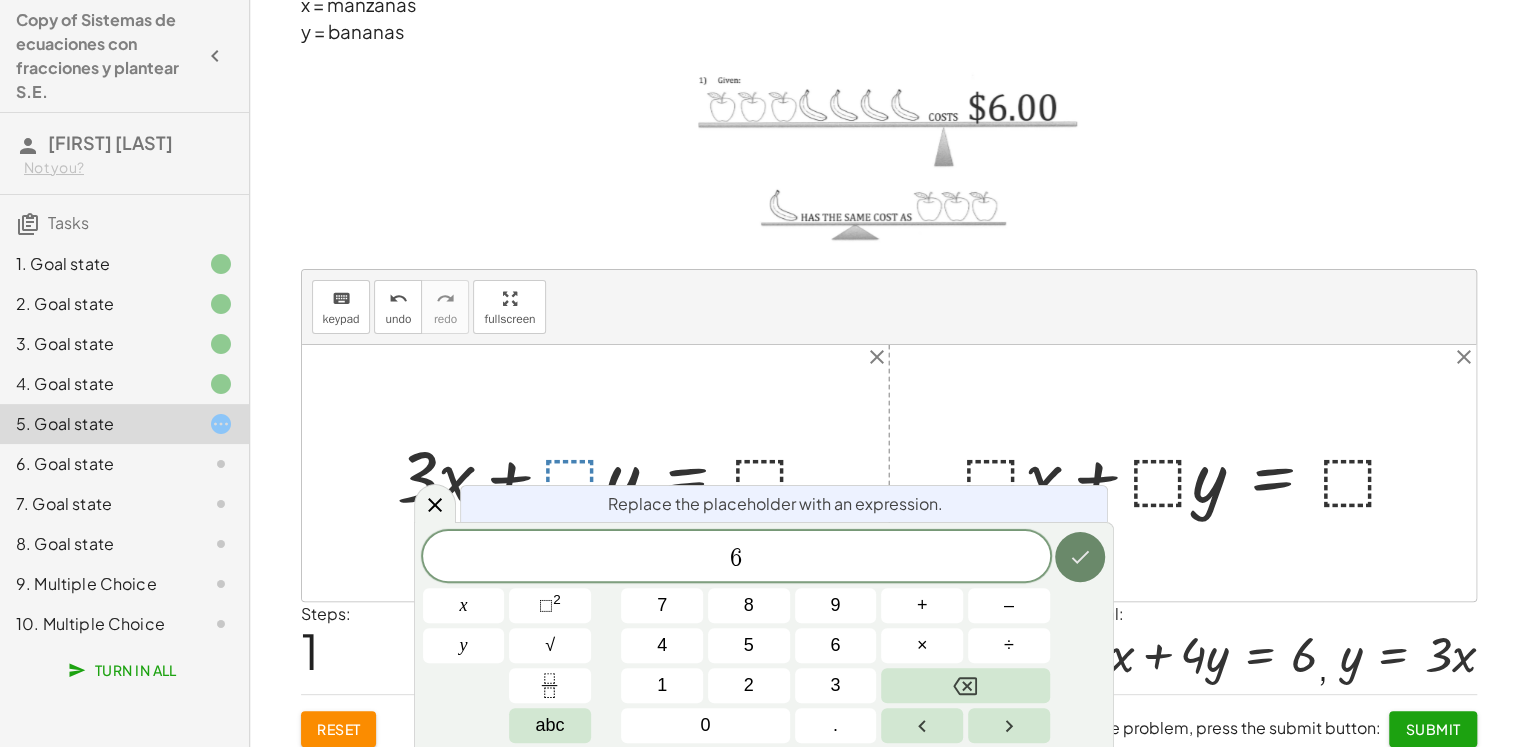 click at bounding box center [1080, 557] 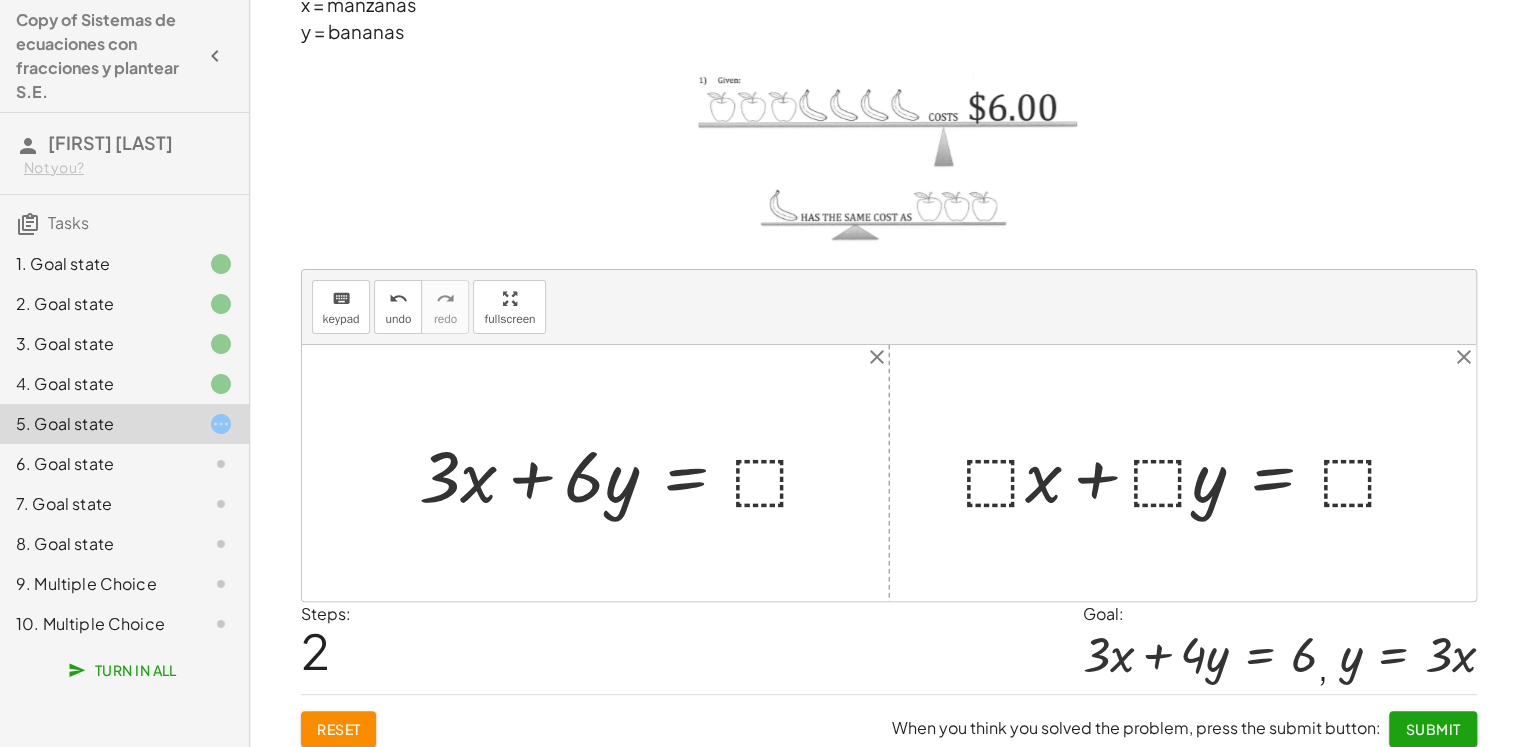 click on "Reset" 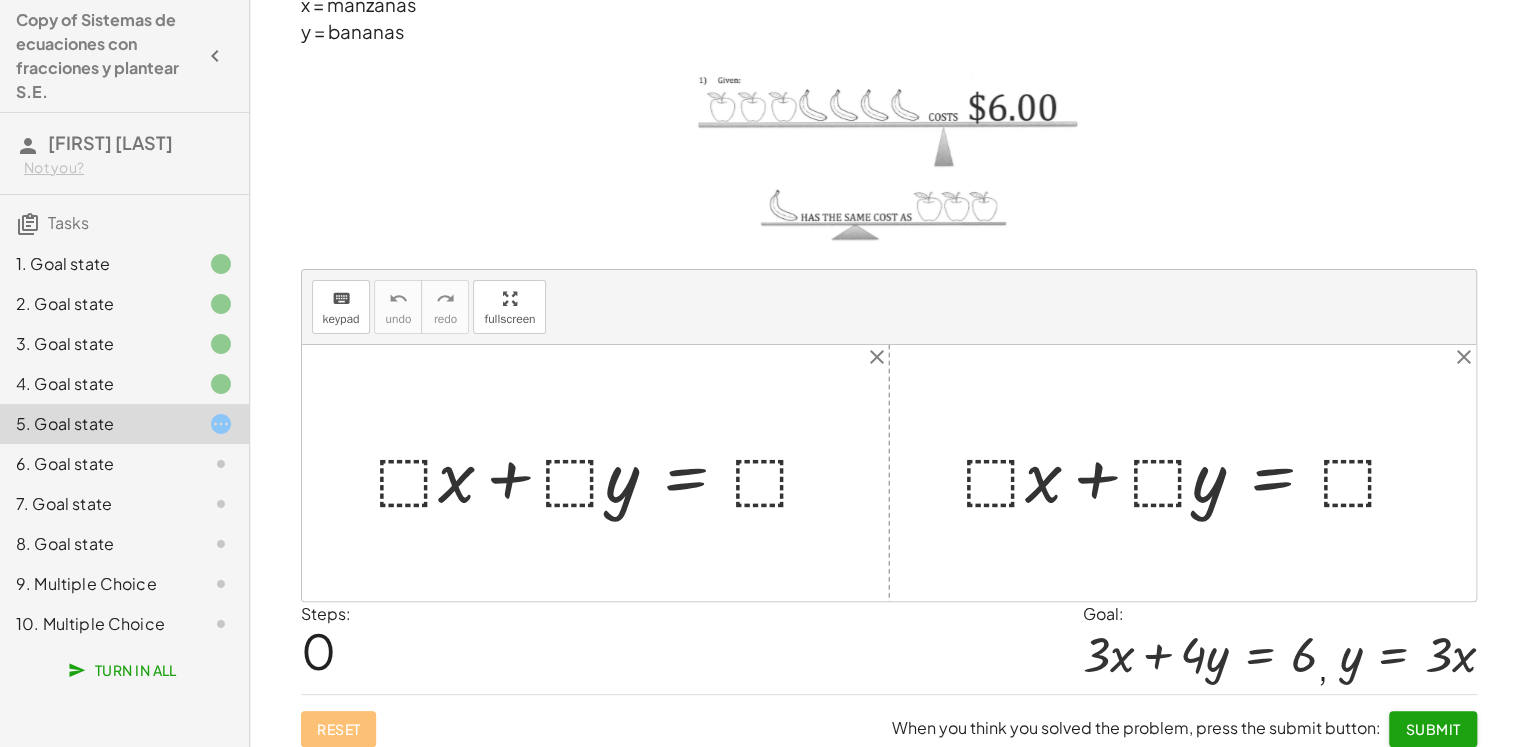 click at bounding box center [603, 473] 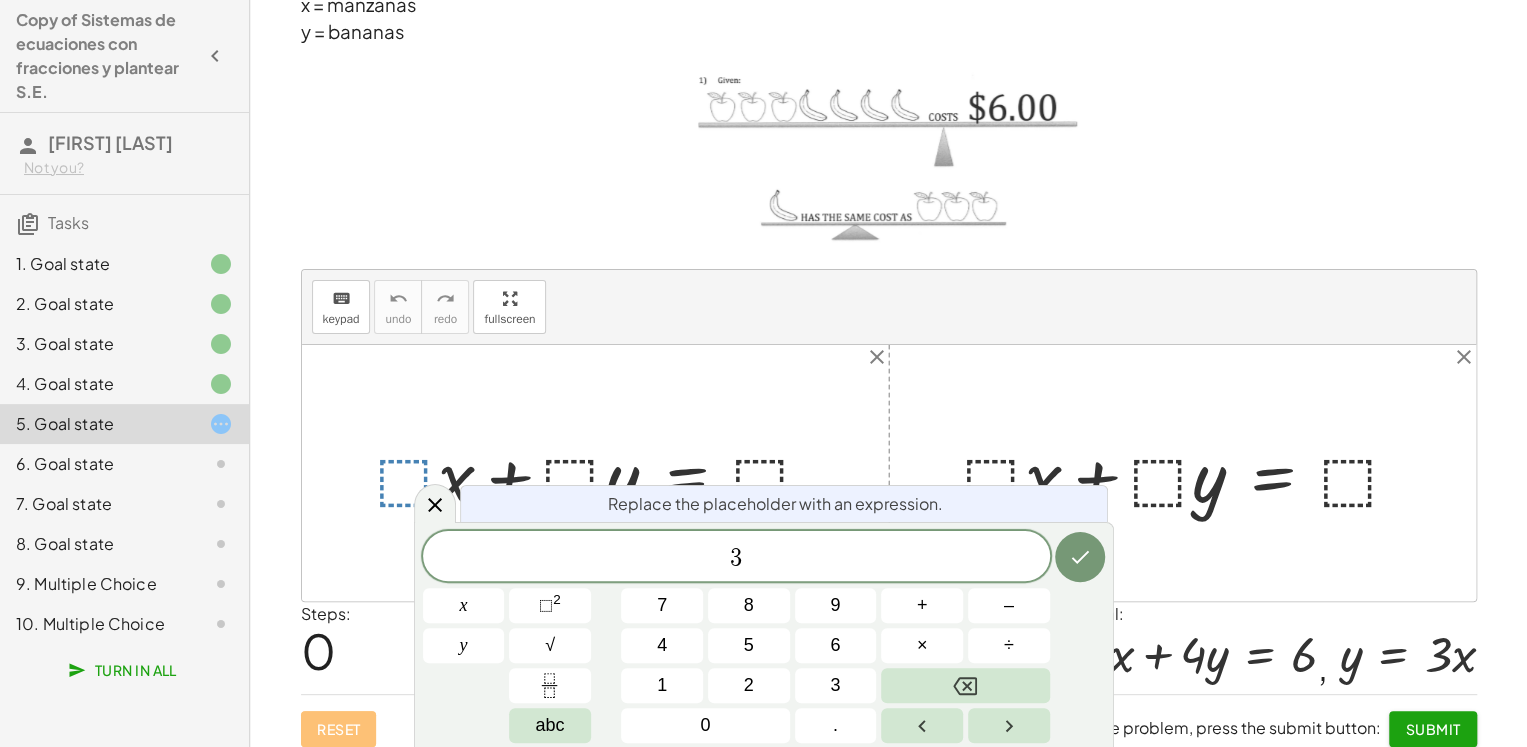 click 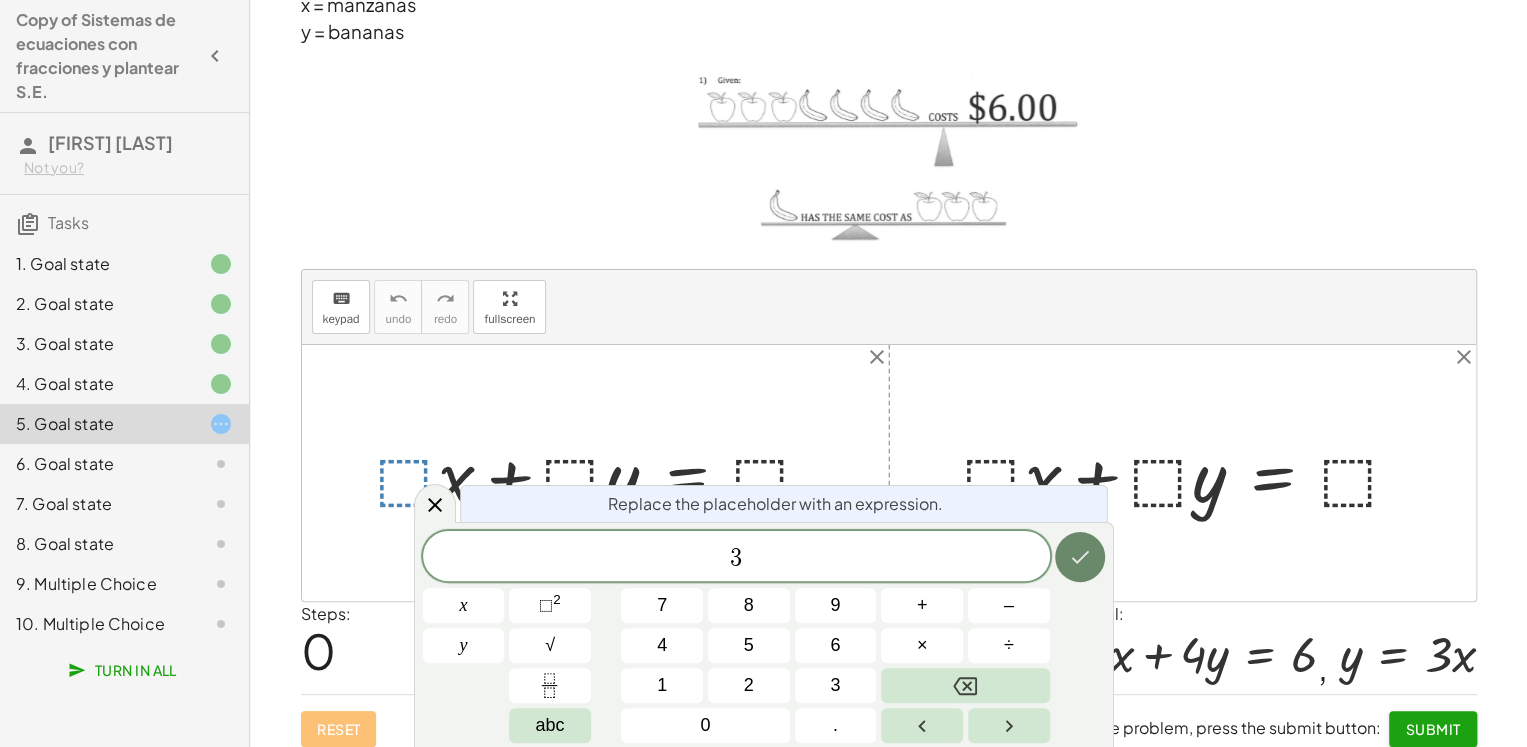 click at bounding box center [1080, 557] 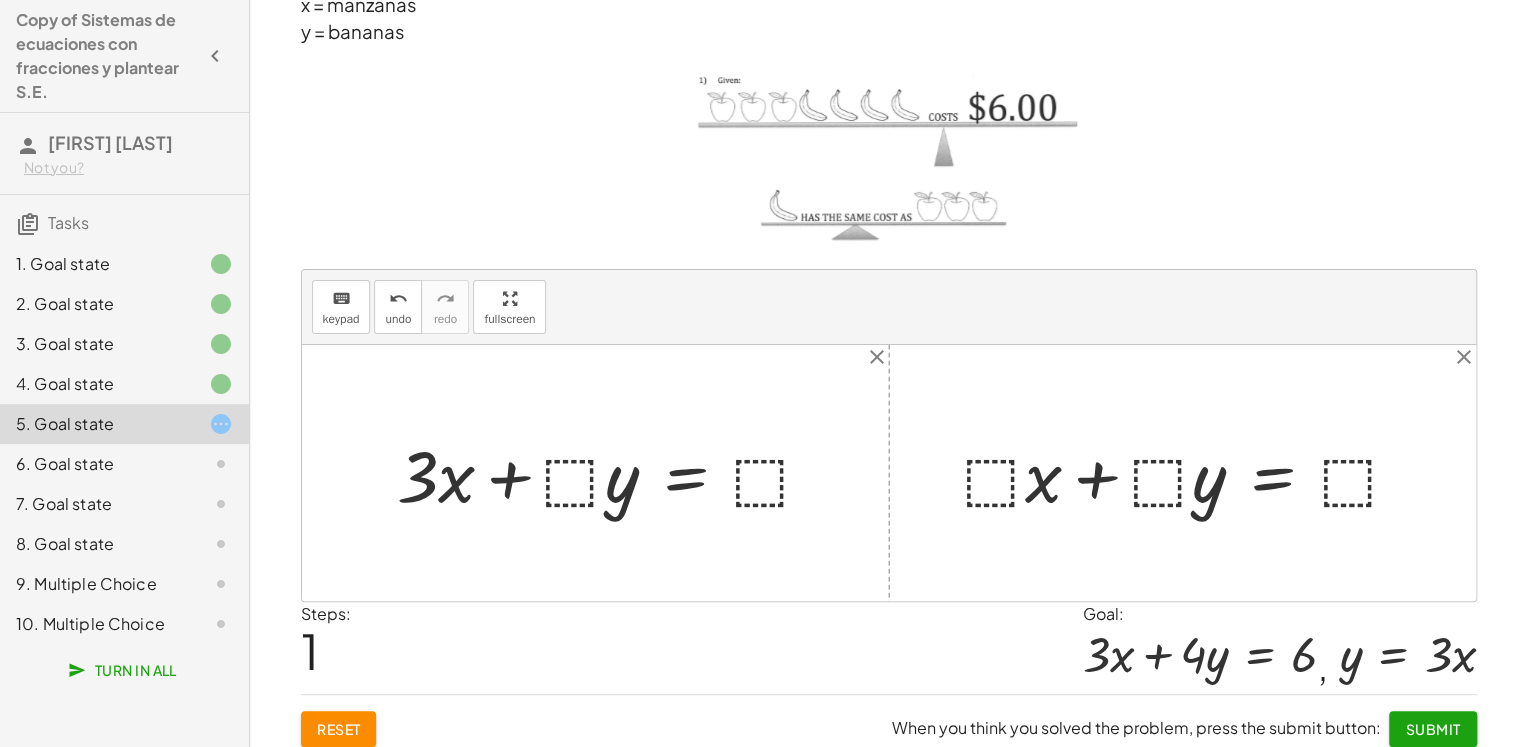 click at bounding box center [613, 473] 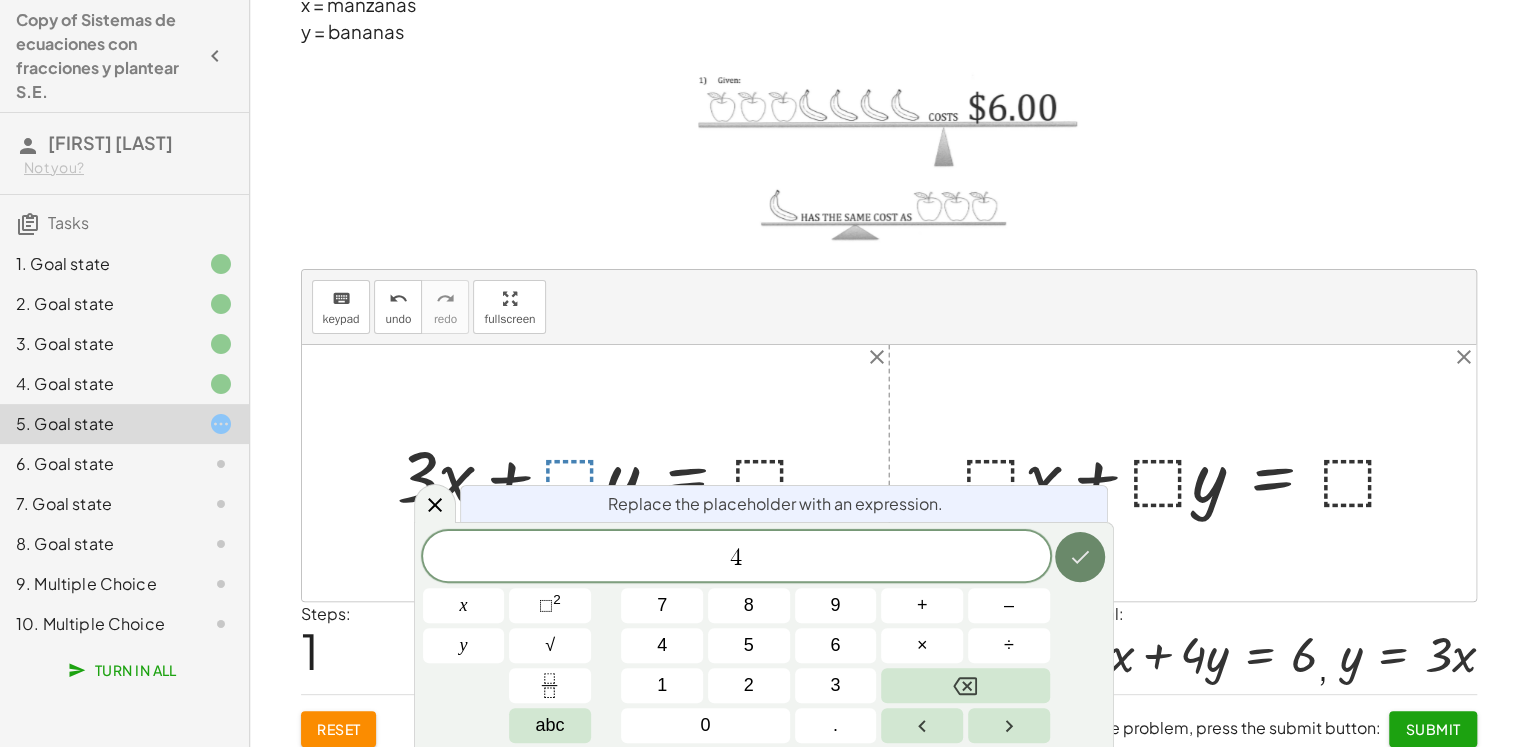 click 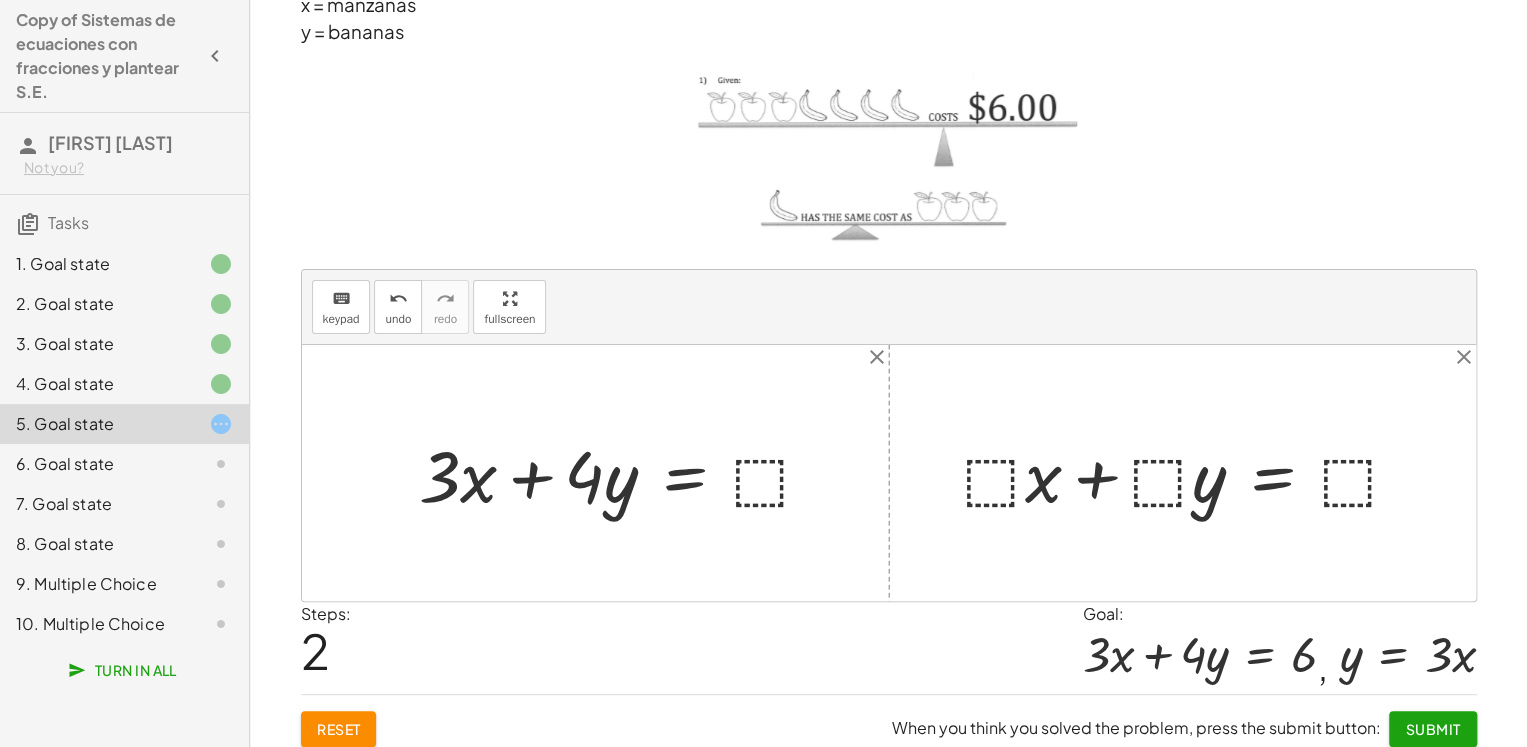 click at bounding box center (624, 473) 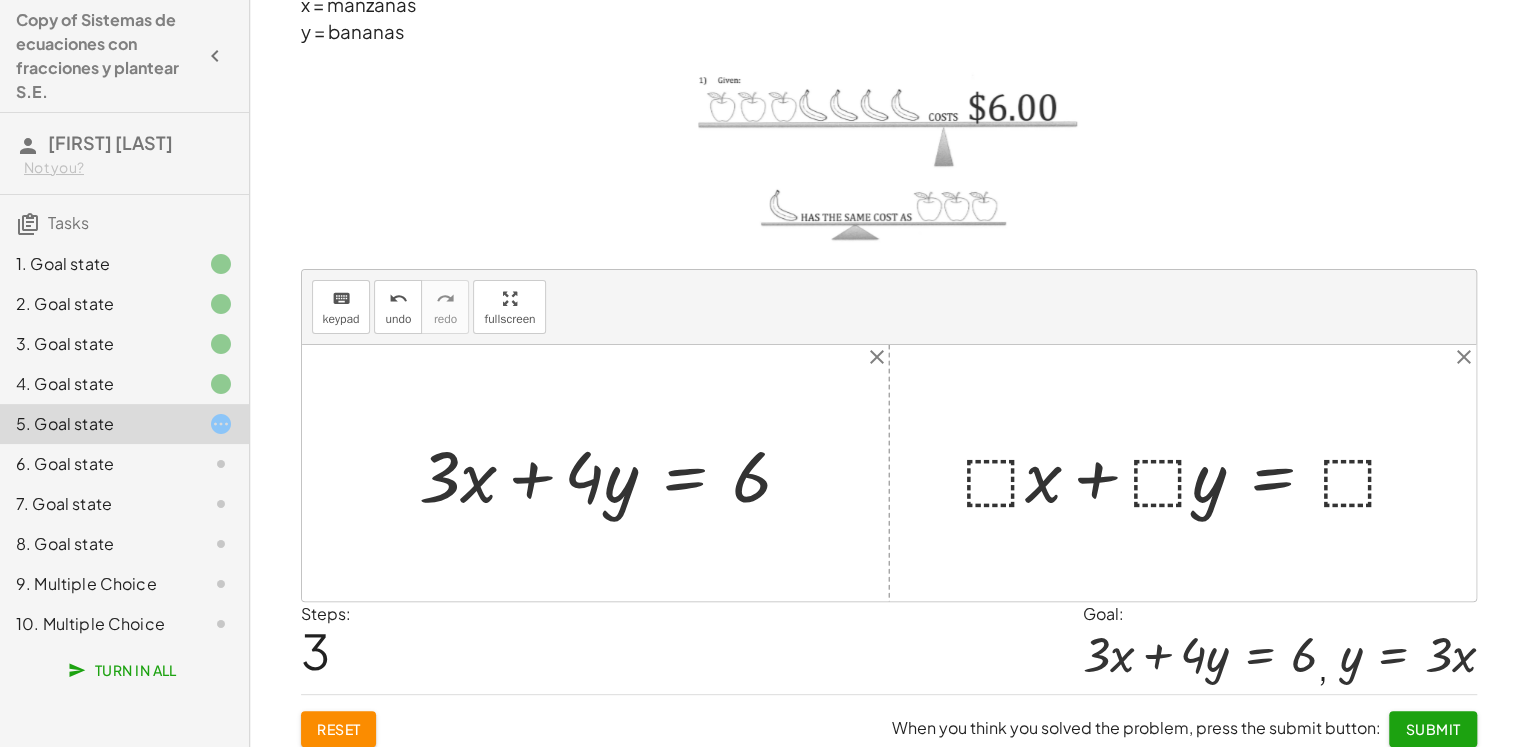 click on "+ · ⬚ · x + · ⬚ · y = ⬚" at bounding box center (1182, 473) 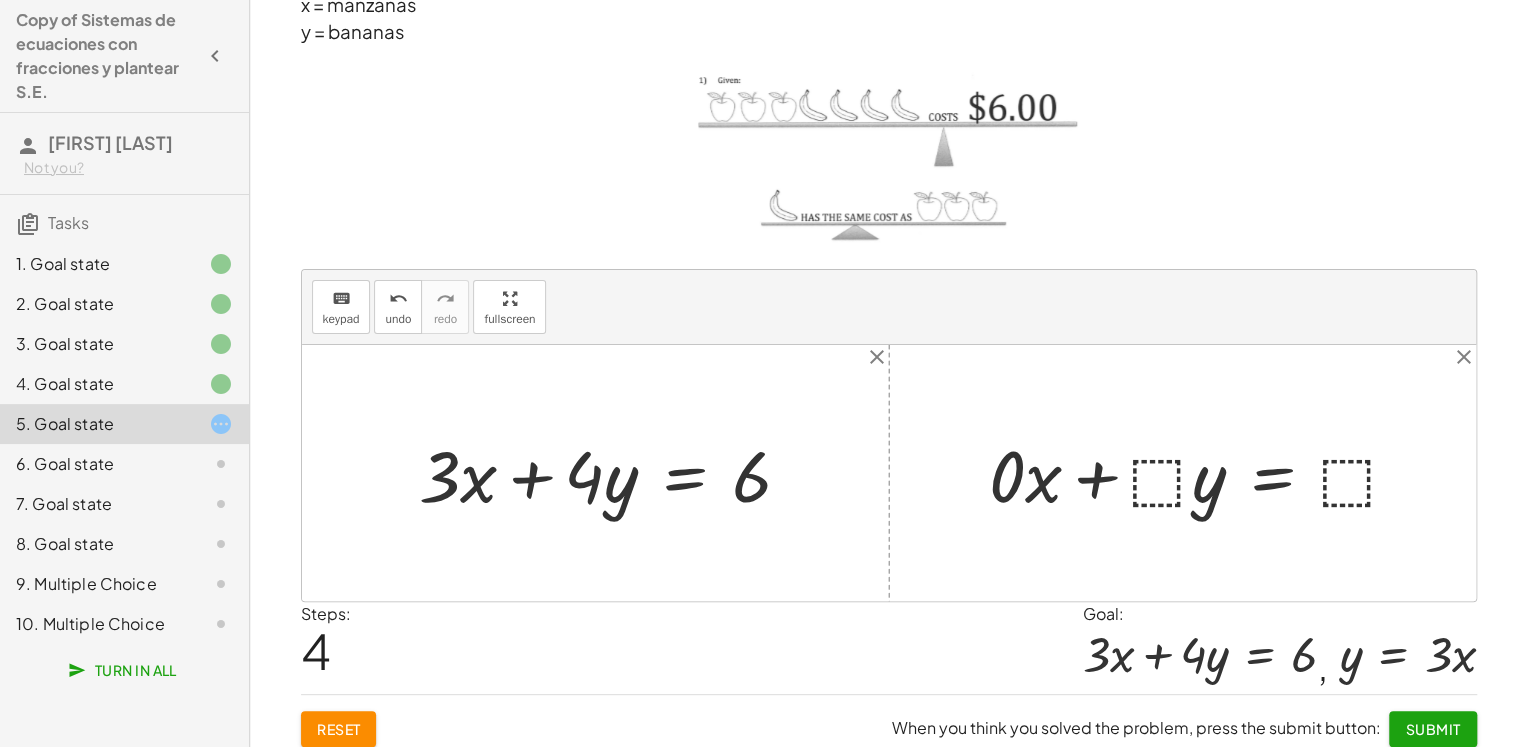 click at bounding box center (1203, 473) 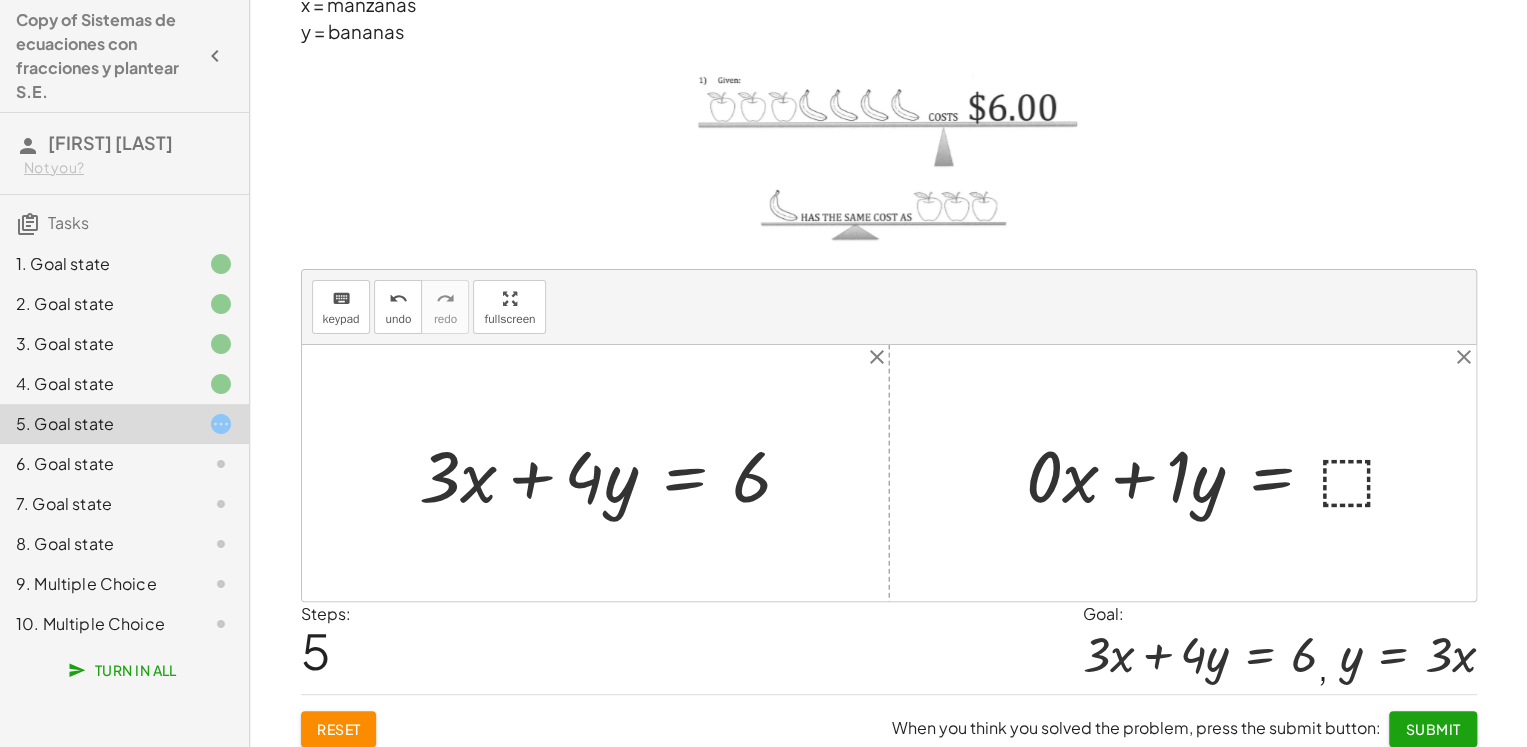 click at bounding box center (1221, 473) 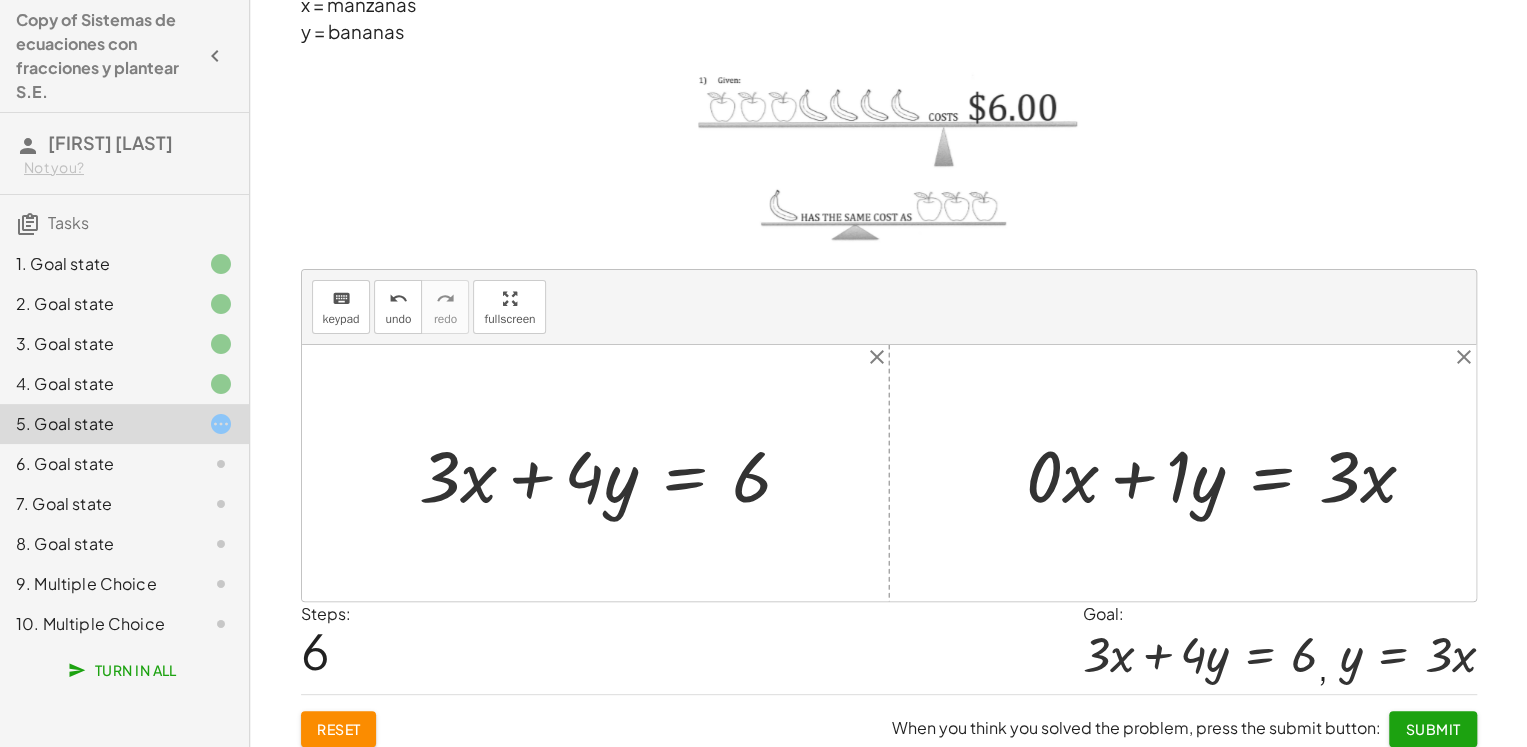 click on "keyboard keypad undo undo redo redo fullscreen" at bounding box center [889, 307] 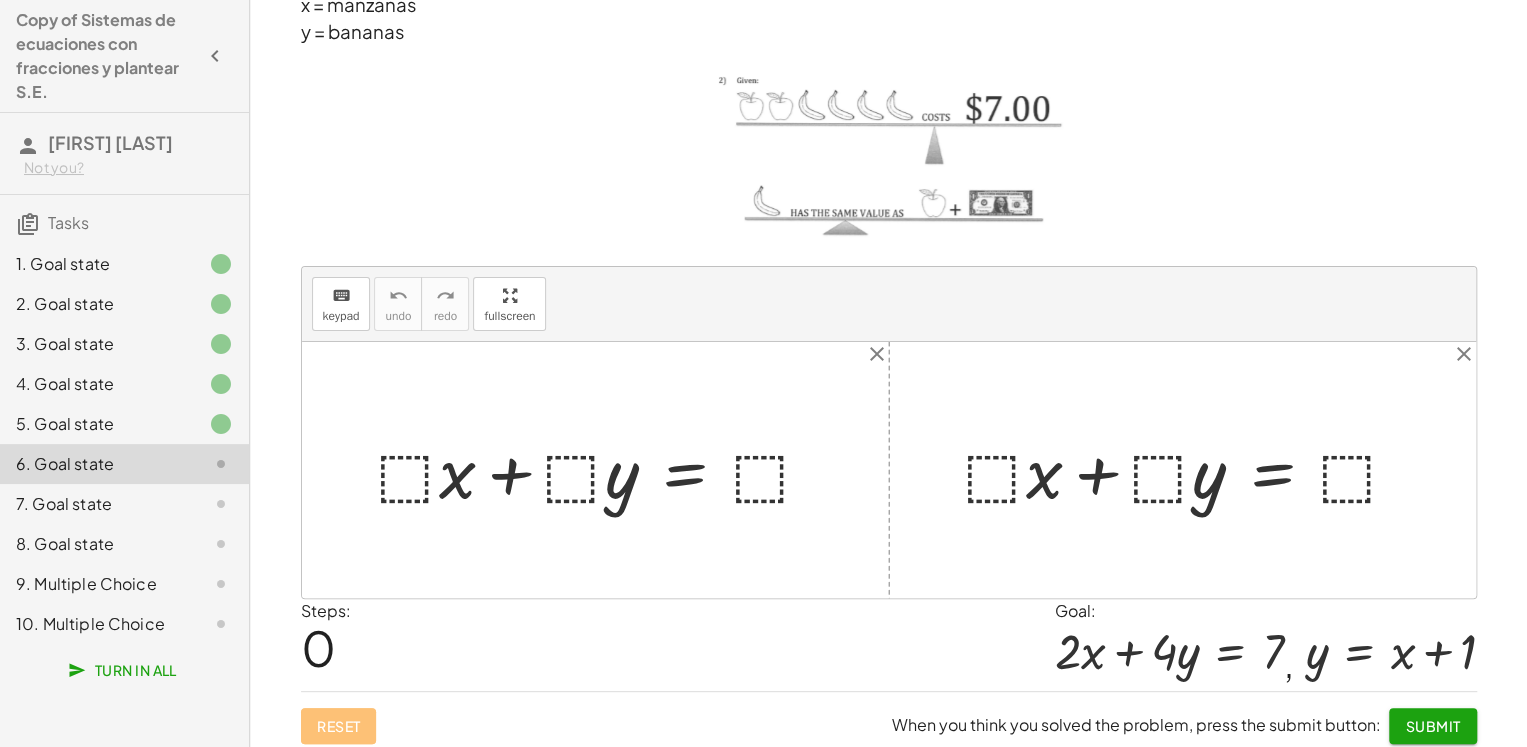 click at bounding box center (603, 469) 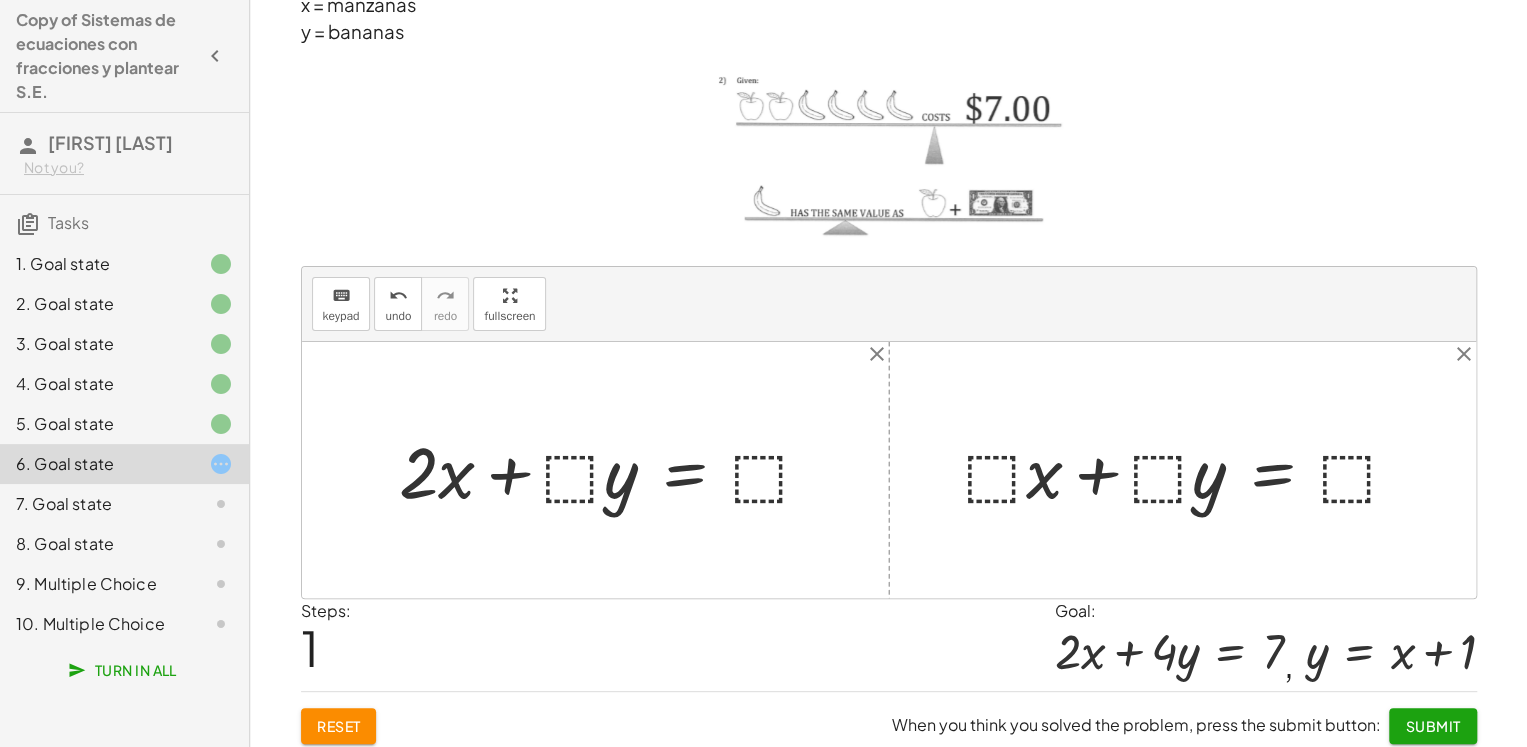 click at bounding box center (614, 469) 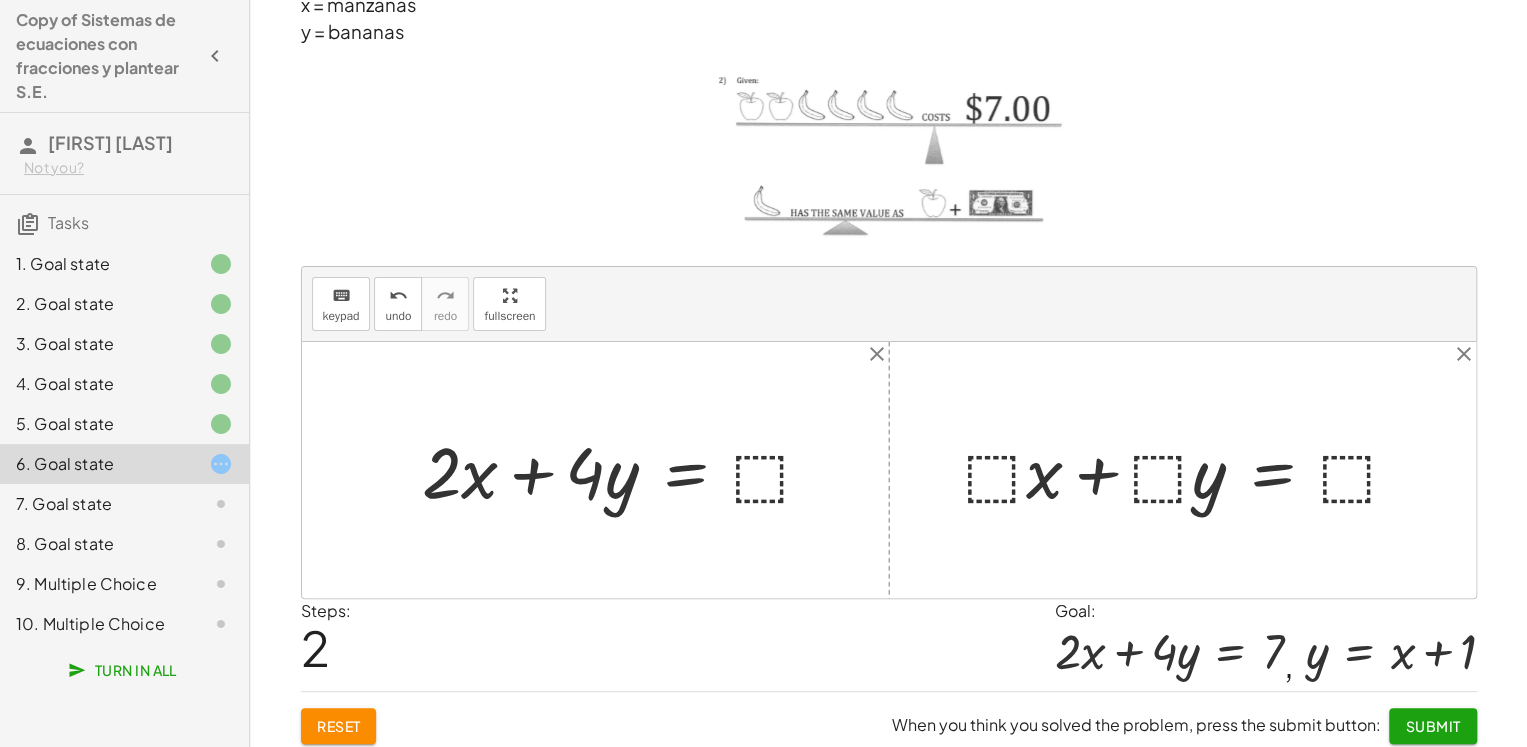 click at bounding box center (625, 469) 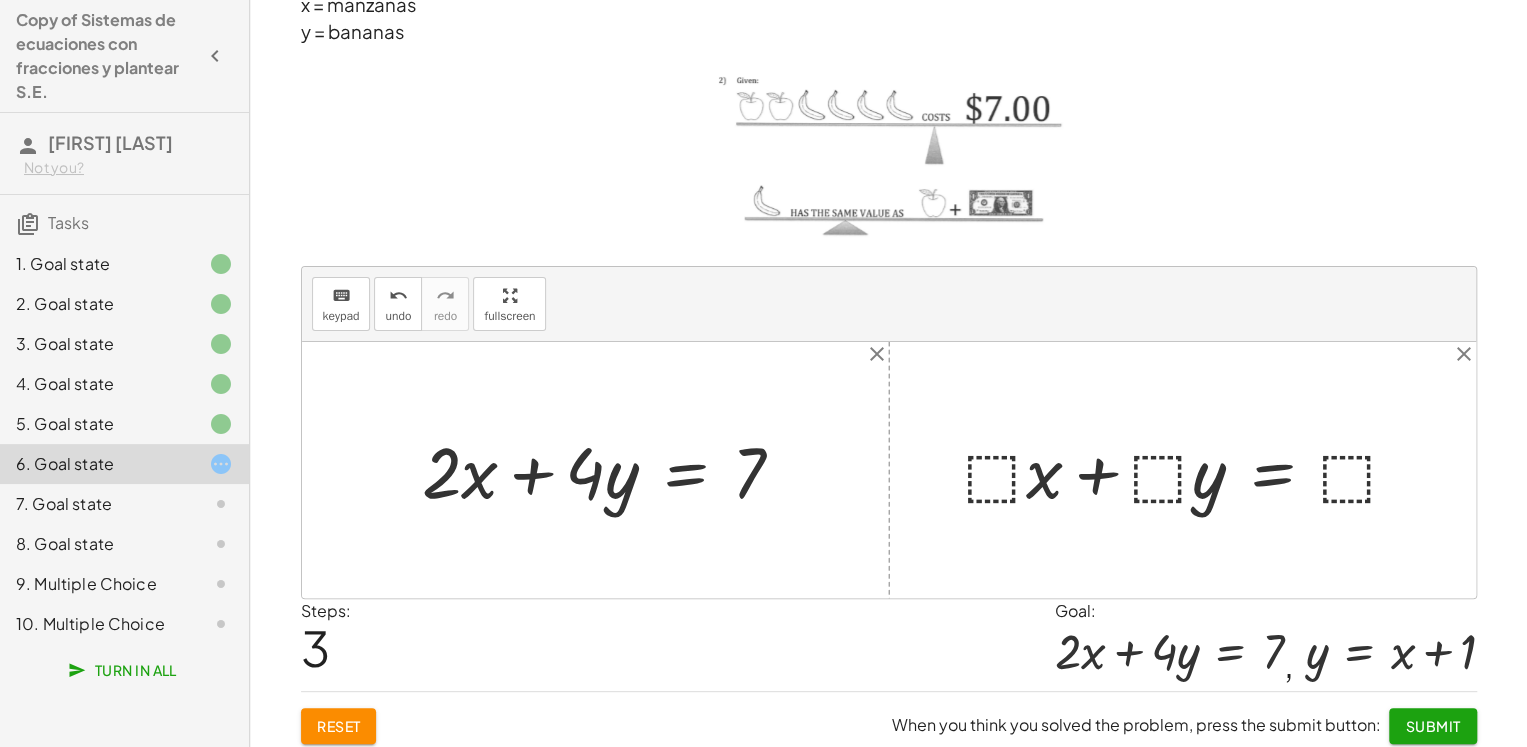 click at bounding box center [1190, 469] 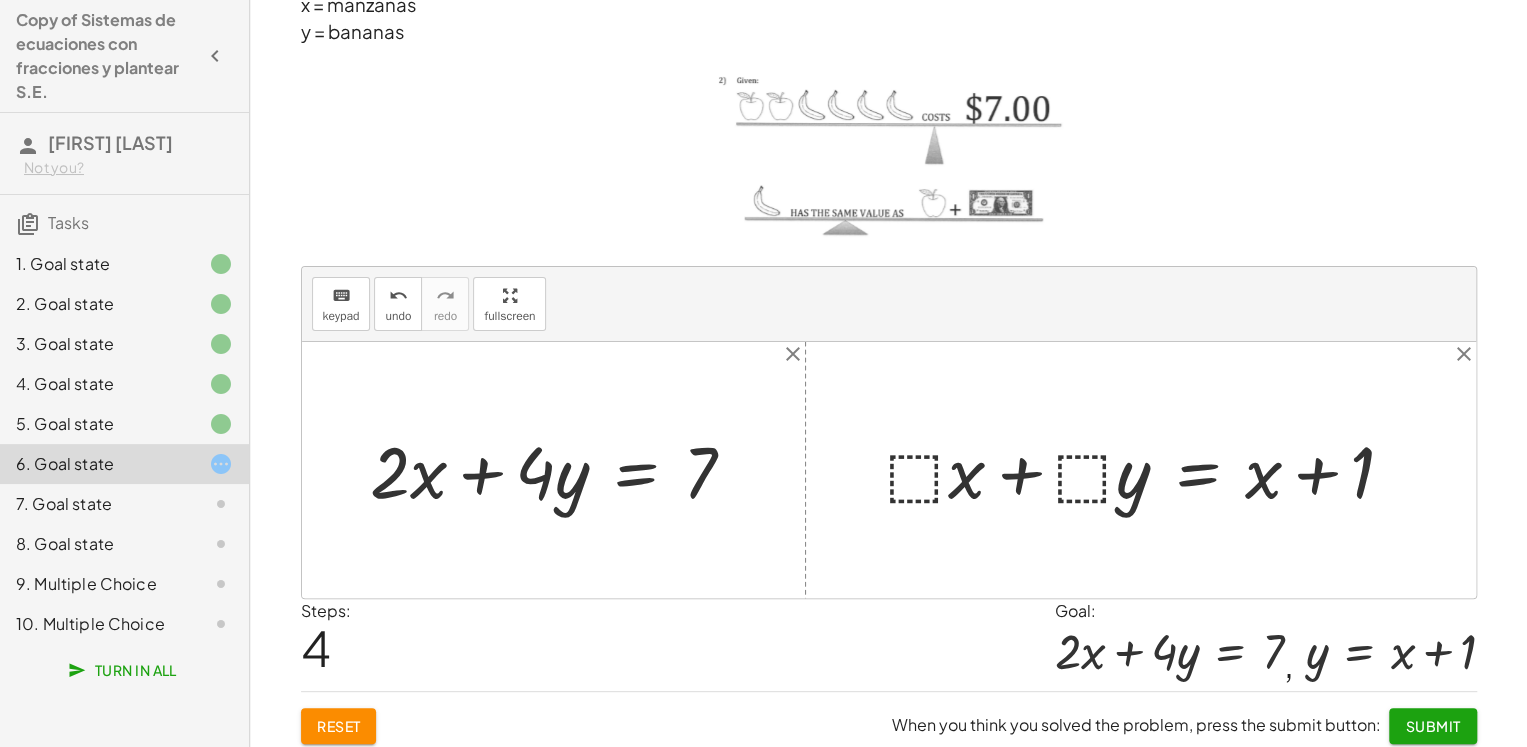 click on "keyboard keypad undo undo redo redo fullscreen" at bounding box center (889, 304) 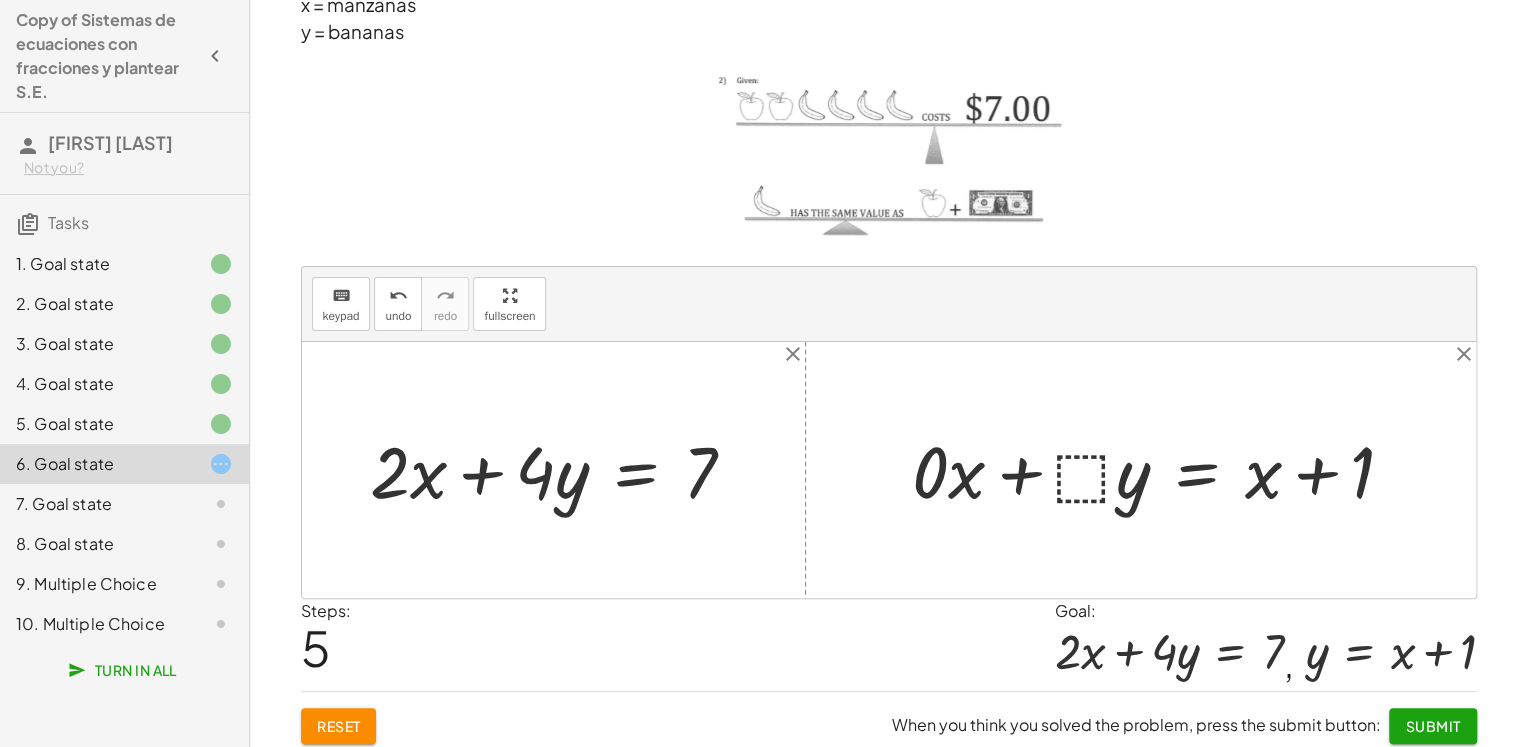 click at bounding box center (1161, 470) 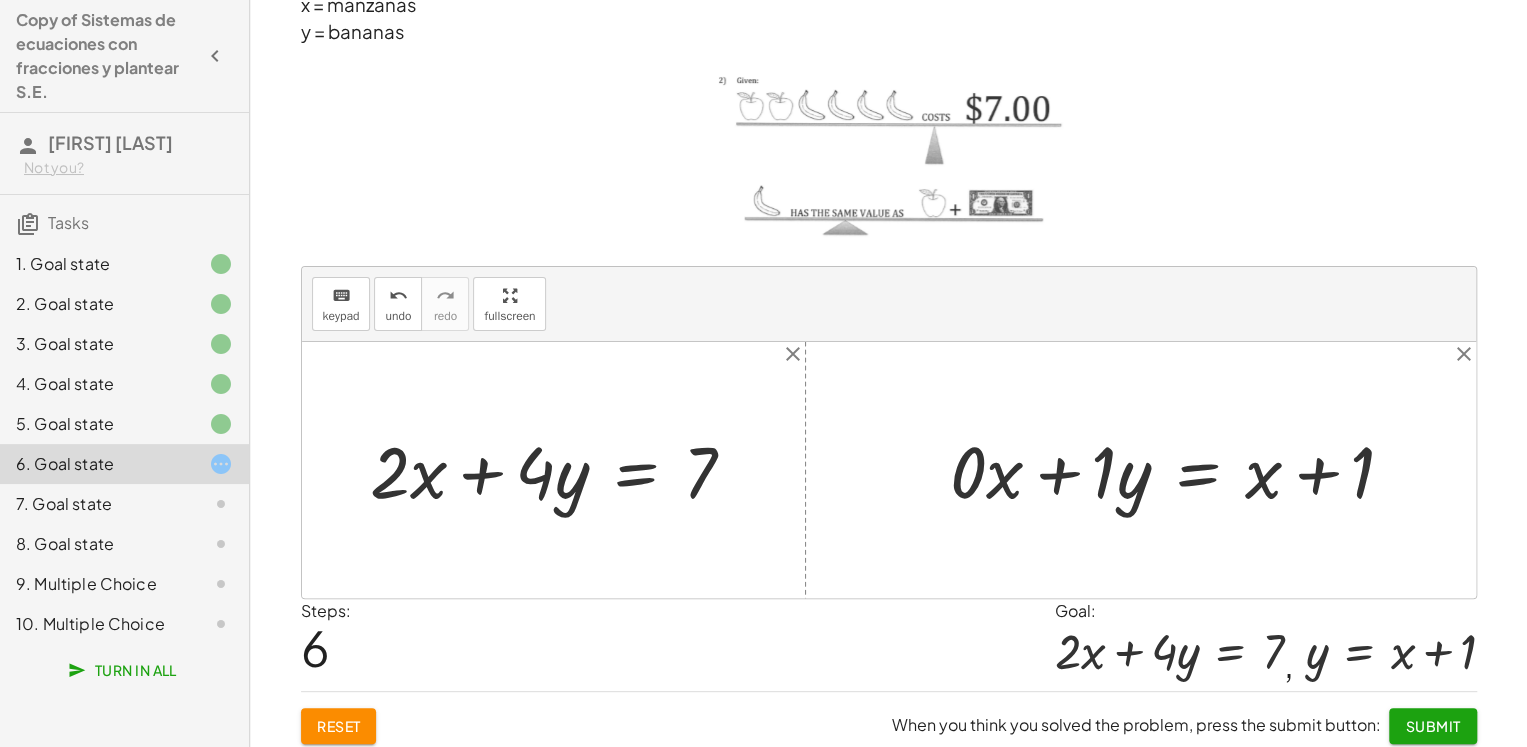 scroll, scrollTop: 95, scrollLeft: 0, axis: vertical 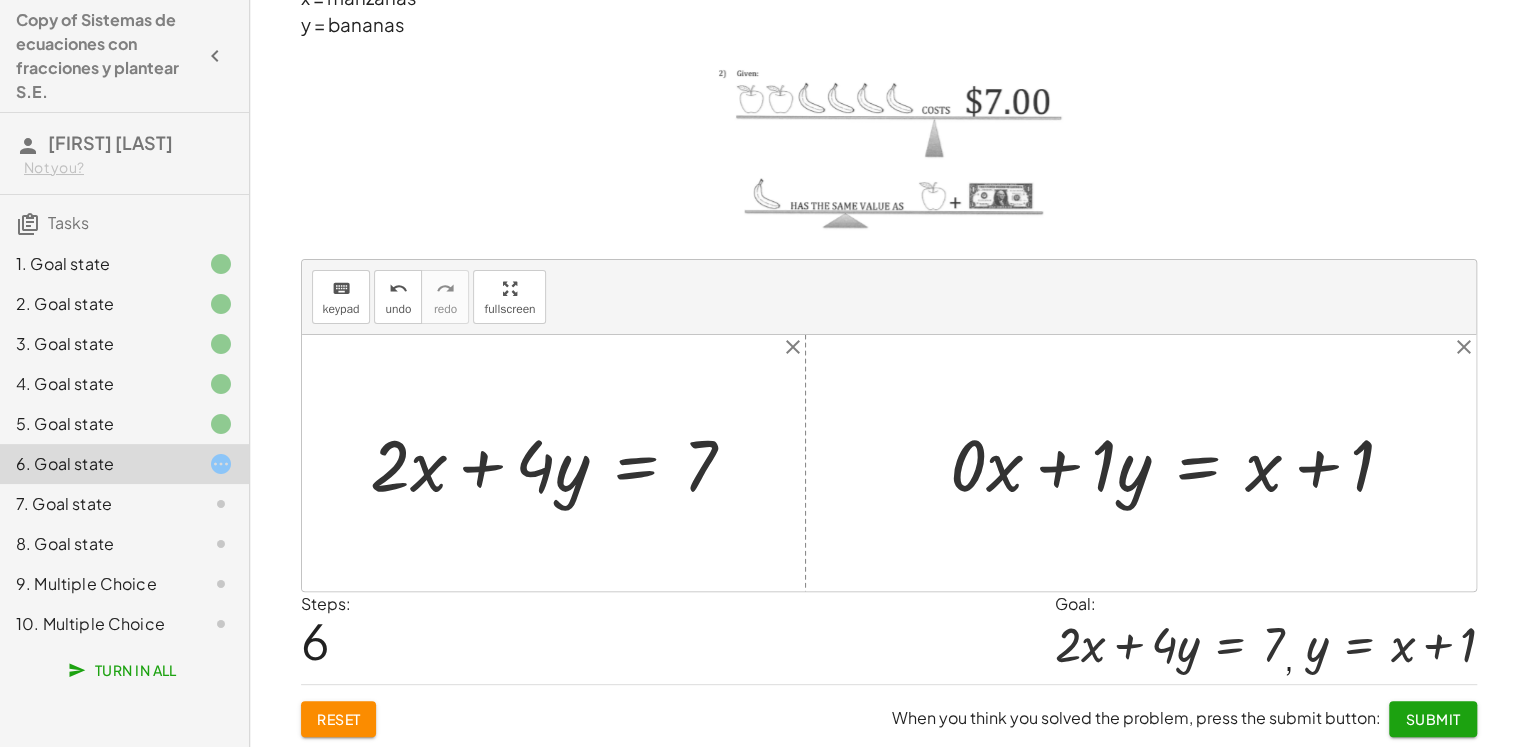 click on "Analice la imagen y determine el sistema de ecuación Siendo: x = manzanas y = bananas keyboard keypad undo undo redo redo fullscreen + · ⬚ · x + · ⬚ · y = ⬚ + · 2 · x + · ⬚ · y = ⬚ + · 2 · x + · 4 · y = ⬚ + · · x + · · y = 2 4 7 + · ⬚ · x + · ⬚ · y = ⬚ + · ⬚ · x + · ⬚ · y = + x + 1 + · 0 · x + · ⬚ · y = + x + 1 + · · x + · · y = + x + 1 0 1 × close close Steps: 6 Goal: + · 2 · x + · 4 · y = 7 , y = + x + 1 Reset When you think you solved the problem, press the submit button: Submit" 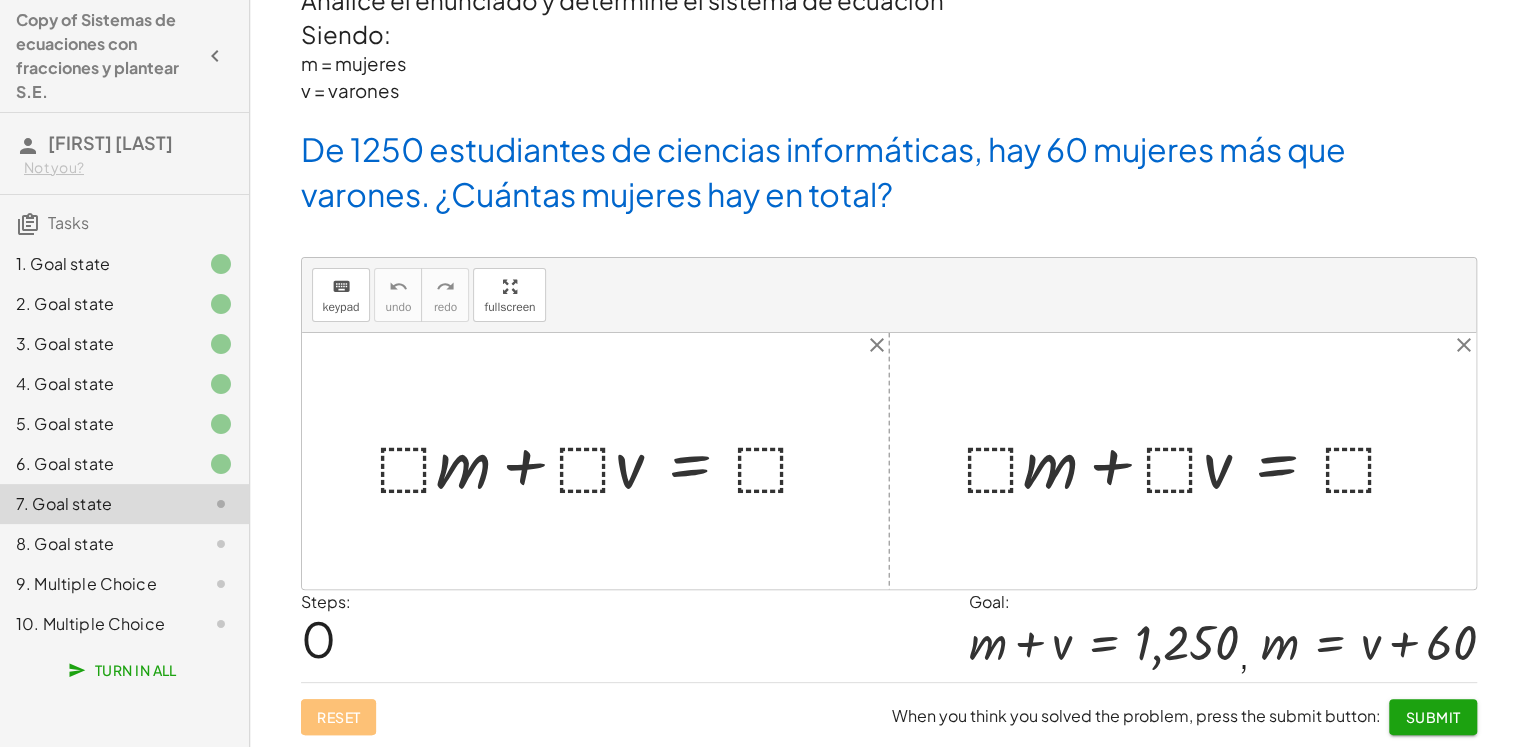 scroll, scrollTop: 28, scrollLeft: 0, axis: vertical 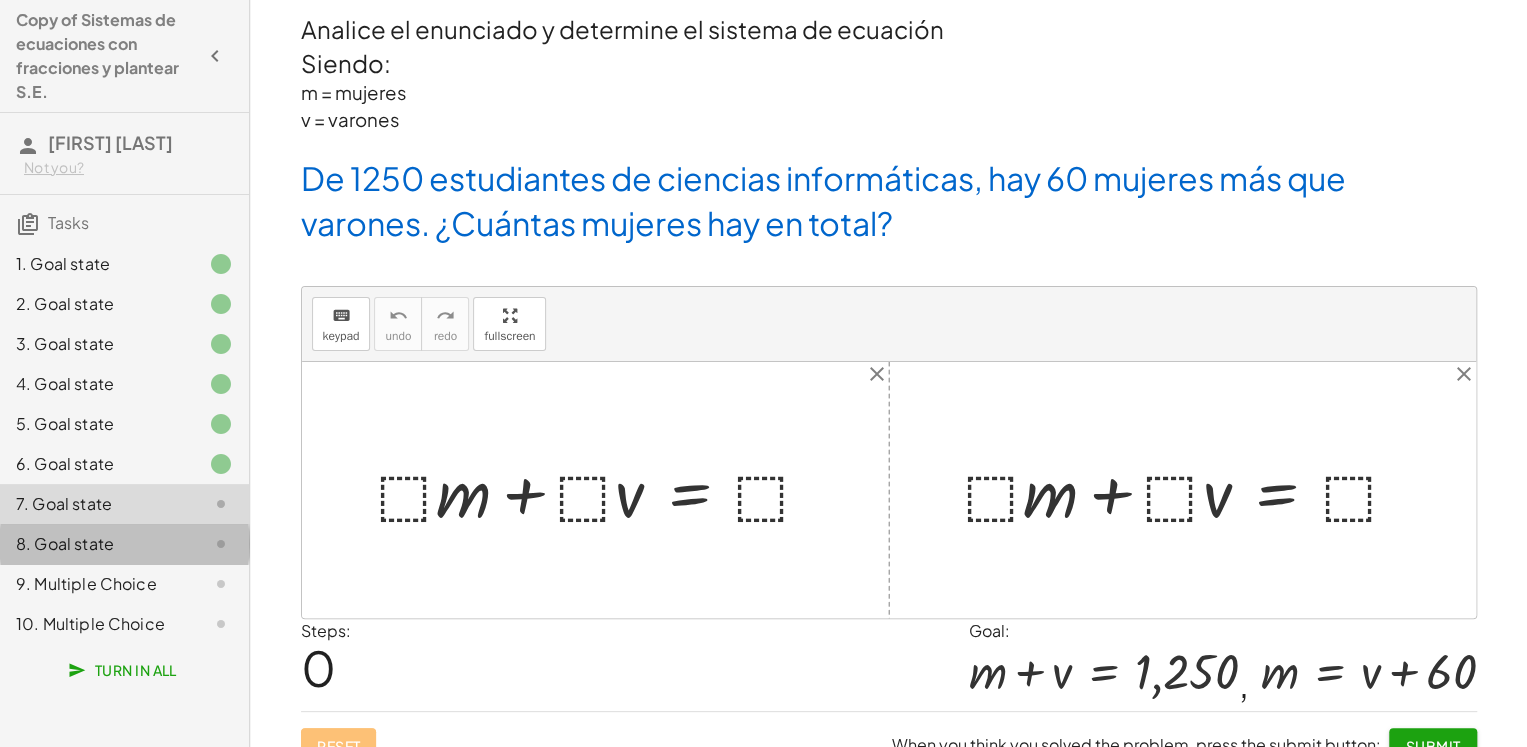 click on "8. Goal state" 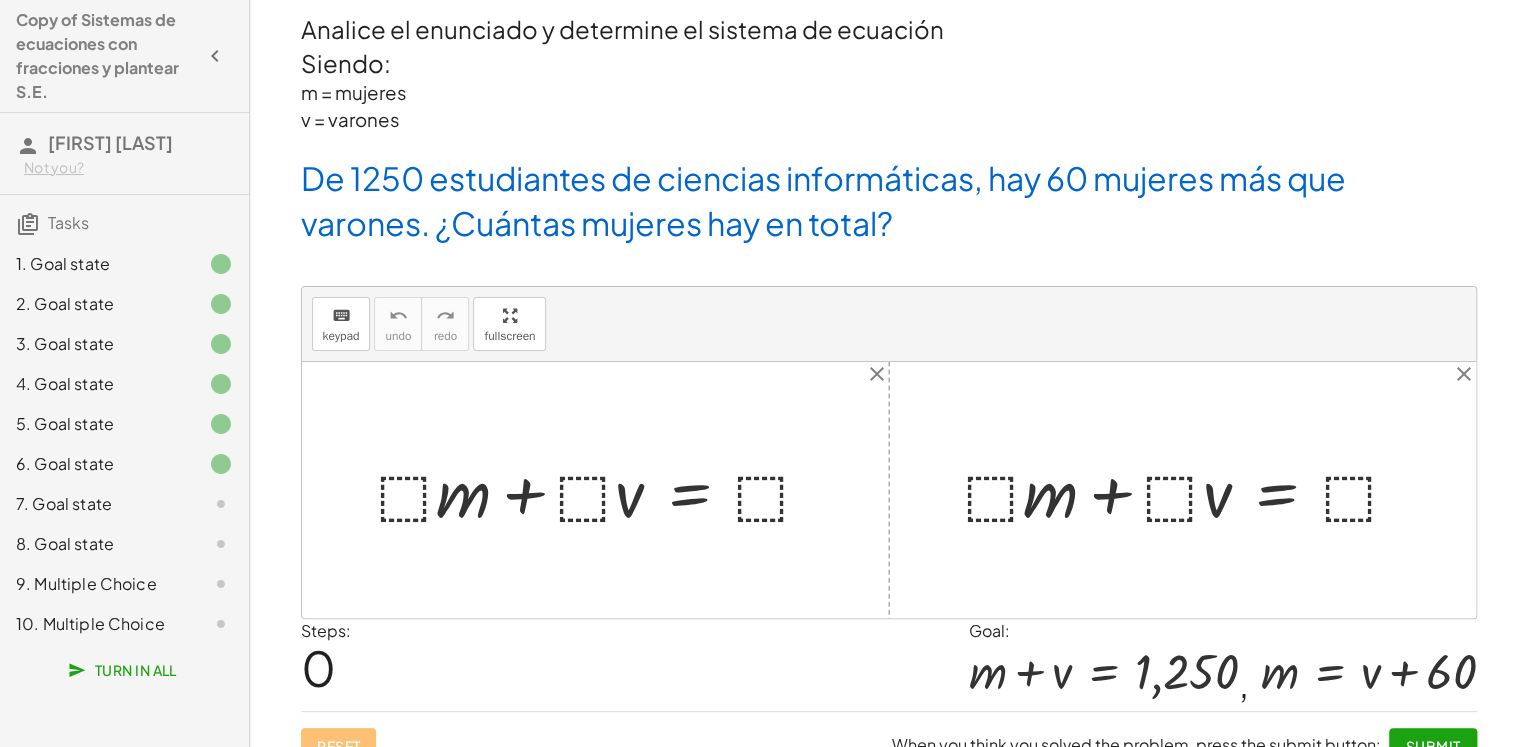 click on "9. Multiple Choice" 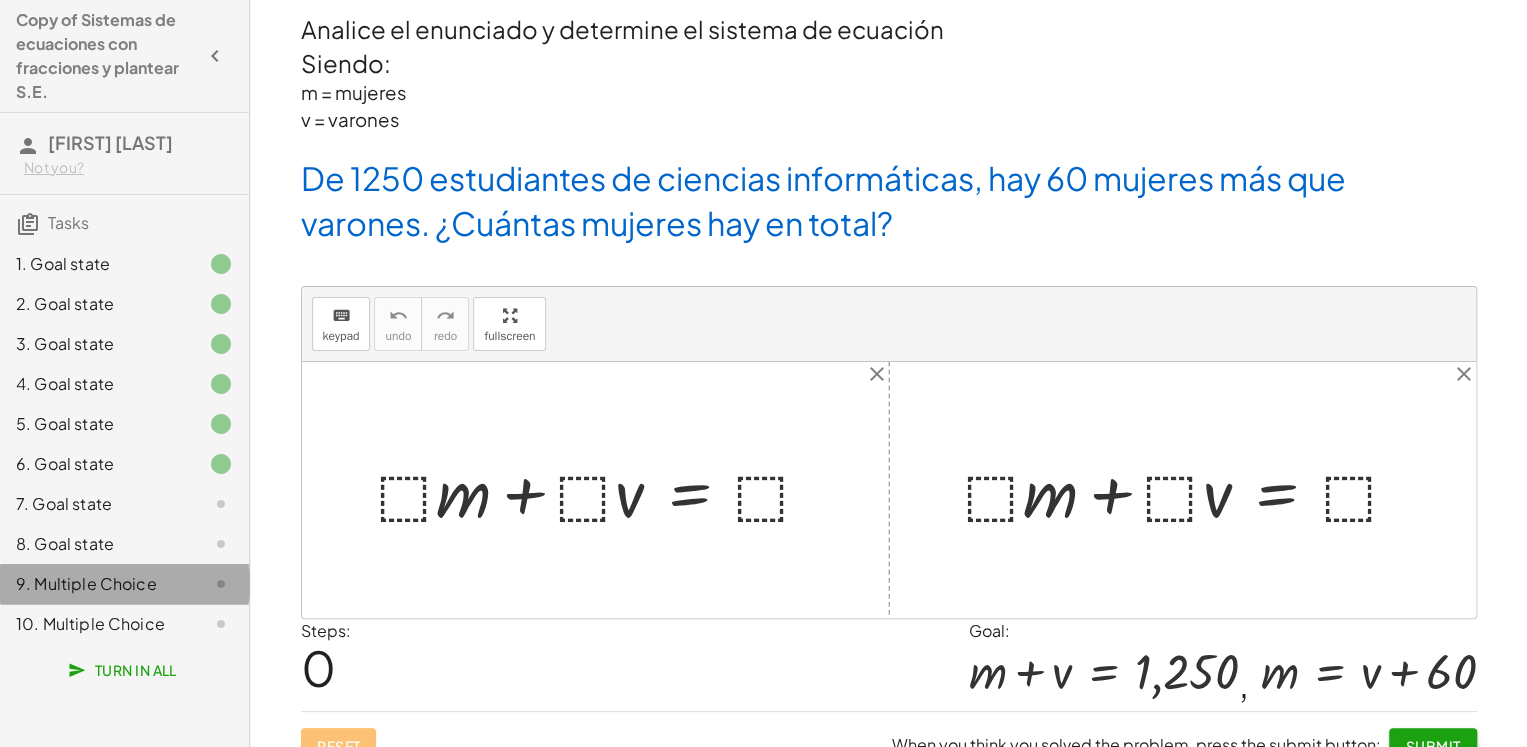 click on "10. Multiple Choice" 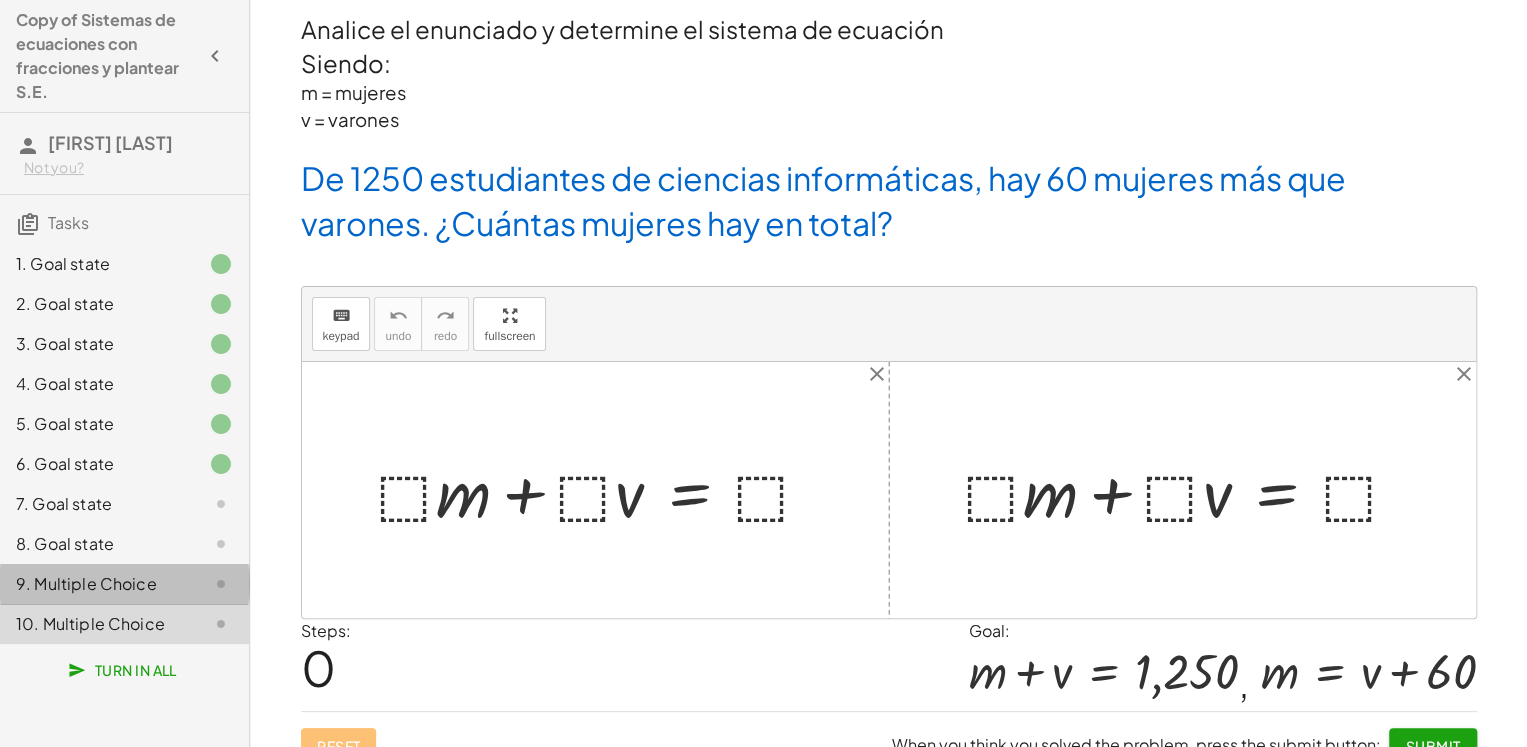 click on "9. Multiple Choice" 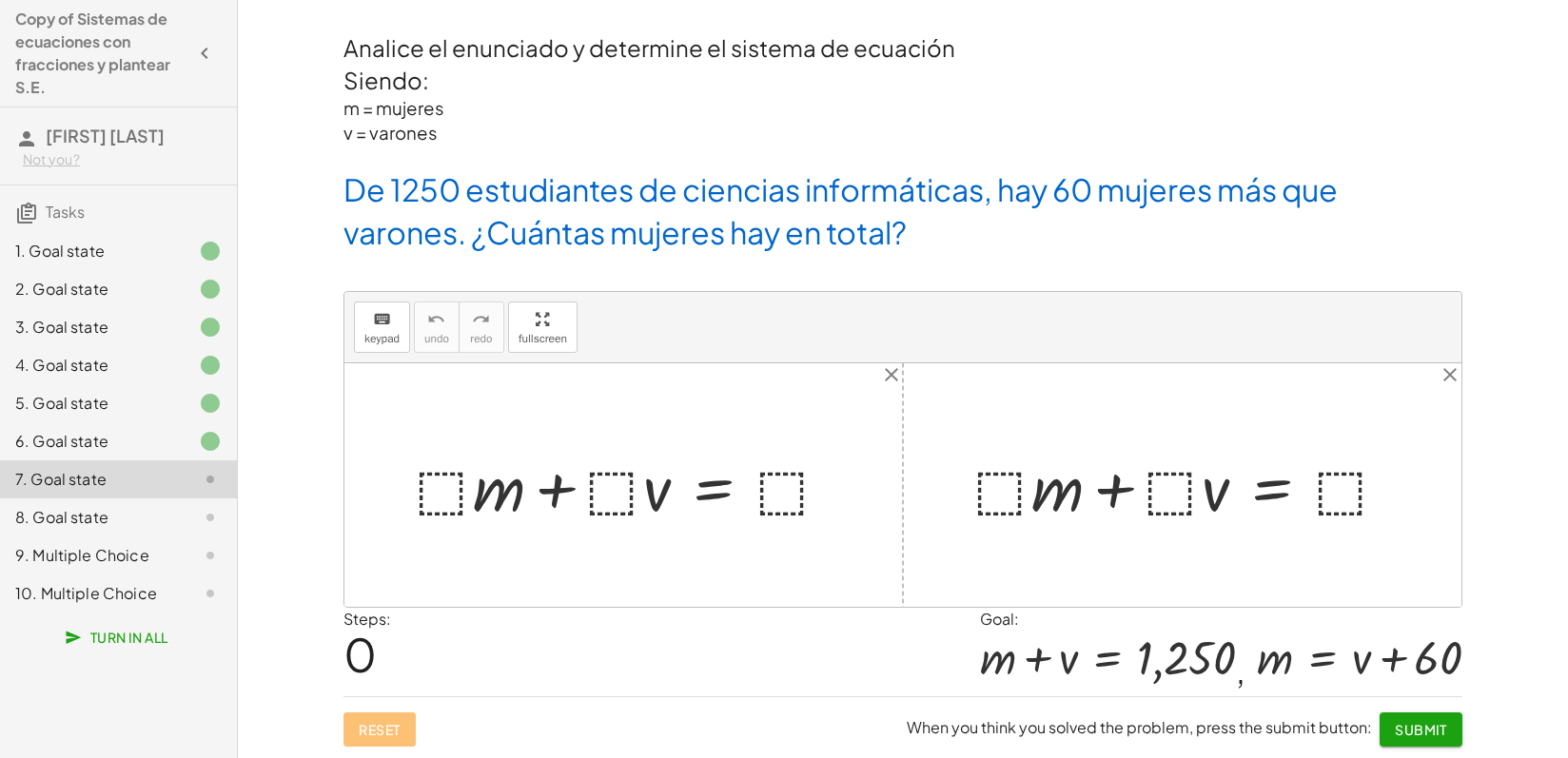 drag, startPoint x: 1567, startPoint y: 267, endPoint x: 1567, endPoint y: 233, distance: 34 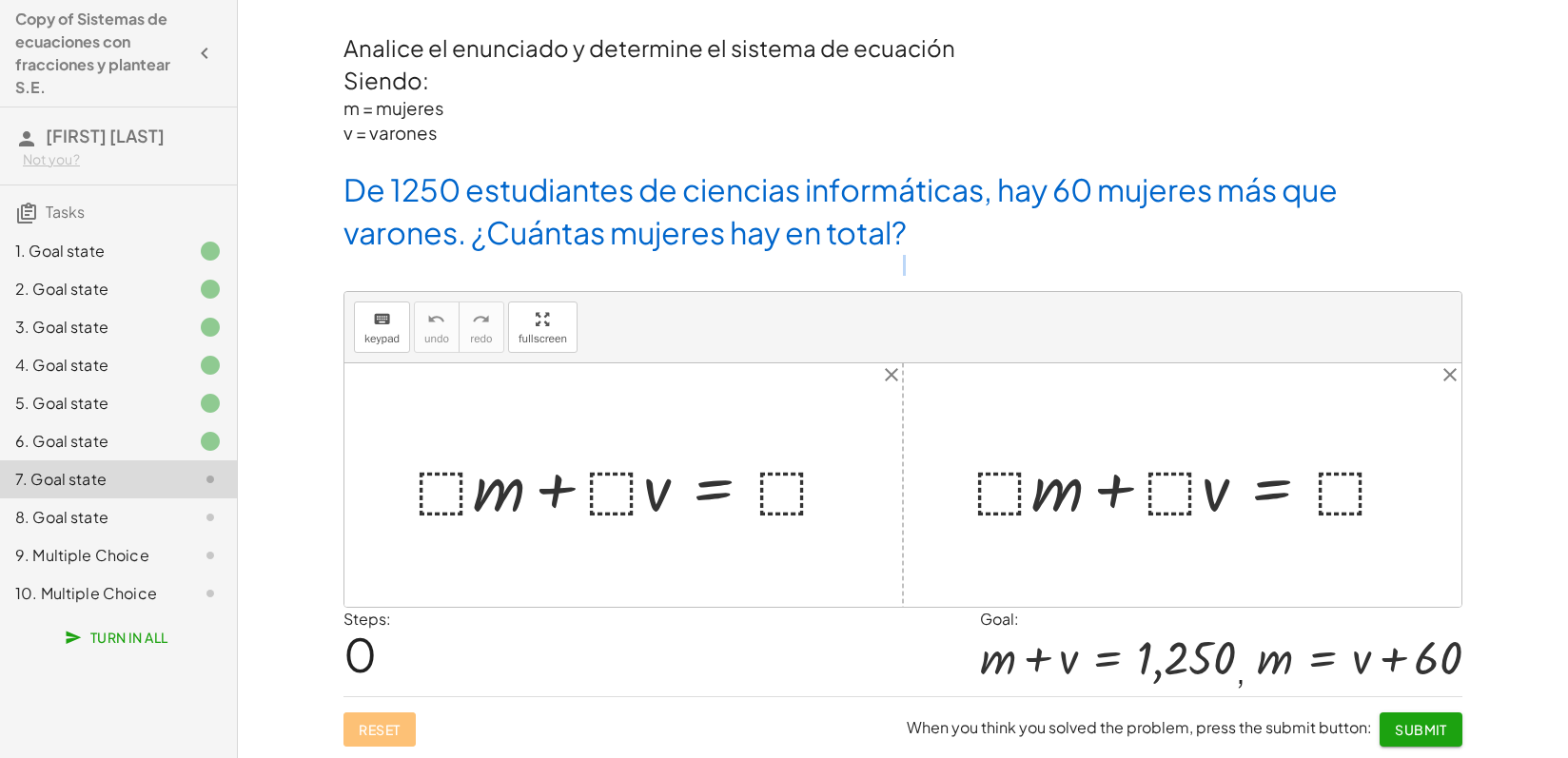click on "Determine el mínimo común múltiplo de la ecuación uno del sistema de ecuaciones keyboard keypad undo undo redo redo fullscreen ⬚ ( · 3 · 2 ) 6 × Steps: 2 Reset When you think you solved the problem, press the submit button: Continue Determine el mínimo común múltiplo de la ecuación dos del sistema de ecuaciones keyboard keypad undo undo redo redo fullscreen ⬚ 12 × Steps: 1 Reset When you think you solved the problem, press the submit button: Continue Encuentre la ecuación equivalente de la primera ecuación del sistema. keyboard keypad undo undo redo redo fullscreen + · ⬚ · 2 · x · 3 − · ⬚ · 2 · y · 2 = · ⬚ · - 1 + · ⬚ · 2 · x · 3 − · ⬚ · 2 · y · 2 = · 6 · - 1 + · ⬚ · 2 · x · 3 − · 6 · 2 · y · 2 = · 6 · - 1 + · 6 · 2 · x · 3 − · 6 · 2 · y · 2 = · 6 · - 1 + · 6 · 2 · x · 3 − · 6 · 2 · y · 2 = · 6 · - 1 + · 12 · x · 3 − · 6 · 2 · y · 2 = · 6 · - 1 + · 4 · x − · 6 · 2 · y · 2 = · 6 · - 1 + · 4 x" 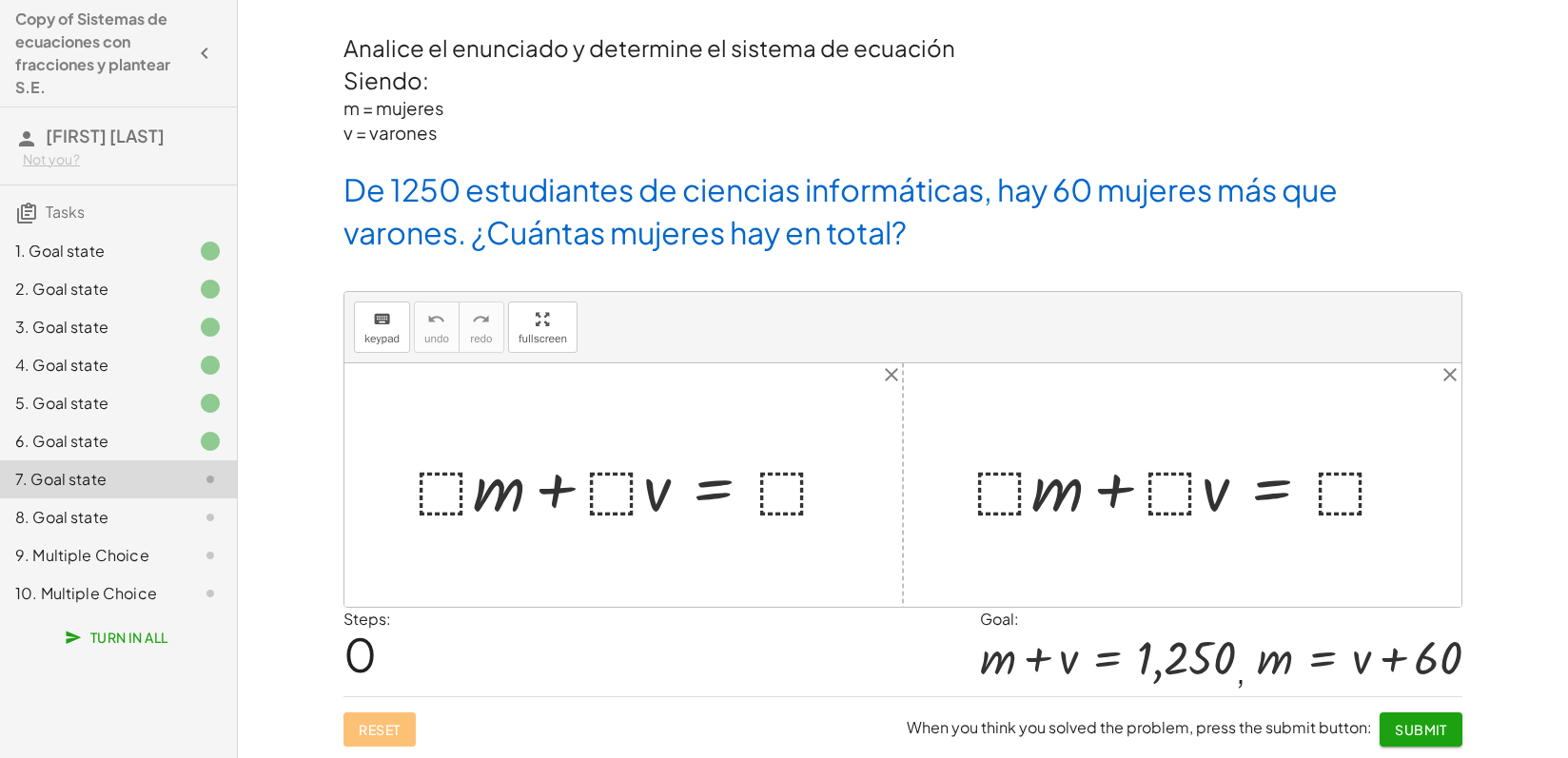 click on "Determine el mínimo común múltiplo de la ecuación uno del sistema de ecuaciones keyboard keypad undo undo redo redo fullscreen ⬚ ( · 3 · 2 ) 6 × Steps: 2 Reset When you think you solved the problem, press the submit button: Continue Determine el mínimo común múltiplo de la ecuación dos del sistema de ecuaciones keyboard keypad undo undo redo redo fullscreen ⬚ 12 × Steps: 1 Reset When you think you solved the problem, press the submit button: Continue Encuentre la ecuación equivalente de la primera ecuación del sistema. keyboard keypad undo undo redo redo fullscreen + · ⬚ · 2 · x · 3 − · ⬚ · 2 · y · 2 = · ⬚ · - 1 + · ⬚ · 2 · x · 3 − · ⬚ · 2 · y · 2 = · 6 · - 1 + · ⬚ · 2 · x · 3 − · 6 · 2 · y · 2 = · 6 · - 1 + · 6 · 2 · x · 3 − · 6 · 2 · y · 2 = · 6 · - 1 + · 6 · 2 · x · 3 − · 6 · 2 · y · 2 = · 6 · - 1 + · 12 · x · 3 − · 6 · 2 · y · 2 = · 6 · - 1 + · 4 · x − · 6 · 2 · y · 2 = · 6 · - 1 + · 4 x" 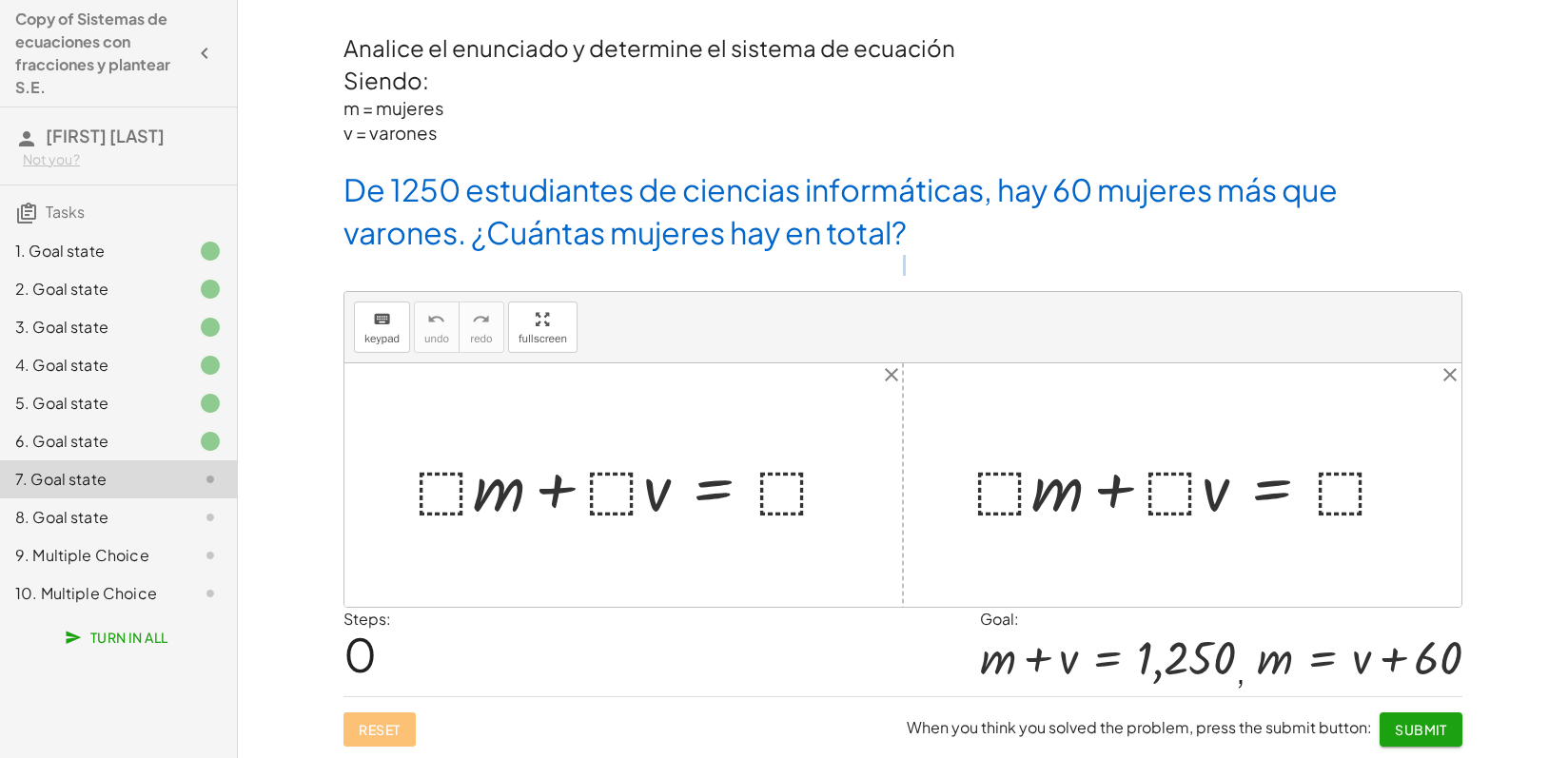 click on "Determine el mínimo común múltiplo de la ecuación uno del sistema de ecuaciones keyboard keypad undo undo redo redo fullscreen ⬚ ( · 3 · 2 ) 6 × Steps: 2 Reset When you think you solved the problem, press the submit button: Continue Determine el mínimo común múltiplo de la ecuación dos del sistema de ecuaciones keyboard keypad undo undo redo redo fullscreen ⬚ 12 × Steps: 1 Reset When you think you solved the problem, press the submit button: Continue Encuentre la ecuación equivalente de la primera ecuación del sistema. keyboard keypad undo undo redo redo fullscreen + · ⬚ · 2 · x · 3 − · ⬚ · 2 · y · 2 = · ⬚ · - 1 + · ⬚ · 2 · x · 3 − · ⬚ · 2 · y · 2 = · 6 · - 1 + · ⬚ · 2 · x · 3 − · 6 · 2 · y · 2 = · 6 · - 1 + · 6 · 2 · x · 3 − · 6 · 2 · y · 2 = · 6 · - 1 + · 6 · 2 · x · 3 − · 6 · 2 · y · 2 = · 6 · - 1 + · 12 · x · 3 − · 6 · 2 · y · 2 = · 6 · - 1 + · 4 · x − · 6 · 2 · y · 2 = · 6 · - 1 + · 4 x" 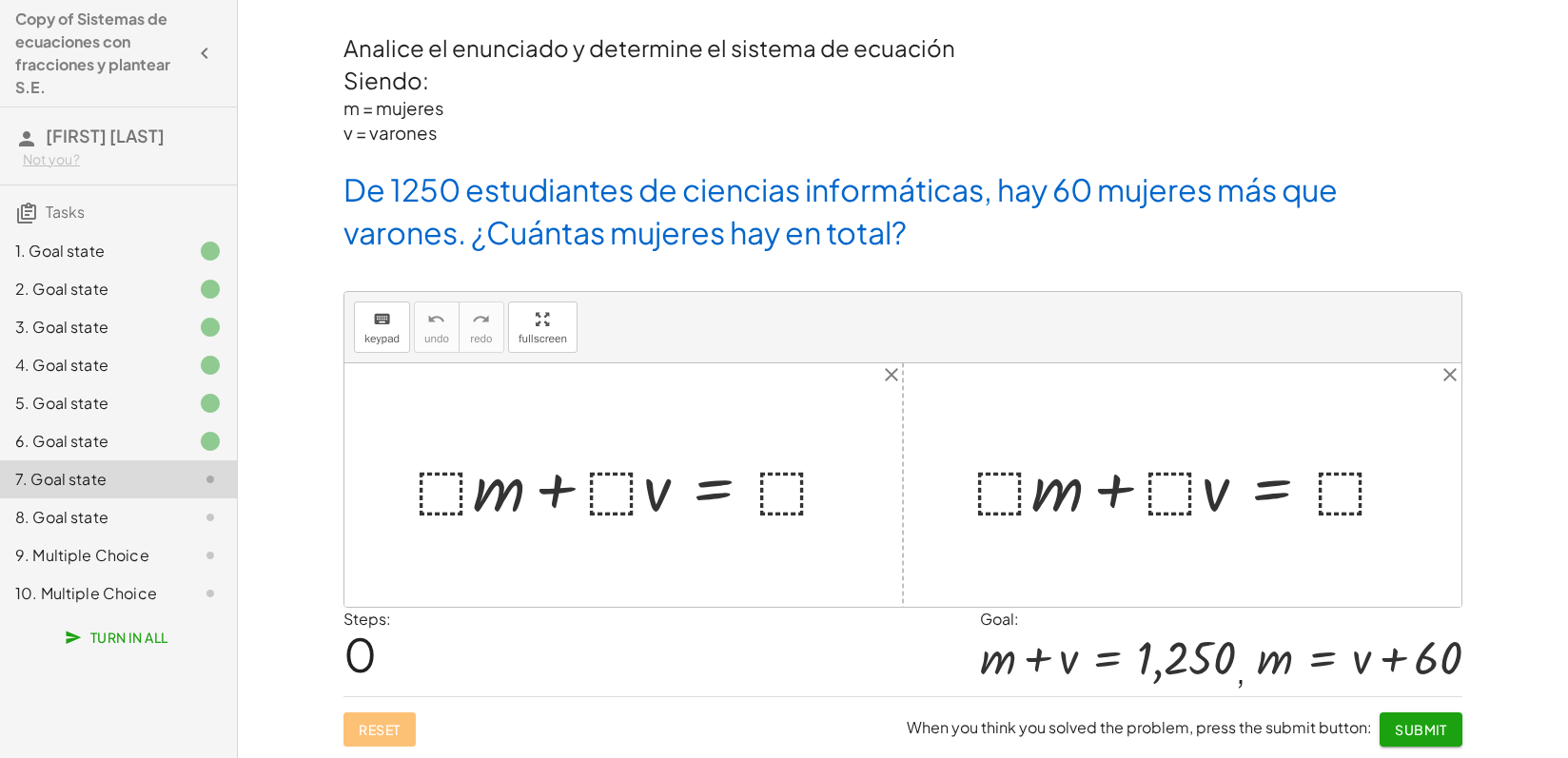 click on "Determine el mínimo común múltiplo de la ecuación uno del sistema de ecuaciones keyboard keypad undo undo redo redo fullscreen ⬚ ( · 3 · 2 ) 6 × Steps: 2 Reset When you think you solved the problem, press the submit button: Continue Determine el mínimo común múltiplo de la ecuación dos del sistema de ecuaciones keyboard keypad undo undo redo redo fullscreen ⬚ 12 × Steps: 1 Reset When you think you solved the problem, press the submit button: Continue Encuentre la ecuación equivalente de la primera ecuación del sistema. keyboard keypad undo undo redo redo fullscreen + · ⬚ · 2 · x · 3 − · ⬚ · 2 · y · 2 = · ⬚ · - 1 + · ⬚ · 2 · x · 3 − · ⬚ · 2 · y · 2 = · 6 · - 1 + · ⬚ · 2 · x · 3 − · 6 · 2 · y · 2 = · 6 · - 1 + · 6 · 2 · x · 3 − · 6 · 2 · y · 2 = · 6 · - 1 + · 6 · 2 · x · 3 − · 6 · 2 · y · 2 = · 6 · - 1 + · 12 · x · 3 − · 6 · 2 · y · 2 = · 6 · - 1 + · 4 · x − · 6 · 2 · y · 2 = · 6 · - 1 + · 4 x" 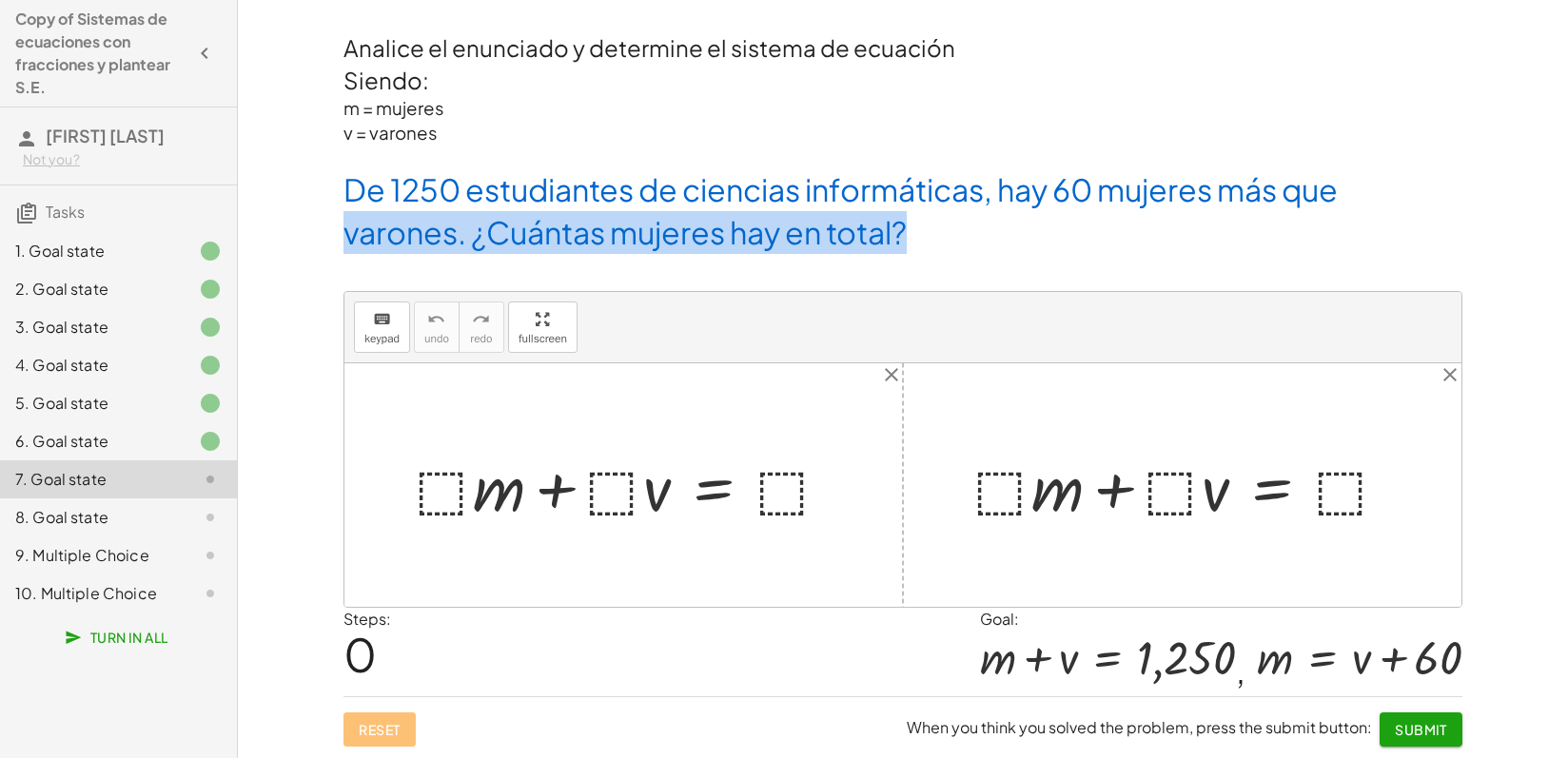 click on "Determine el mínimo común múltiplo de la ecuación uno del sistema de ecuaciones keyboard keypad undo undo redo redo fullscreen ⬚ ( · 3 · 2 ) 6 × Steps: 2 Reset When you think you solved the problem, press the submit button: Continue Determine el mínimo común múltiplo de la ecuación dos del sistema de ecuaciones keyboard keypad undo undo redo redo fullscreen ⬚ 12 × Steps: 1 Reset When you think you solved the problem, press the submit button: Continue Encuentre la ecuación equivalente de la primera ecuación del sistema. keyboard keypad undo undo redo redo fullscreen + · ⬚ · 2 · x · 3 − · ⬚ · 2 · y · 2 = · ⬚ · - 1 + · ⬚ · 2 · x · 3 − · ⬚ · 2 · y · 2 = · 6 · - 1 + · ⬚ · 2 · x · 3 − · 6 · 2 · y · 2 = · 6 · - 1 + · 6 · 2 · x · 3 − · 6 · 2 · y · 2 = · 6 · - 1 + · 6 · 2 · x · 3 − · 6 · 2 · y · 2 = · 6 · - 1 + · 12 · x · 3 − · 6 · 2 · y · 2 = · 6 · - 1 + · 4 · x − · 6 · 2 · y · 2 = · 6 · - 1 + · 4 x" 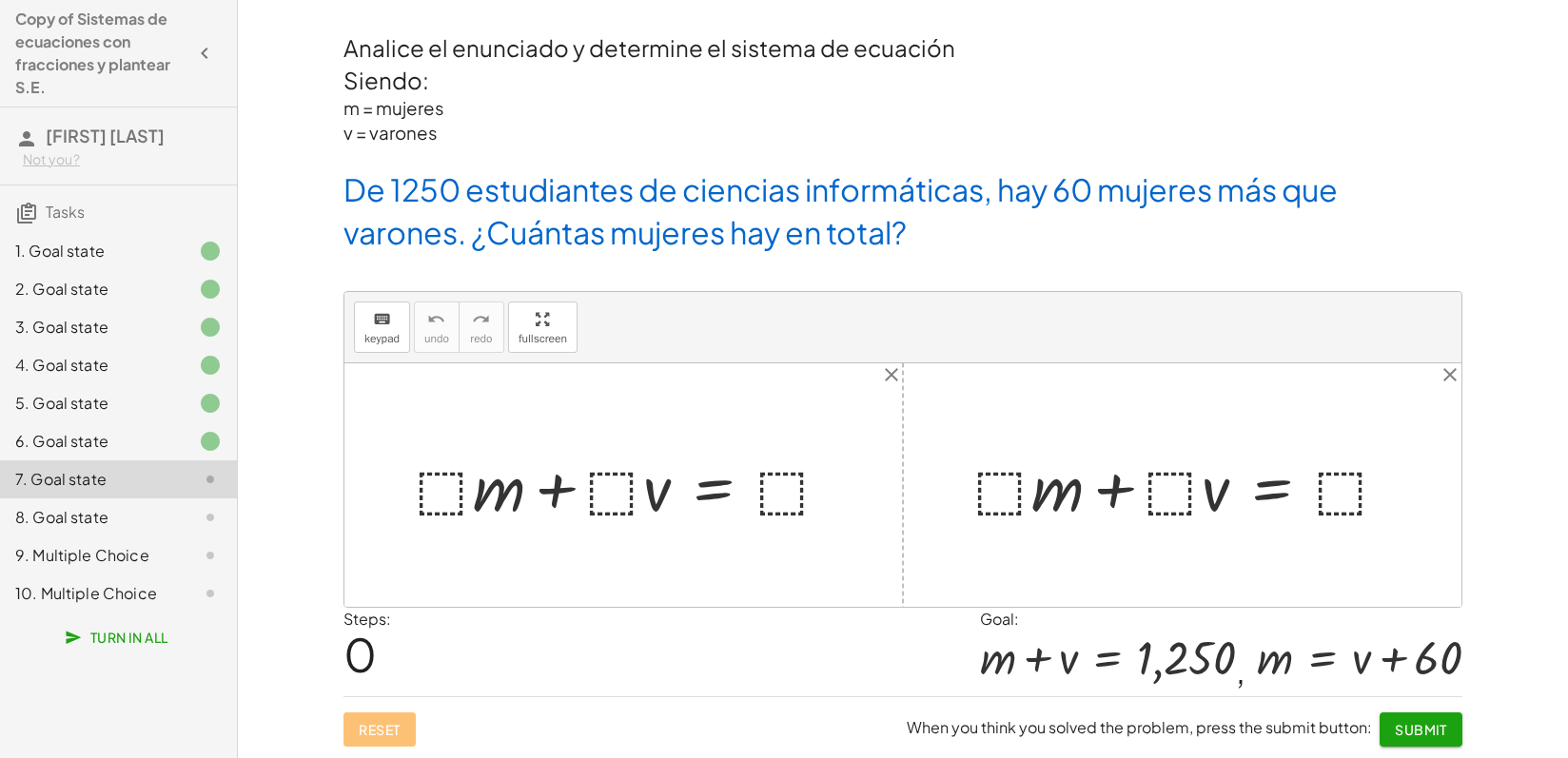 click at bounding box center [631, 485] 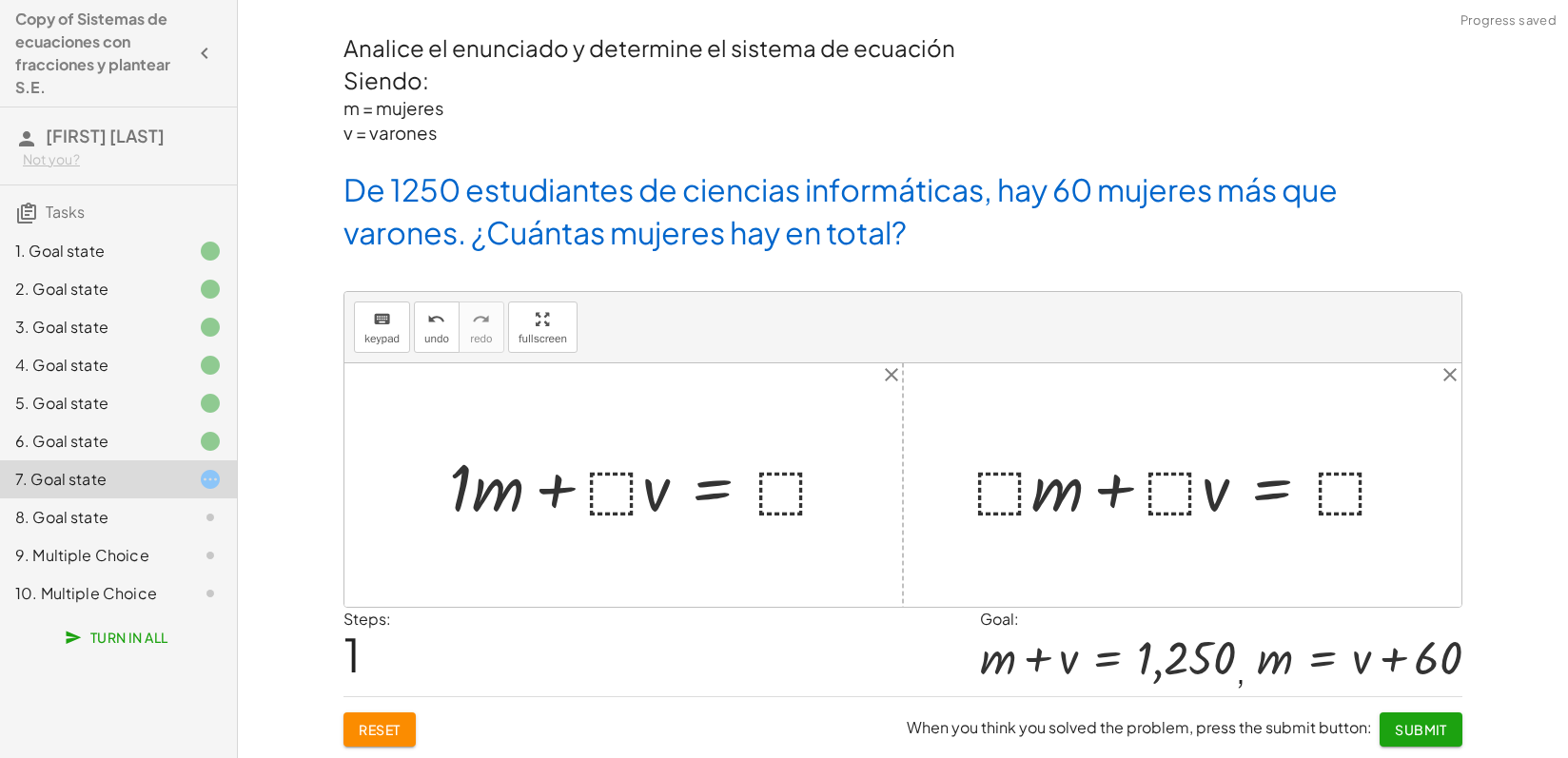 click at bounding box center (647, 485) 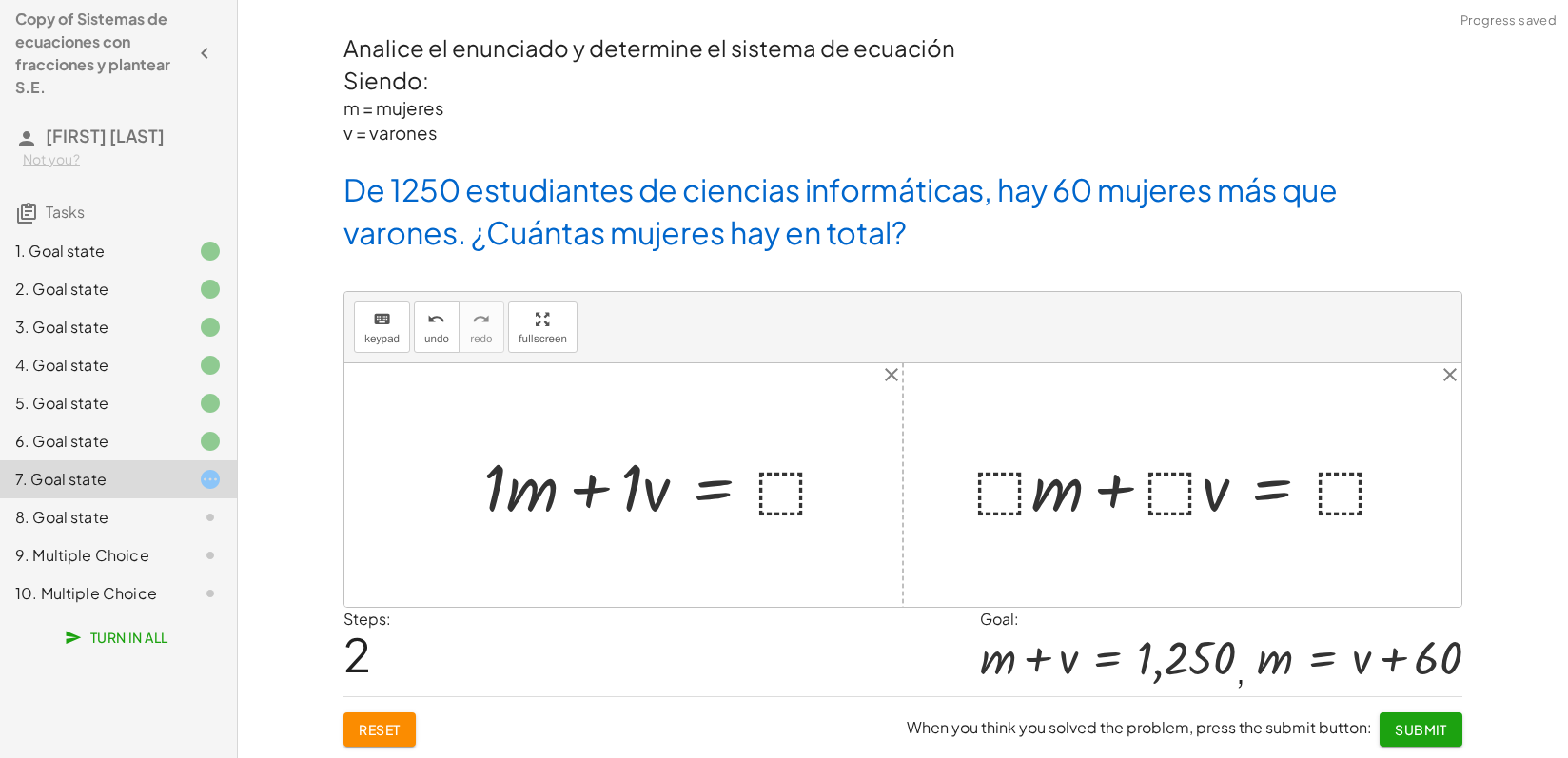 click at bounding box center (664, 485) 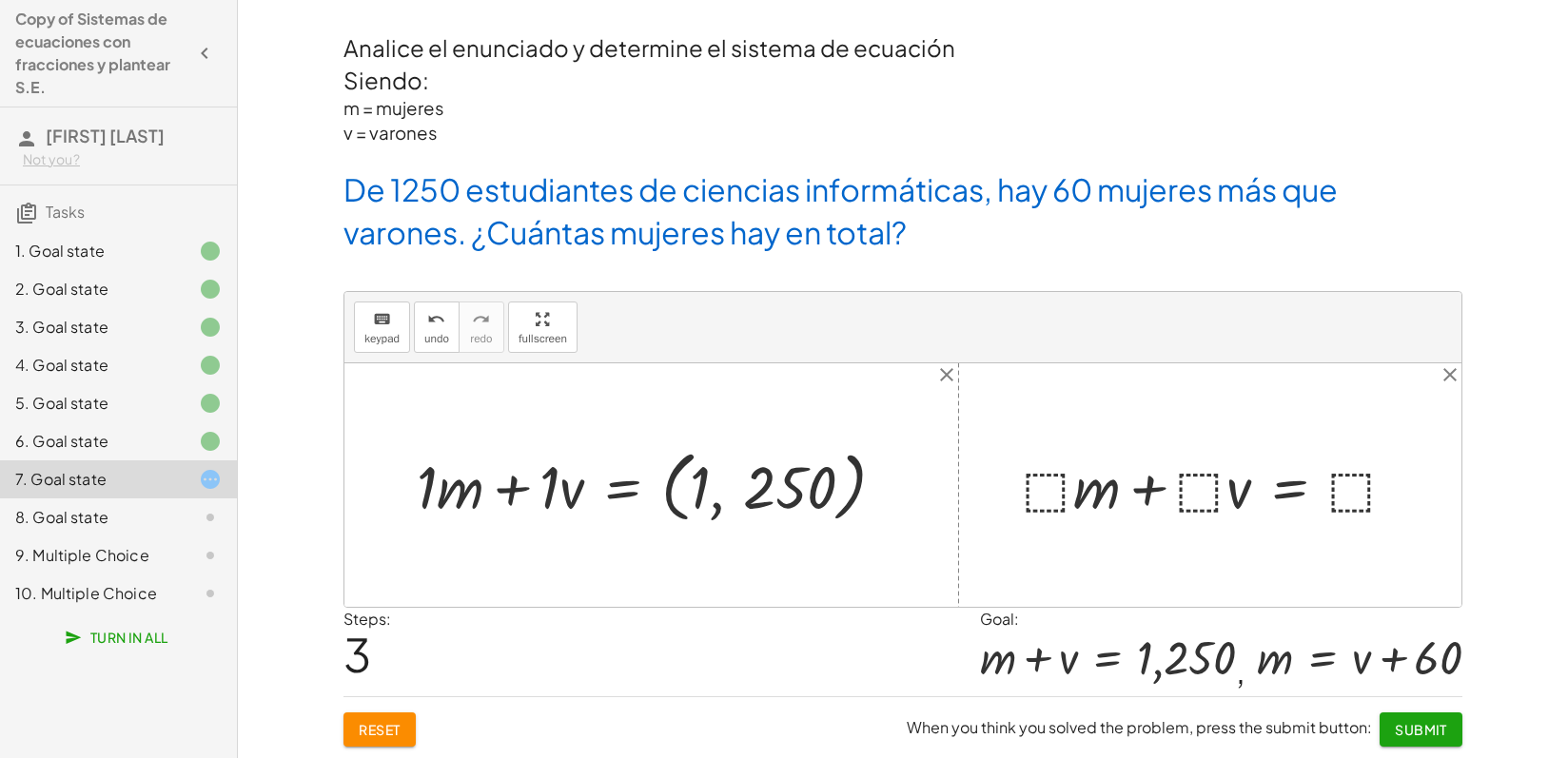 click on "Reset" at bounding box center (380, 729) 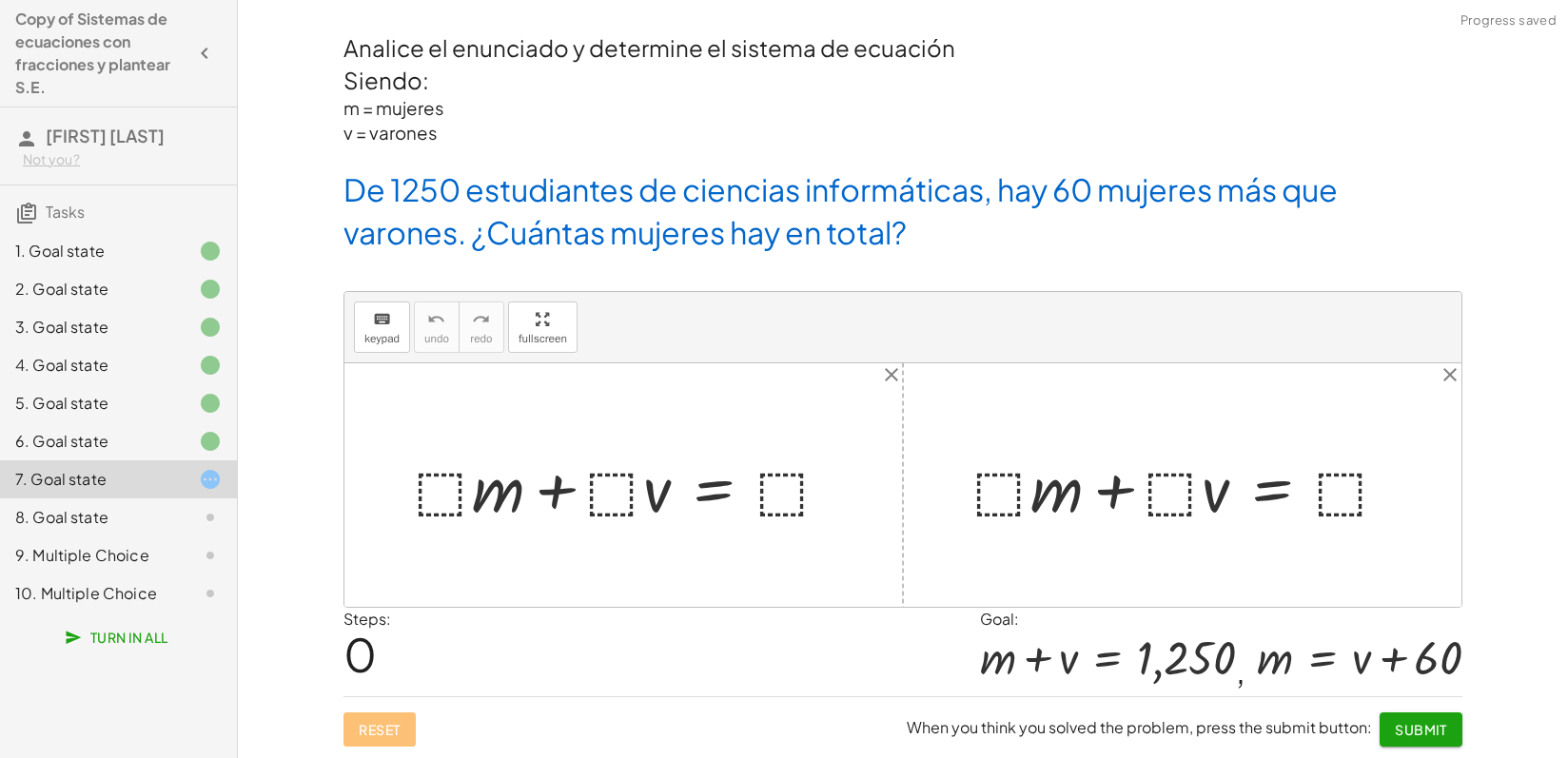 click at bounding box center [631, 485] 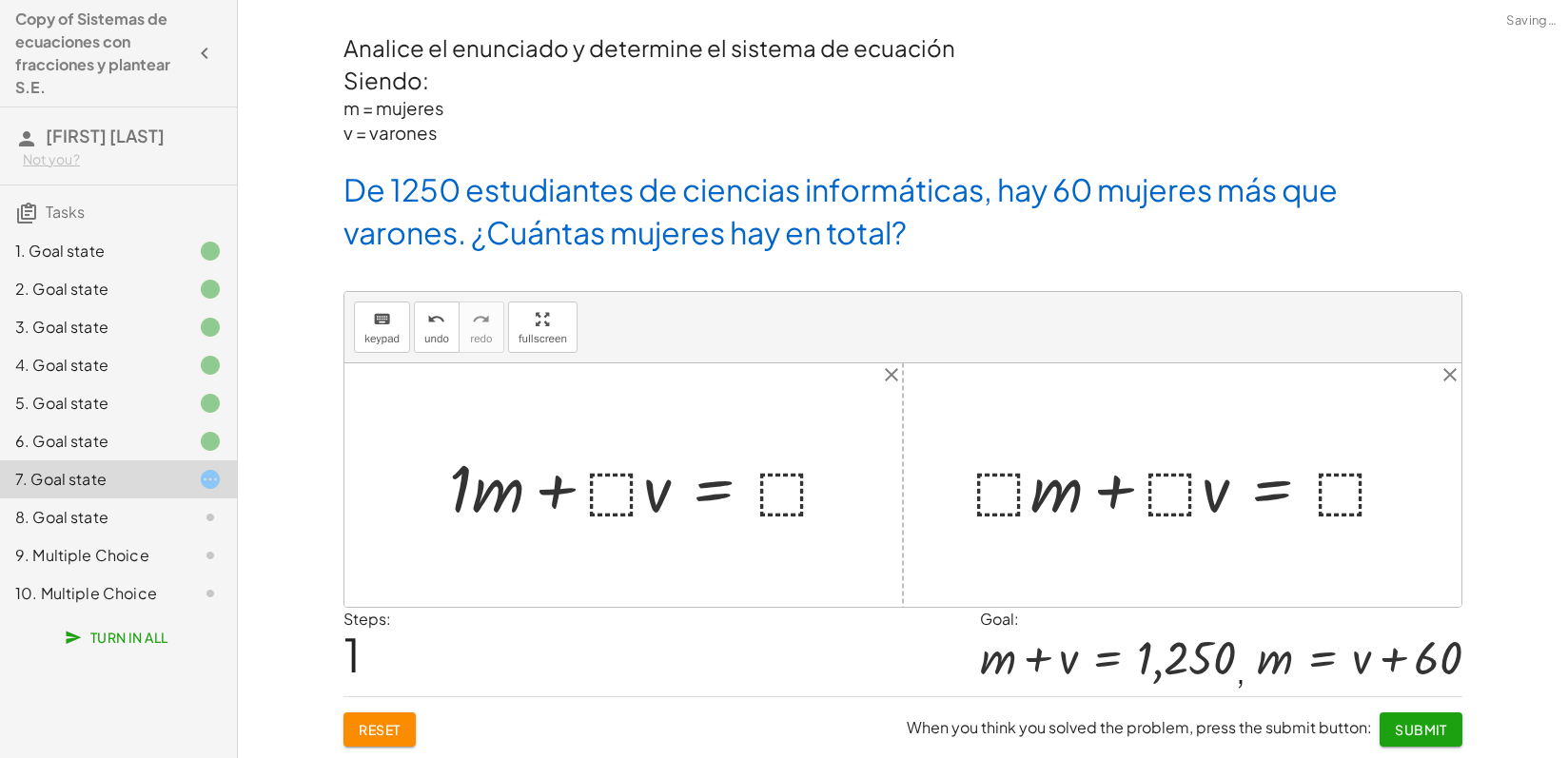click at bounding box center (648, 485) 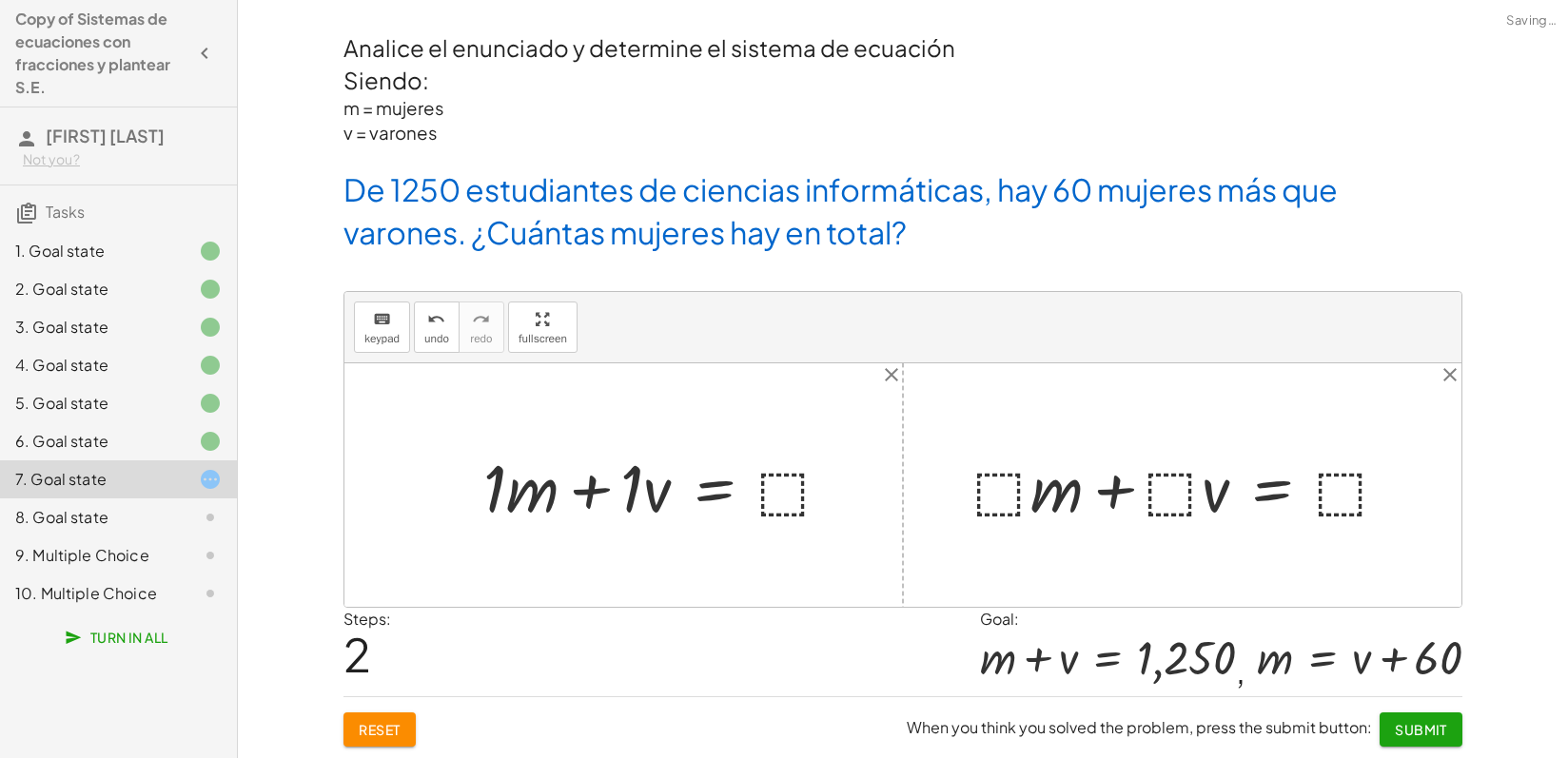 click at bounding box center (665, 485) 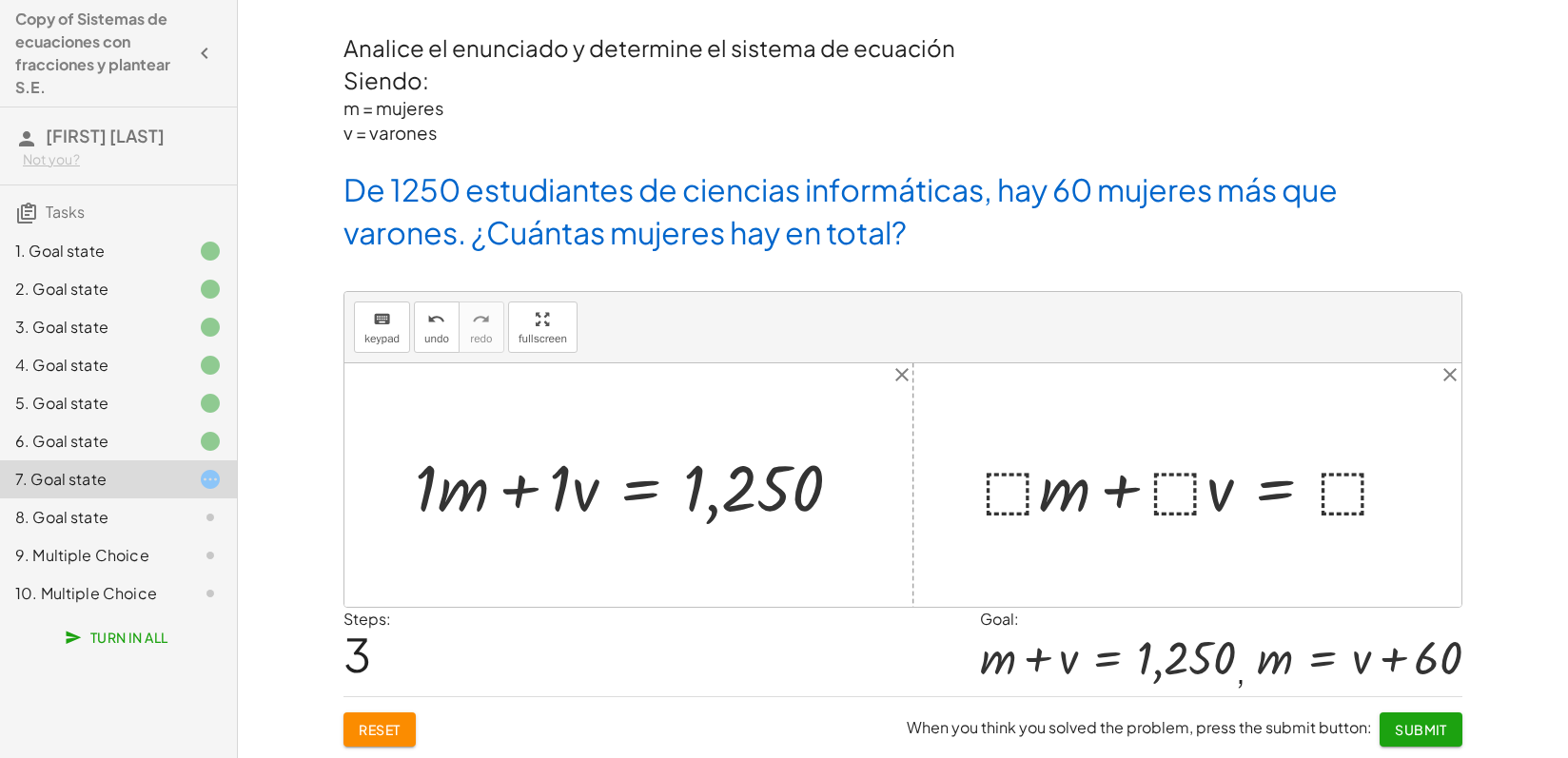 click at bounding box center [1195, 485] 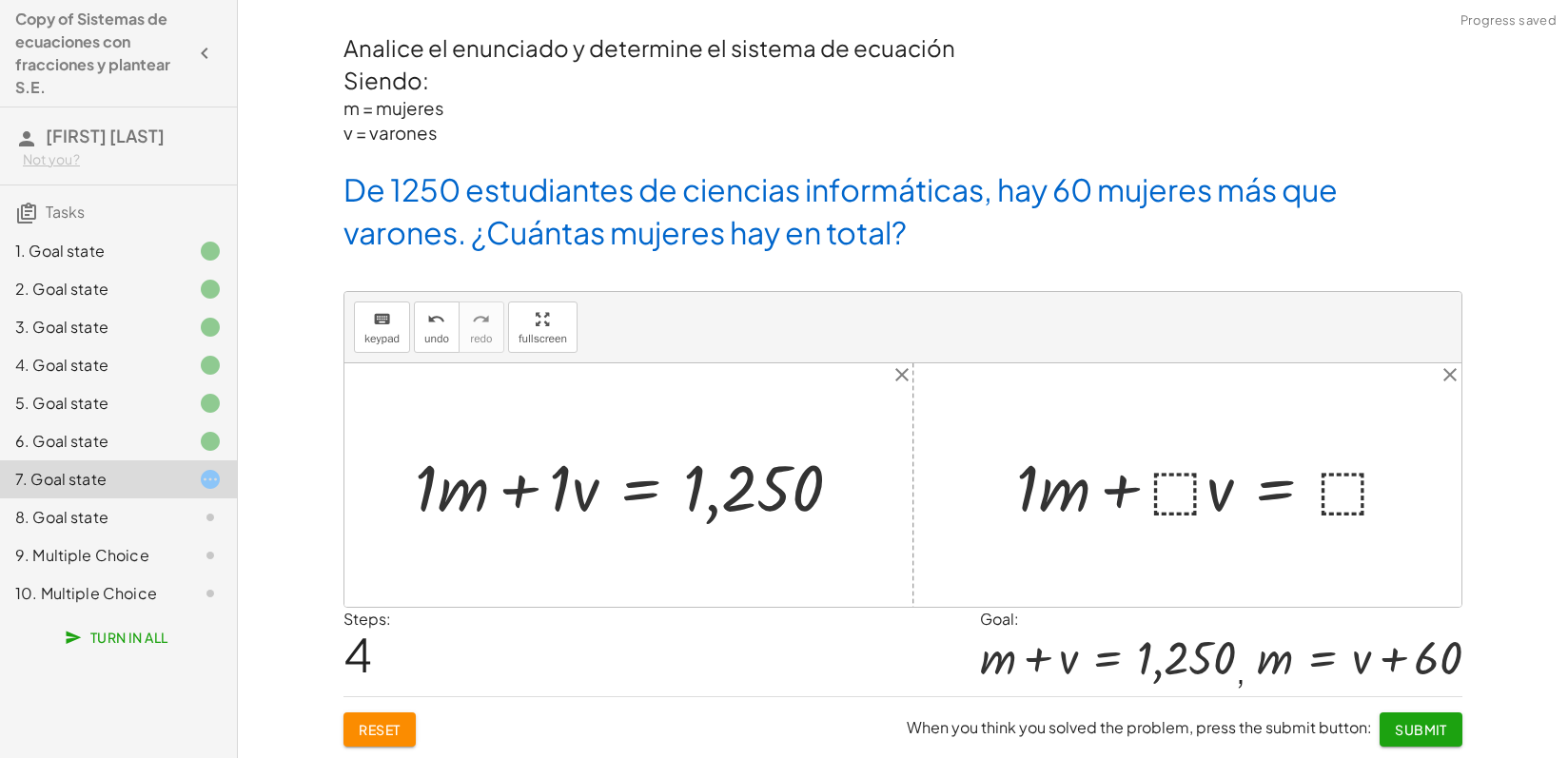 click at bounding box center [1211, 485] 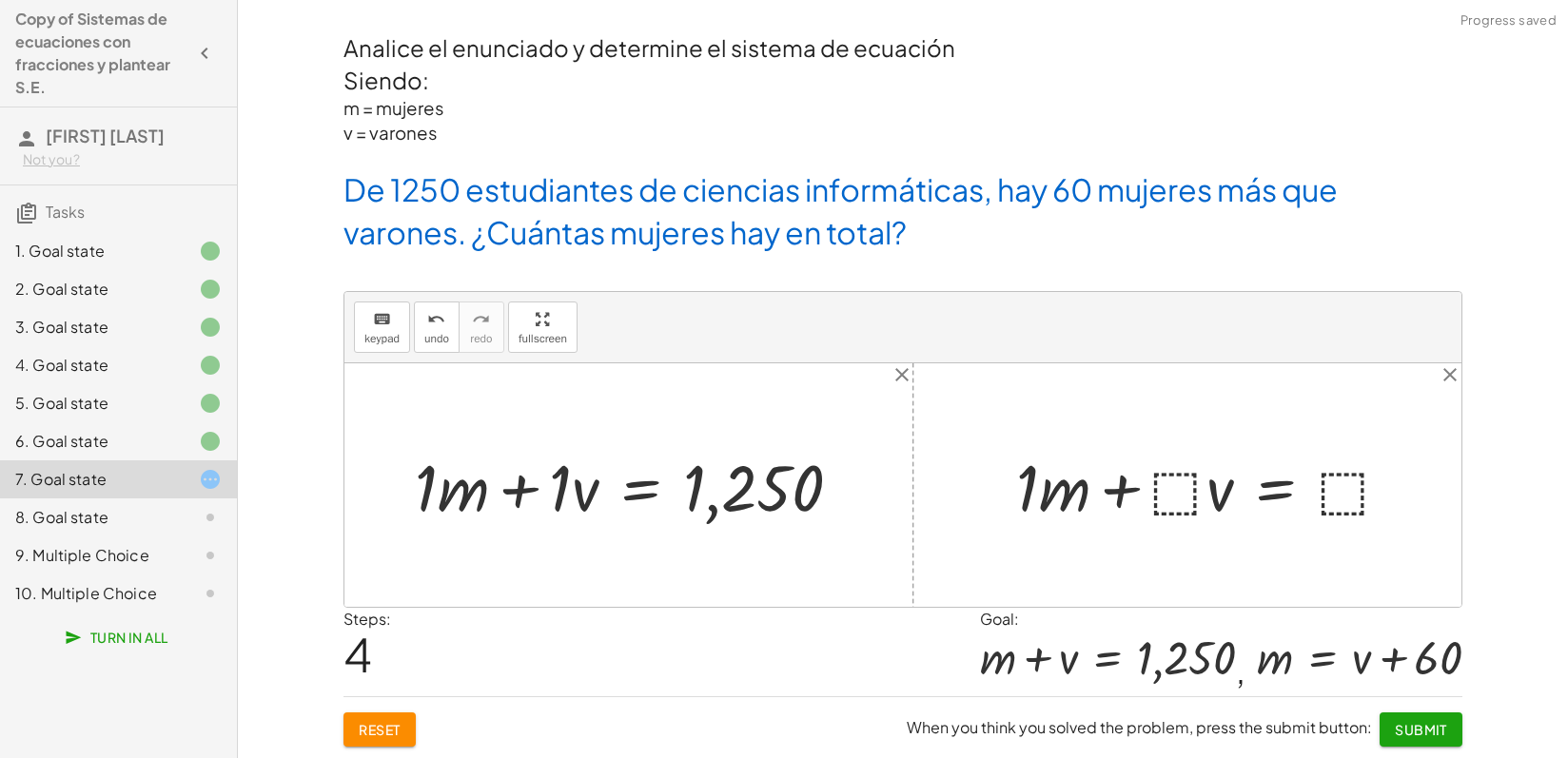 click at bounding box center [1211, 485] 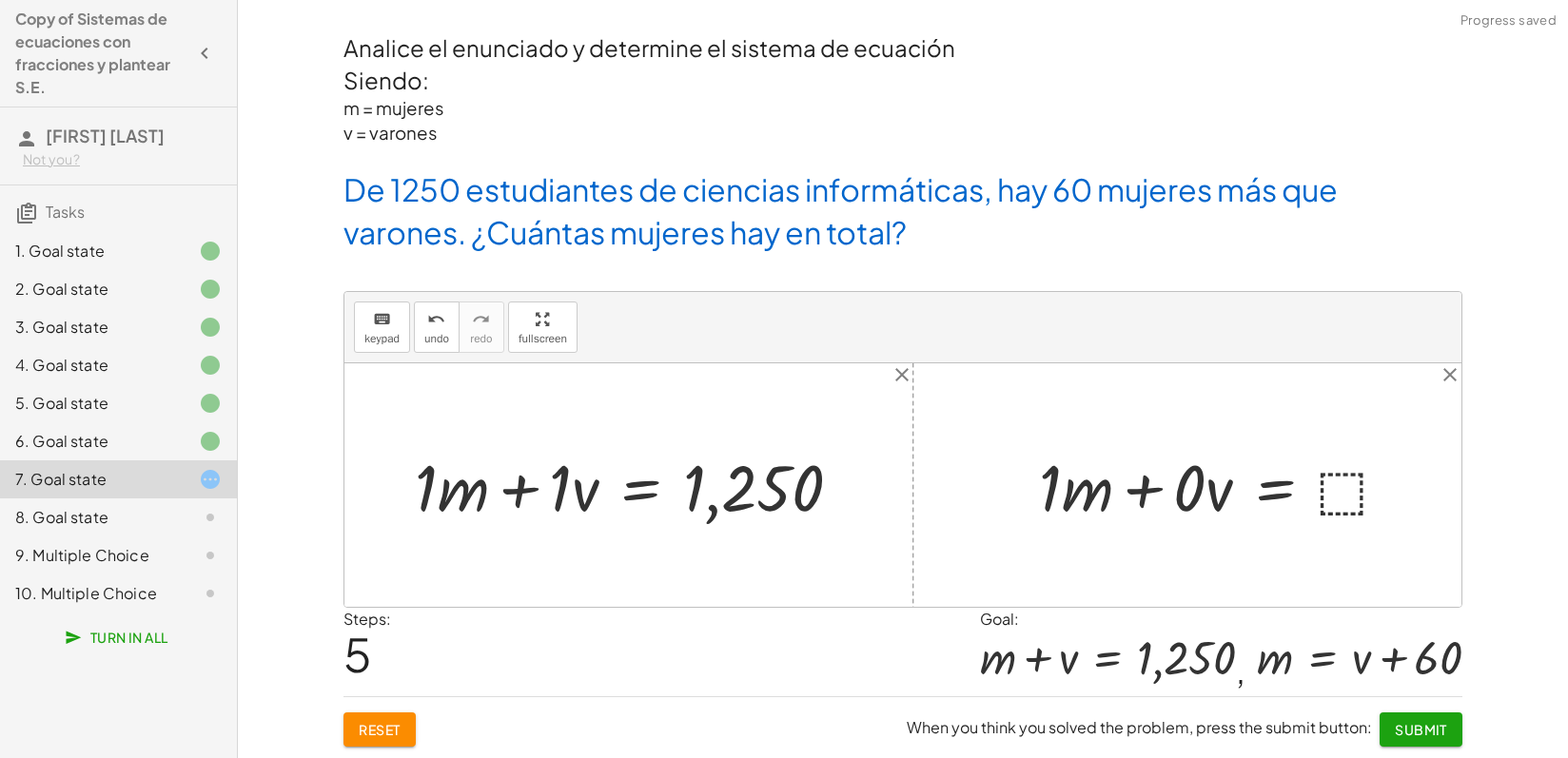 click at bounding box center (1223, 485) 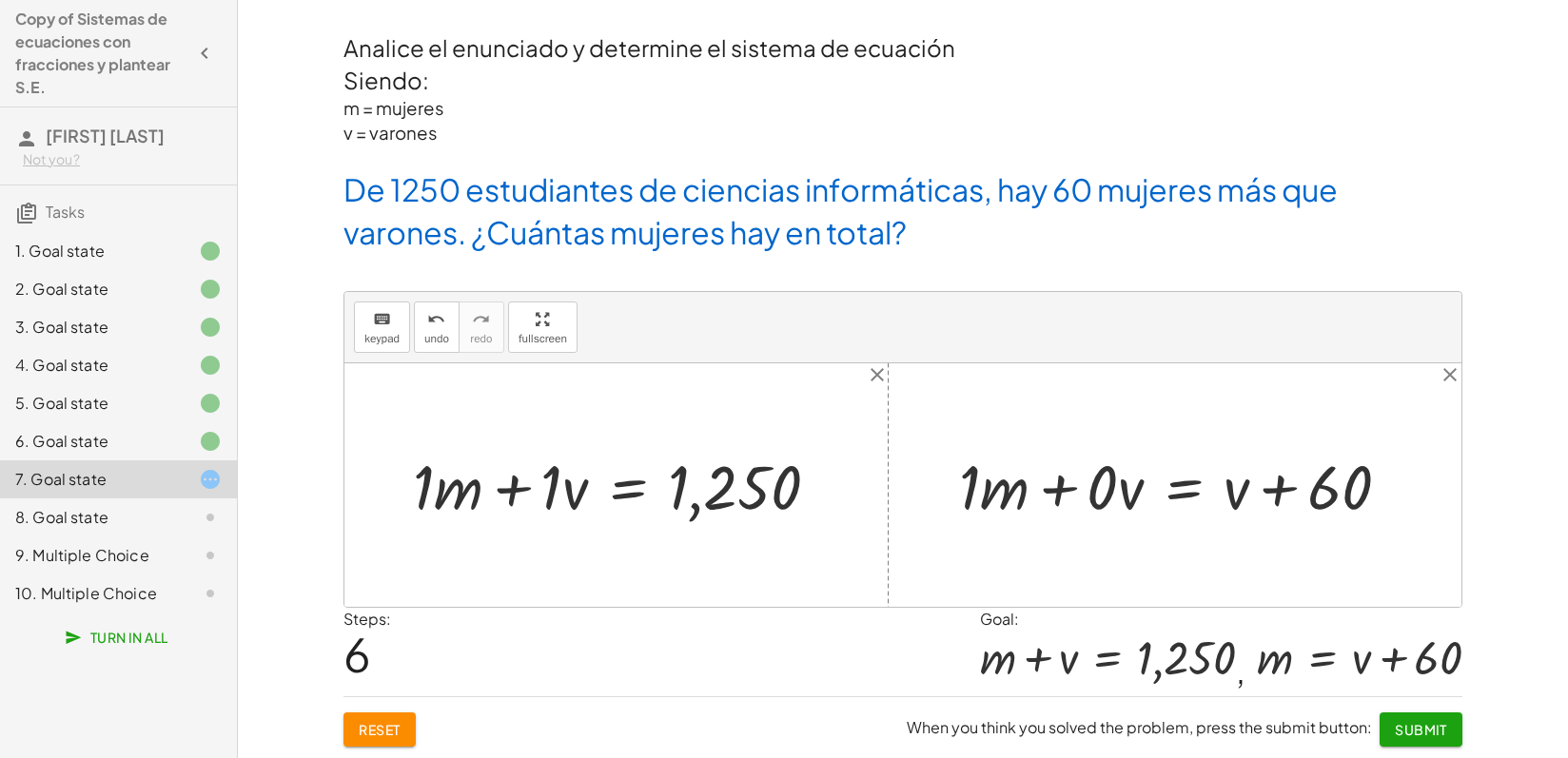 drag, startPoint x: 1496, startPoint y: 328, endPoint x: 1496, endPoint y: 339, distance: 11 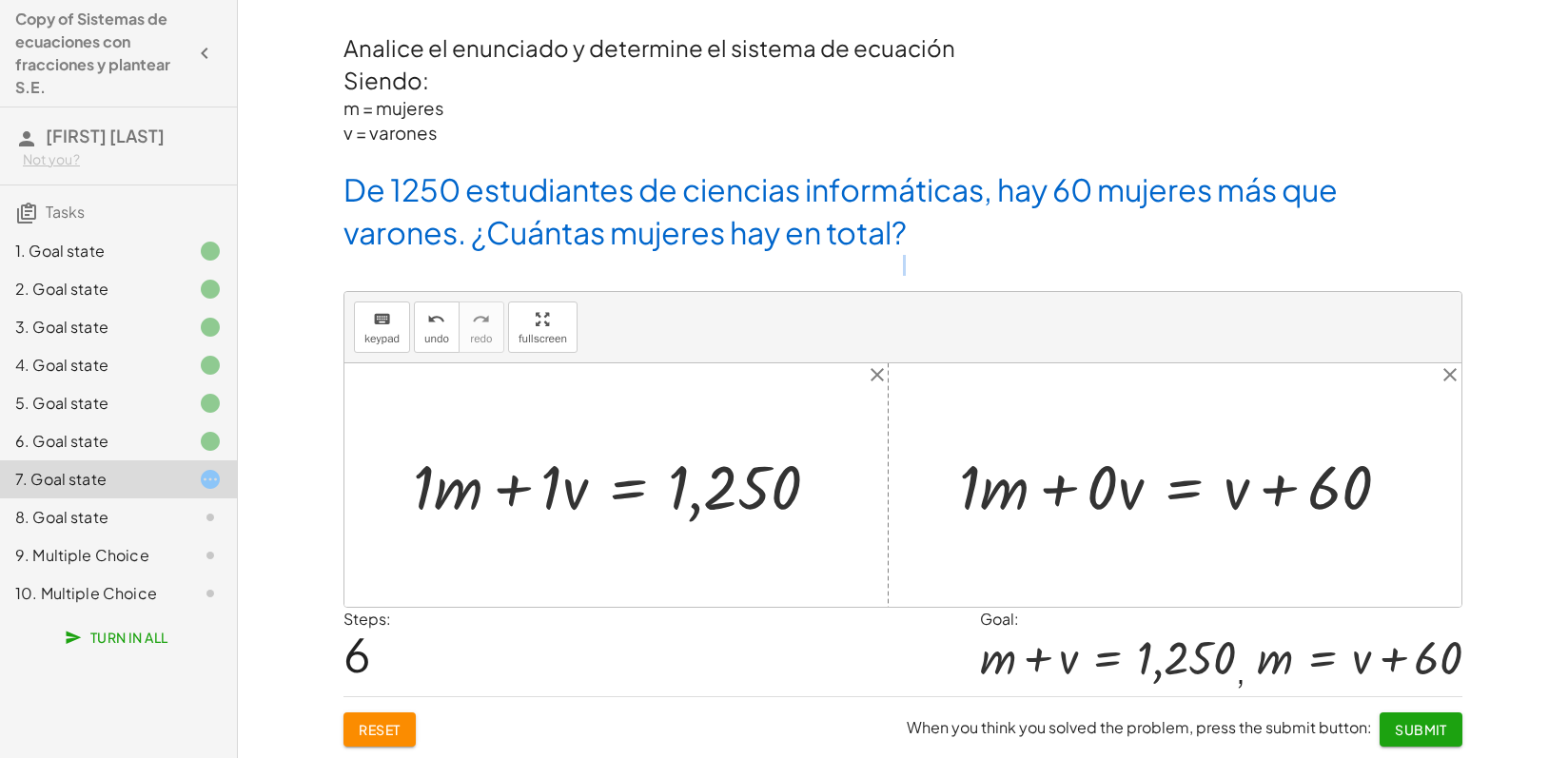 drag, startPoint x: 1567, startPoint y: 218, endPoint x: 1567, endPoint y: 315, distance: 97 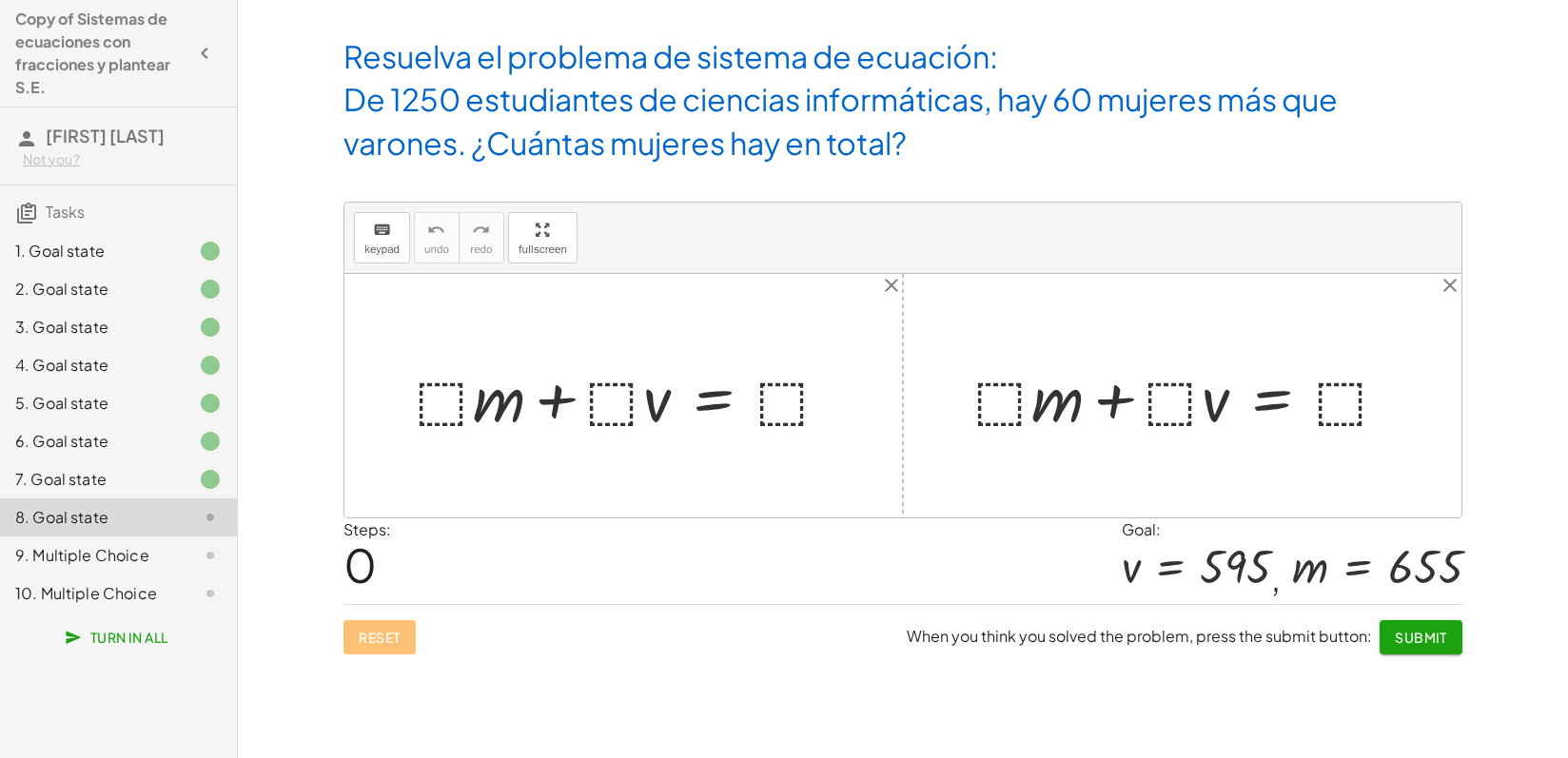 click at bounding box center (1189, 396) 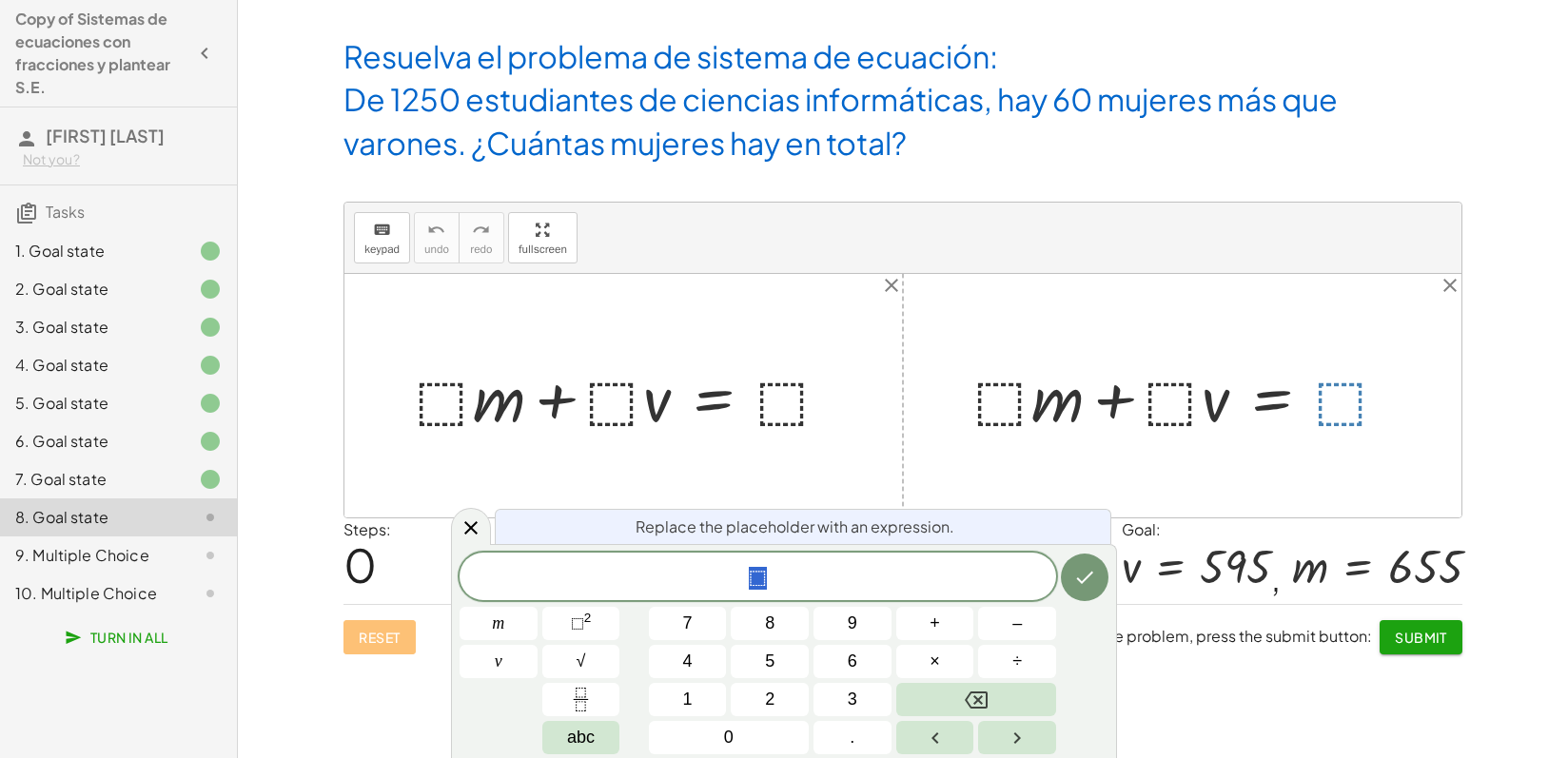 click at bounding box center [903, 396] 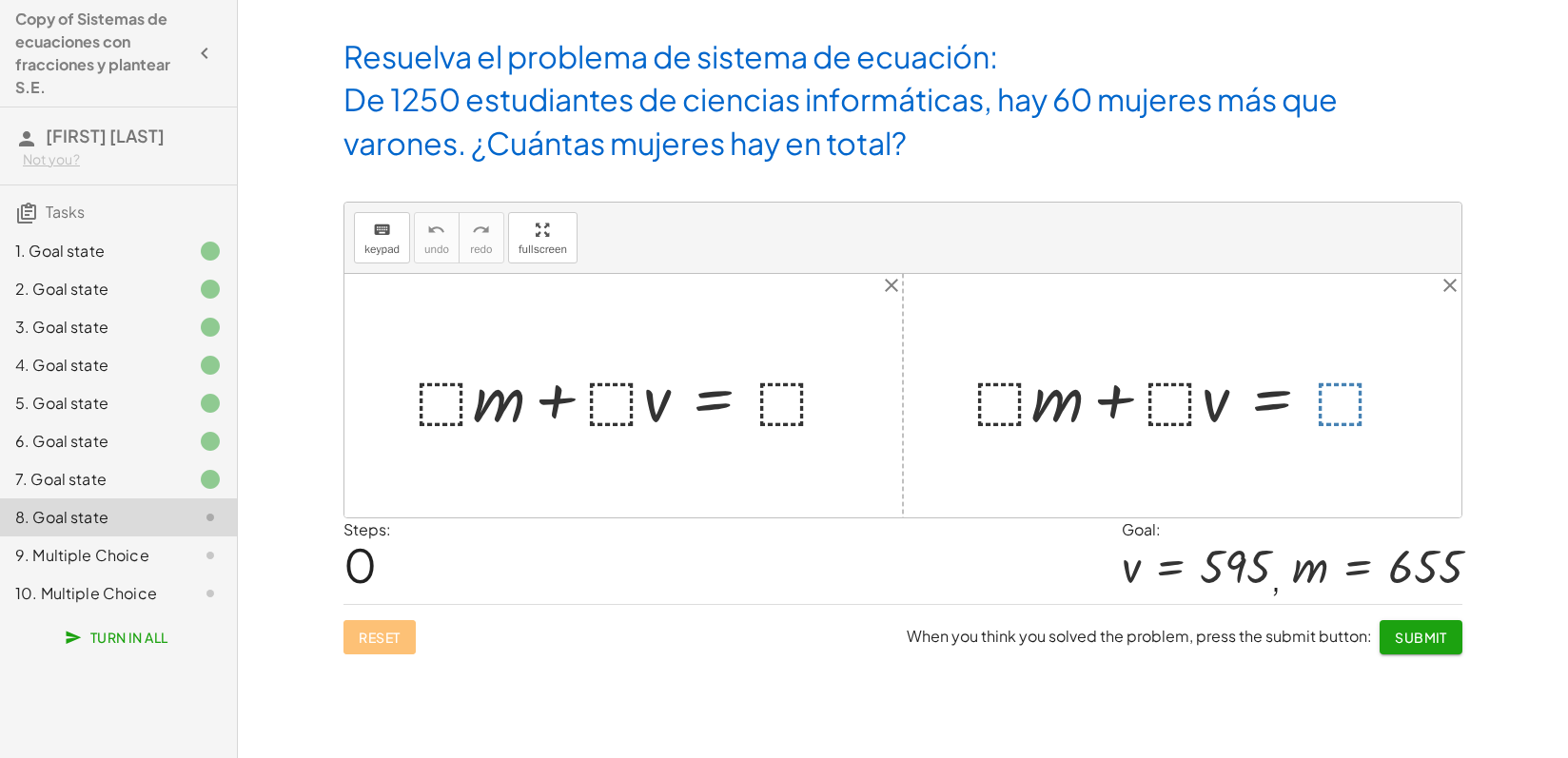 click at bounding box center (903, 396) 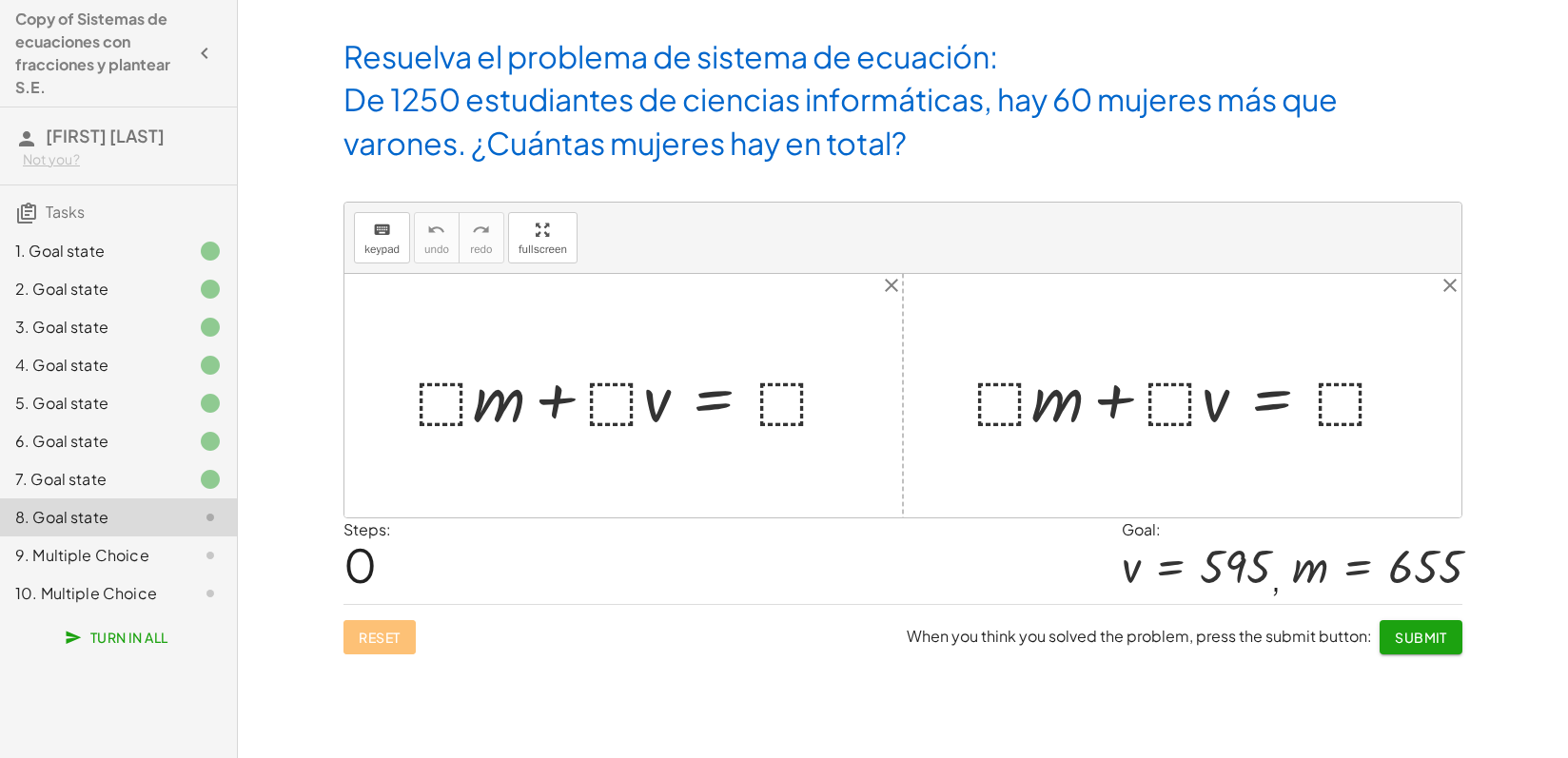 click on "Determine el mínimo común múltiplo de la ecuación uno del sistema de ecuaciones keyboard keypad undo undo redo redo fullscreen ⬚ ( · 3 · 2 ) 6 × Steps: 2 Reset When you think you solved the problem, press the submit button: Continue Determine el mínimo común múltiplo de la ecuación dos del sistema de ecuaciones keyboard keypad undo undo redo redo fullscreen ⬚ 12 × Steps: 1 Reset When you think you solved the problem, press the submit button: Continue Encuentre la ecuación equivalente de la primera ecuación del sistema. keyboard keypad undo undo redo redo fullscreen + · ⬚ · 2 · x · 3 − · ⬚ · 2 · y · 2 = · ⬚ · - 1 + · ⬚ · 2 · x · 3 − · ⬚ · 2 · y · 2 = · 6 · - 1 + · ⬚ · 2 · x · 3 − · 6 · 2 · y · 2 = · 6 · - 1 + · 6 · 2 · x · 3 − · 6 · 2 · y · 2 = · 6 · - 1 + · 6 · 2 · x · 3 − · 6 · 2 · y · 2 = · 6 · - 1 + · 12 · x · 3 − · 6 · 2 · y · 2 = · 6 · - 1 + · 4 · x − · 6 · 2 · y · 2 = · 6 · - 1 + · 4 x" 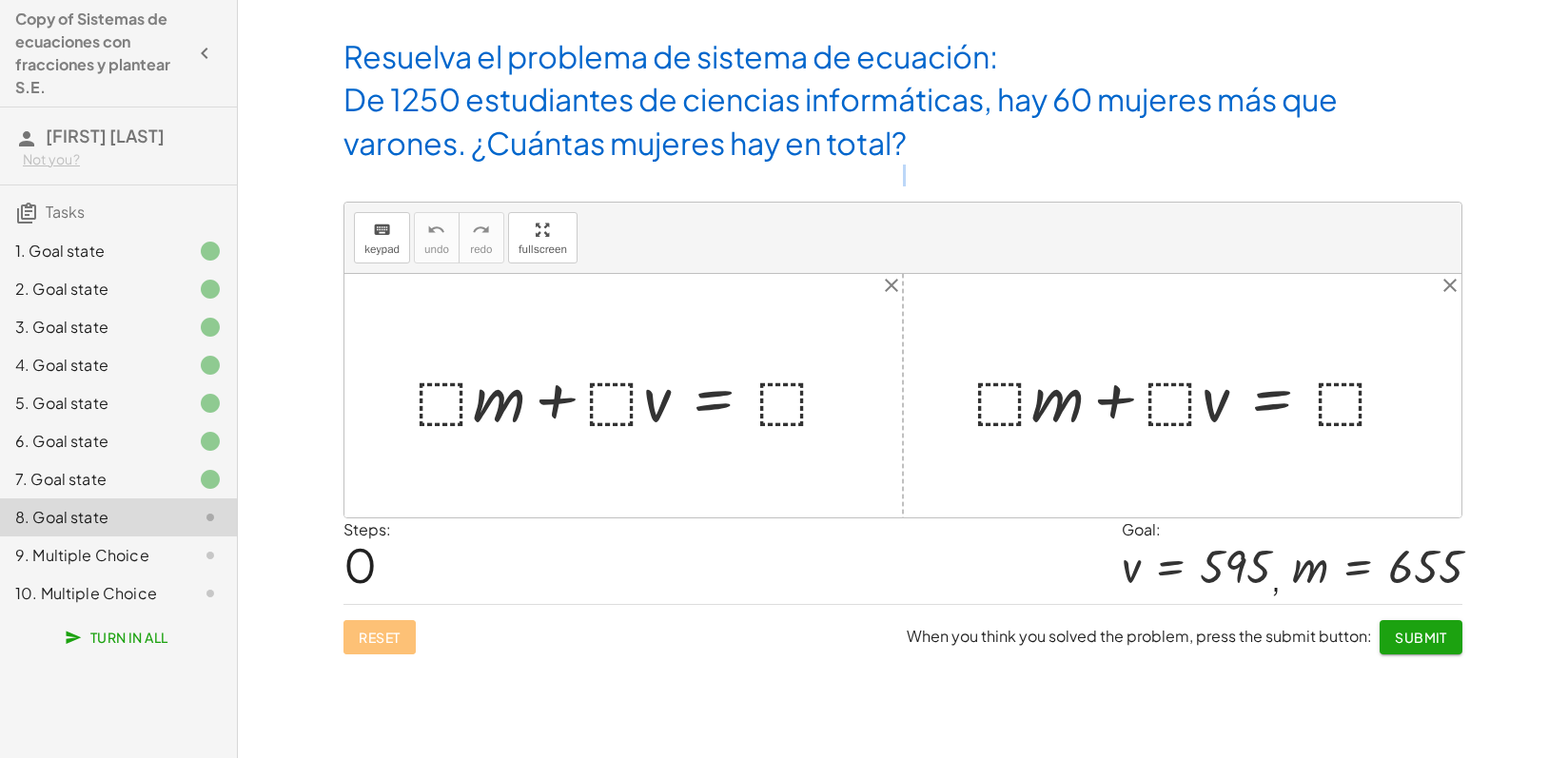 click on "Determine el mínimo común múltiplo de la ecuación uno del sistema de ecuaciones keyboard keypad undo undo redo redo fullscreen ⬚ ( · 3 · 2 ) 6 × Steps: 2 Reset When you think you solved the problem, press the submit button: Continue Determine el mínimo común múltiplo de la ecuación dos del sistema de ecuaciones keyboard keypad undo undo redo redo fullscreen ⬚ 12 × Steps: 1 Reset When you think you solved the problem, press the submit button: Continue Encuentre la ecuación equivalente de la primera ecuación del sistema. keyboard keypad undo undo redo redo fullscreen + · ⬚ · 2 · x · 3 − · ⬚ · 2 · y · 2 = · ⬚ · - 1 + · ⬚ · 2 · x · 3 − · ⬚ · 2 · y · 2 = · 6 · - 1 + · ⬚ · 2 · x · 3 − · 6 · 2 · y · 2 = · 6 · - 1 + · 6 · 2 · x · 3 − · 6 · 2 · y · 2 = · 6 · - 1 + · 6 · 2 · x · 3 − · 6 · 2 · y · 2 = · 6 · - 1 + · 12 · x · 3 − · 6 · 2 · y · 2 = · 6 · - 1 + · 4 · x − · 6 · 2 · y · 2 = · 6 · - 1 + · 4 x" 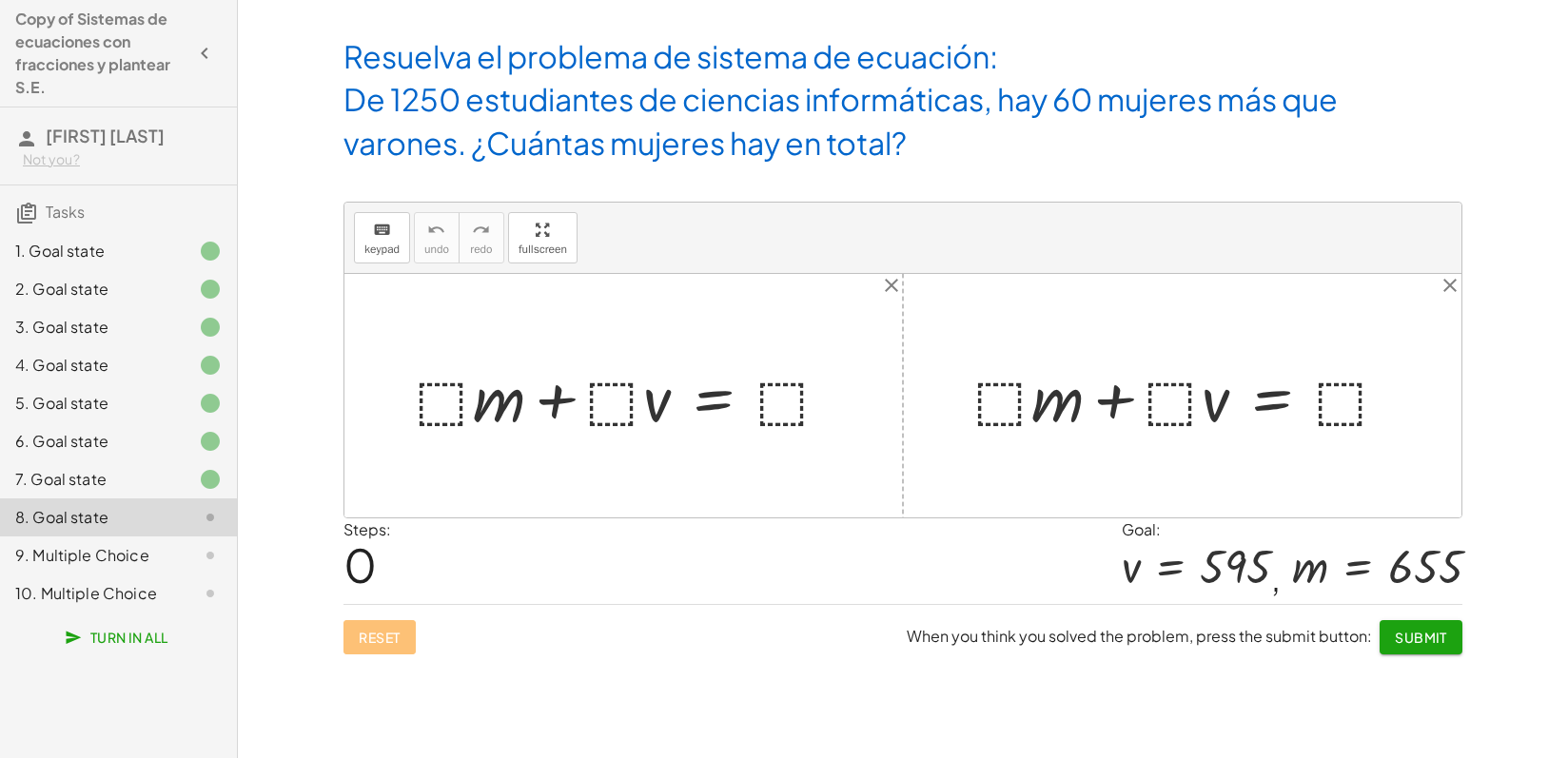 click on "Determine el mínimo común múltiplo de la ecuación uno del sistema de ecuaciones keyboard keypad undo undo redo redo fullscreen ⬚ ( · 3 · 2 ) 6 × Steps: 2 Reset When you think you solved the problem, press the submit button: Continue Determine el mínimo común múltiplo de la ecuación dos del sistema de ecuaciones keyboard keypad undo undo redo redo fullscreen ⬚ 12 × Steps: 1 Reset When you think you solved the problem, press the submit button: Continue Encuentre la ecuación equivalente de la primera ecuación del sistema. keyboard keypad undo undo redo redo fullscreen + · ⬚ · 2 · x · 3 − · ⬚ · 2 · y · 2 = · ⬚ · - 1 + · ⬚ · 2 · x · 3 − · ⬚ · 2 · y · 2 = · 6 · - 1 + · ⬚ · 2 · x · 3 − · 6 · 2 · y · 2 = · 6 · - 1 + · 6 · 2 · x · 3 − · 6 · 2 · y · 2 = · 6 · - 1 + · 6 · 2 · x · 3 − · 6 · 2 · y · 2 = · 6 · - 1 + · 12 · x · 3 − · 6 · 2 · y · 2 = · 6 · - 1 + · 4 · x − · 6 · 2 · y · 2 = · 6 · - 1 + · 4 x" 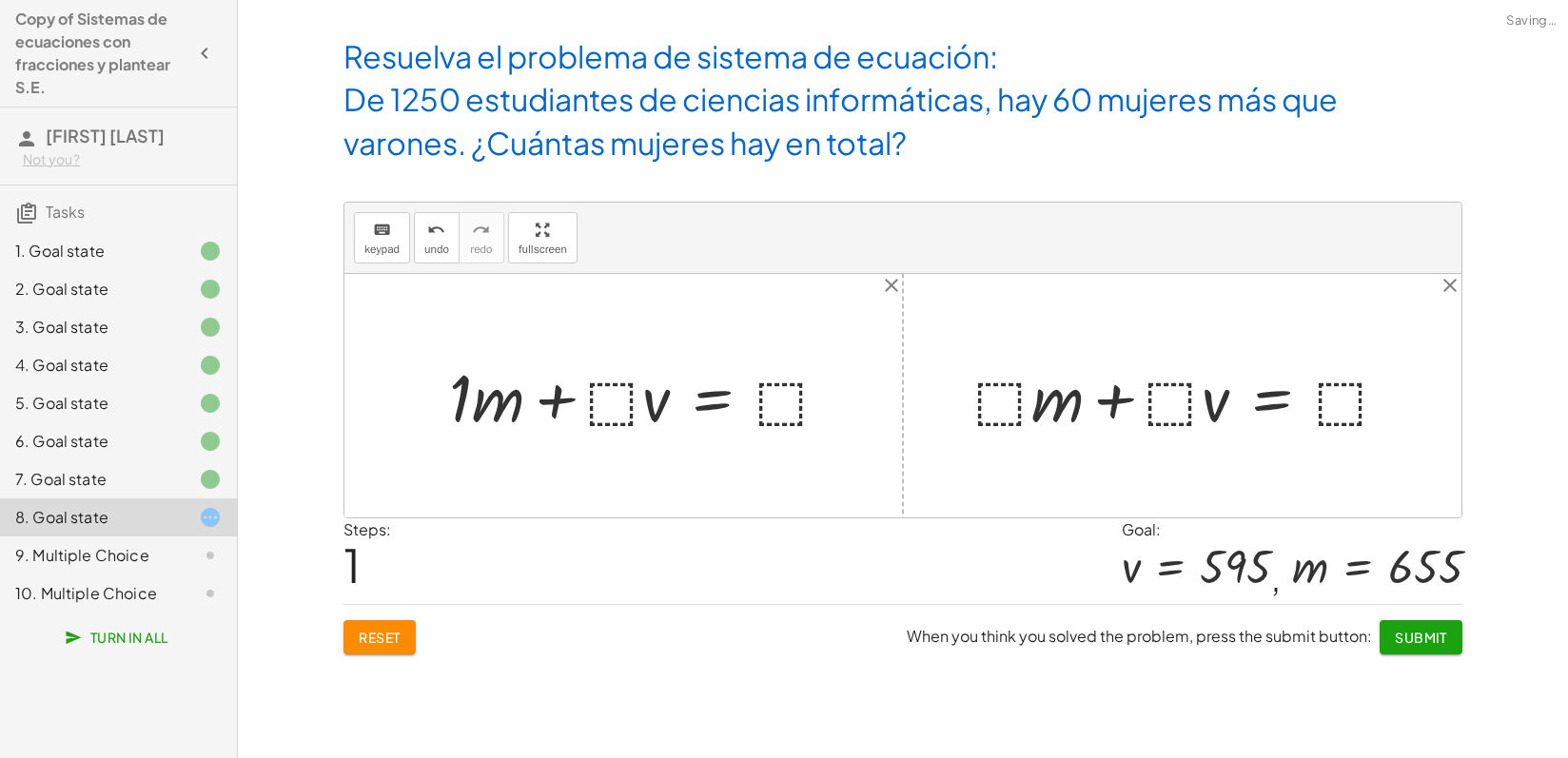 click at bounding box center (647, 396) 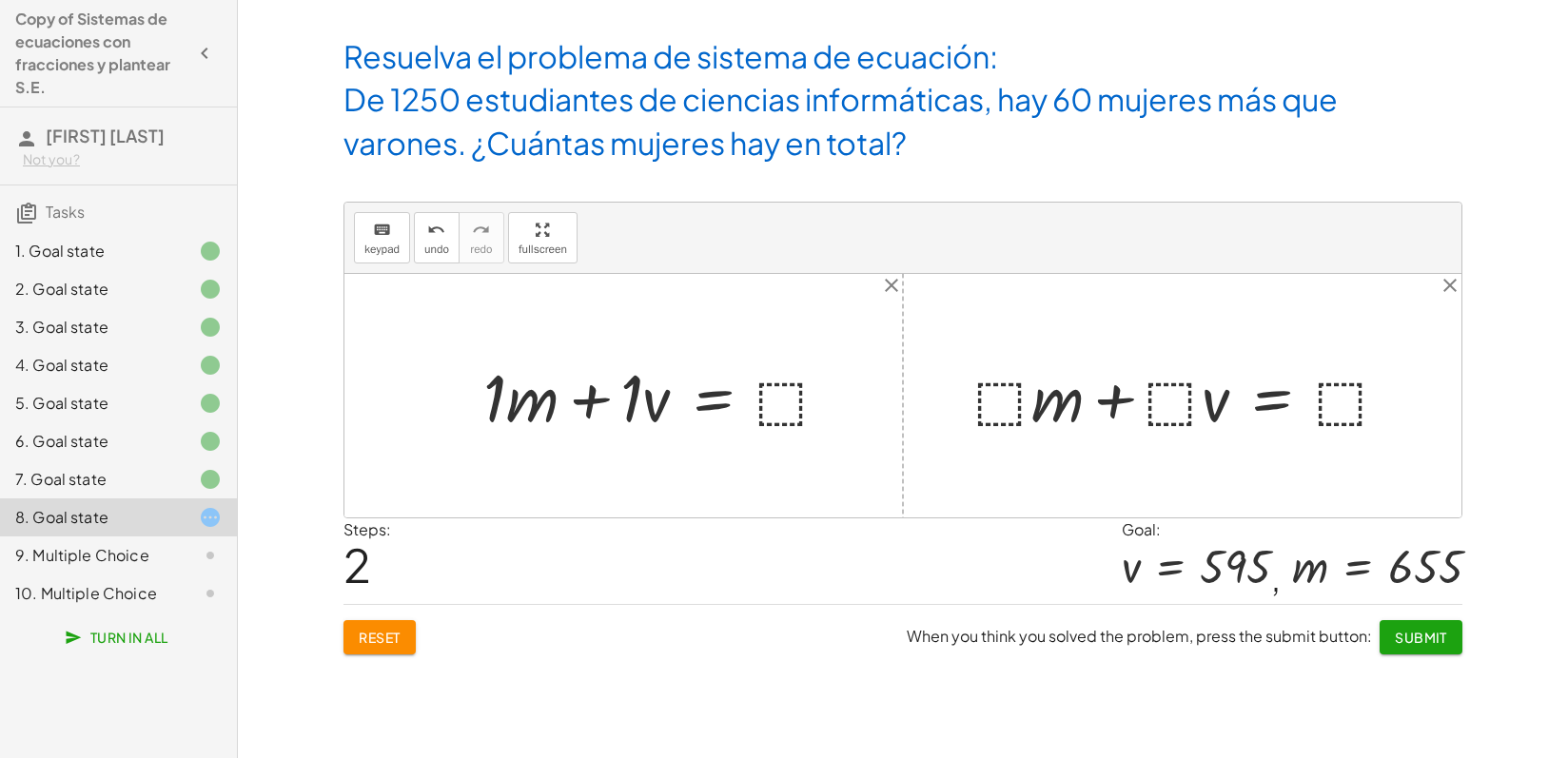 click at bounding box center [664, 396] 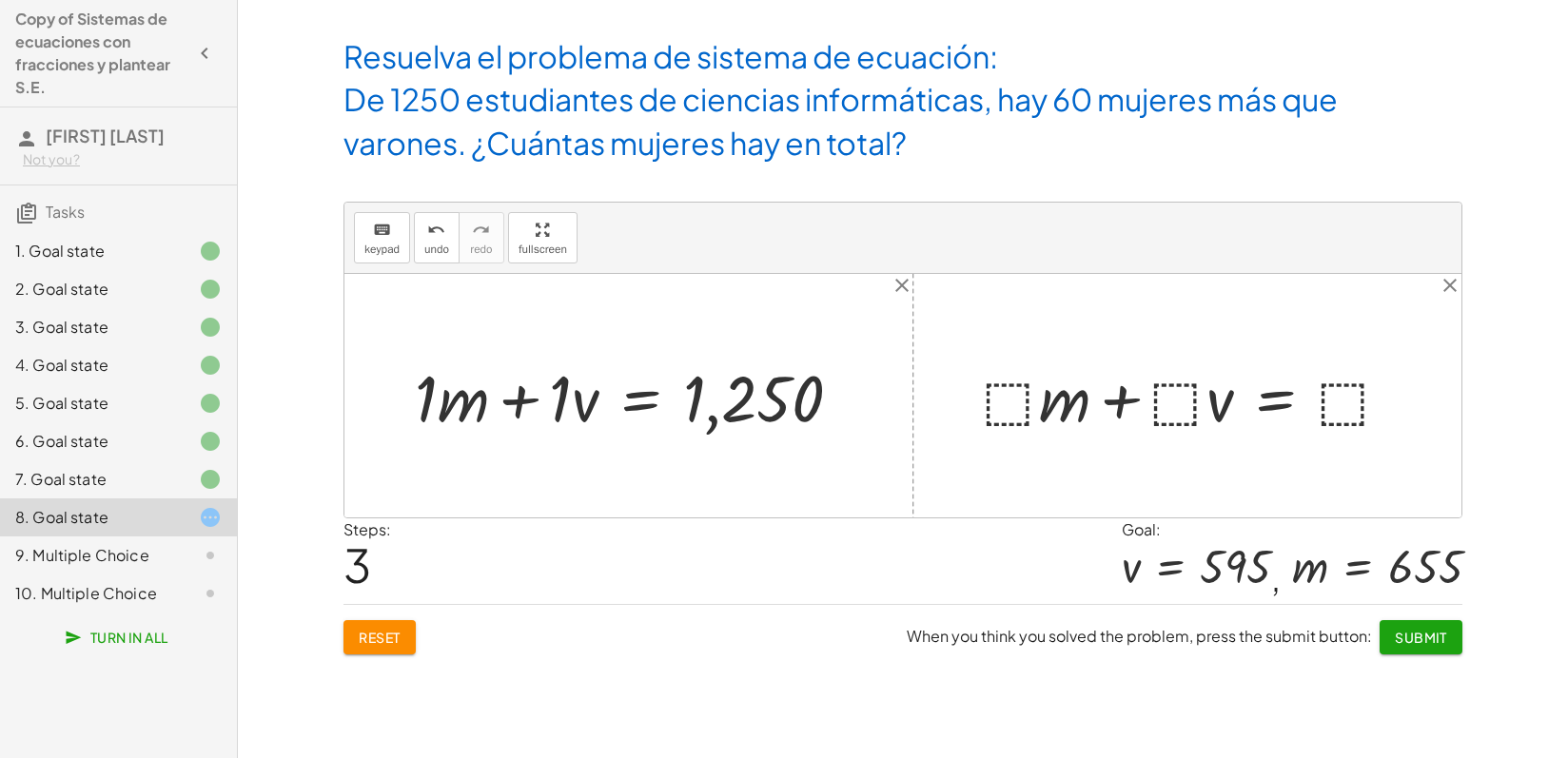 click at bounding box center (1195, 396) 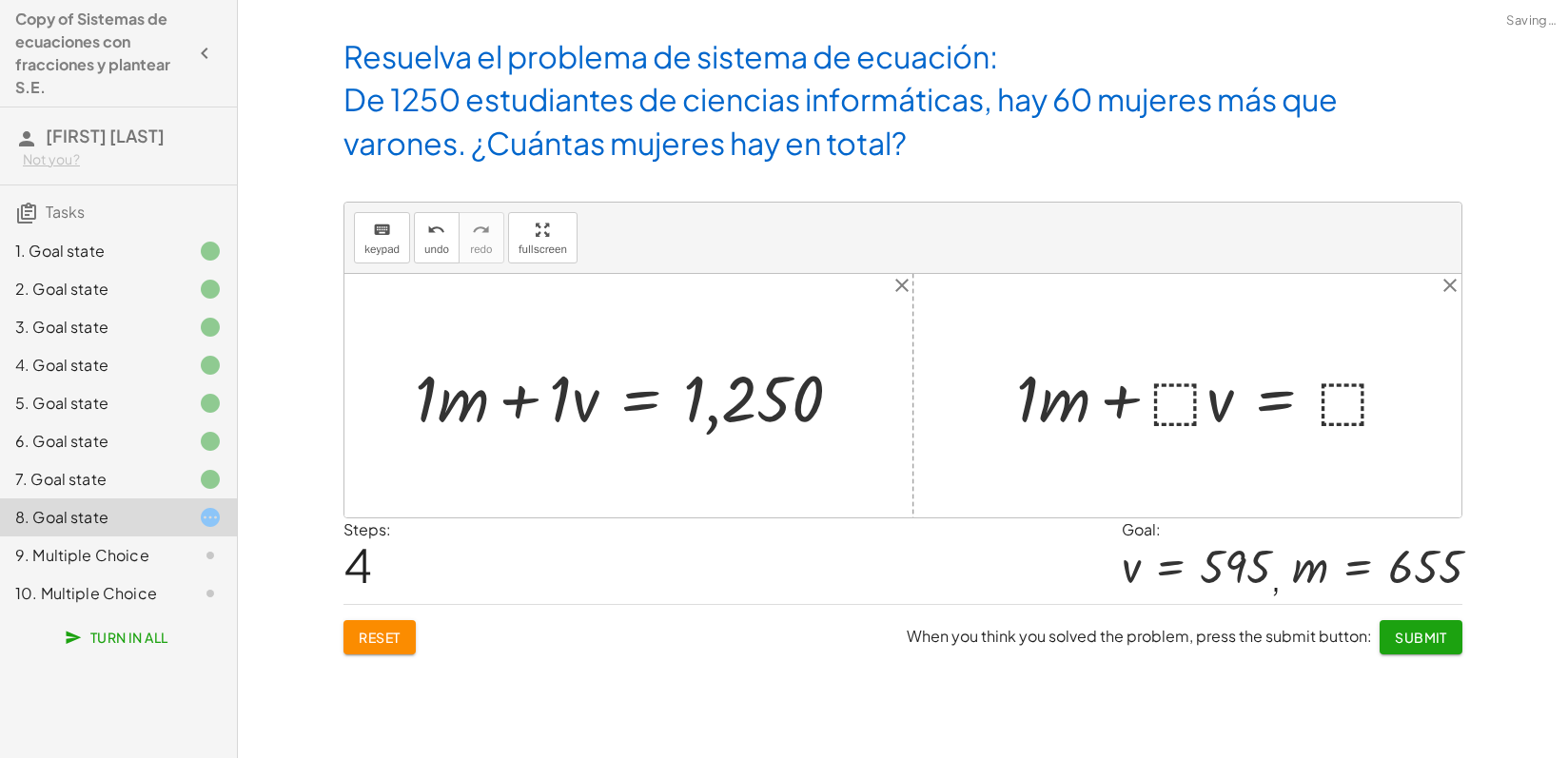 click at bounding box center [1211, 396] 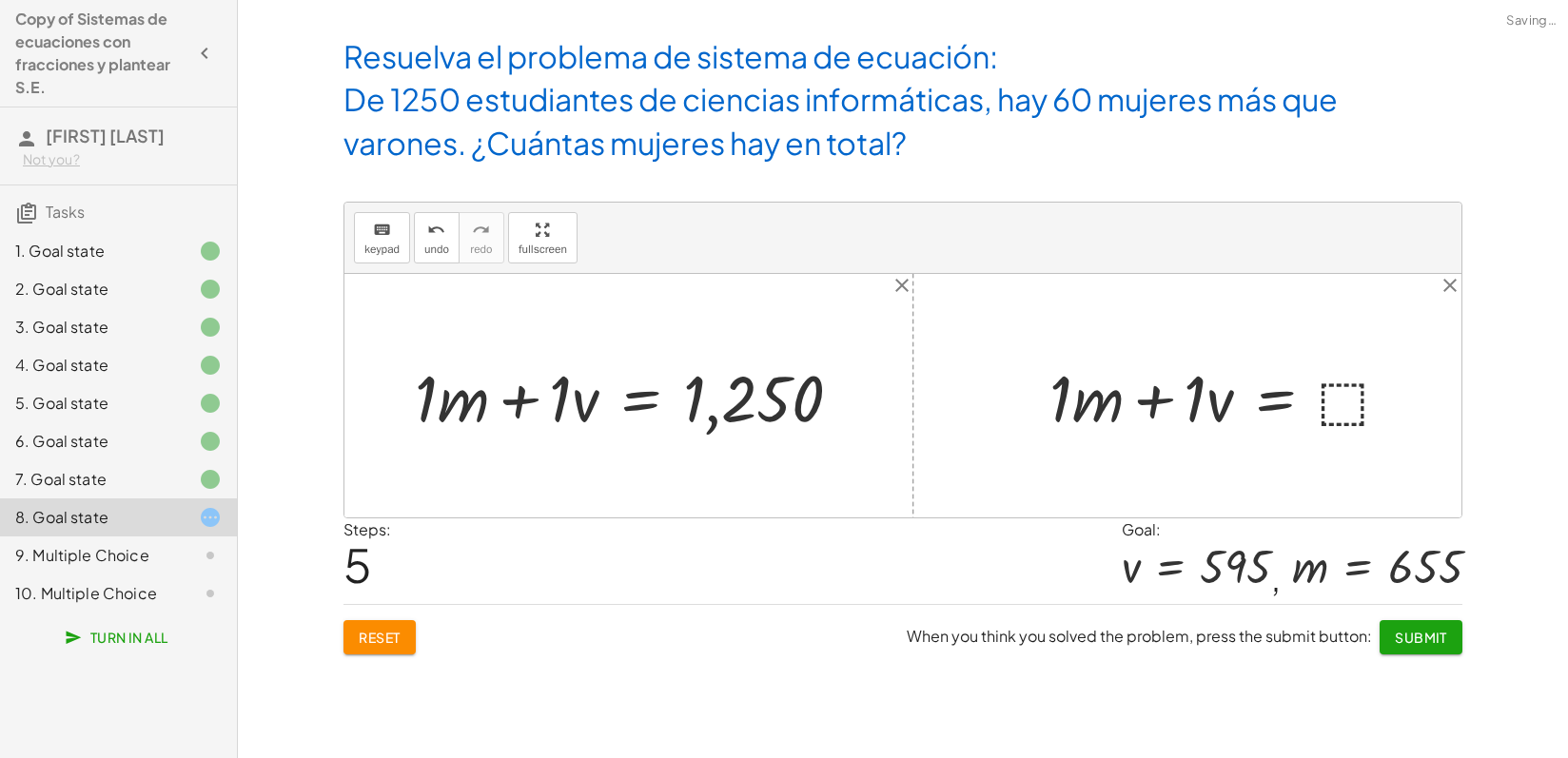 click at bounding box center [1227, 396] 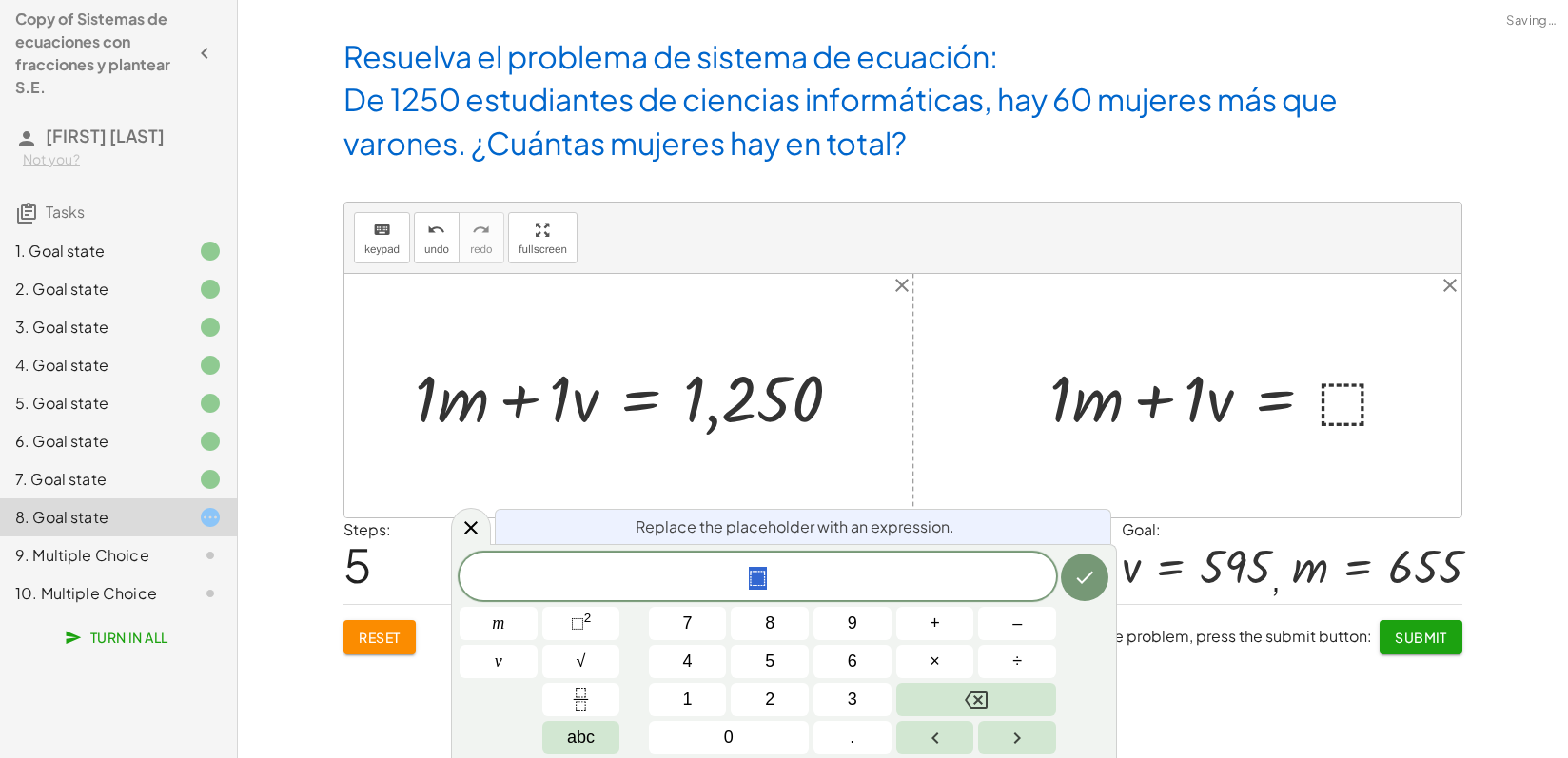 click at bounding box center [1227, 396] 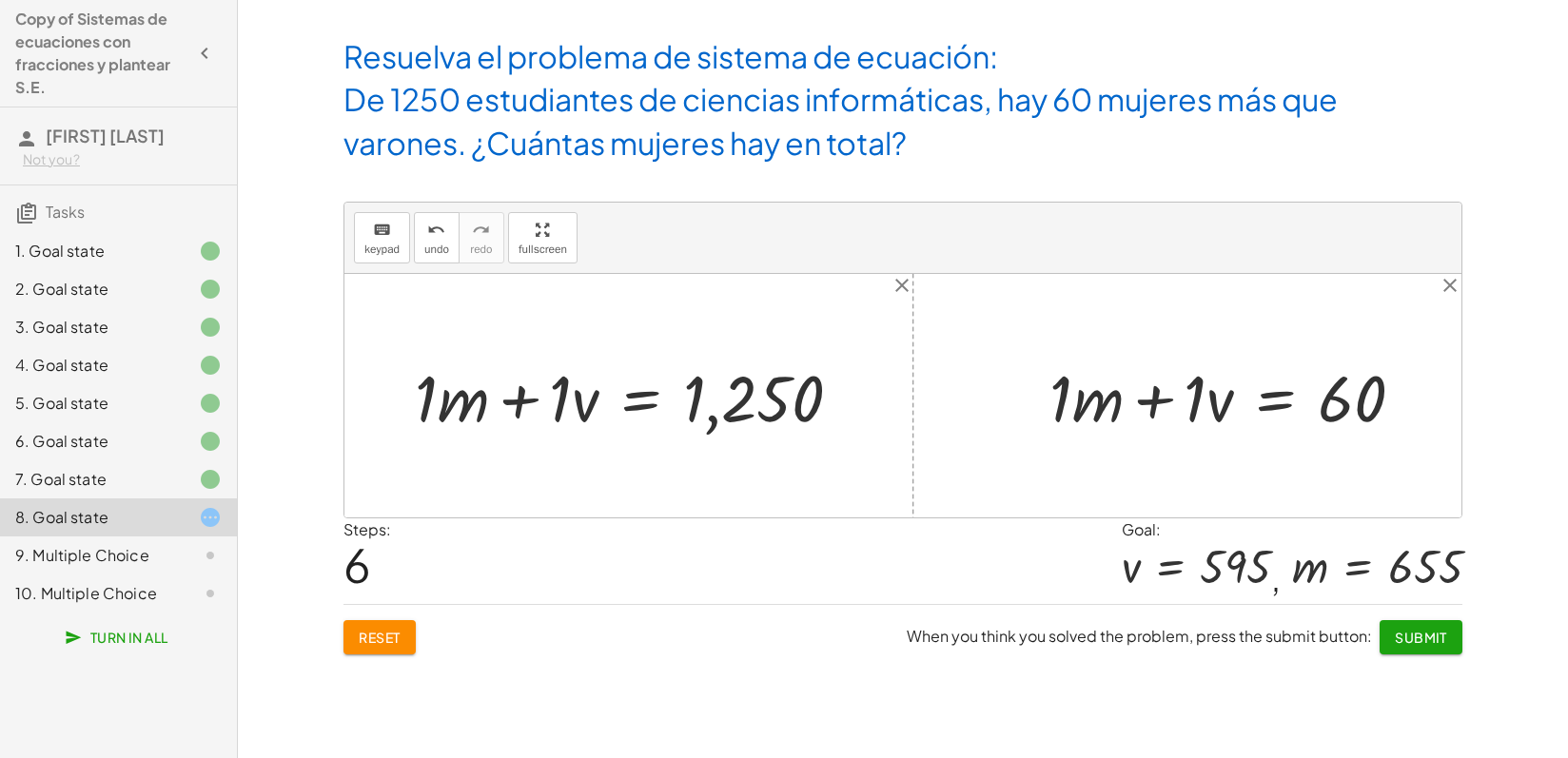 click on "Determine el mínimo común múltiplo de la ecuación uno del sistema de ecuaciones keyboard keypad undo undo redo redo fullscreen ⬚ ( · 3 · 2 ) 6 × Steps: 2 Reset When you think you solved the problem, press the submit button: Continue Determine el mínimo común múltiplo de la ecuación dos del sistema de ecuaciones keyboard keypad undo undo redo redo fullscreen ⬚ 12 × Steps: 1 Reset When you think you solved the problem, press the submit button: Continue Encuentre la ecuación equivalente de la primera ecuación del sistema. keyboard keypad undo undo redo redo fullscreen + · ⬚ · 2 · x · 3 − · ⬚ · 2 · y · 2 = · ⬚ · - 1 + · ⬚ · 2 · x · 3 − · ⬚ · 2 · y · 2 = · 6 · - 1 + · ⬚ · 2 · x · 3 − · 6 · 2 · y · 2 = · 6 · - 1 + · 6 · 2 · x · 3 − · 6 · 2 · y · 2 = · 6 · - 1 + · 6 · 2 · x · 3 − · 6 · 2 · y · 2 = · 6 · - 1 + · 12 · x · 3 − · 6 · 2 · y · 2 = · 6 · - 1 + · 4 · x − · 6 · 2 · y · 2 = · 6 · - 1 + · 4 x" 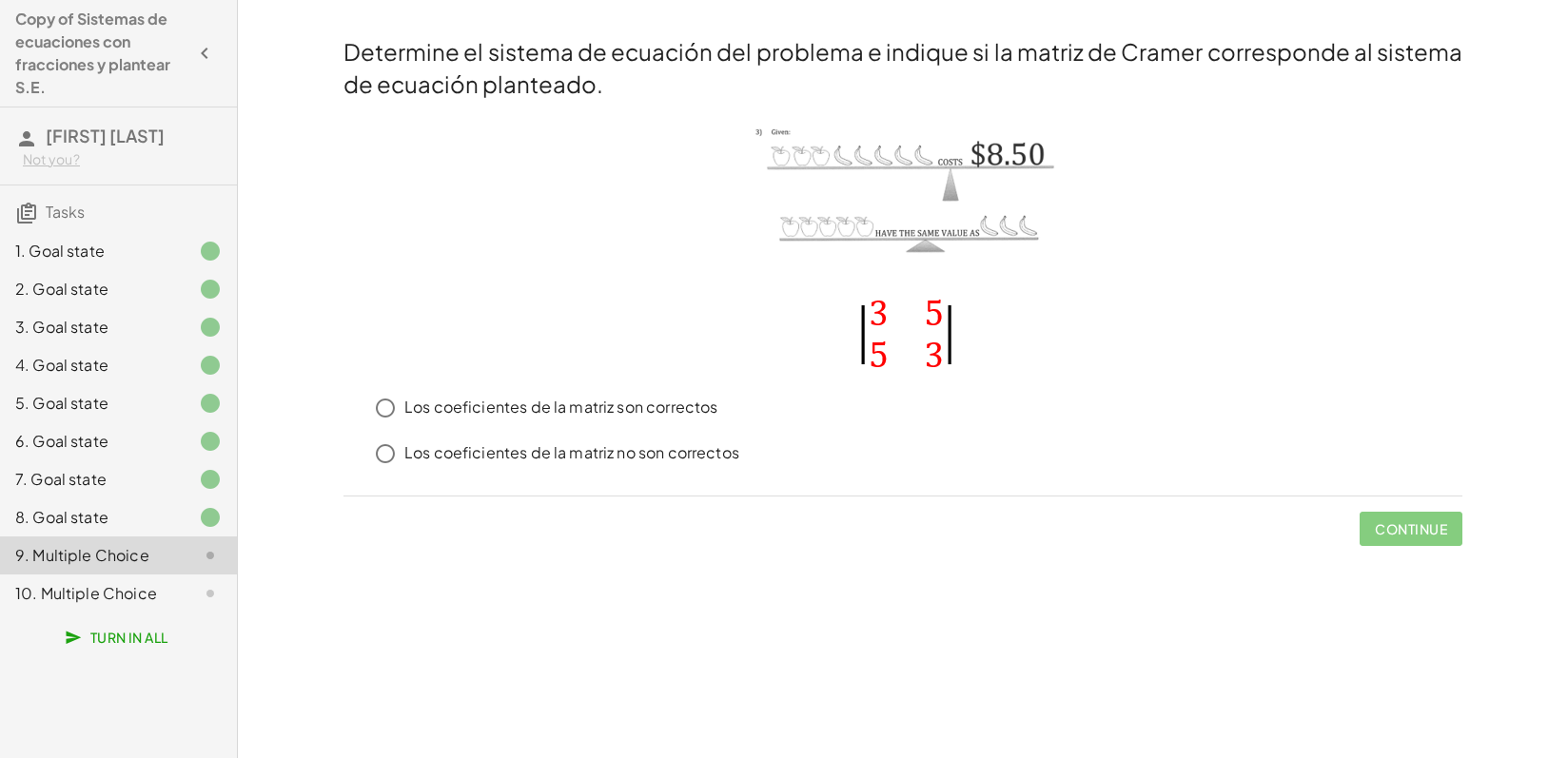 click on "Los coeficientes de la matriz no son correctos" at bounding box center (572, 453) 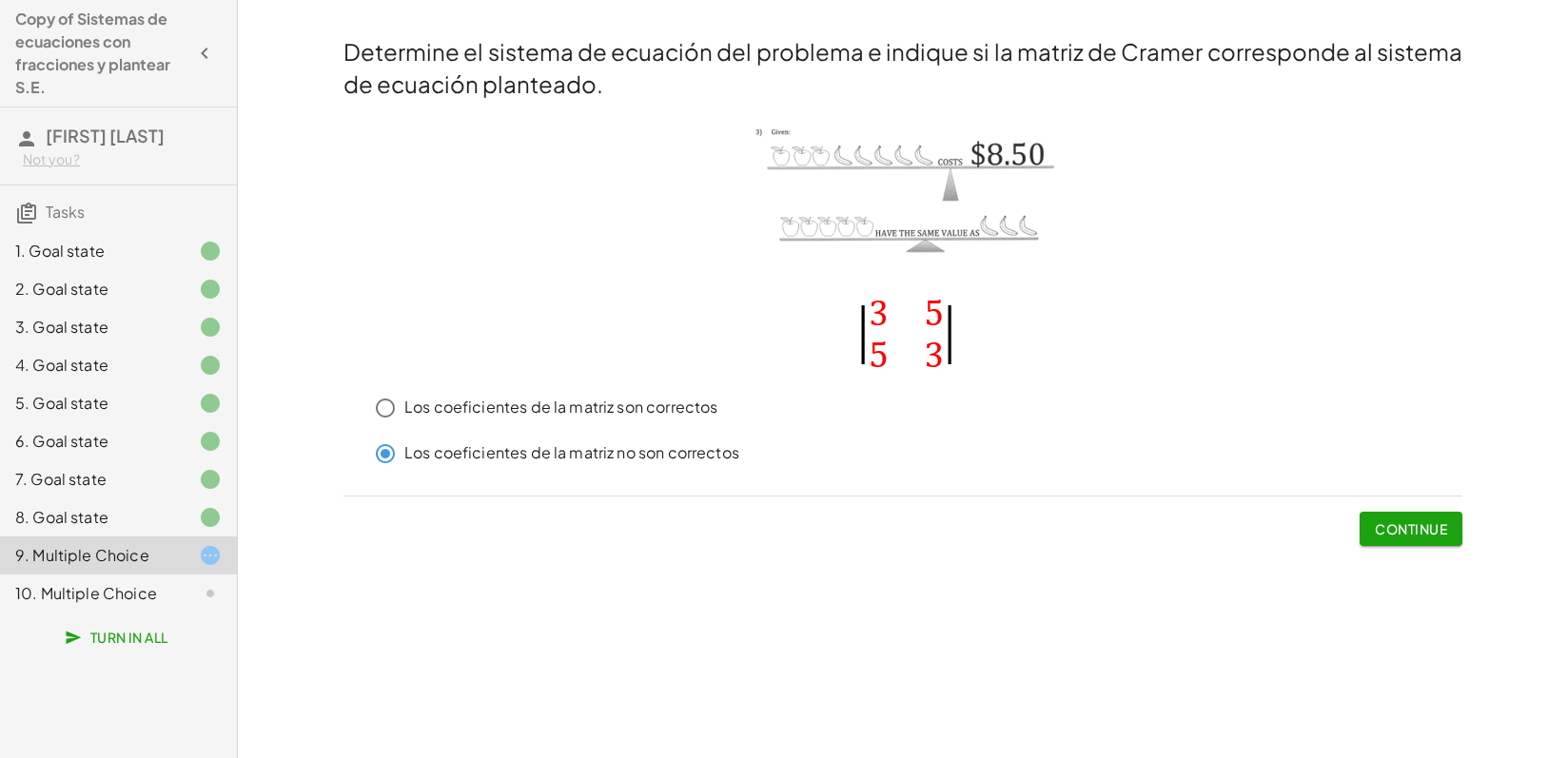 click at bounding box center (903, 251) 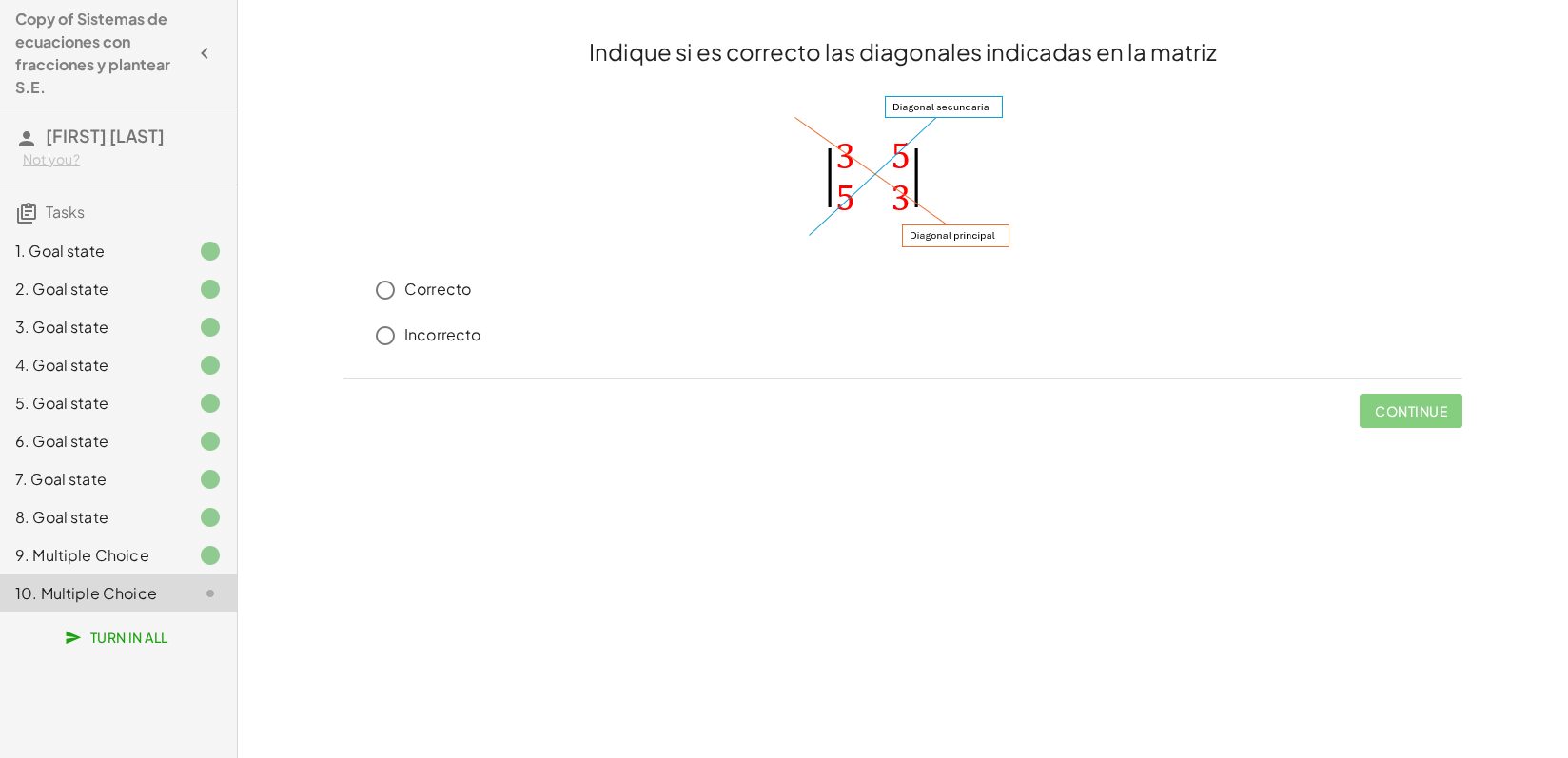 click on "Correcto" at bounding box center (438, 289) 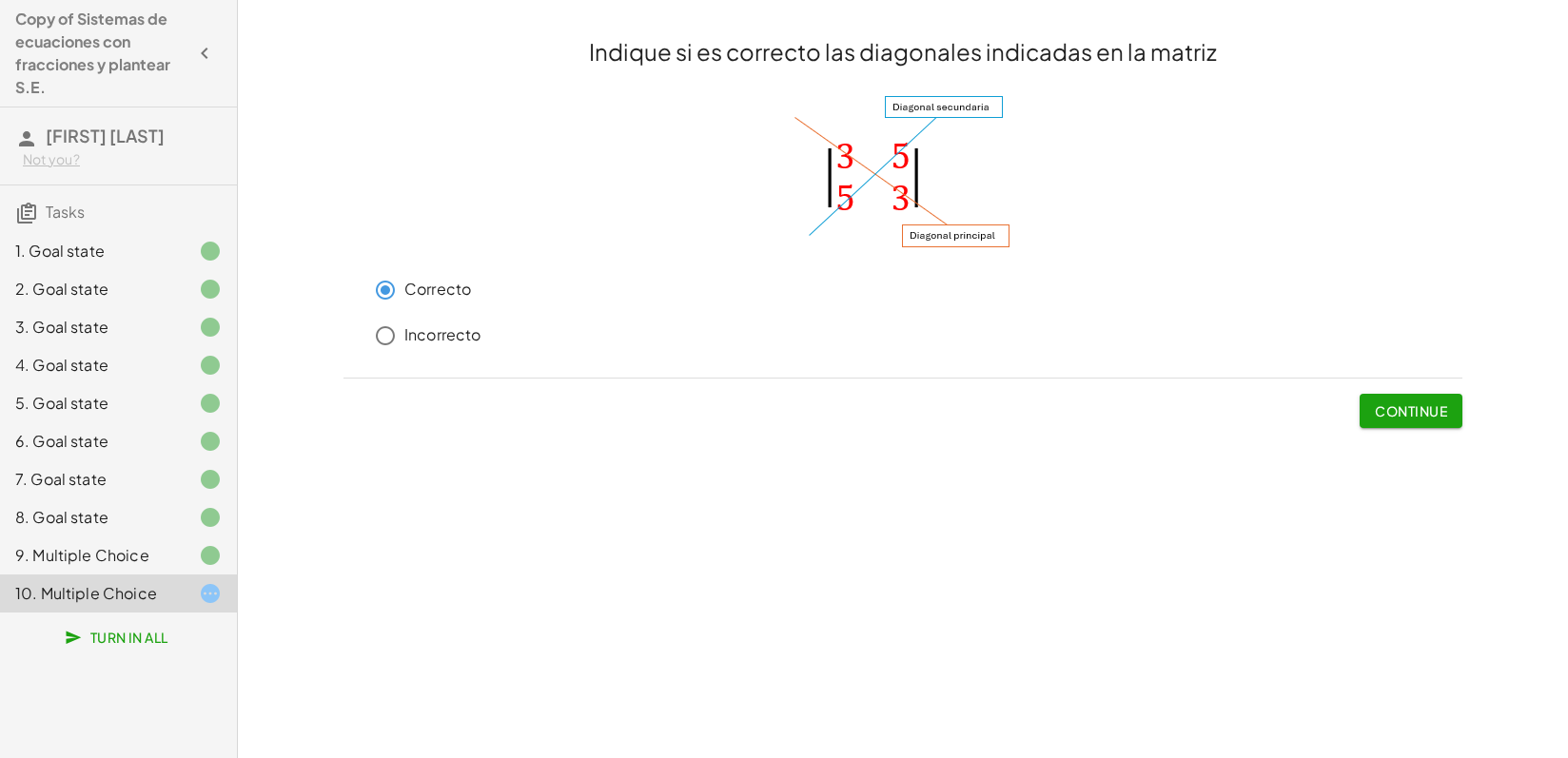 click on "Determine el mínimo común múltiplo de la ecuación uno del sistema de ecuaciones keyboard keypad undo undo redo redo fullscreen ⬚ ( · 3 · 2 ) 6 × Steps: 2 Reset When you think you solved the problem, press the submit button: Continue Determine el mínimo común múltiplo de la ecuación dos del sistema de ecuaciones keyboard keypad undo undo redo redo fullscreen ⬚ 12 × Steps: 1 Reset When you think you solved the problem, press the submit button: Continue Encuentre la ecuación equivalente de la primera ecuación del sistema. keyboard keypad undo undo redo redo fullscreen + · ⬚ · 2 · x · 3 − · ⬚ · 2 · y · 2 = · ⬚ · - 1 + · ⬚ · 2 · x · 3 − · ⬚ · 2 · y · 2 = · 6 · - 1 + · ⬚ · 2 · x · 3 − · 6 · 2 · y · 2 = · 6 · - 1 + · 6 · 2 · x · 3 − · 6 · 2 · y · 2 = · 6 · - 1 + · 6 · 2 · x · 3 − · 6 · 2 · y · 2 = · 6 · - 1 + · 12 · x · 3 − · 6 · 2 · y · 2 = · 6 · - 1 + · 4 · x − · 6 · 2 · y · 2 = · 6 · - 1 + · 4 x" 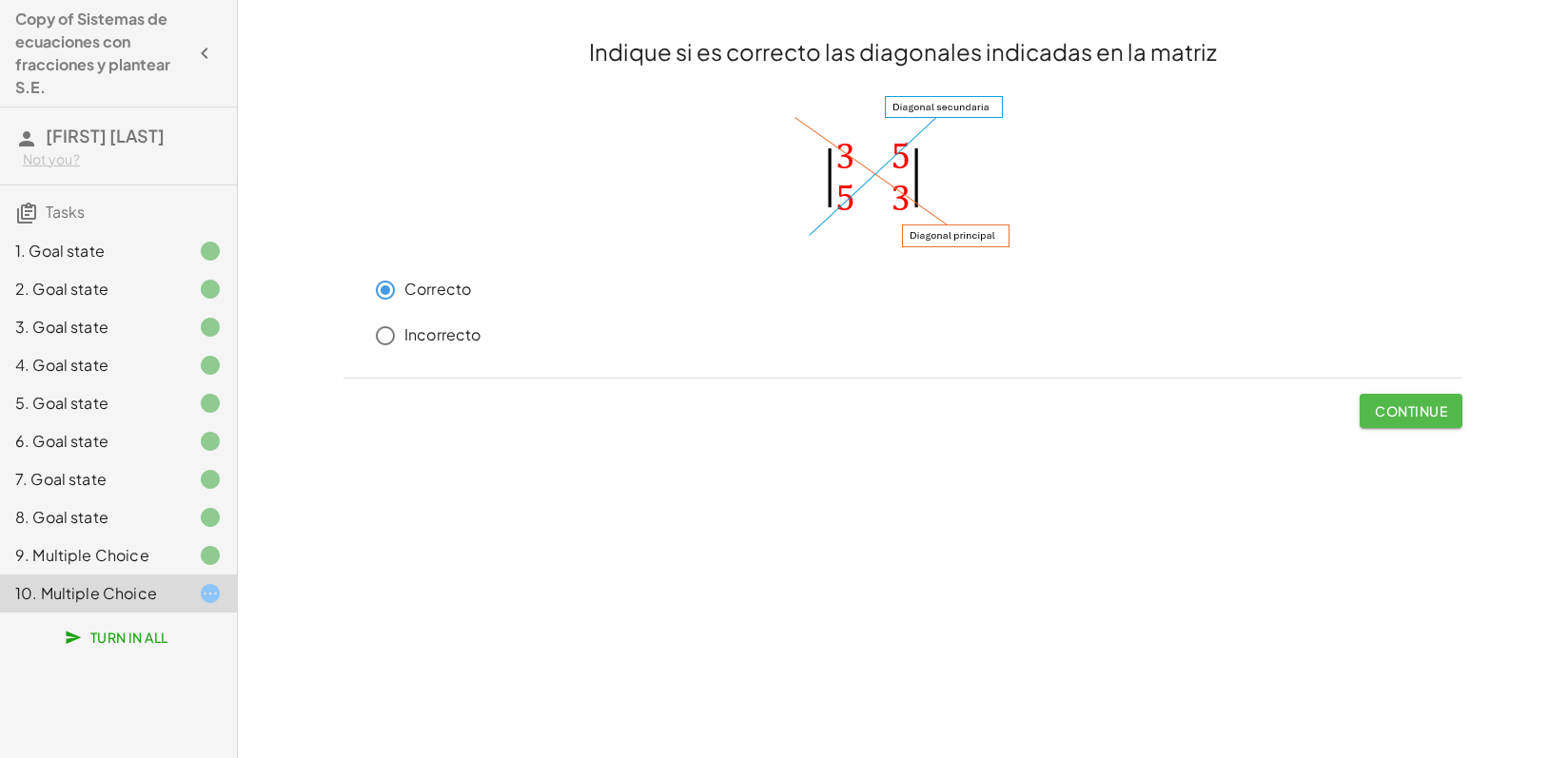 click on "Continue" at bounding box center [1411, 411] 